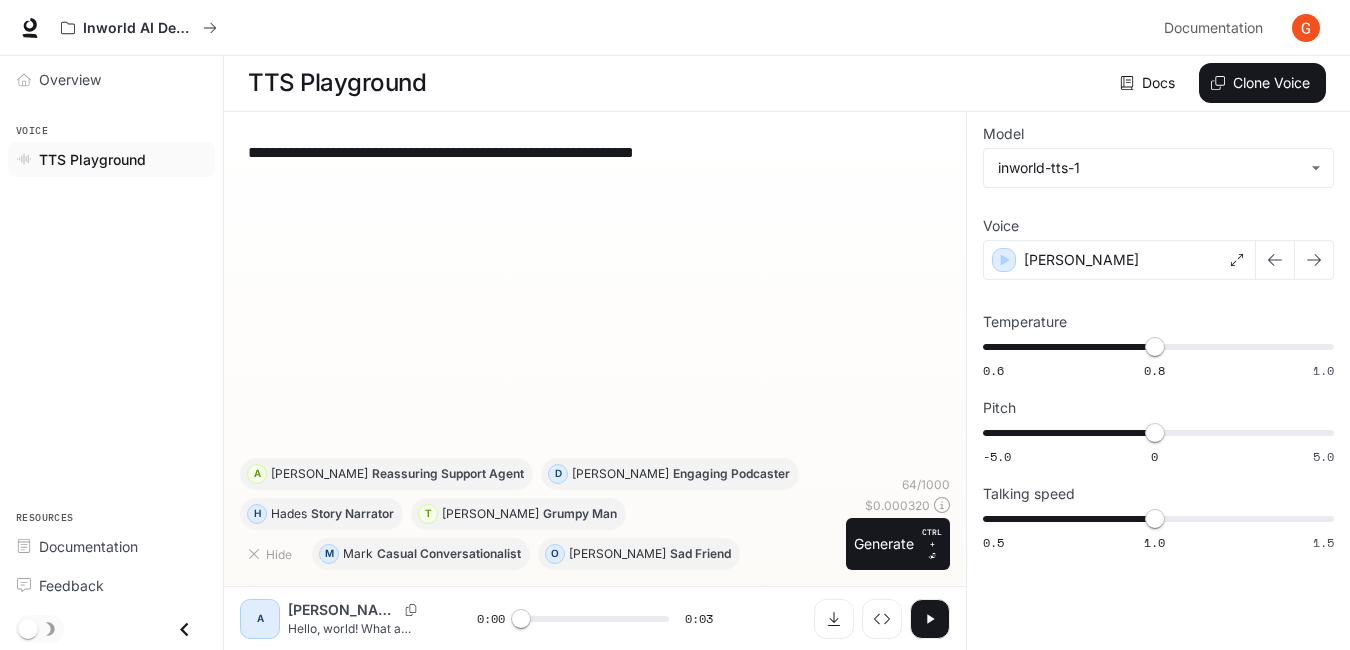 scroll, scrollTop: 0, scrollLeft: 0, axis: both 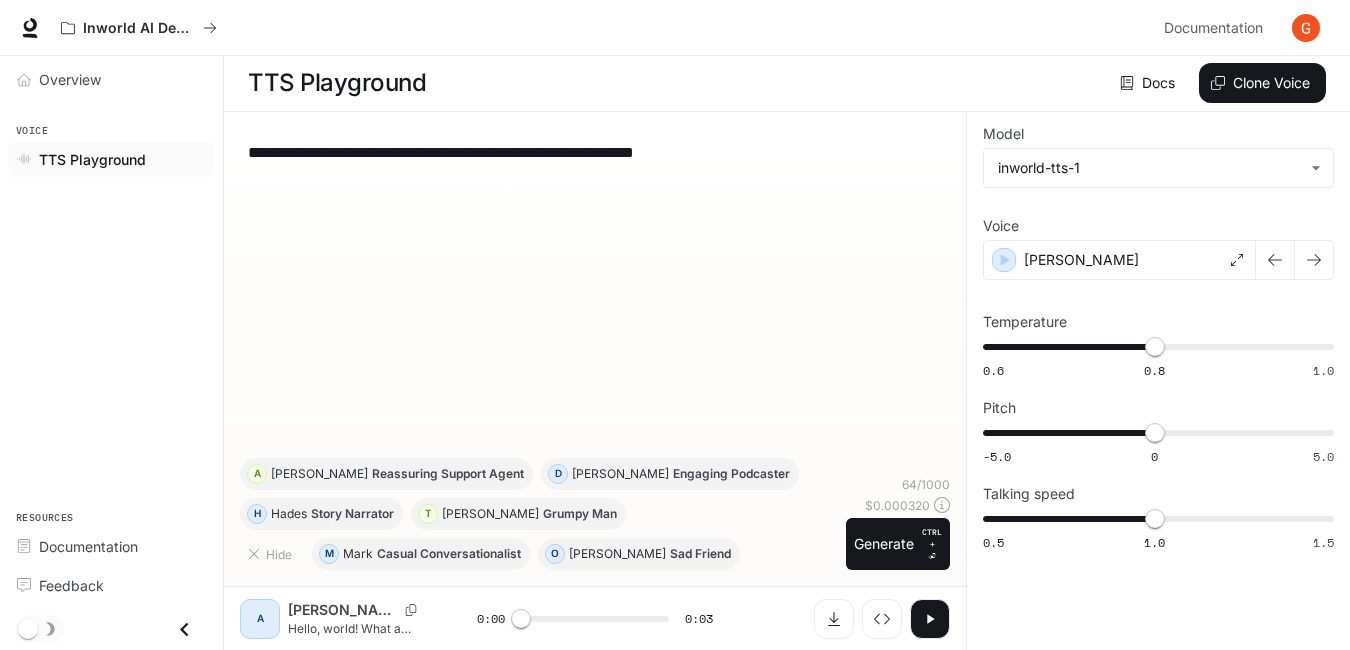 drag, startPoint x: 749, startPoint y: 155, endPoint x: 241, endPoint y: 148, distance: 508.04822 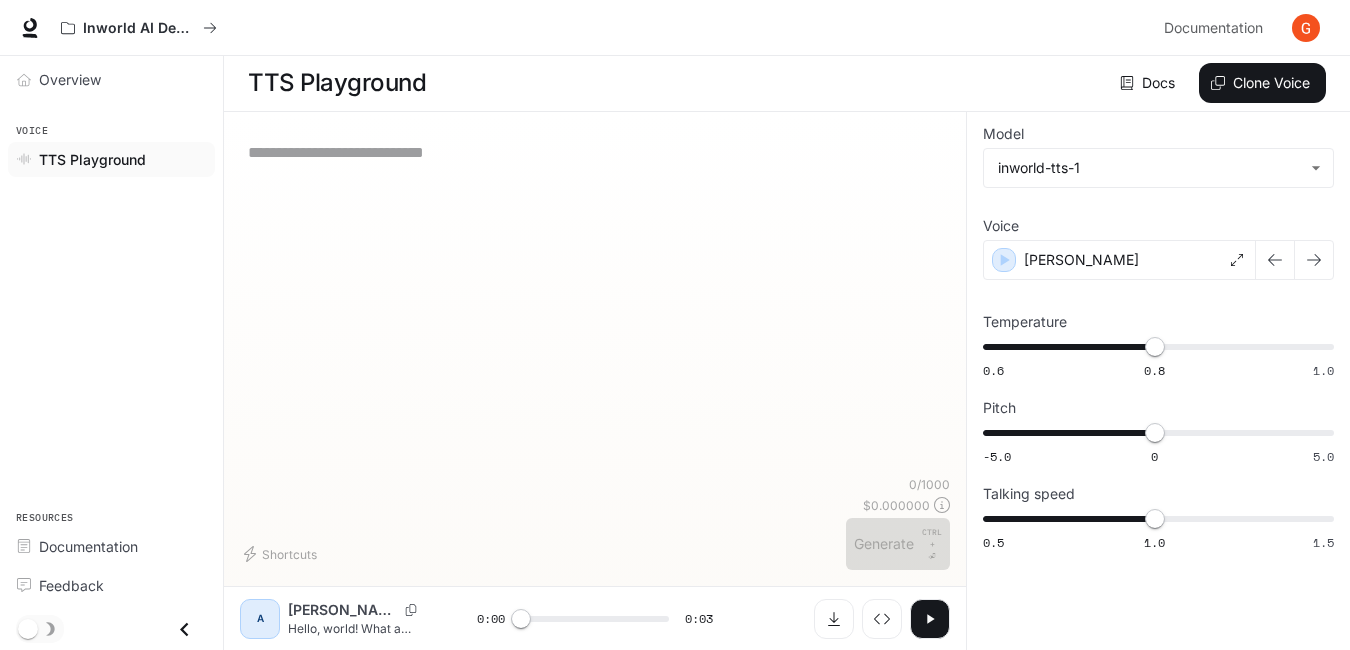 paste on "**********" 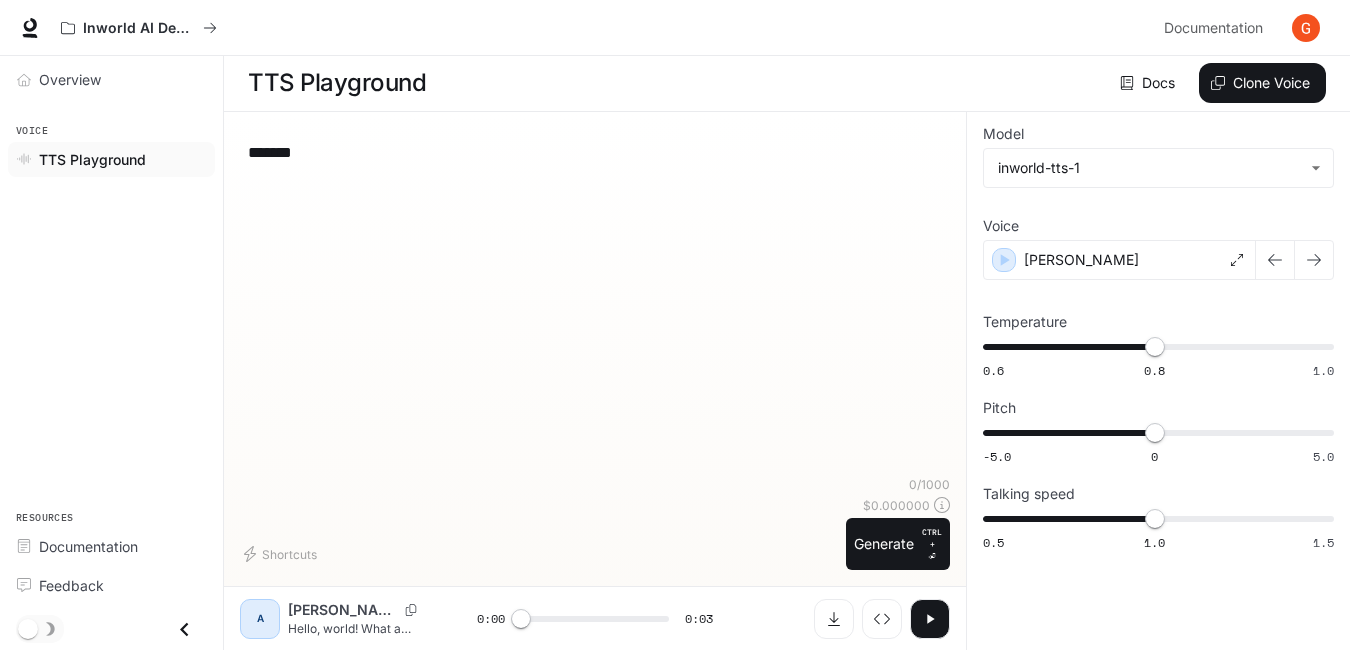 scroll, scrollTop: 167, scrollLeft: 0, axis: vertical 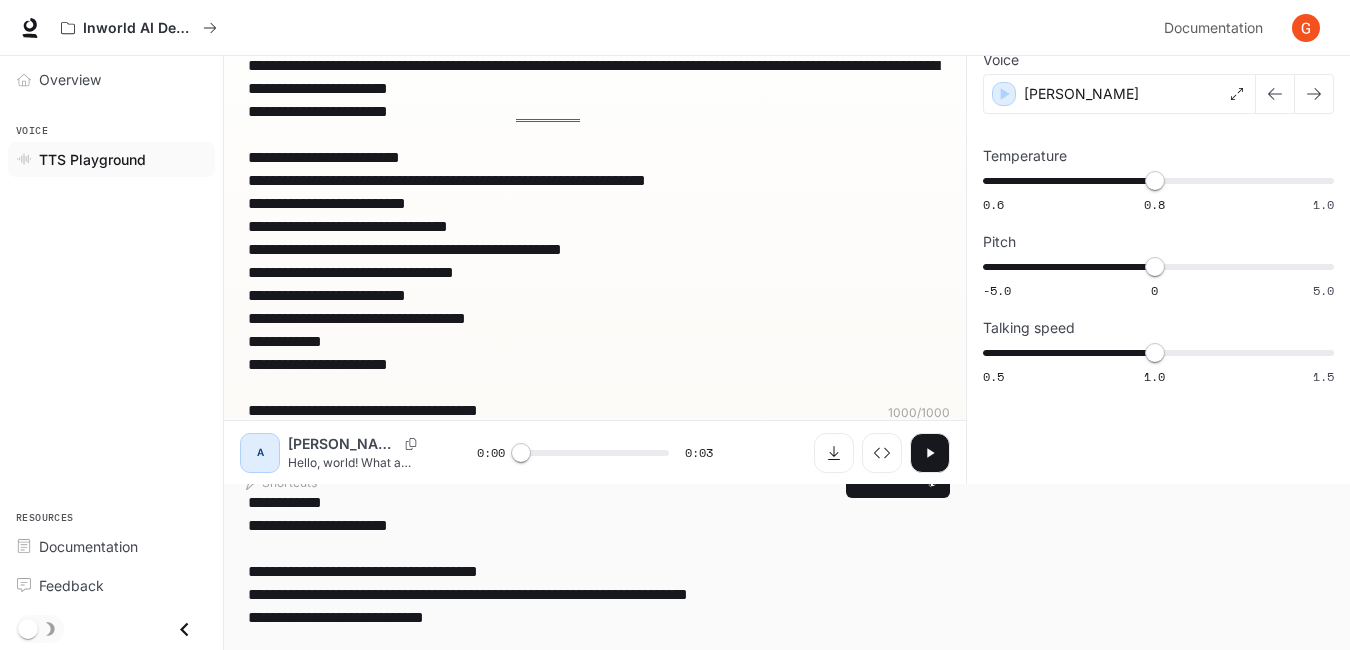 type on "**********" 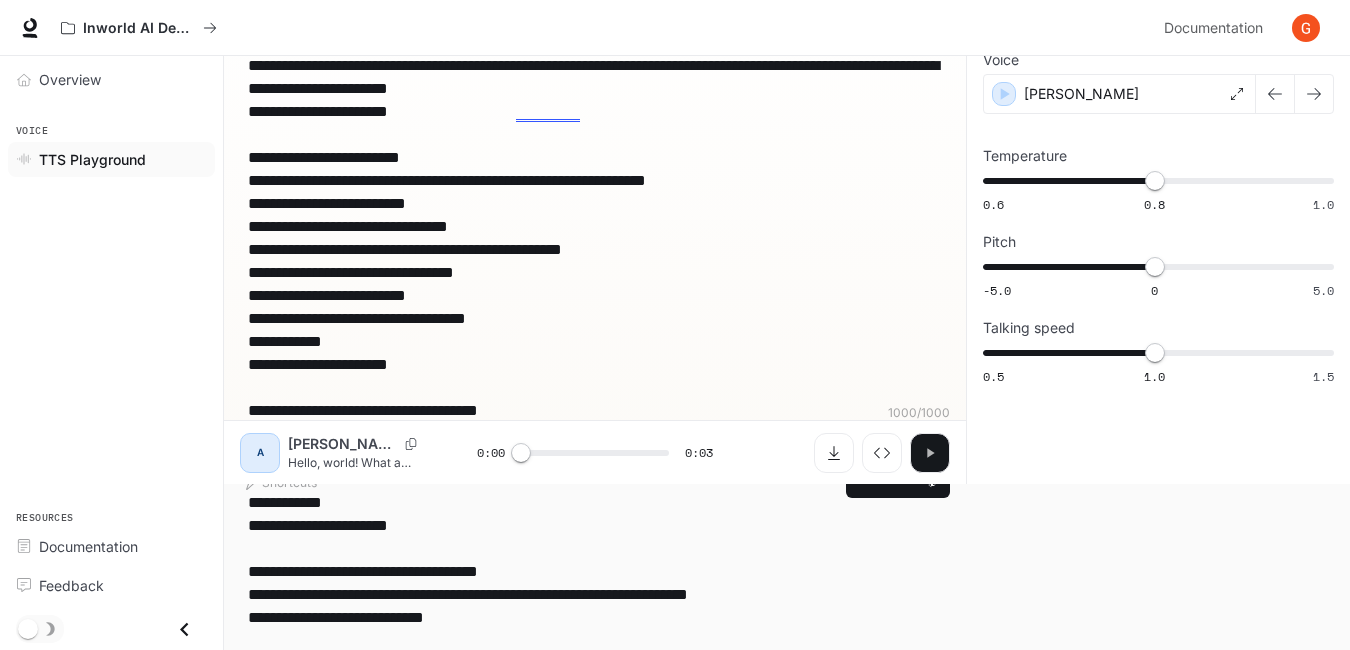 click 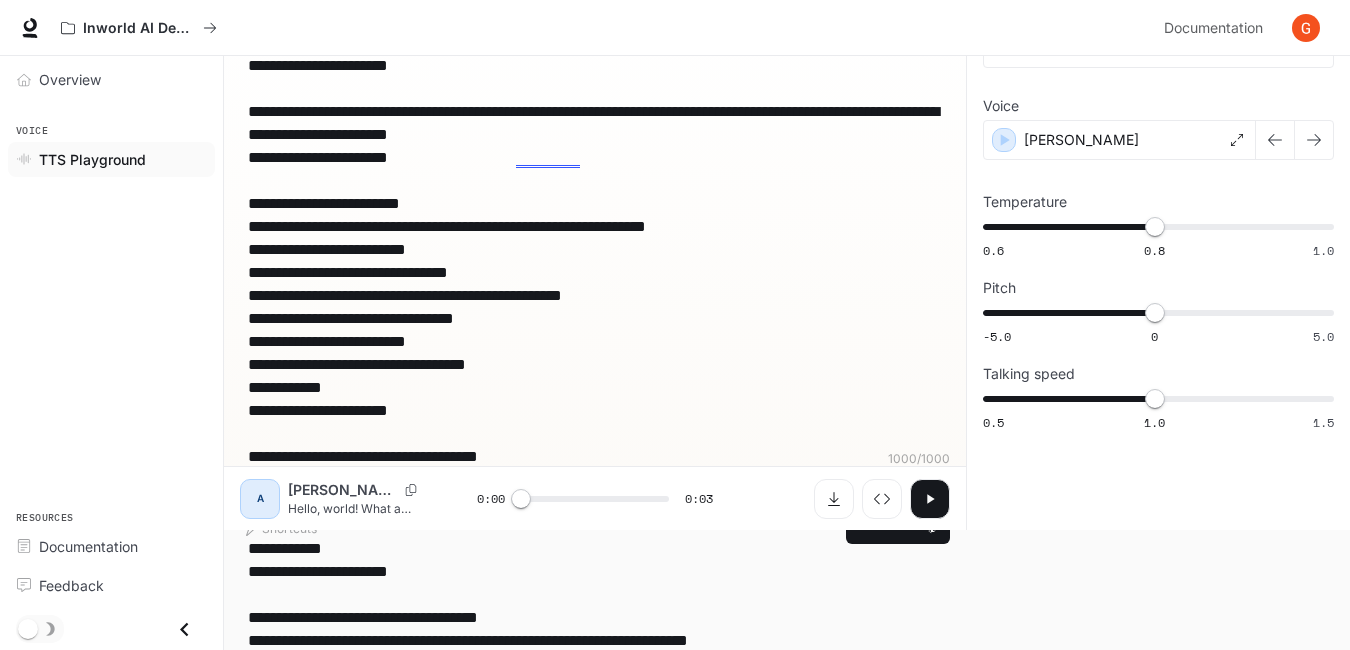 scroll, scrollTop: 129, scrollLeft: 0, axis: vertical 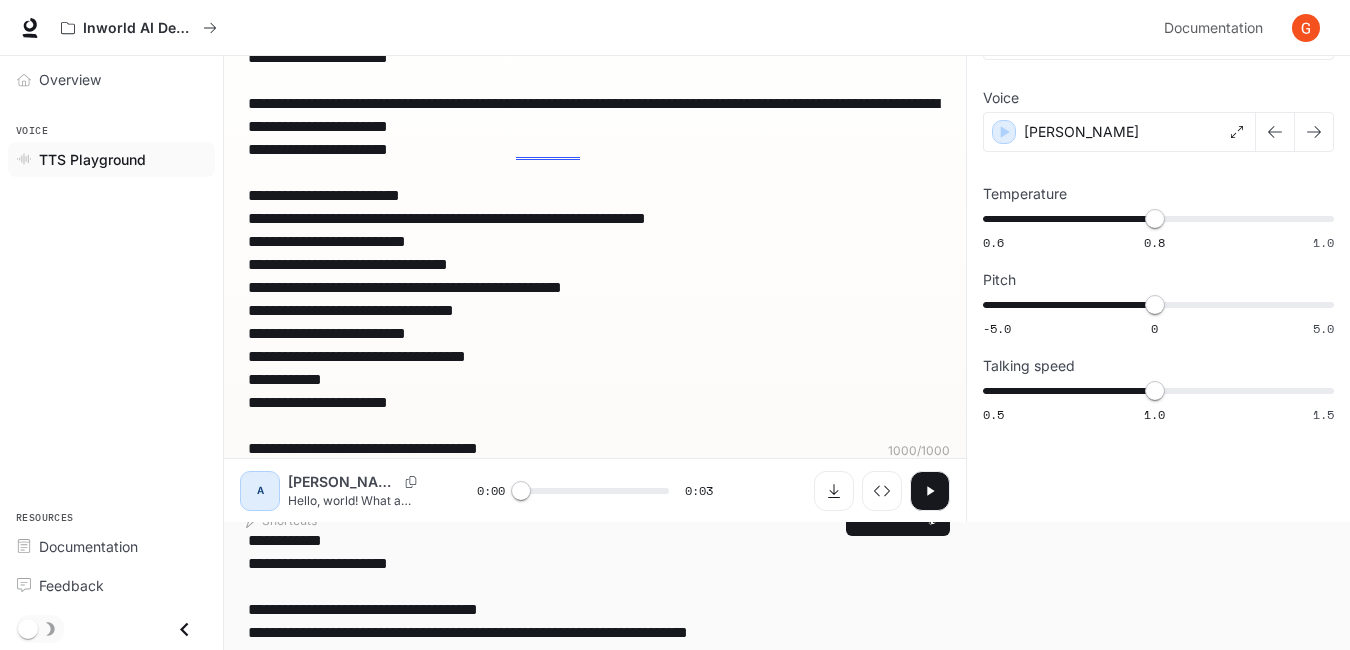click 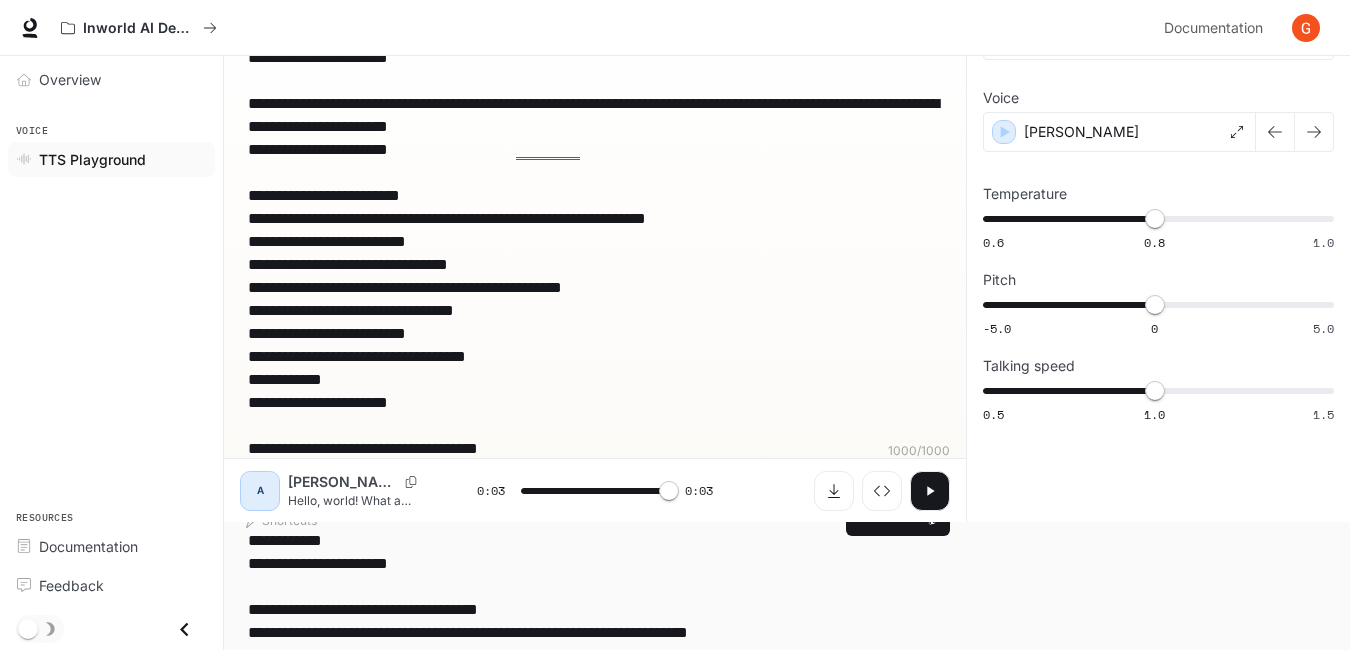 type on "*" 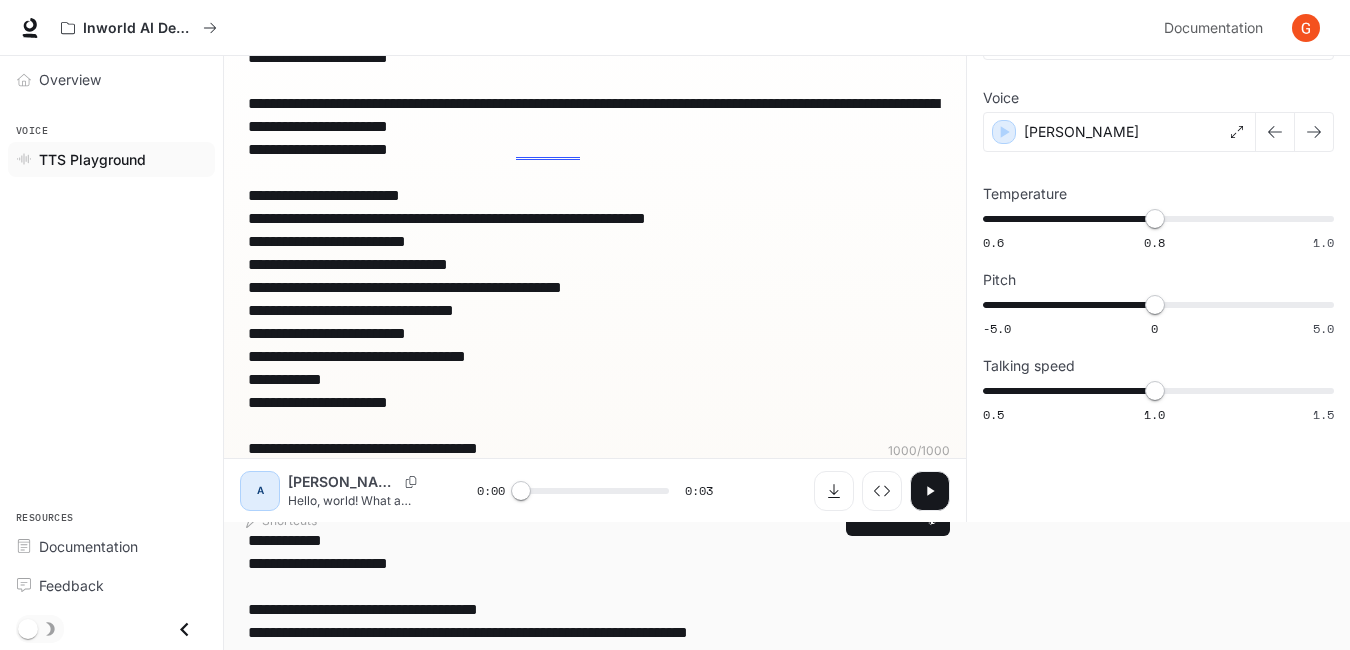 click on "**********" at bounding box center [595, 221] 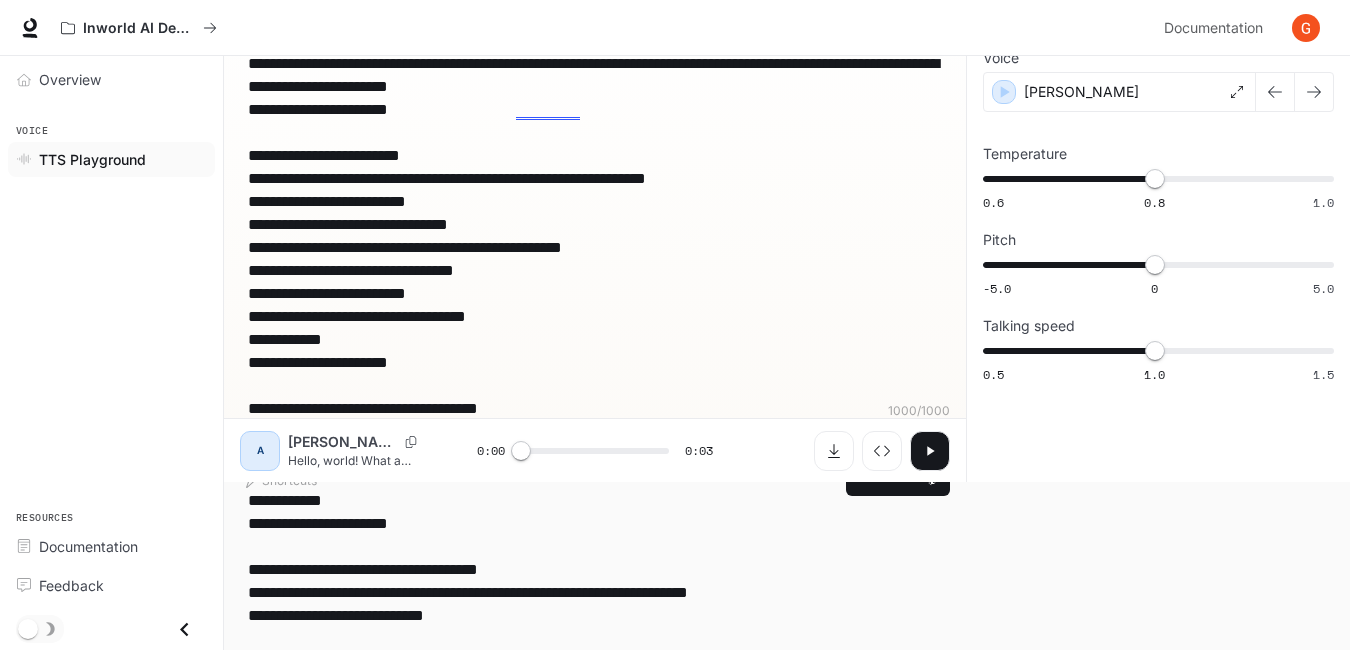 drag, startPoint x: 588, startPoint y: 410, endPoint x: 245, endPoint y: 27, distance: 514.1381 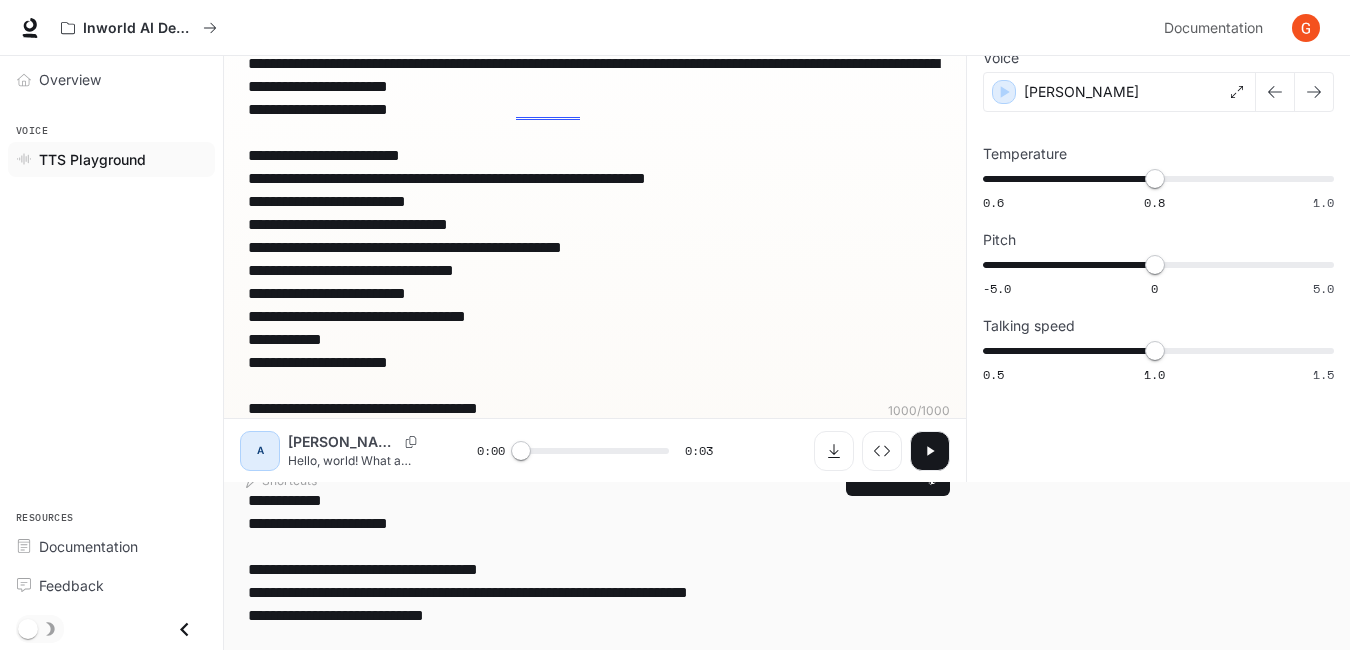 click on "**********" at bounding box center [675, 156] 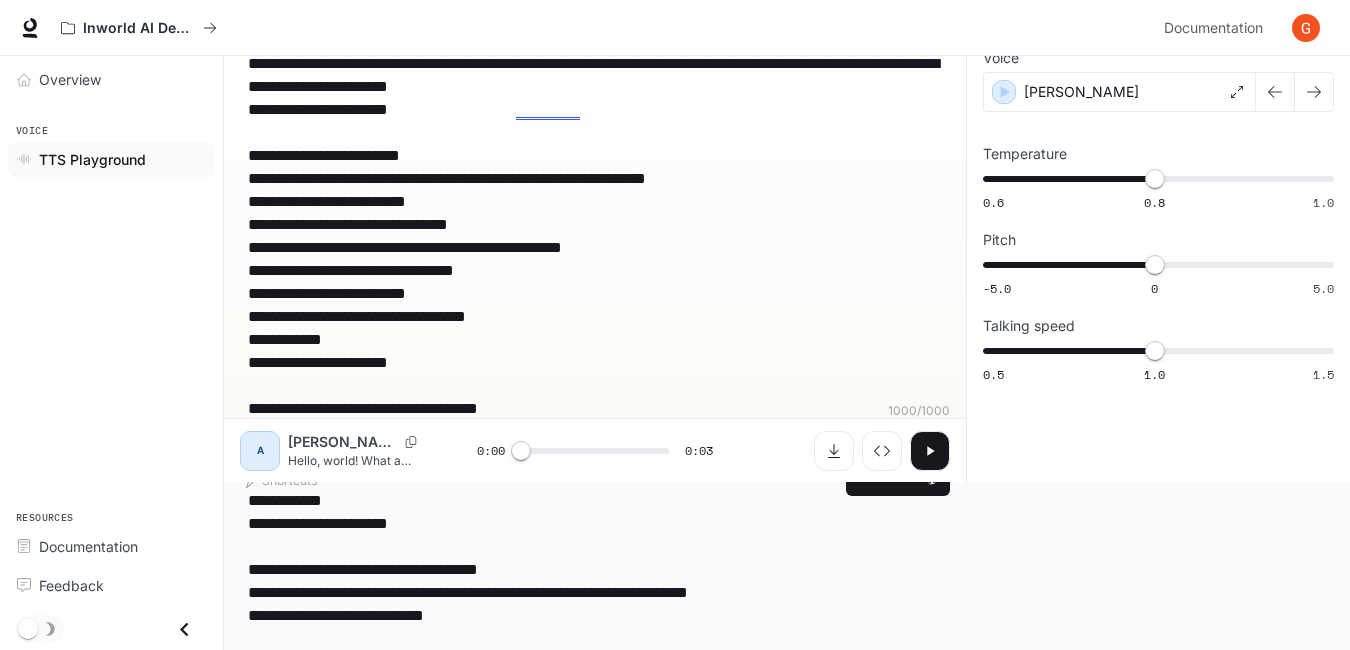 type on "**********" 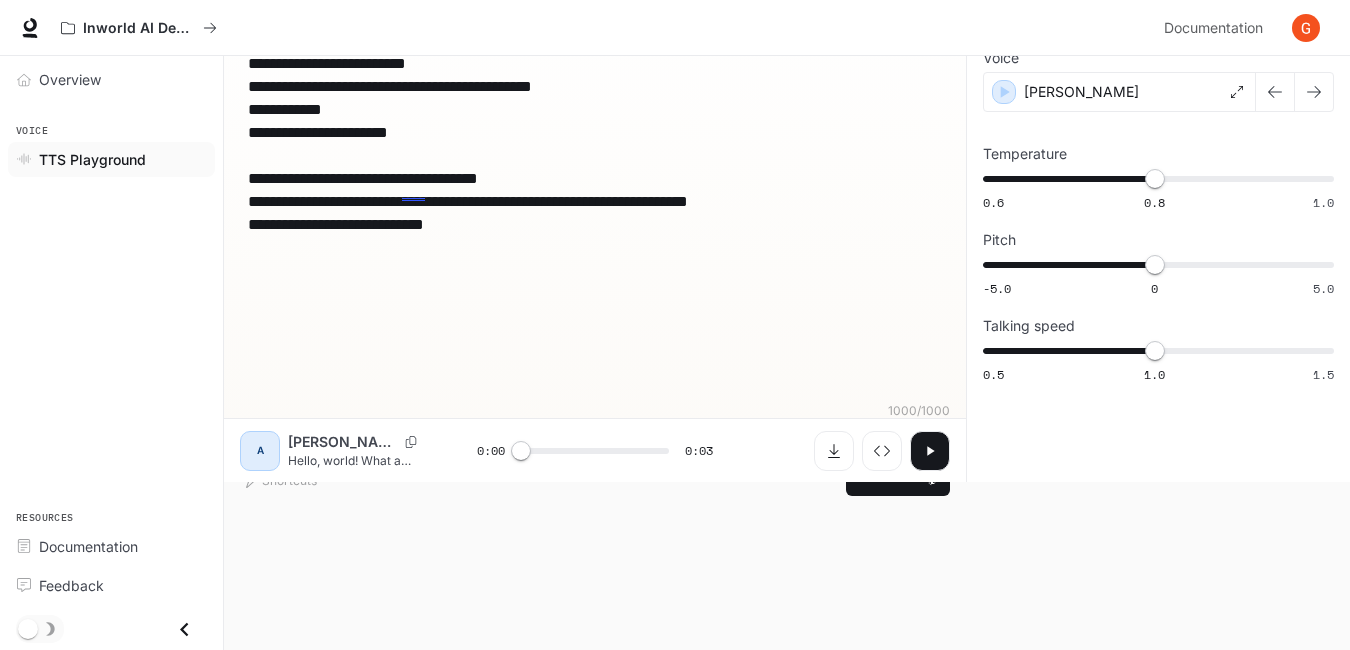 scroll, scrollTop: 1, scrollLeft: 0, axis: vertical 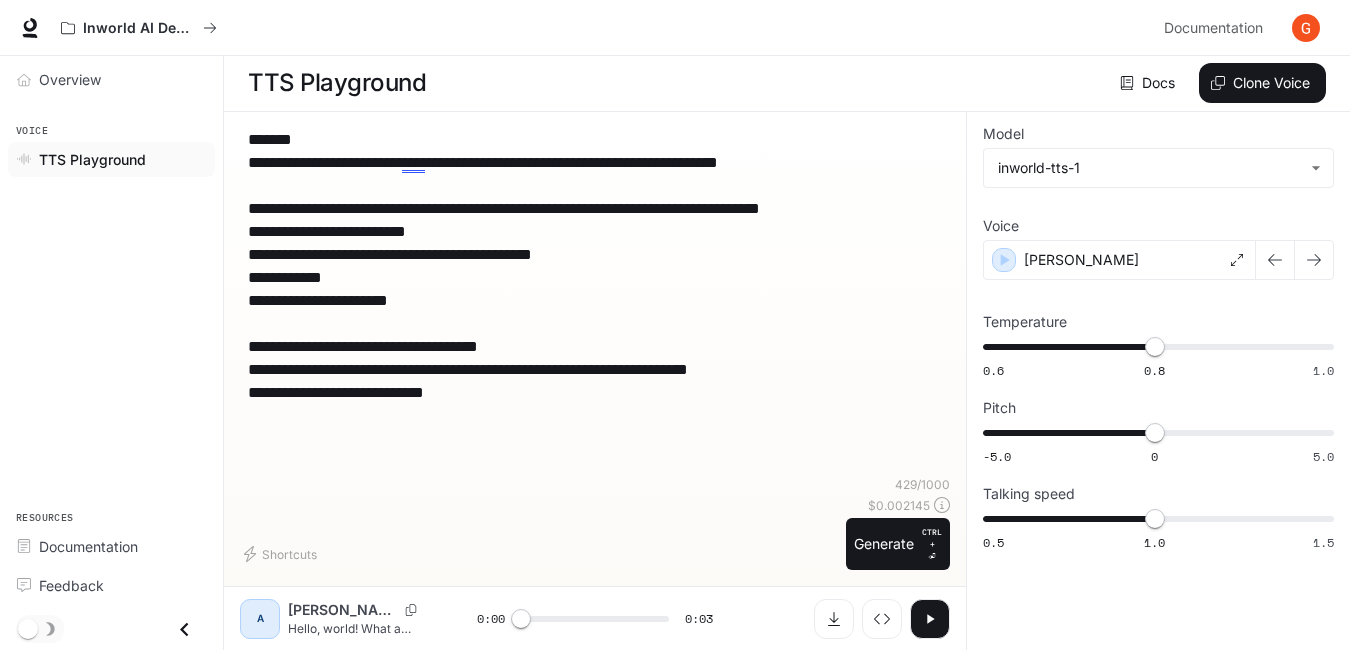 drag, startPoint x: 464, startPoint y: 392, endPoint x: 242, endPoint y: 135, distance: 339.60712 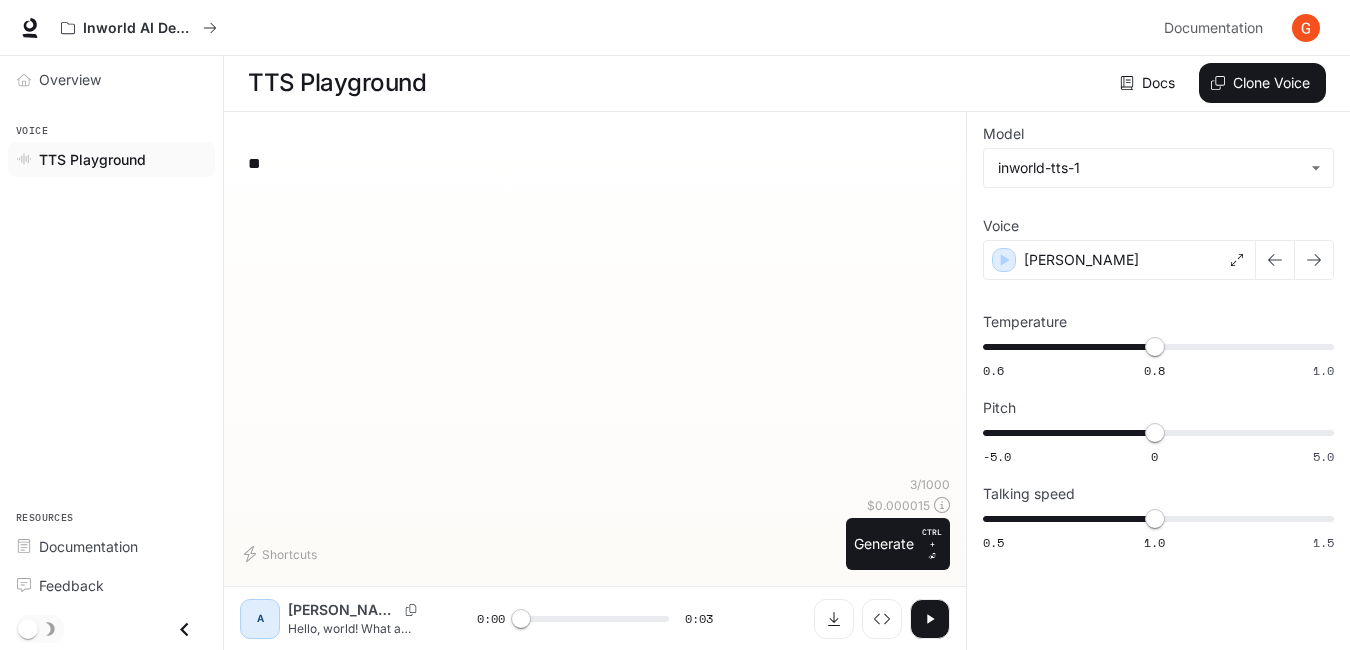paste on "**********" 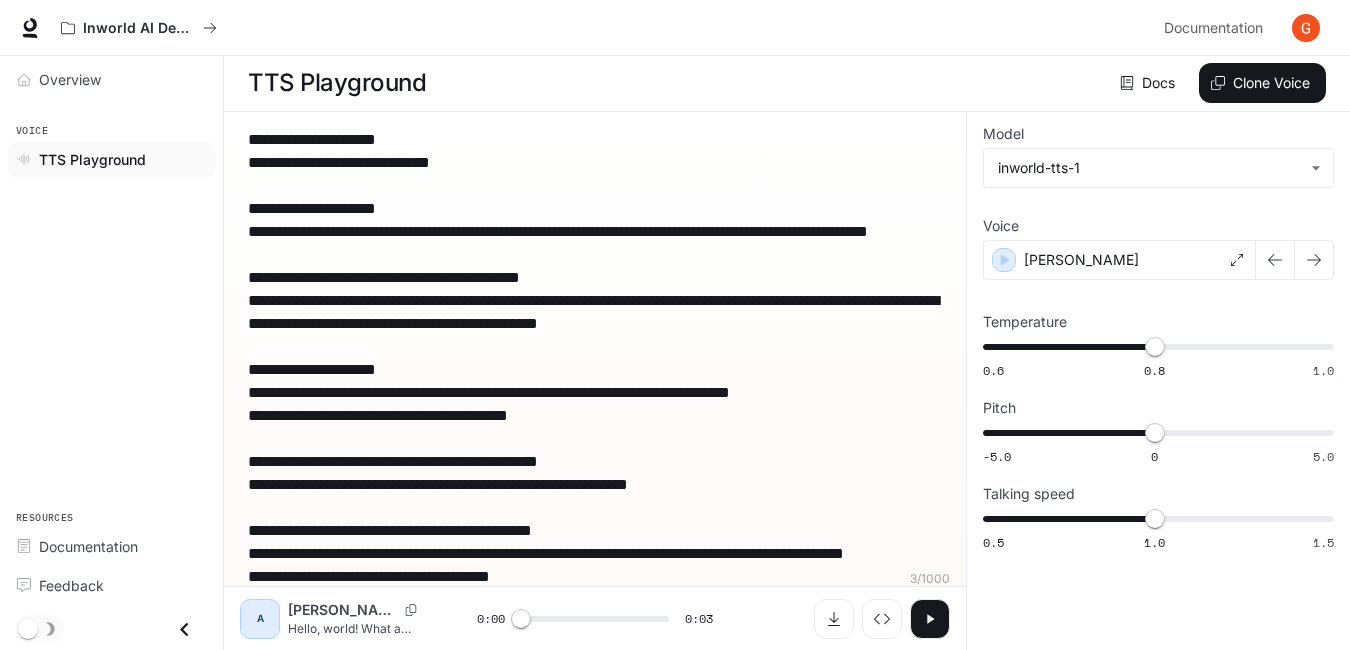 scroll, scrollTop: 15, scrollLeft: 0, axis: vertical 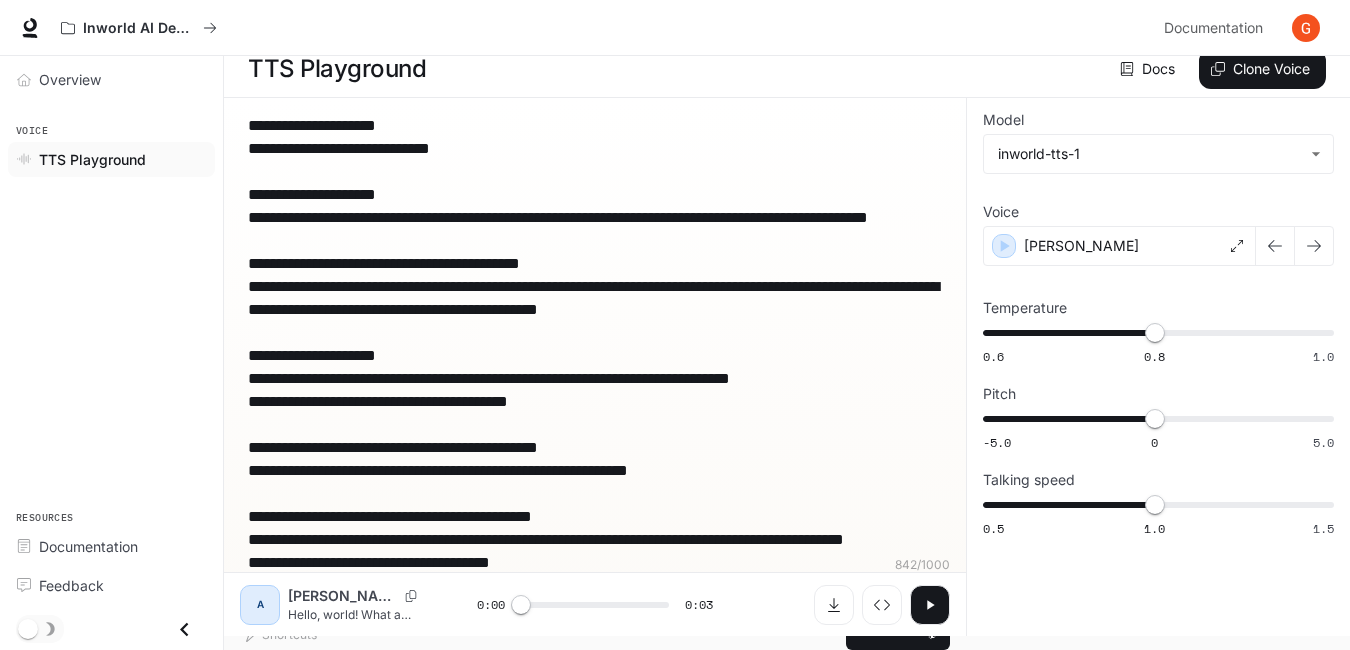 click on "**********" at bounding box center [595, 378] 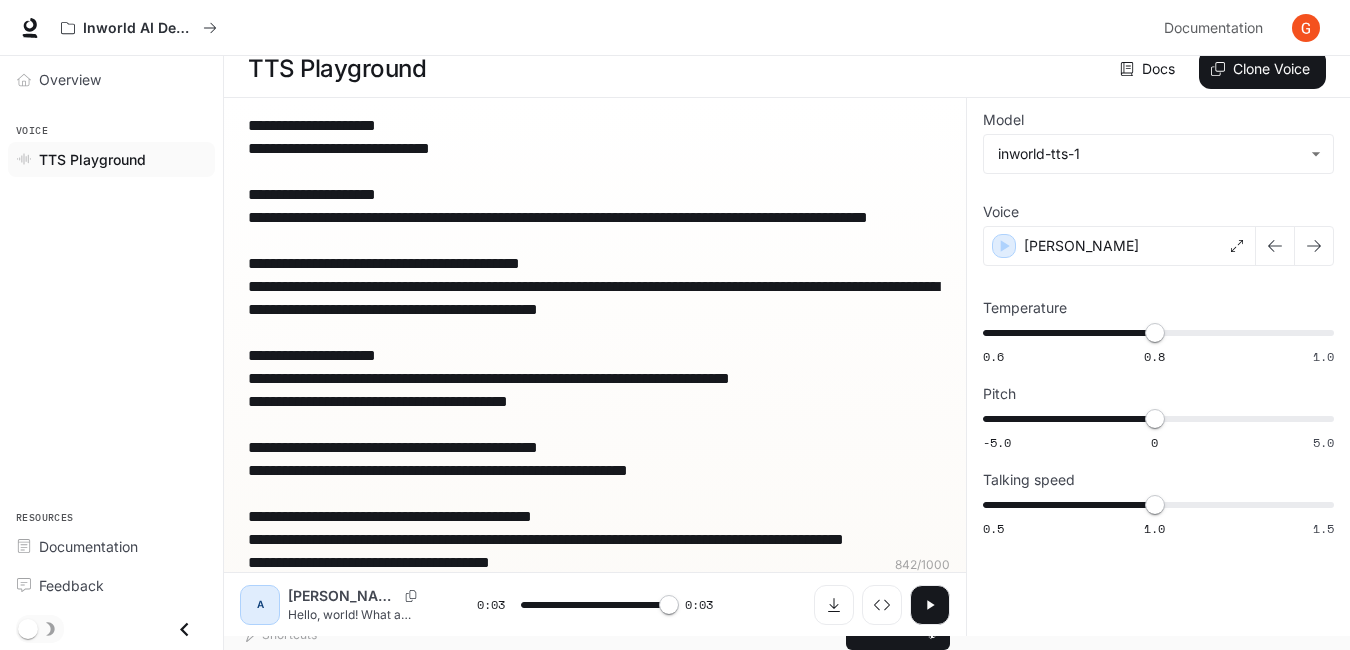 type on "*" 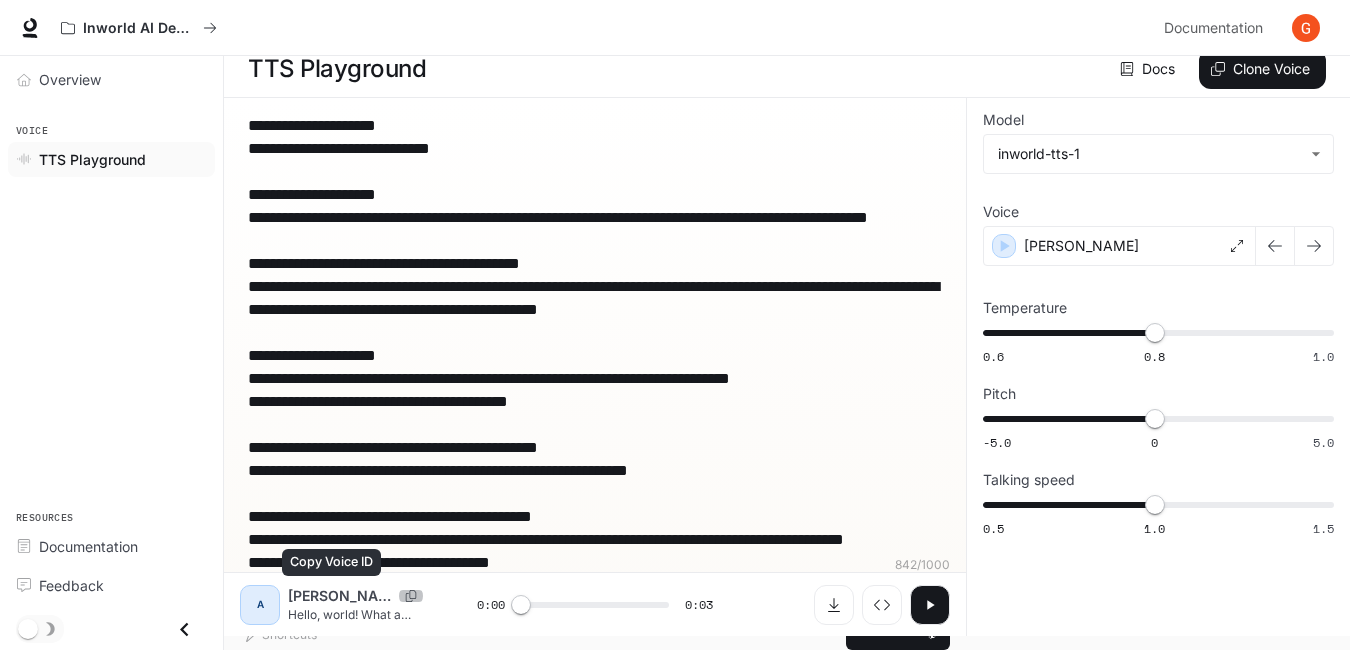 click 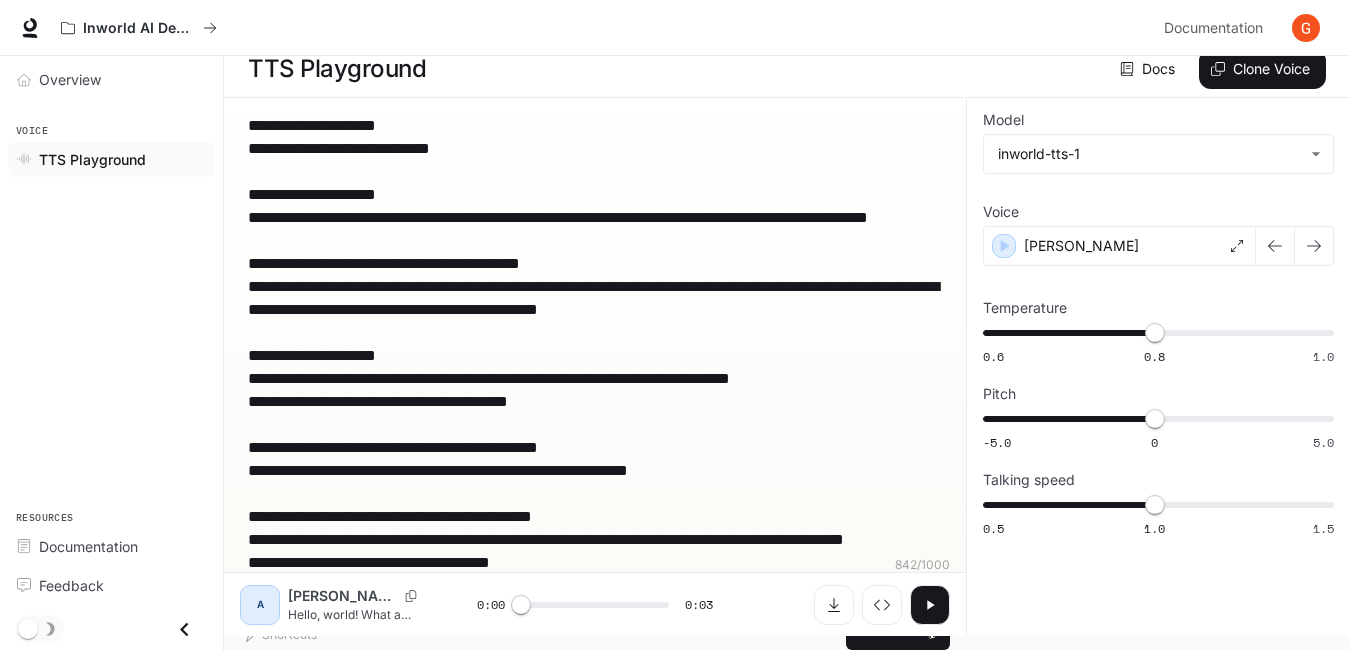 click on "**********" at bounding box center (595, 378) 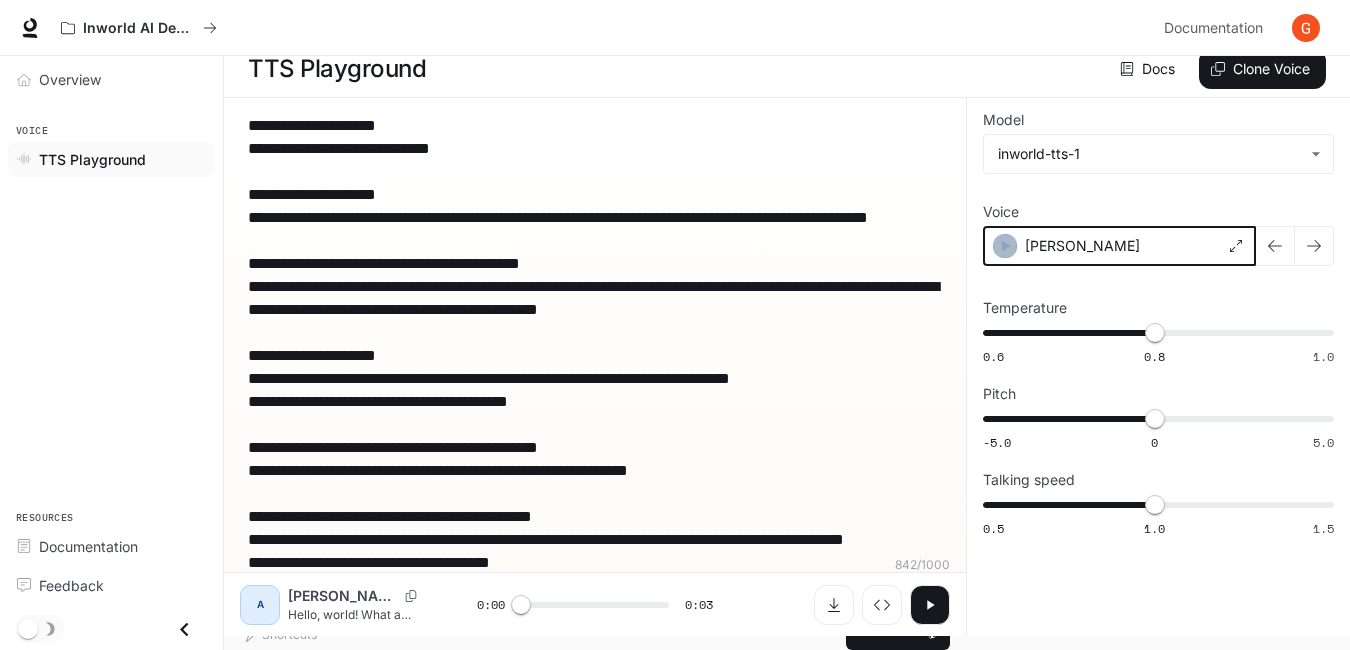 click 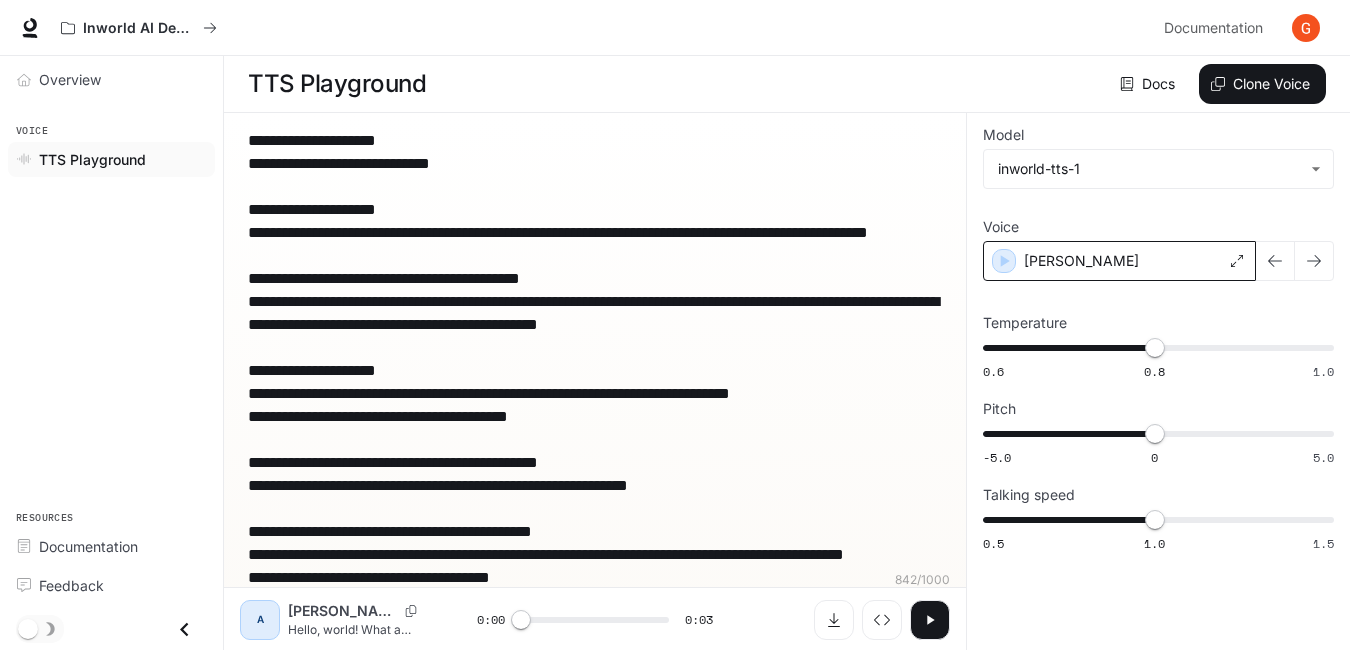 scroll, scrollTop: 15, scrollLeft: 0, axis: vertical 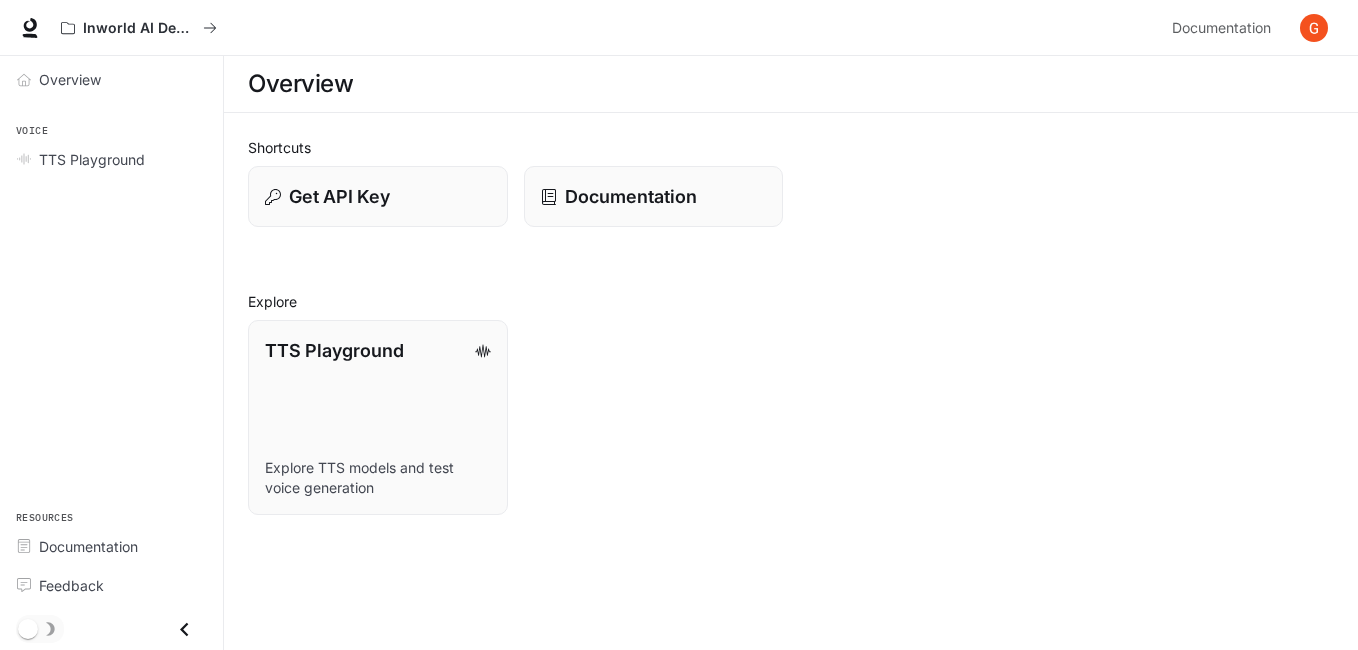 click at bounding box center [1314, 28] 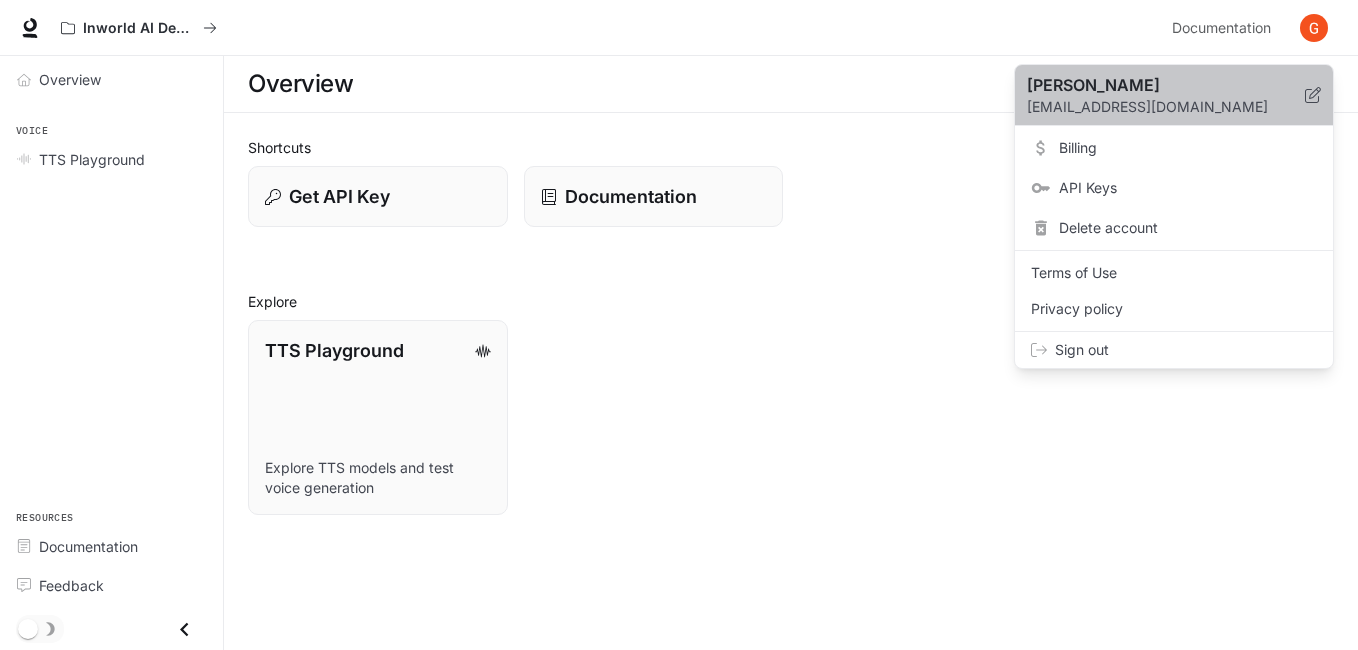 click on "[PERSON_NAME]" at bounding box center [1150, 85] 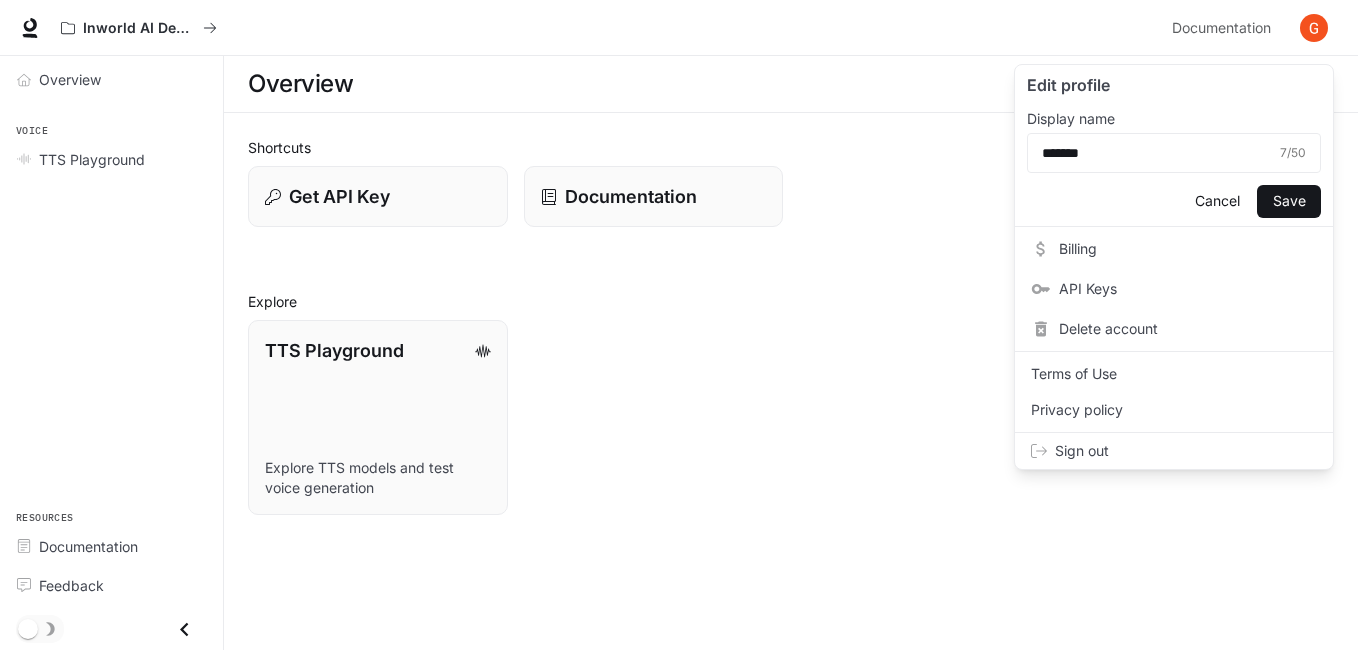 click on "API Keys" at bounding box center [1174, 289] 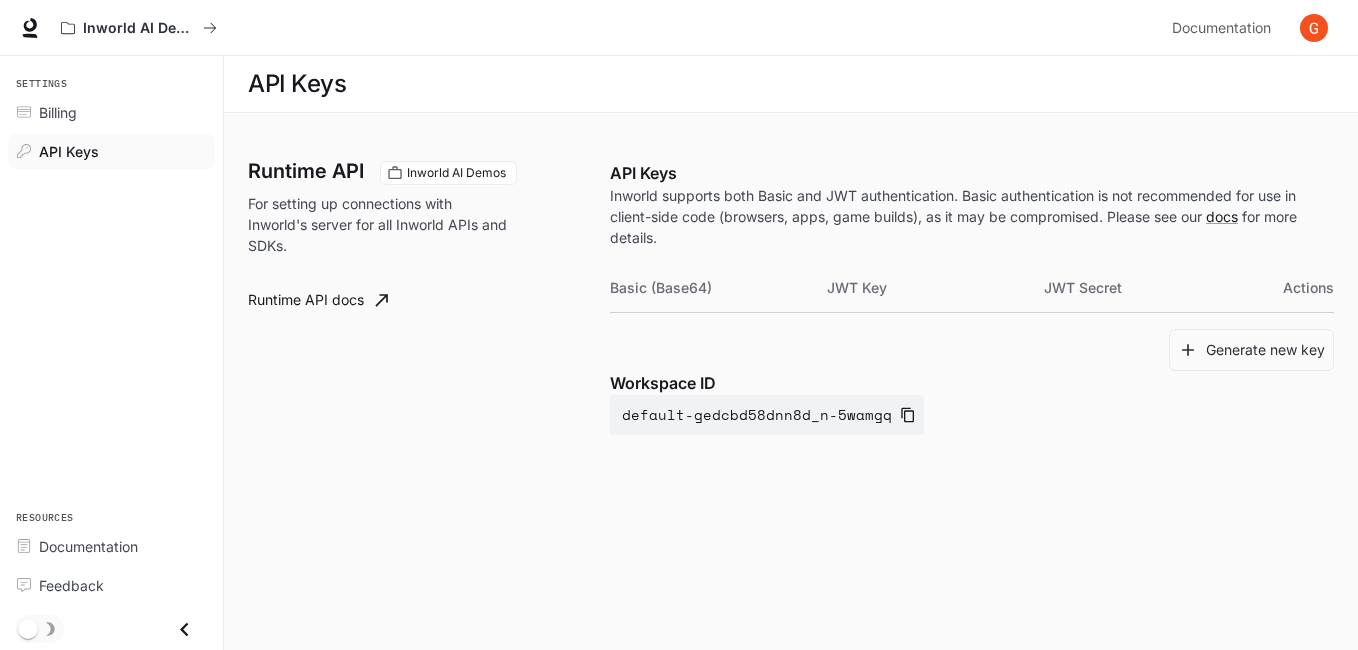click at bounding box center [1314, 28] 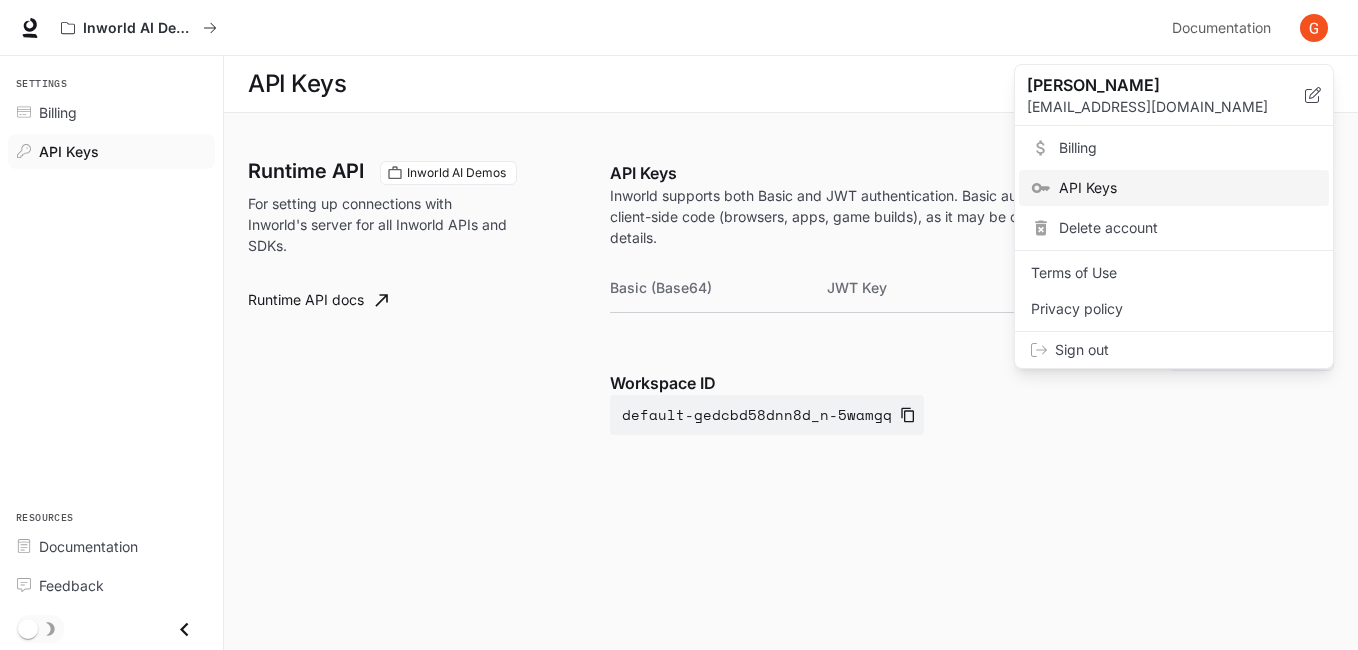 click on "Billing" at bounding box center [1188, 148] 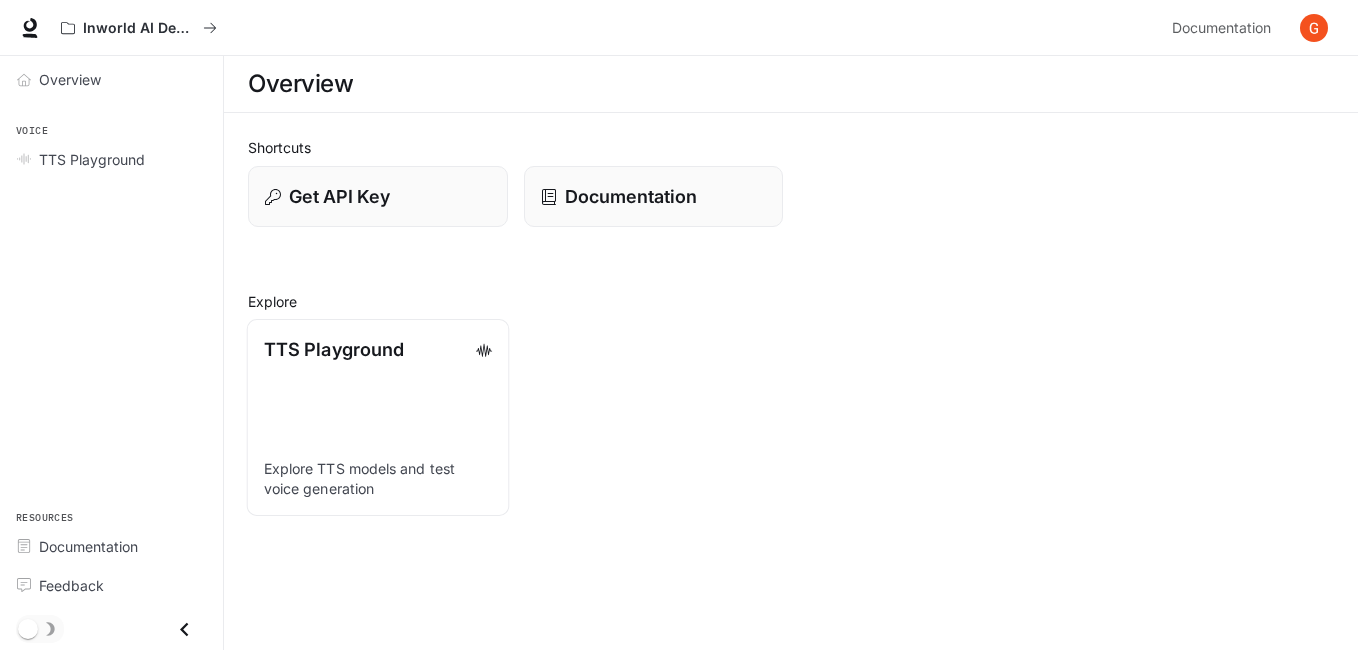 click on "TTS Playground" at bounding box center [334, 349] 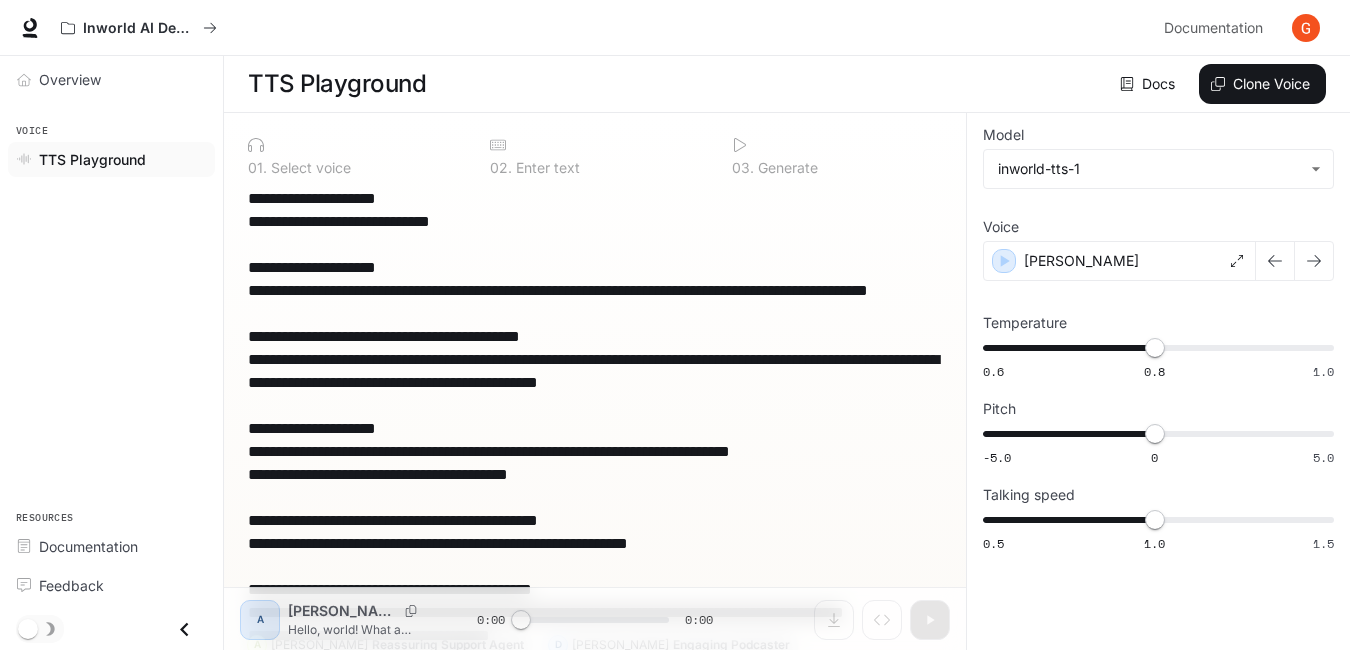 click on "Generate" at bounding box center [786, 168] 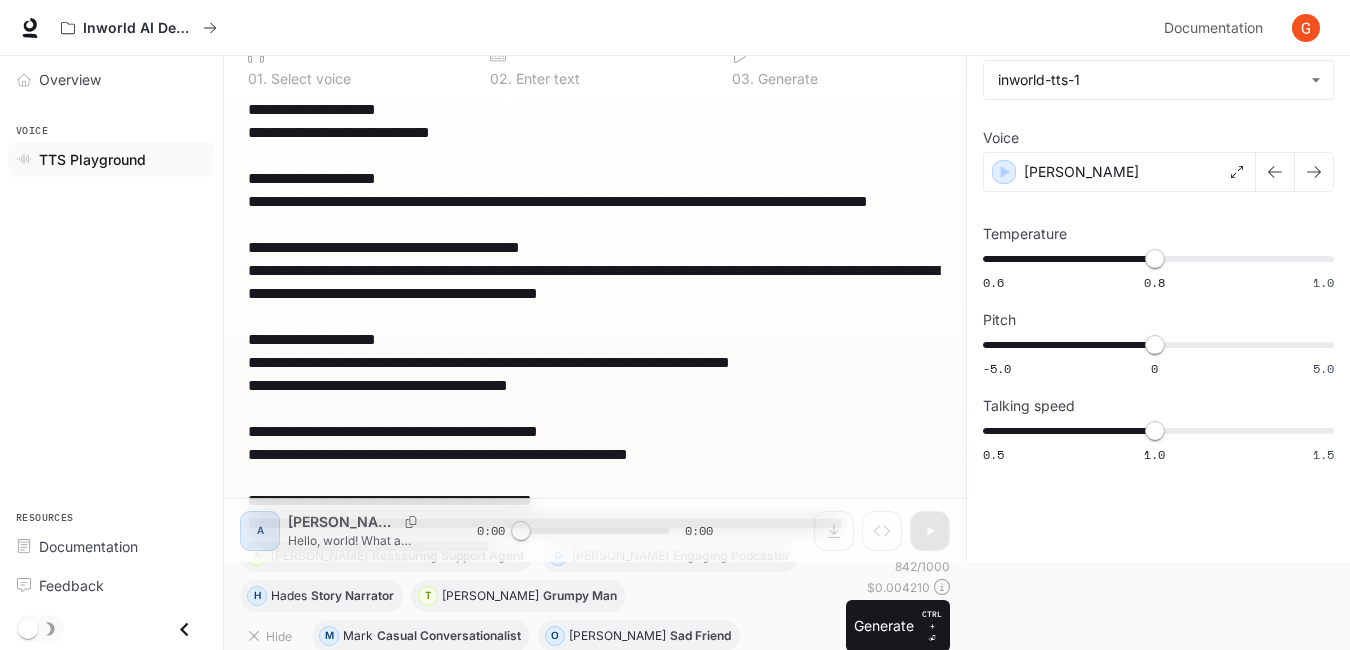scroll, scrollTop: 91, scrollLeft: 0, axis: vertical 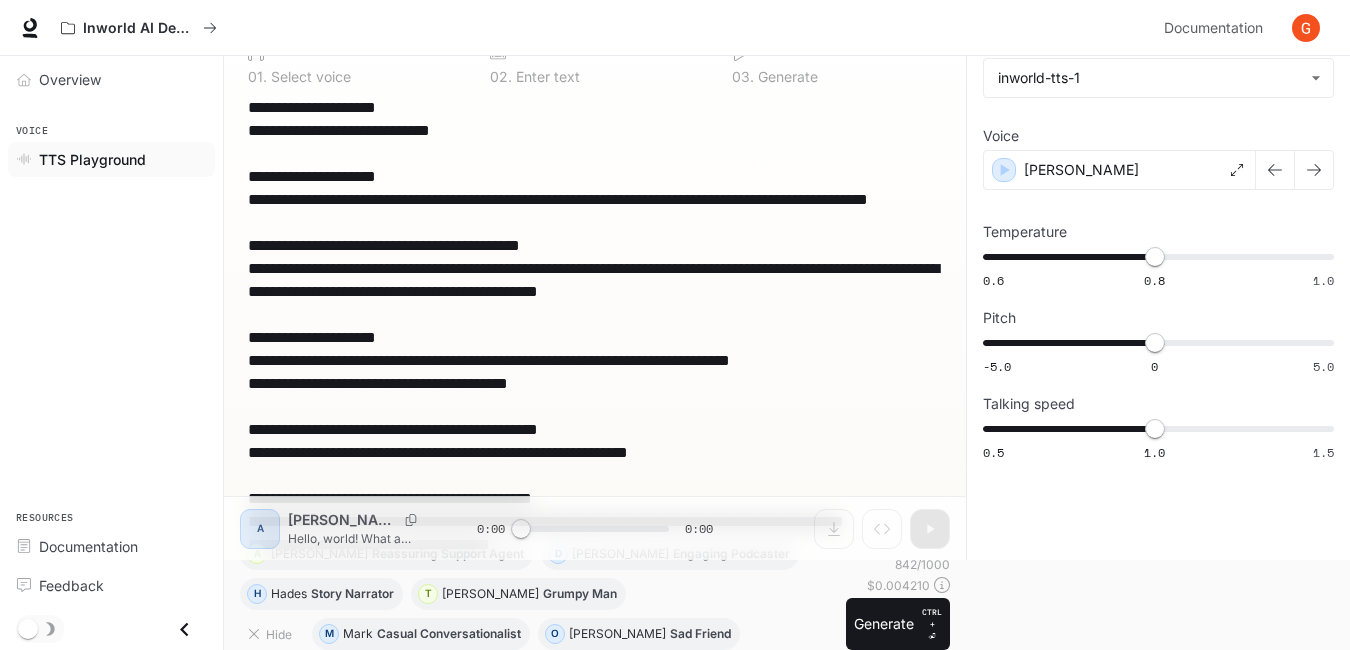 drag, startPoint x: 249, startPoint y: 107, endPoint x: 832, endPoint y: 546, distance: 729.80133 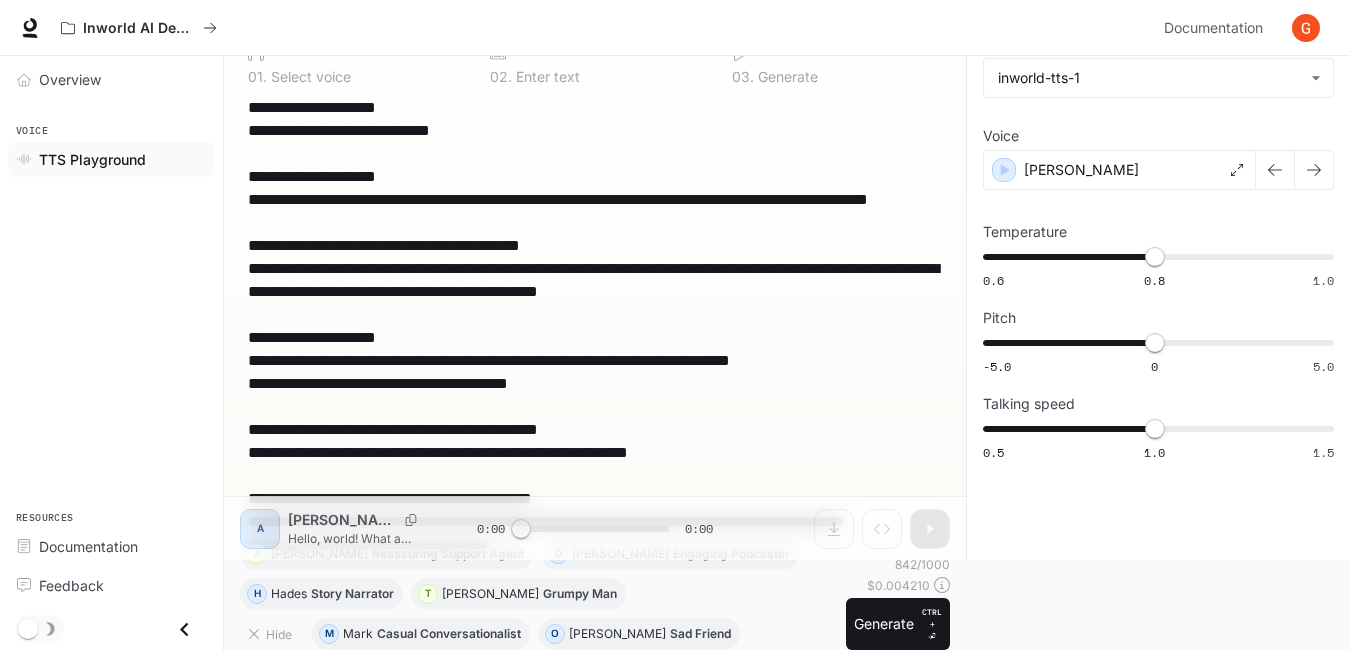click on "**********" at bounding box center (595, 360) 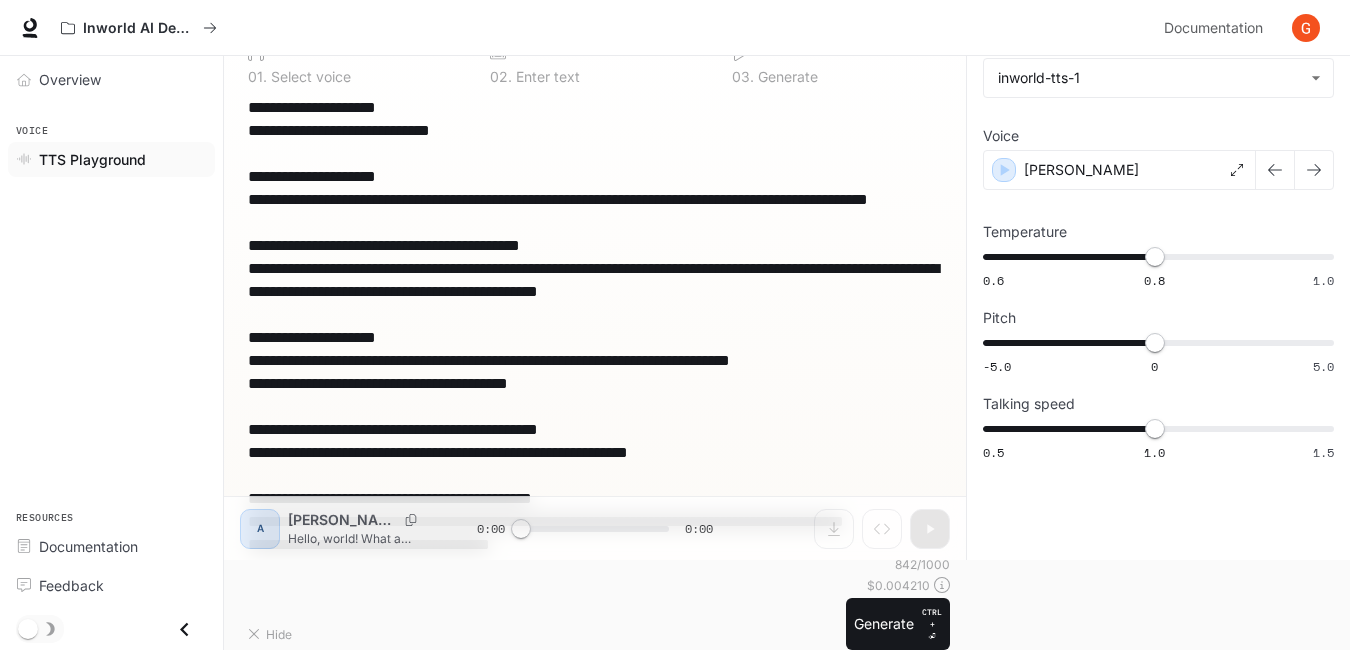type on "**********" 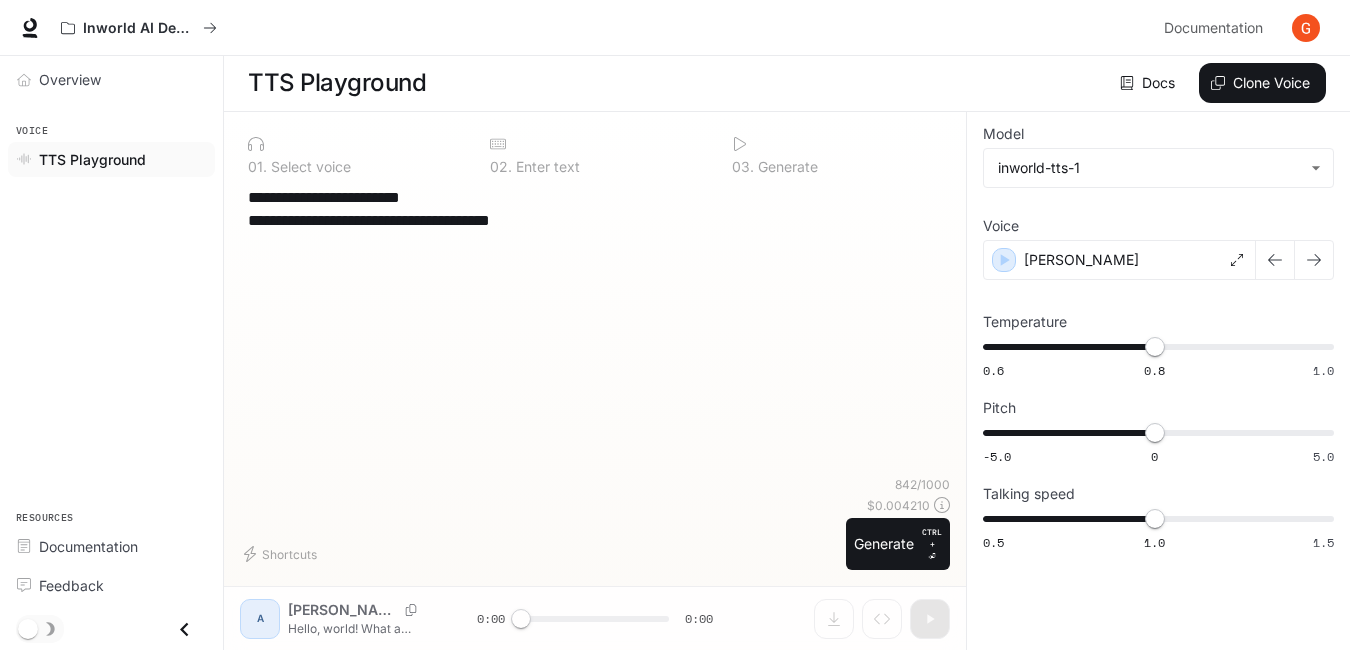 scroll, scrollTop: 1, scrollLeft: 0, axis: vertical 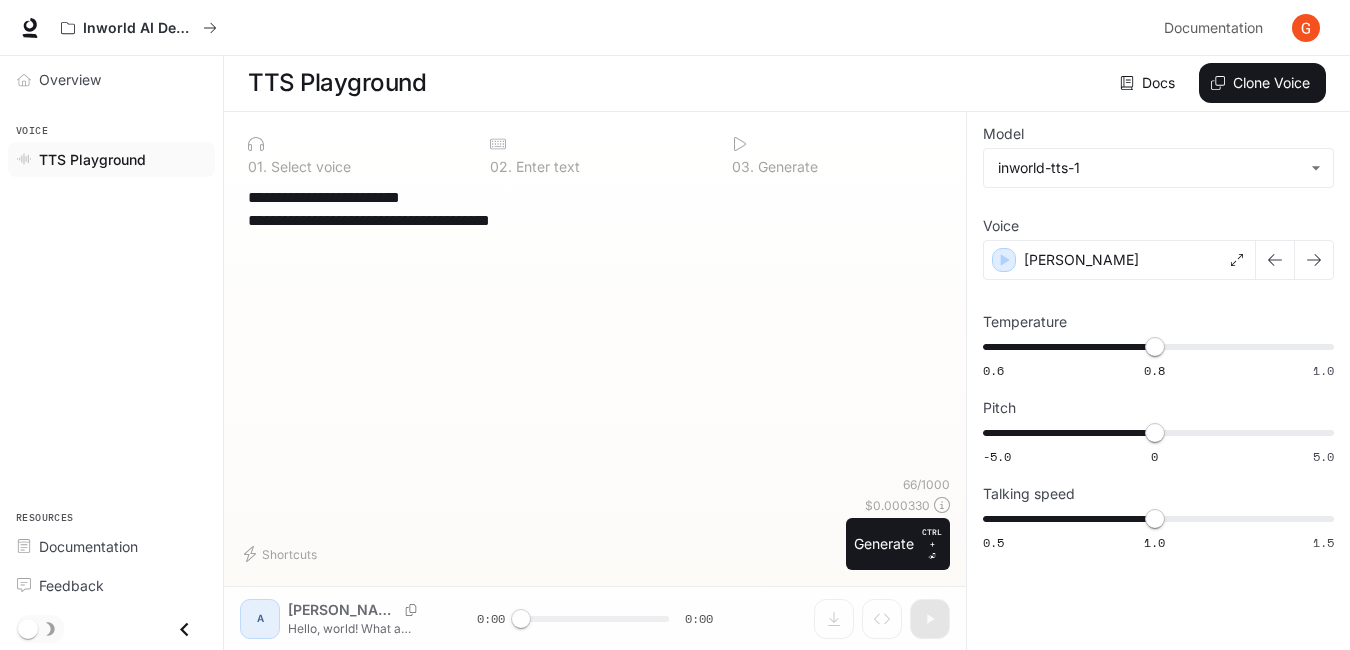 drag, startPoint x: 564, startPoint y: 212, endPoint x: 219, endPoint y: 173, distance: 347.19736 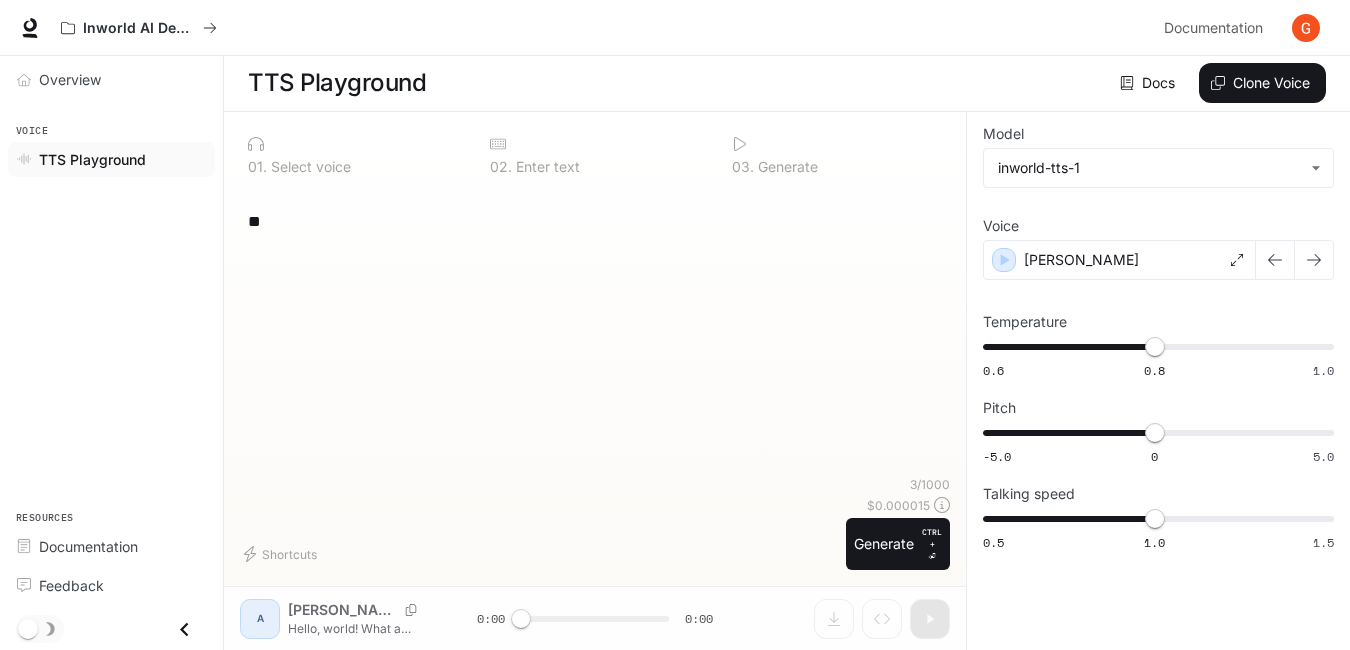 paste on "****" 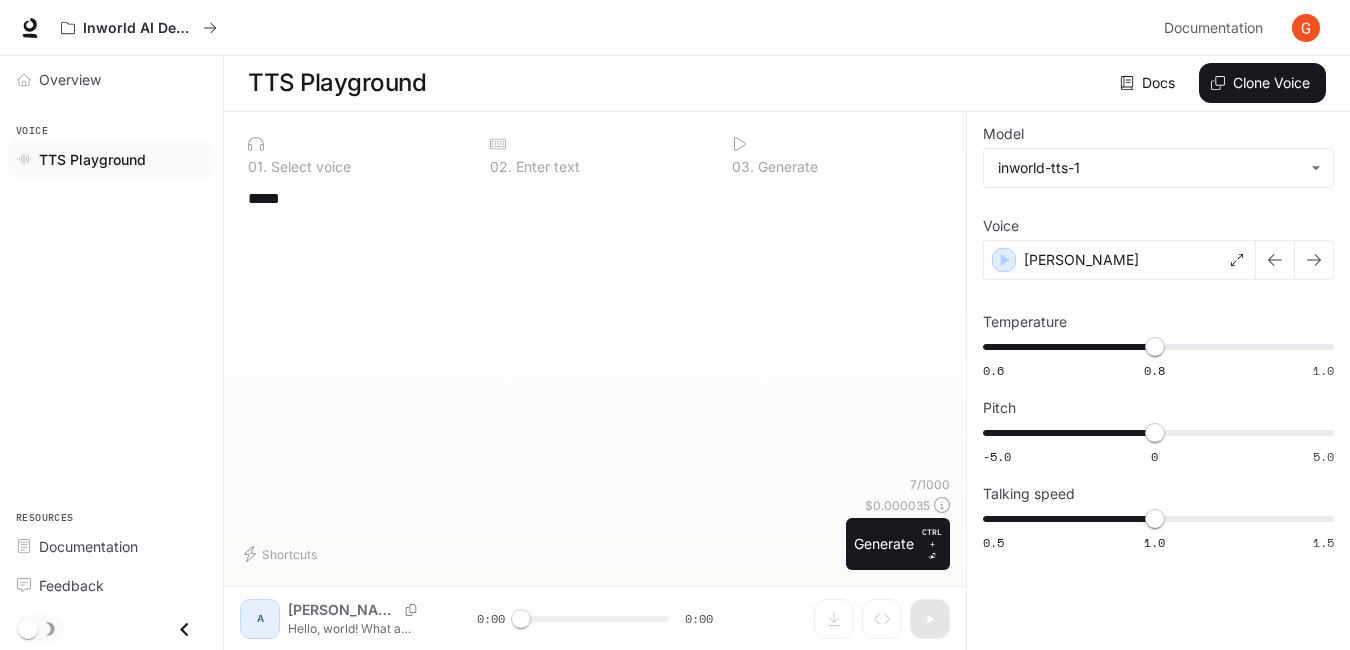 type on "*" 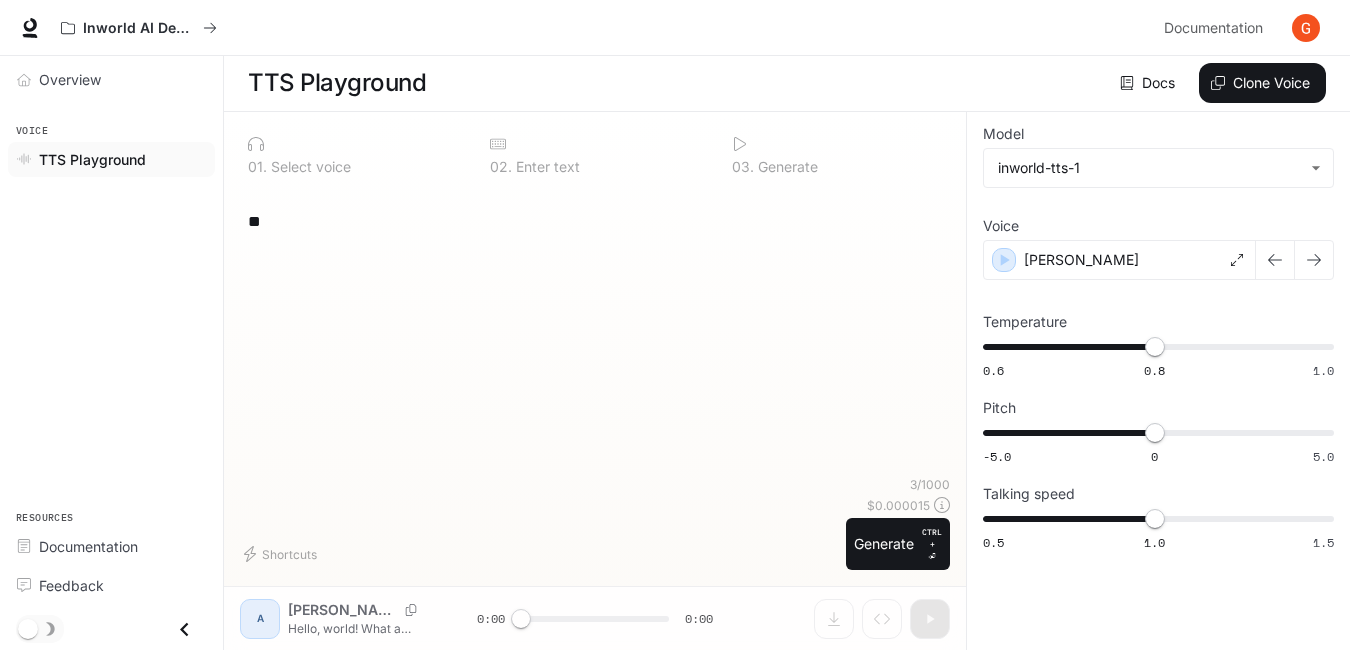 paste on "**********" 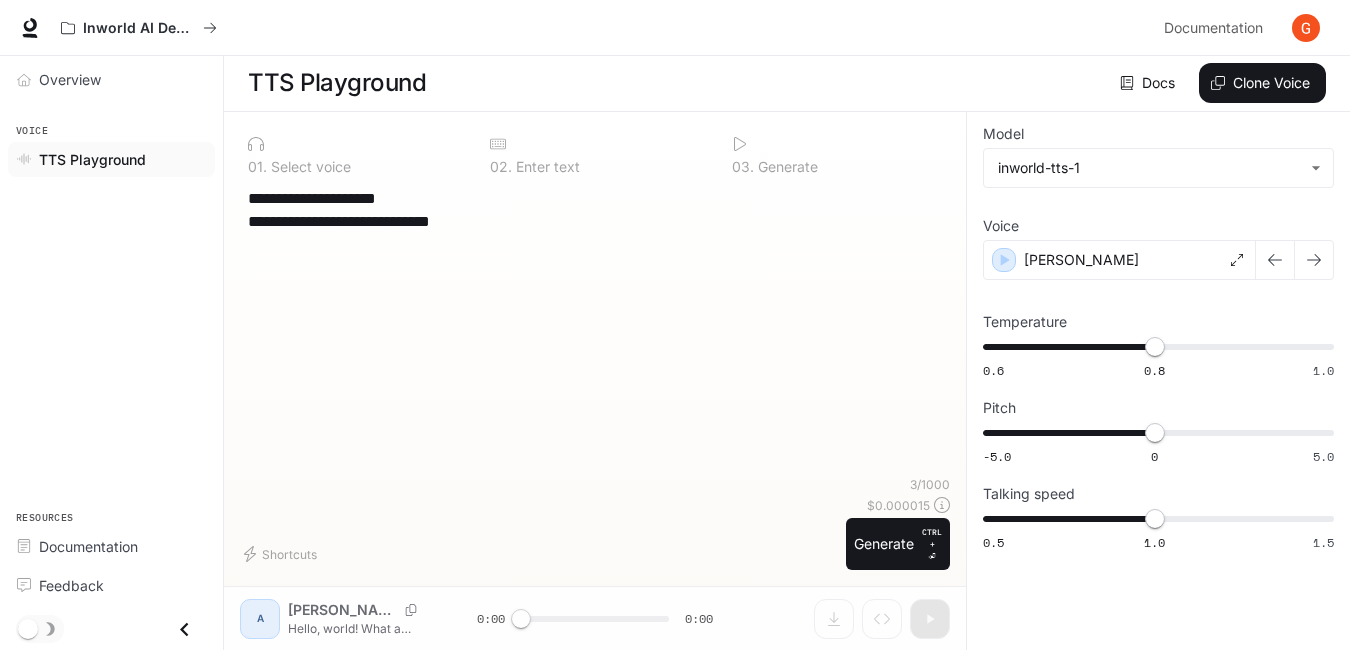 scroll, scrollTop: 73, scrollLeft: 0, axis: vertical 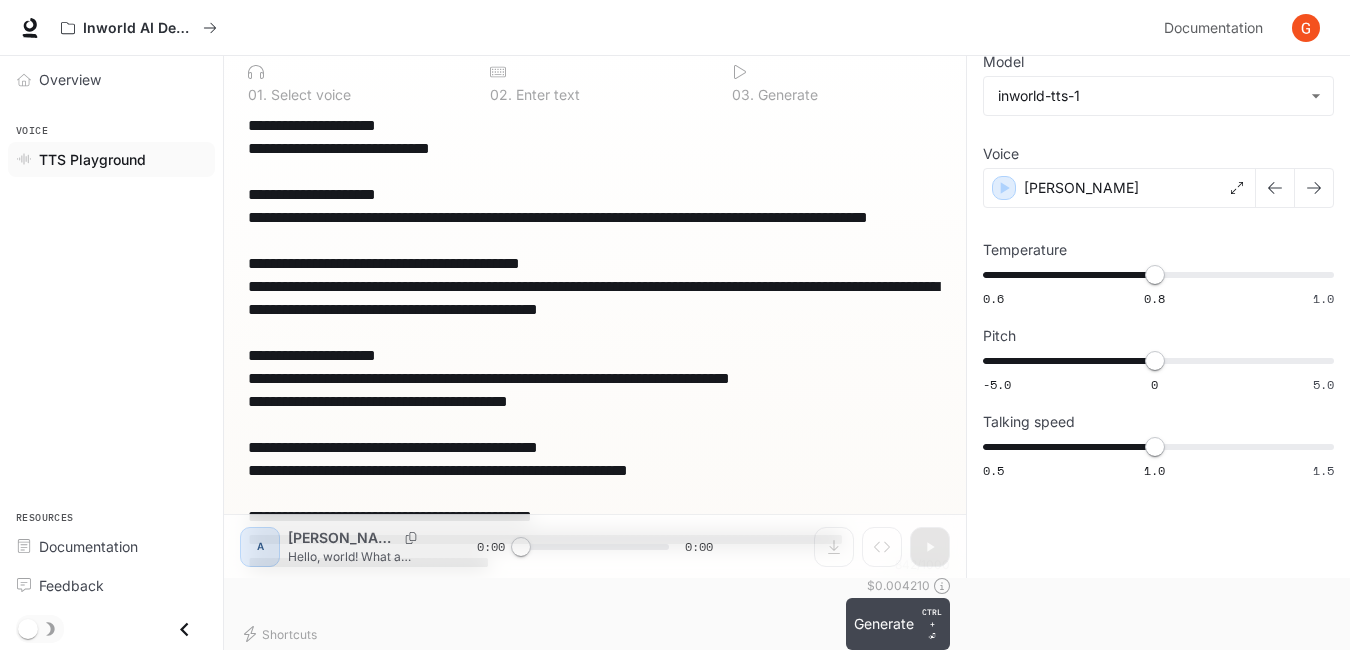 type on "**********" 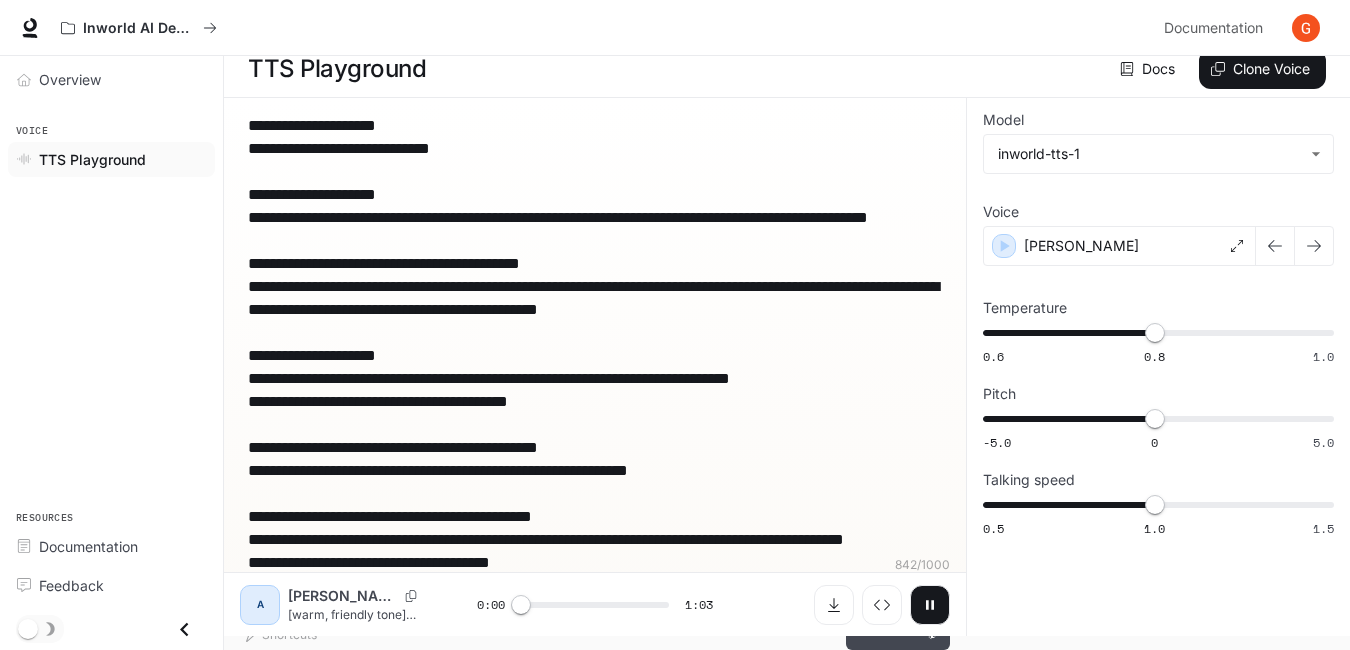 scroll, scrollTop: 15, scrollLeft: 0, axis: vertical 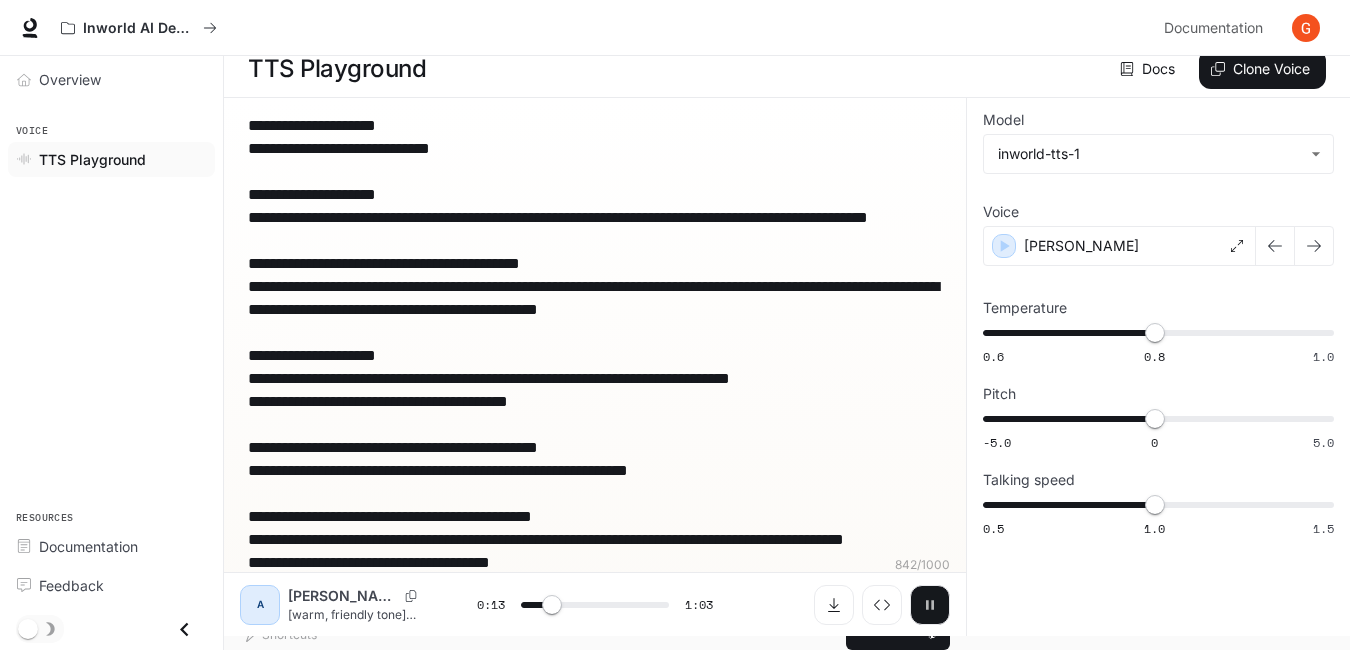 click 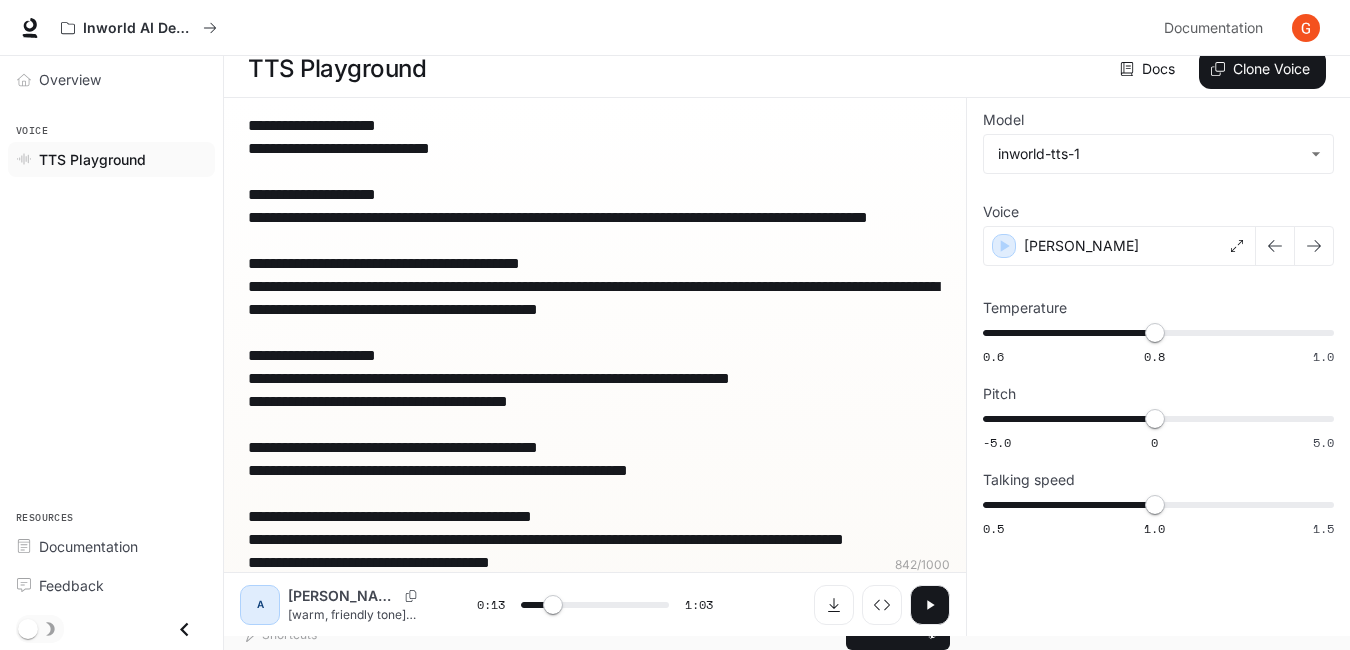 type on "****" 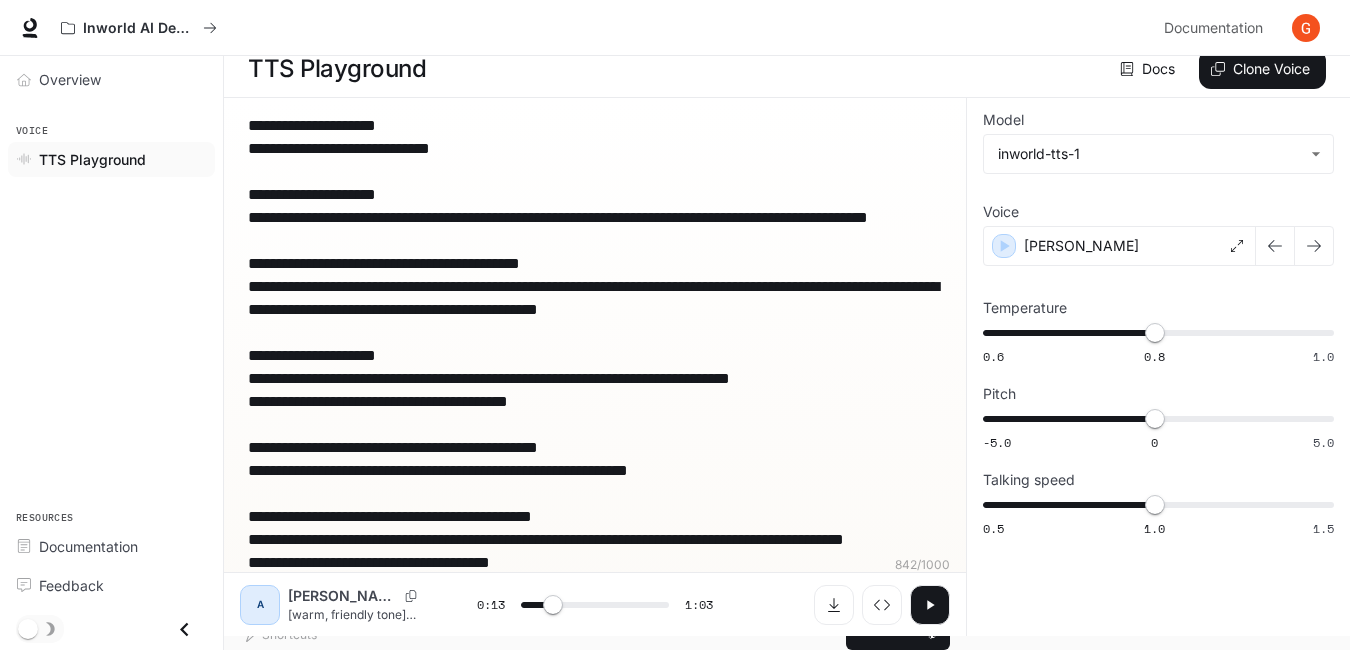 drag, startPoint x: 248, startPoint y: 124, endPoint x: 954, endPoint y: 693, distance: 906.7508 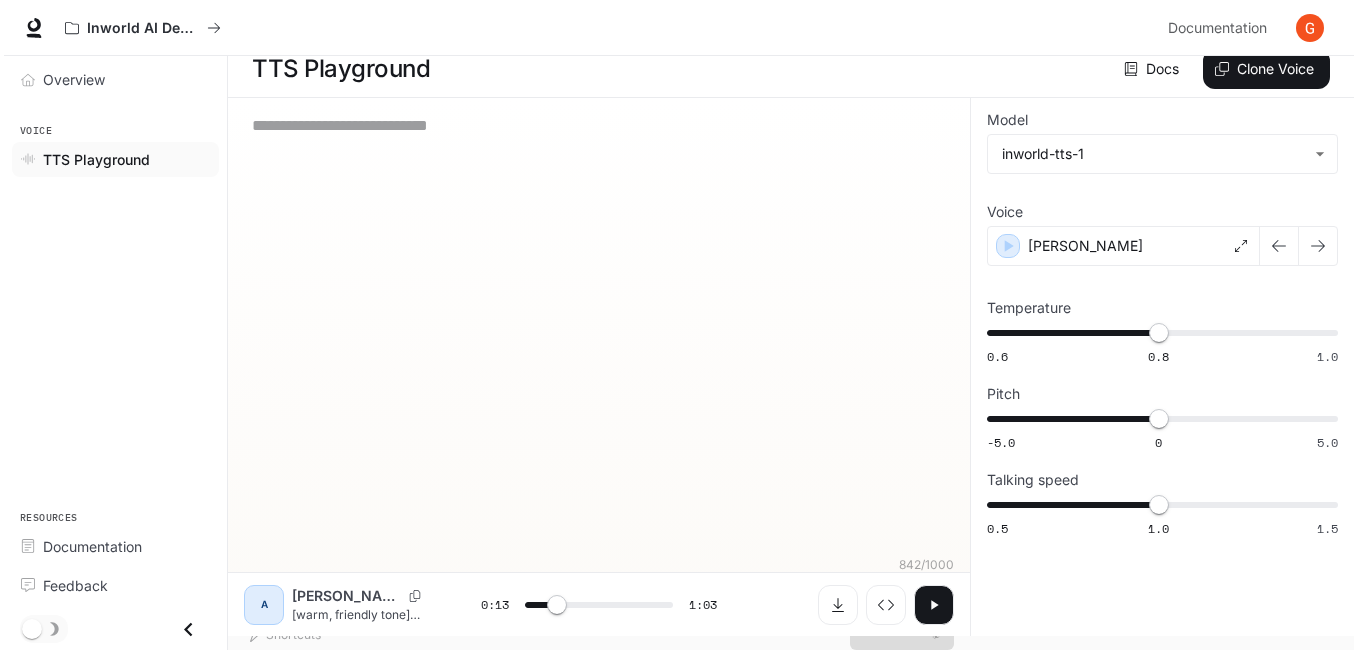 scroll, scrollTop: 1, scrollLeft: 0, axis: vertical 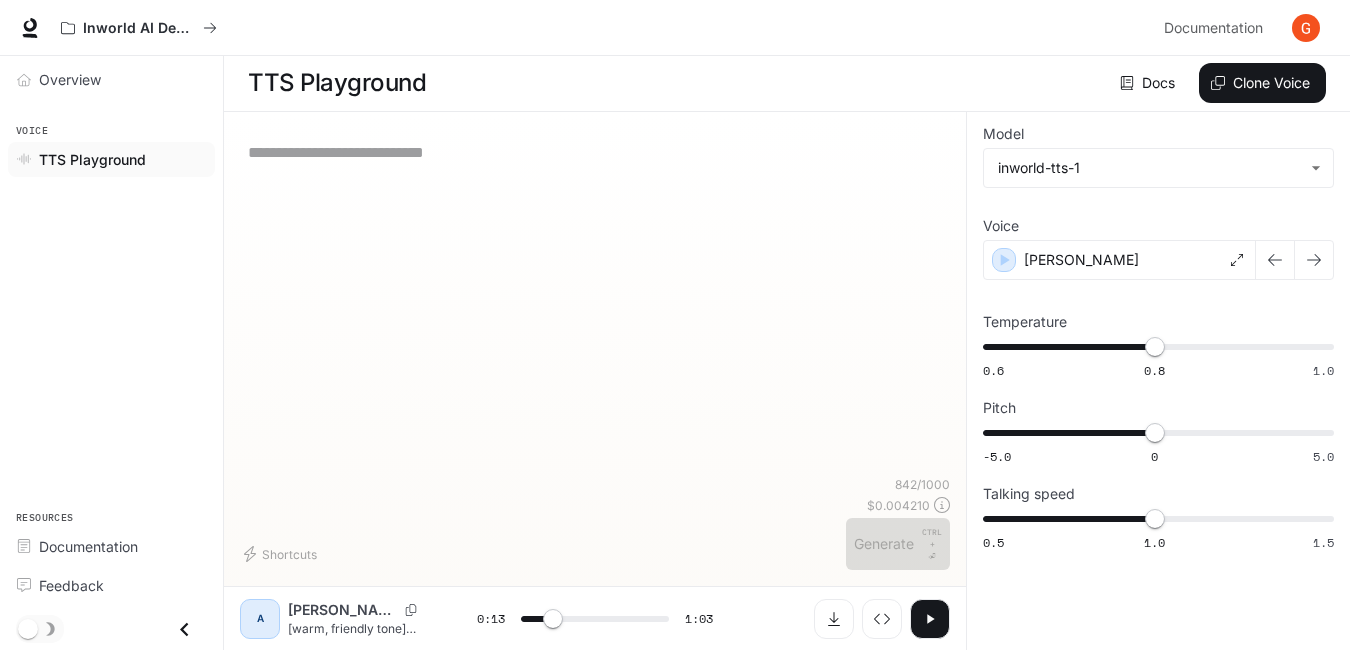 type on "****" 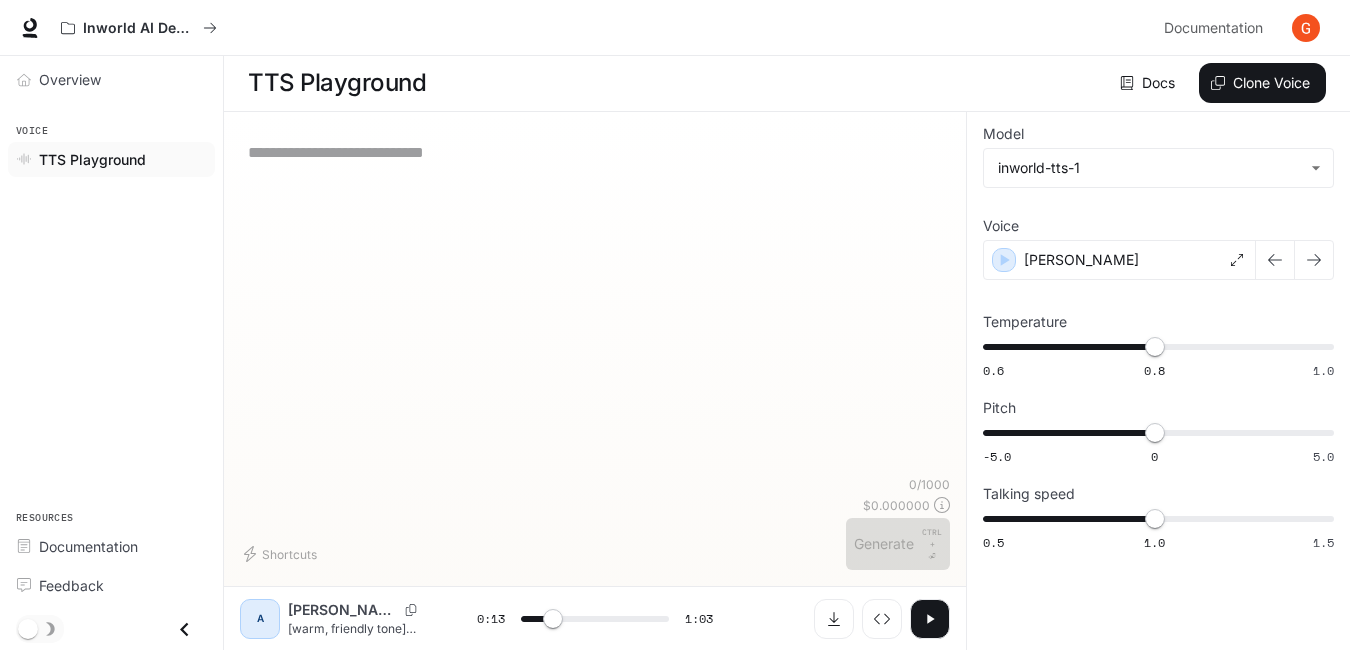 paste on "**********" 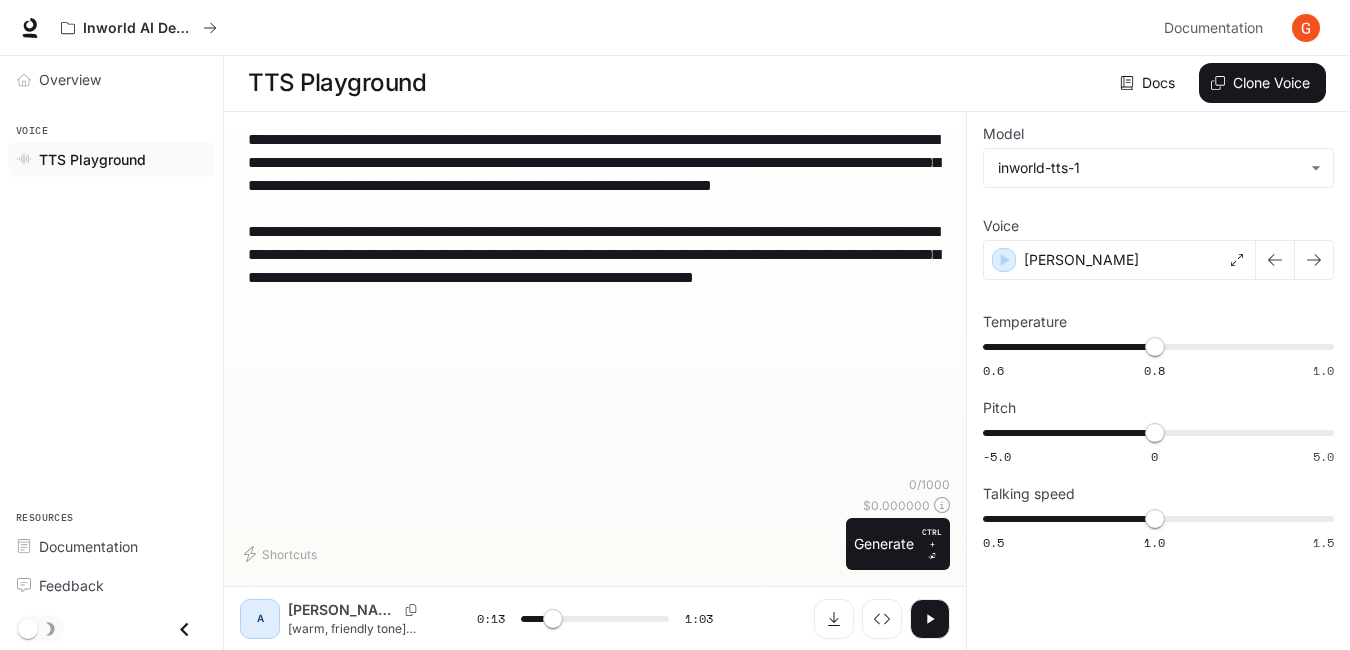 type on "****" 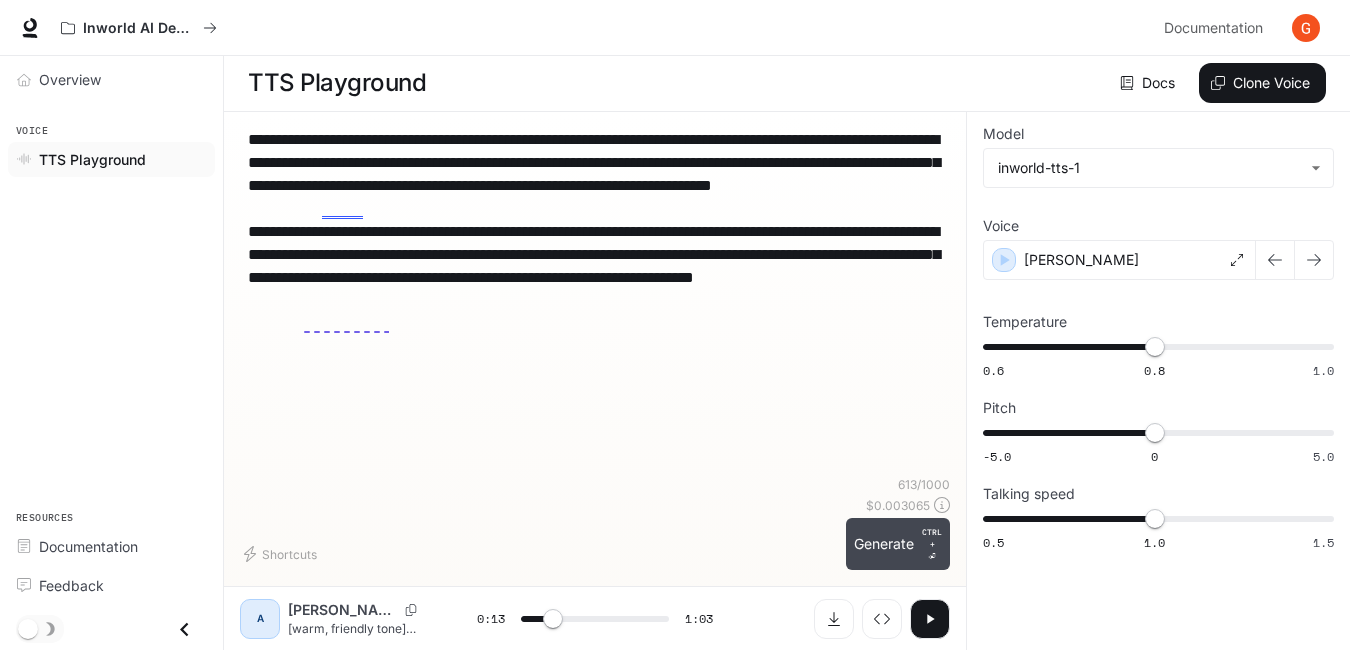 type on "**********" 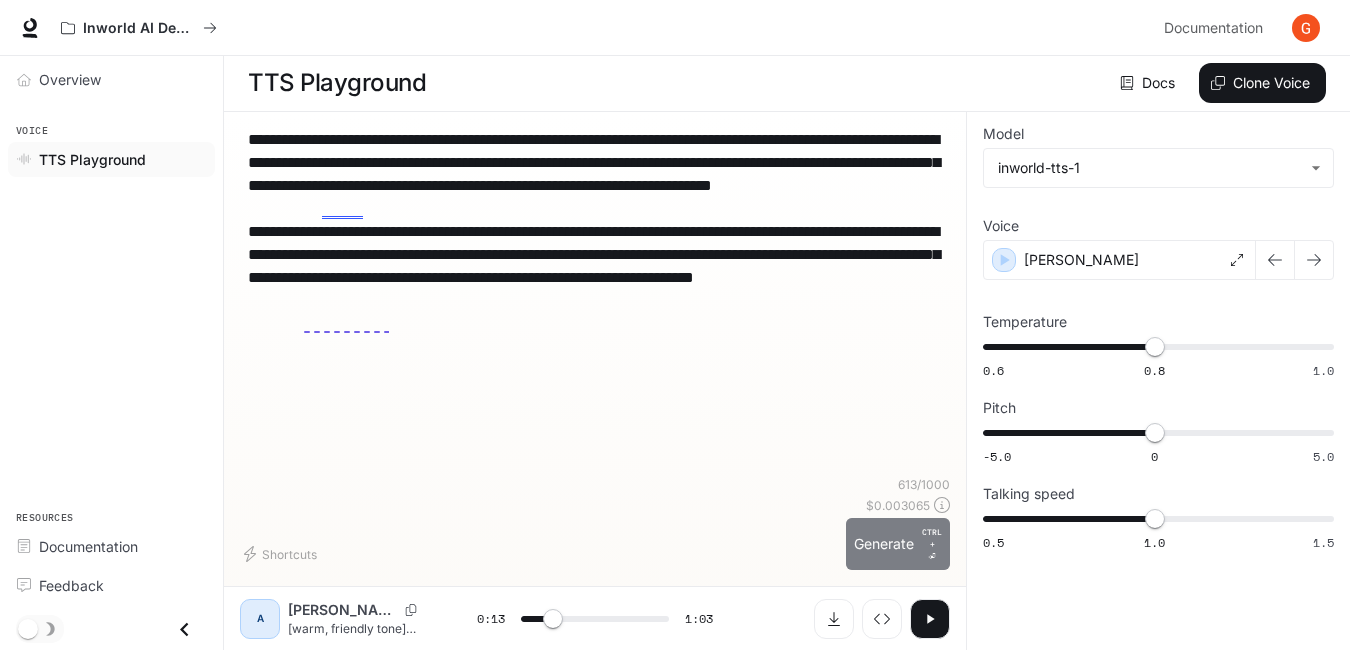 click on "Generate CTRL +  ⏎" at bounding box center (898, 544) 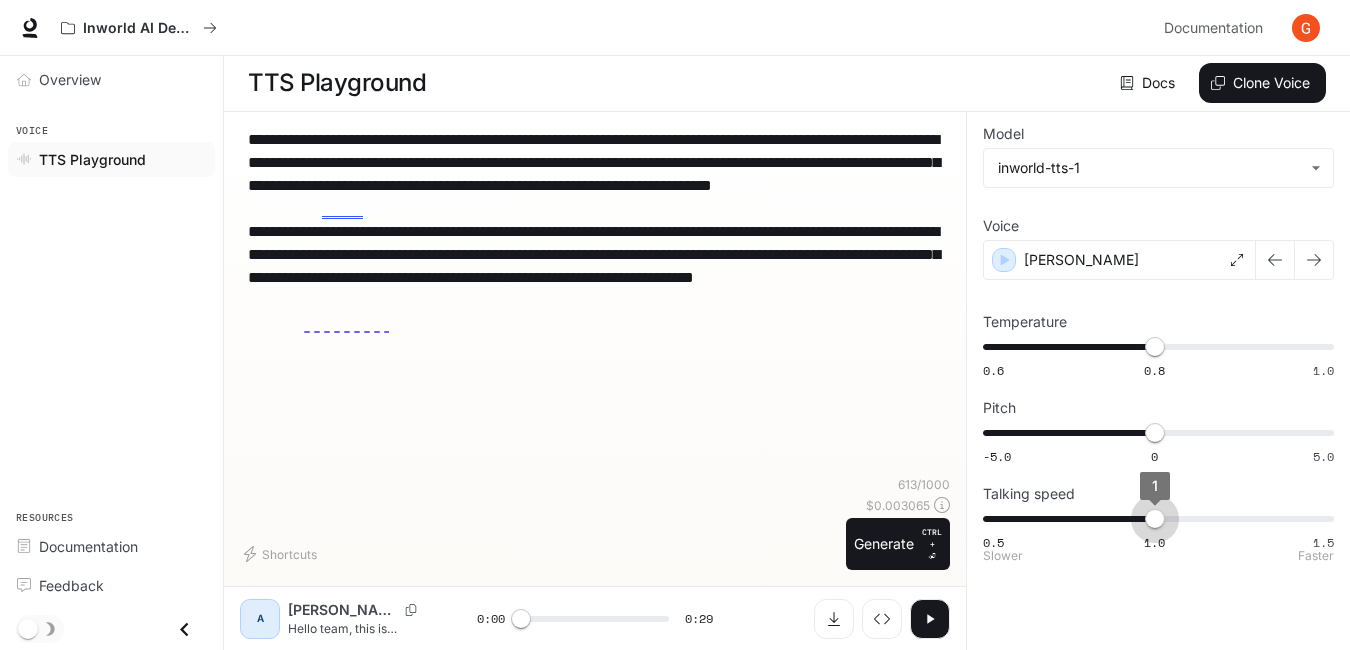 click on "1" at bounding box center (1155, 519) 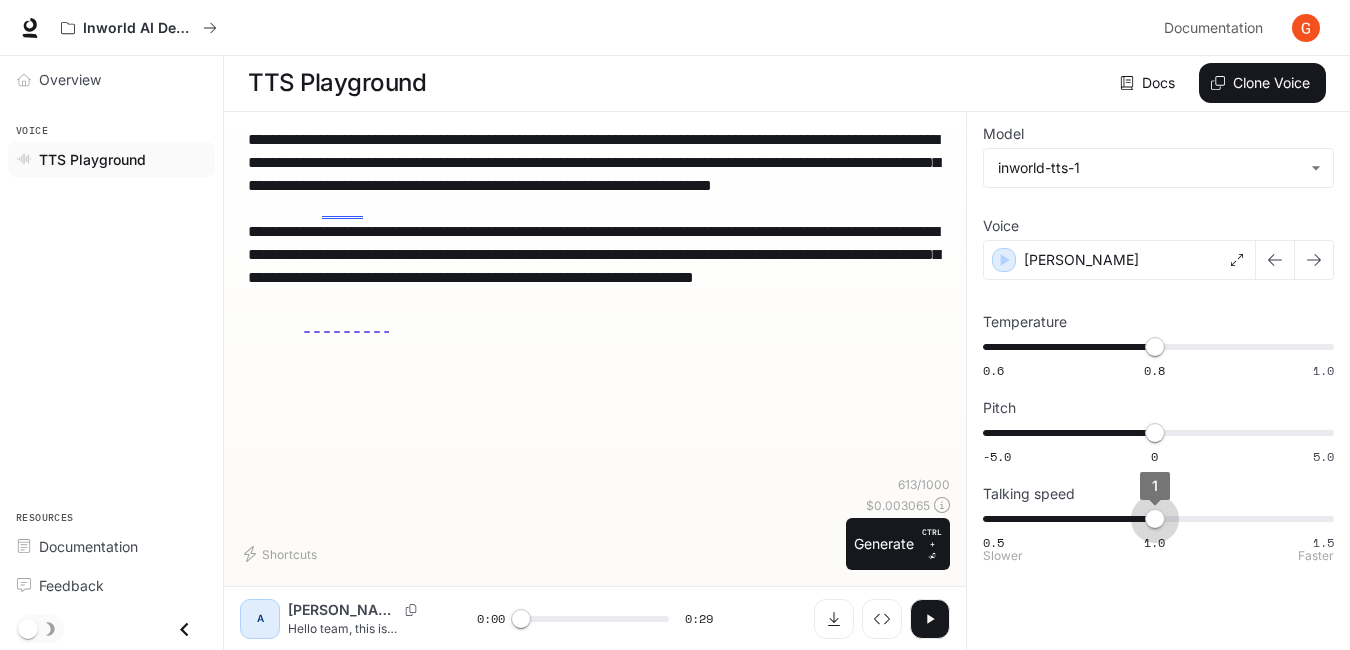 click on "1" at bounding box center (1155, 519) 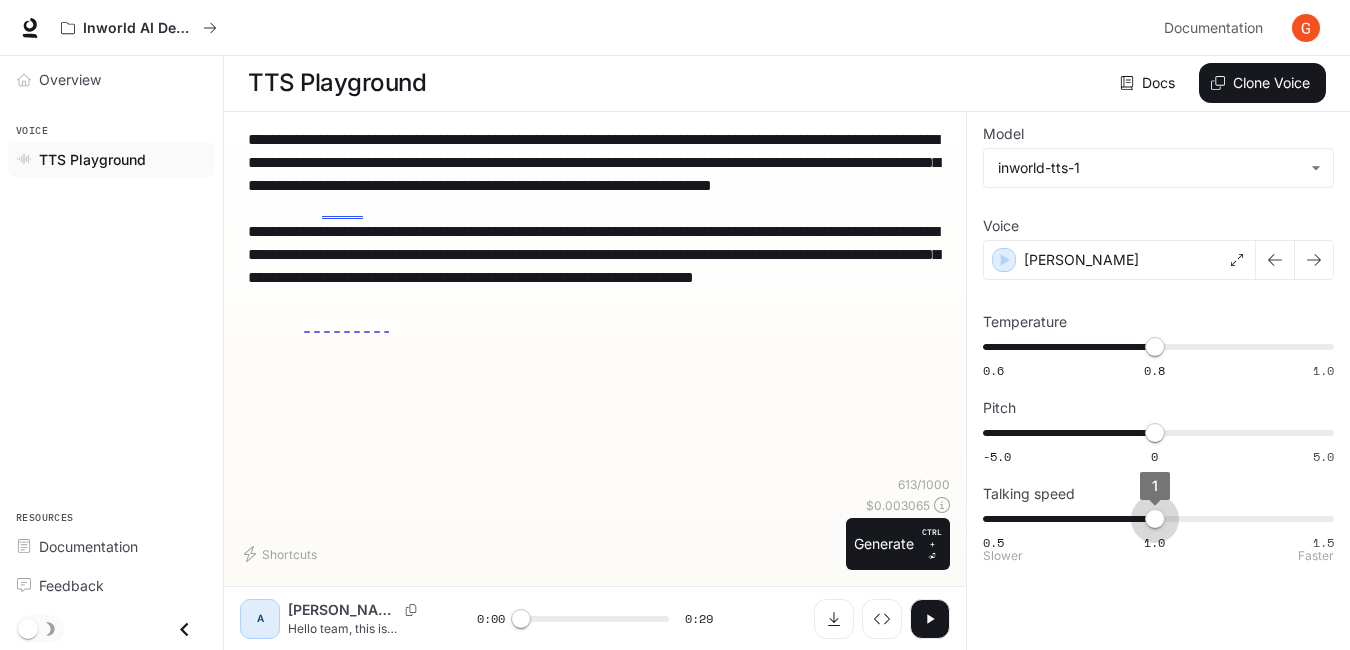 click on "1" at bounding box center [1155, 519] 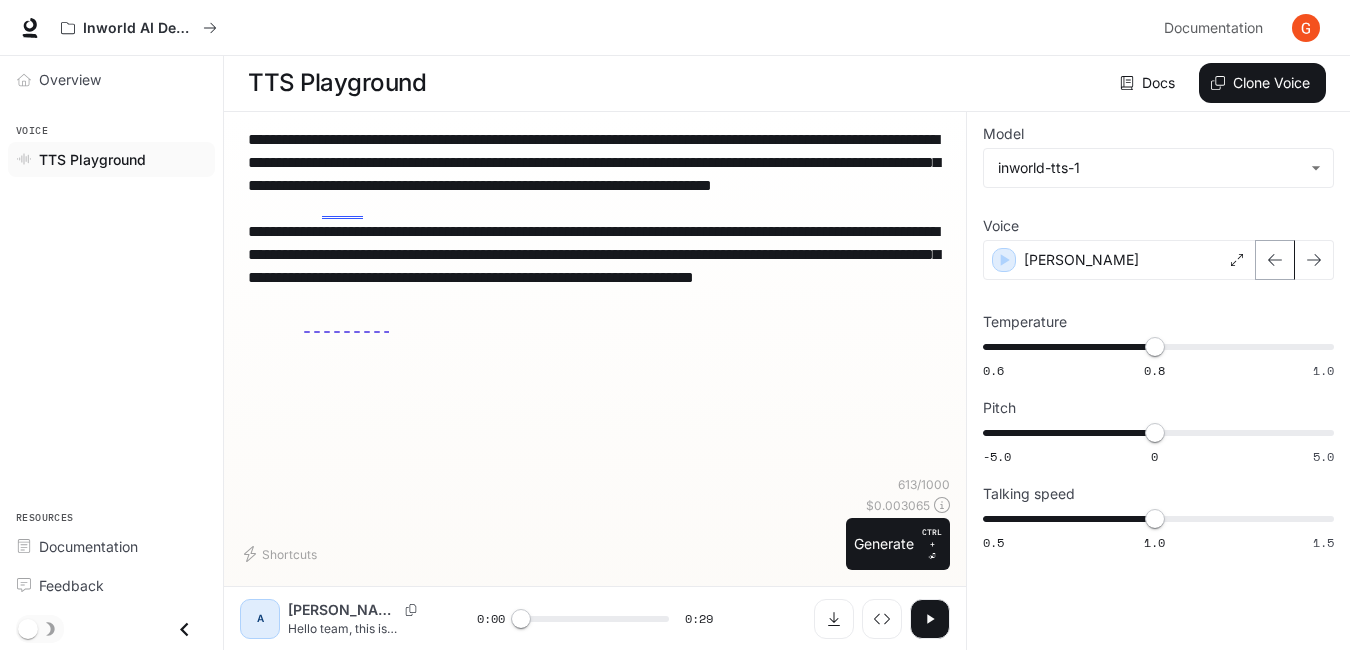 click 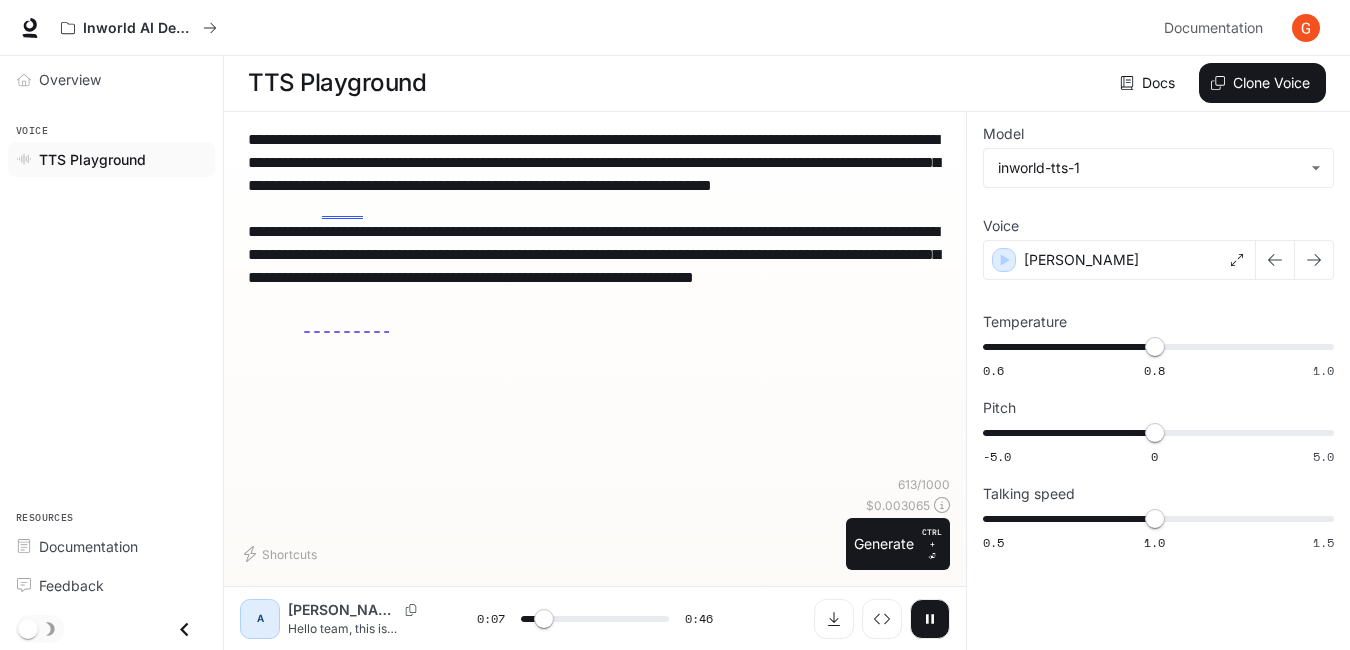 click 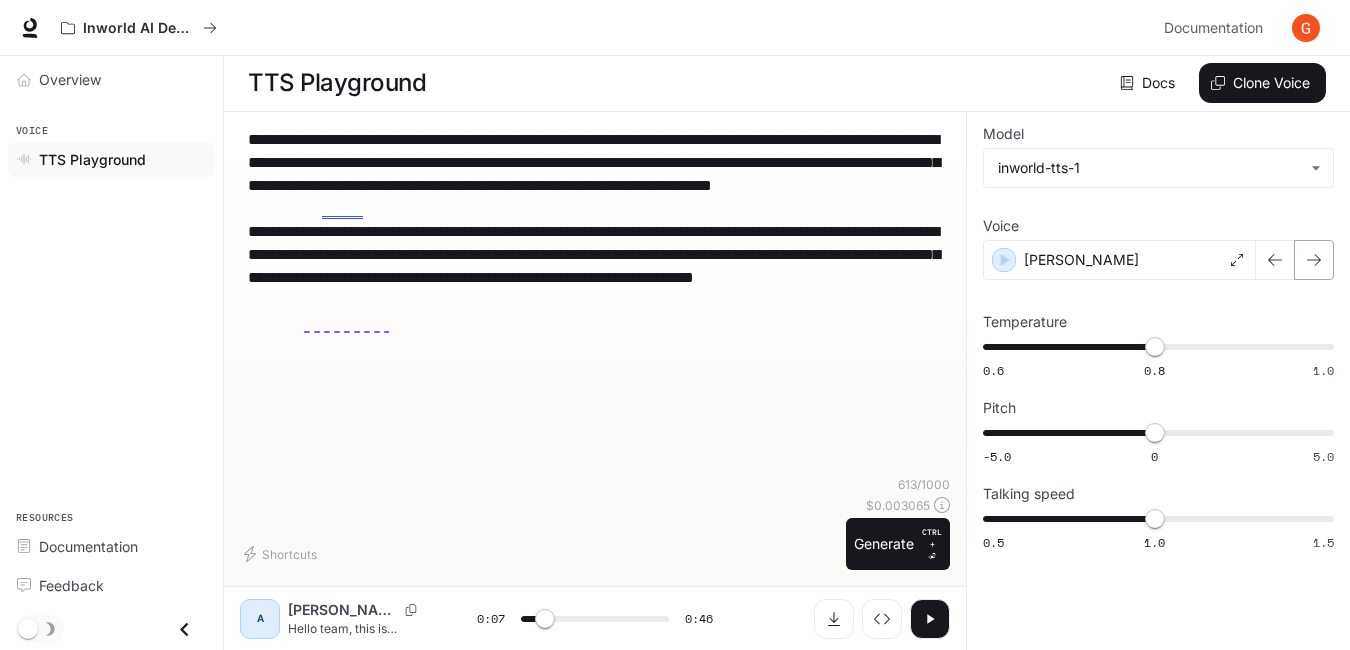 click 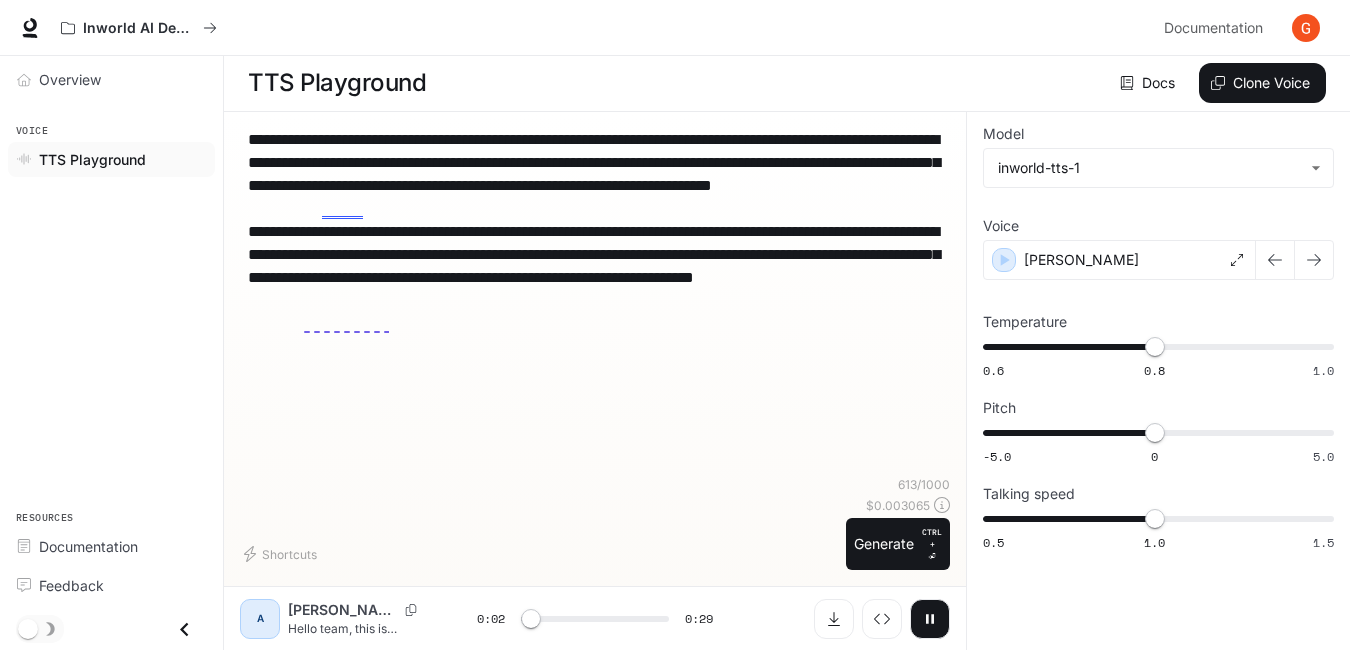 click 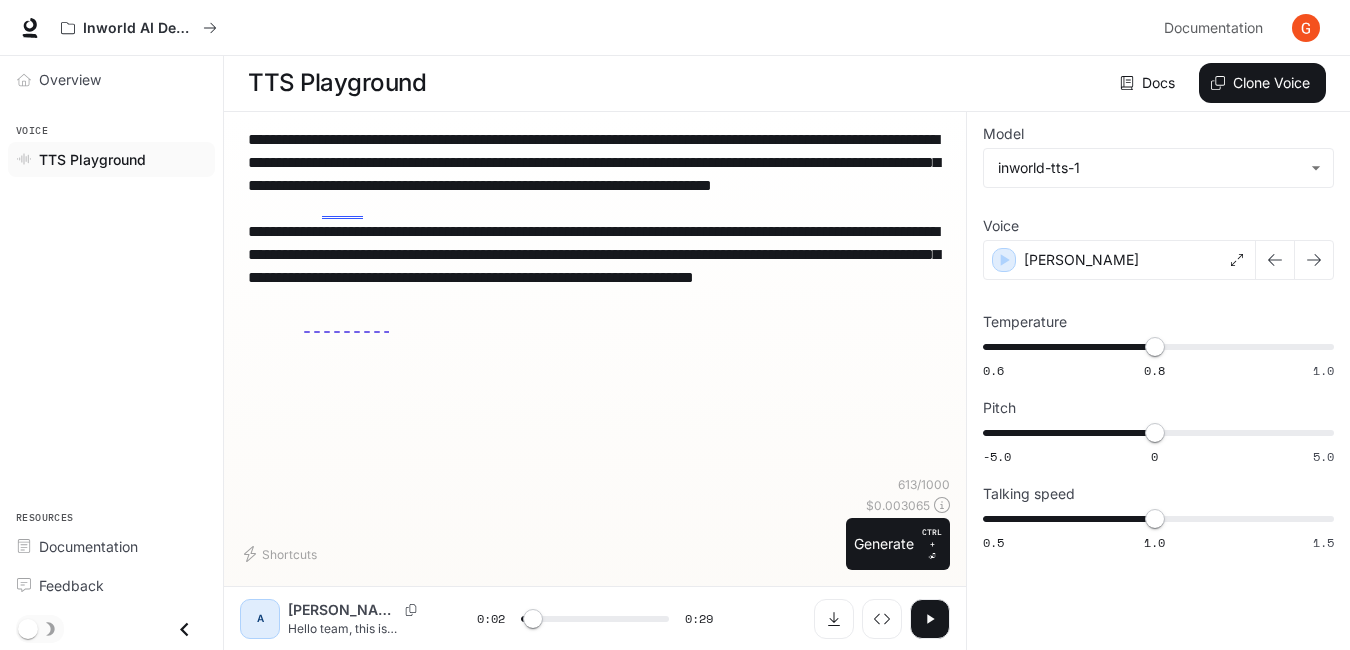 click on "**********" at bounding box center (595, 231) 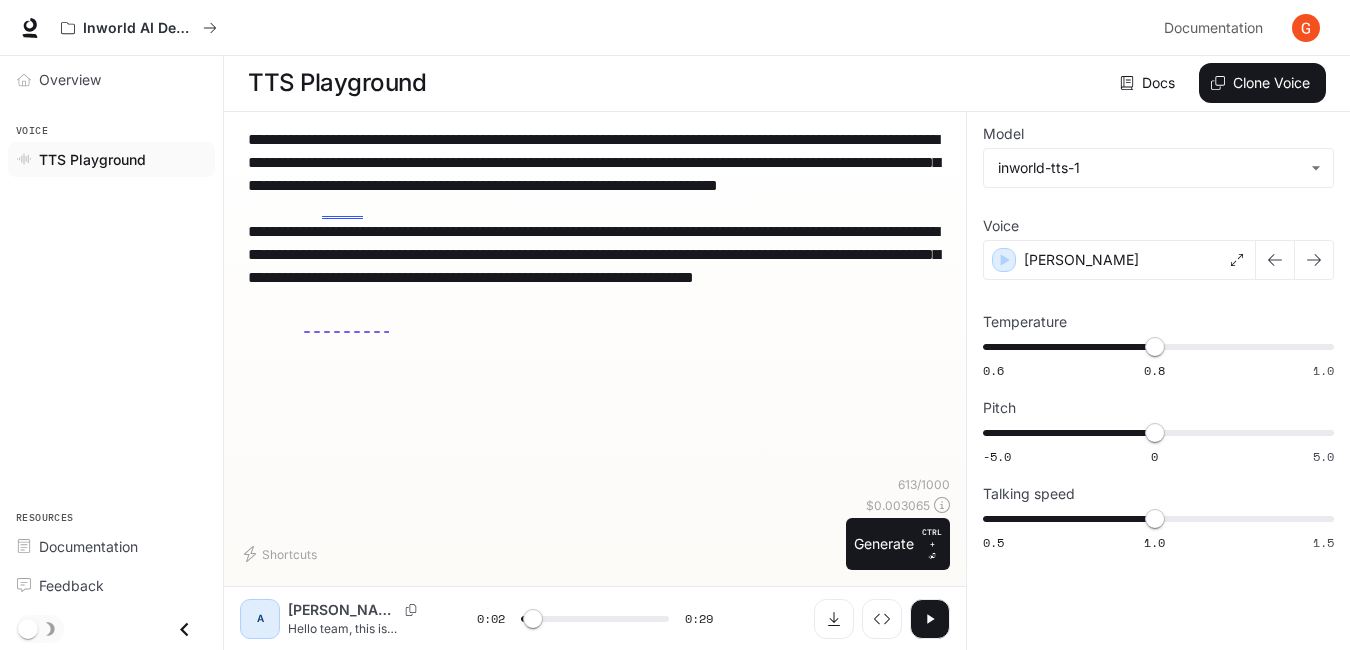 type on "***" 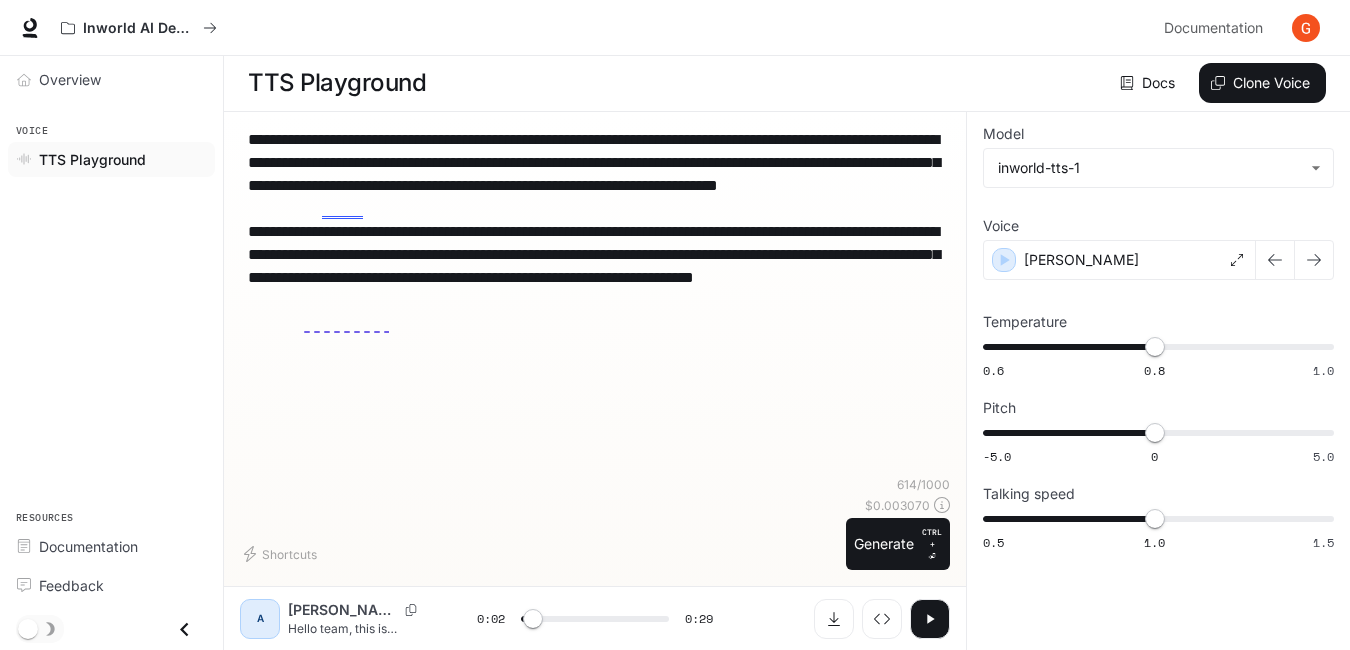 type on "**********" 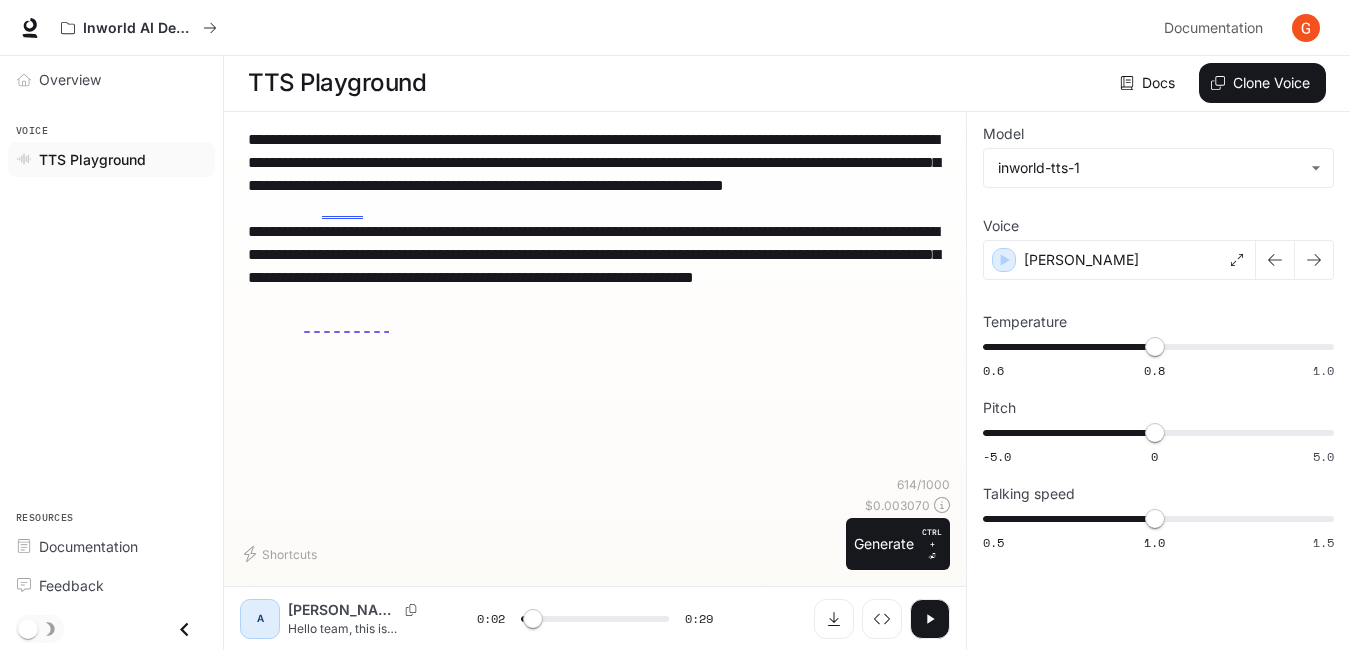 type on "***" 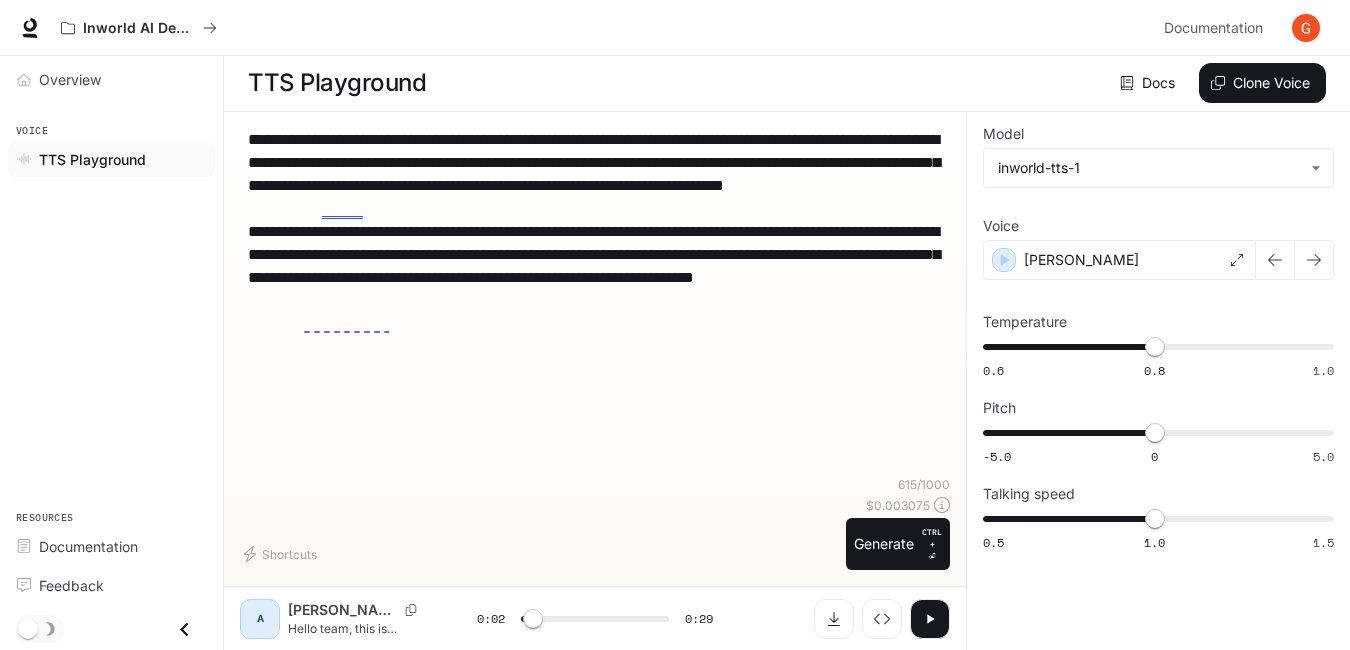 type on "**********" 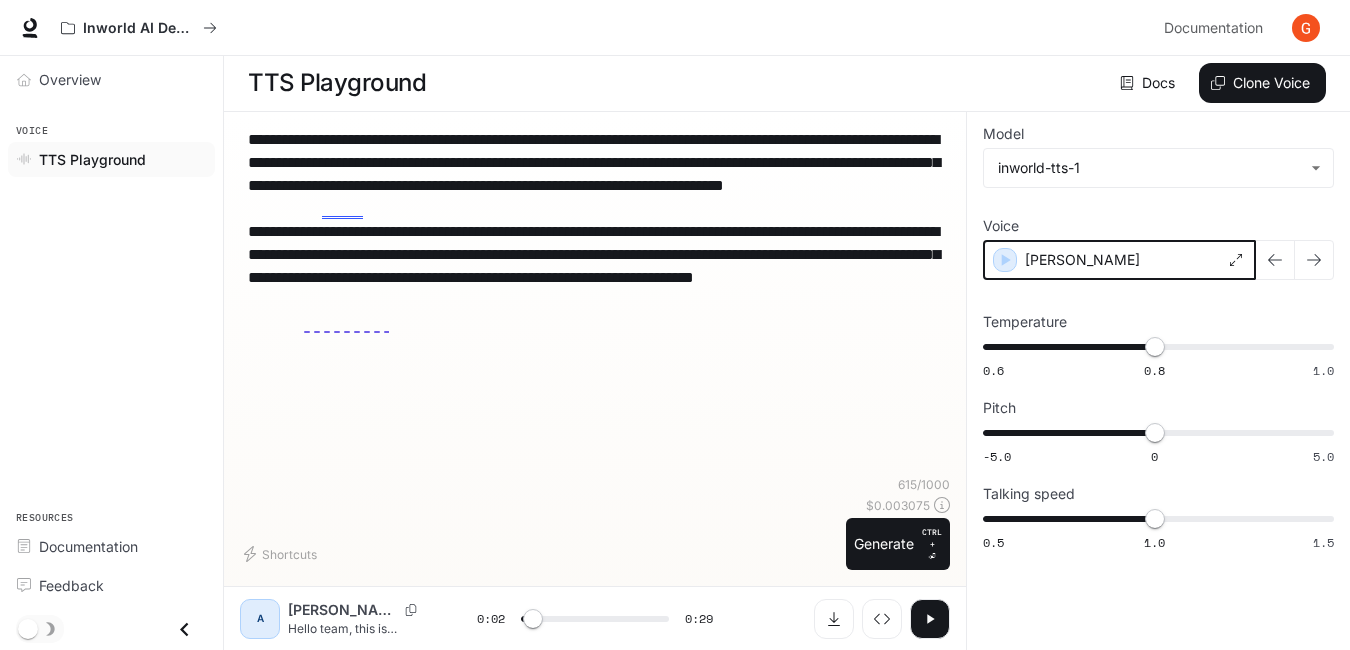 click 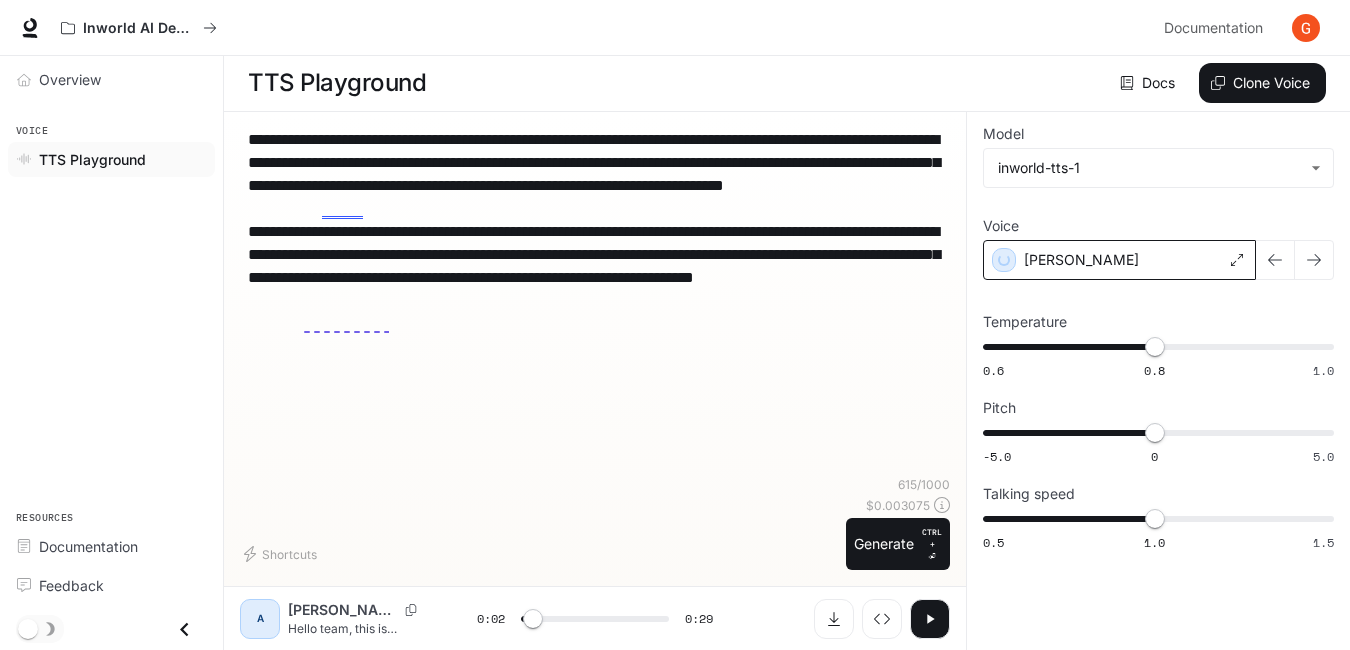 type on "***" 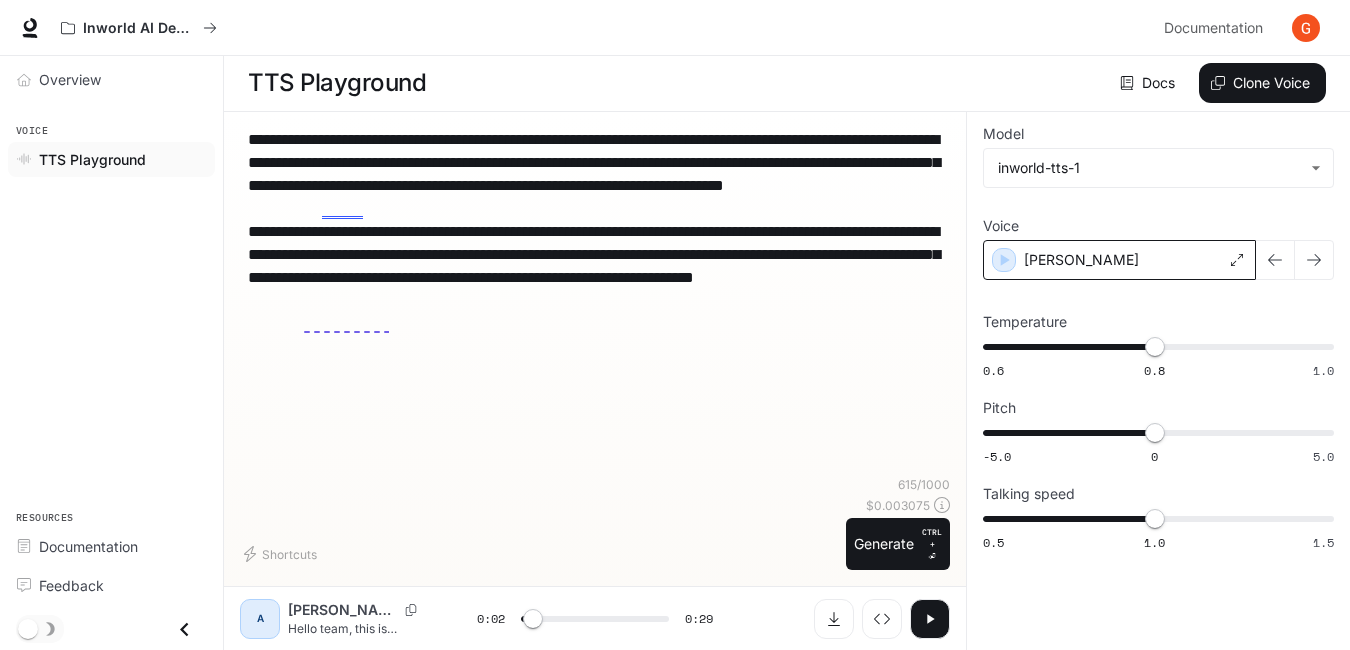 click at bounding box center [1306, 28] 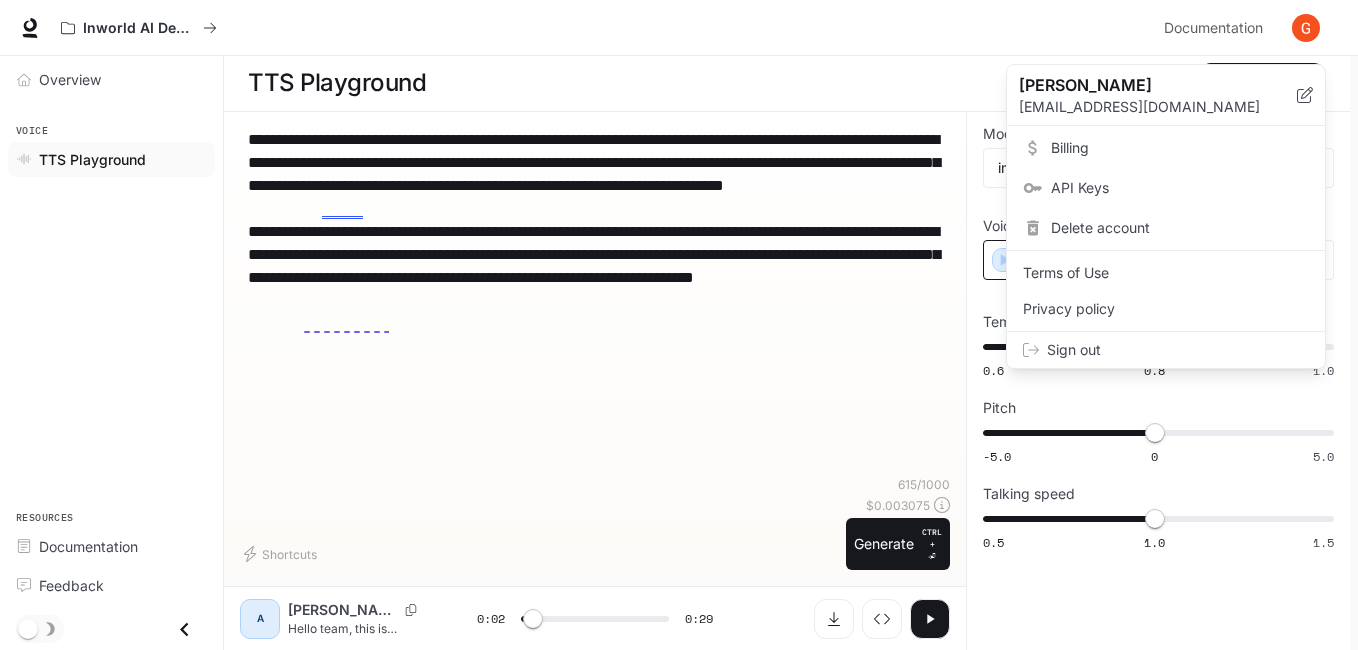 click on "Billing" at bounding box center (1180, 148) 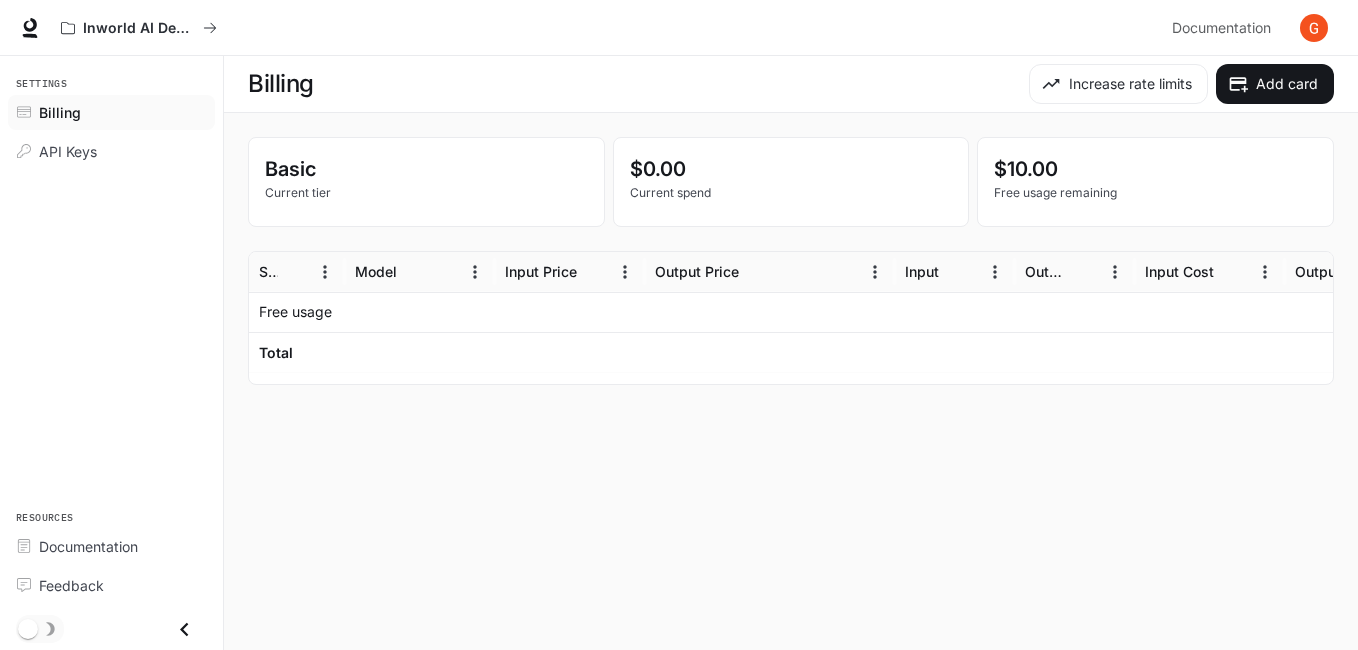 scroll, scrollTop: 0, scrollLeft: 0, axis: both 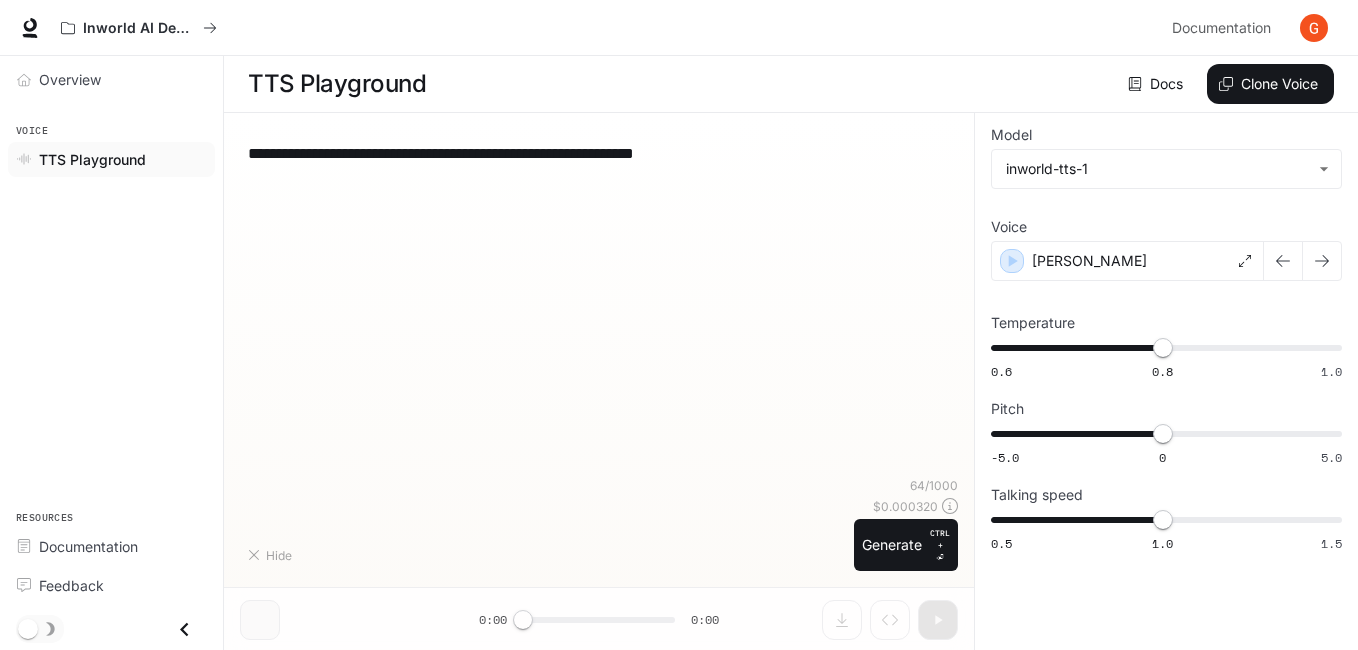 type on "**********" 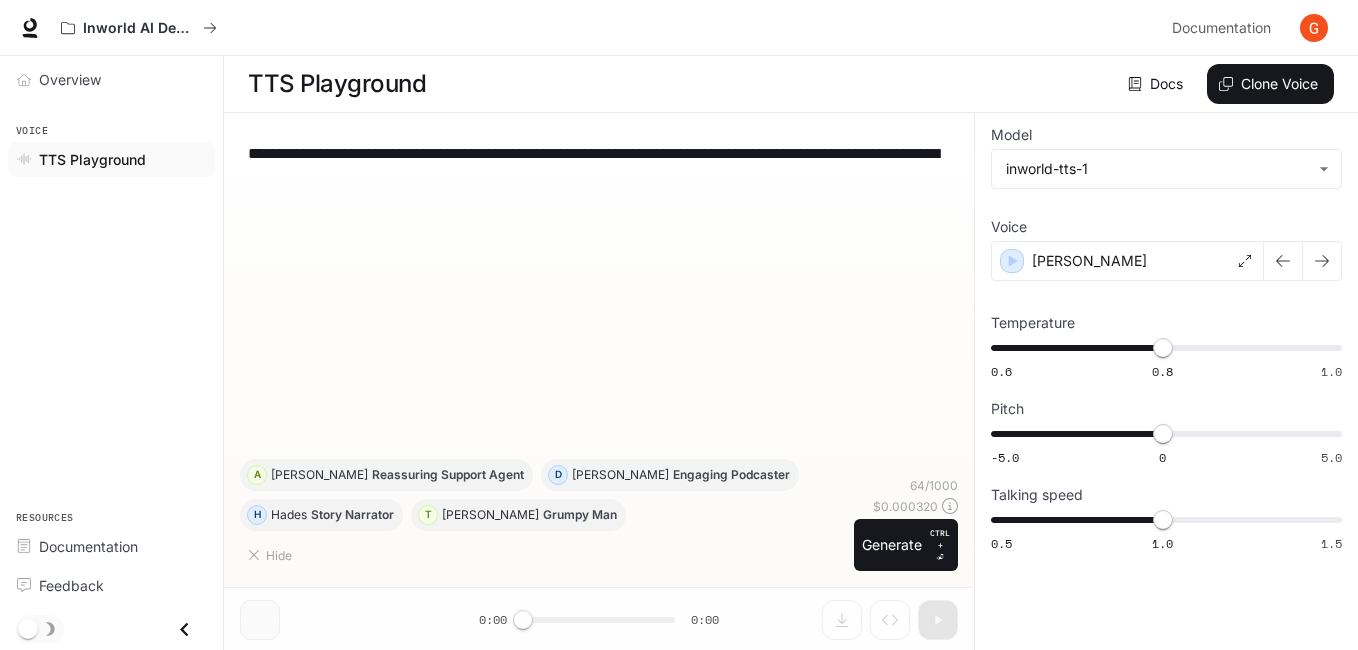 scroll, scrollTop: 1, scrollLeft: 0, axis: vertical 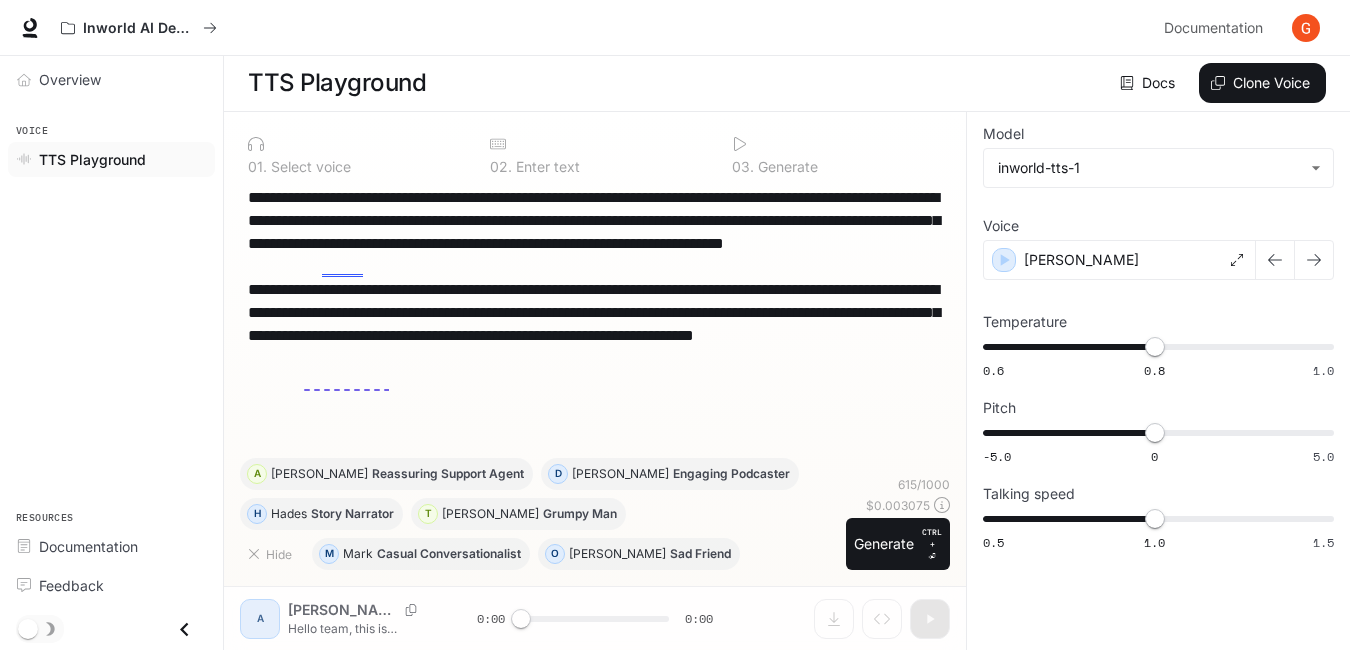 drag, startPoint x: 636, startPoint y: 385, endPoint x: 226, endPoint y: 182, distance: 457.503 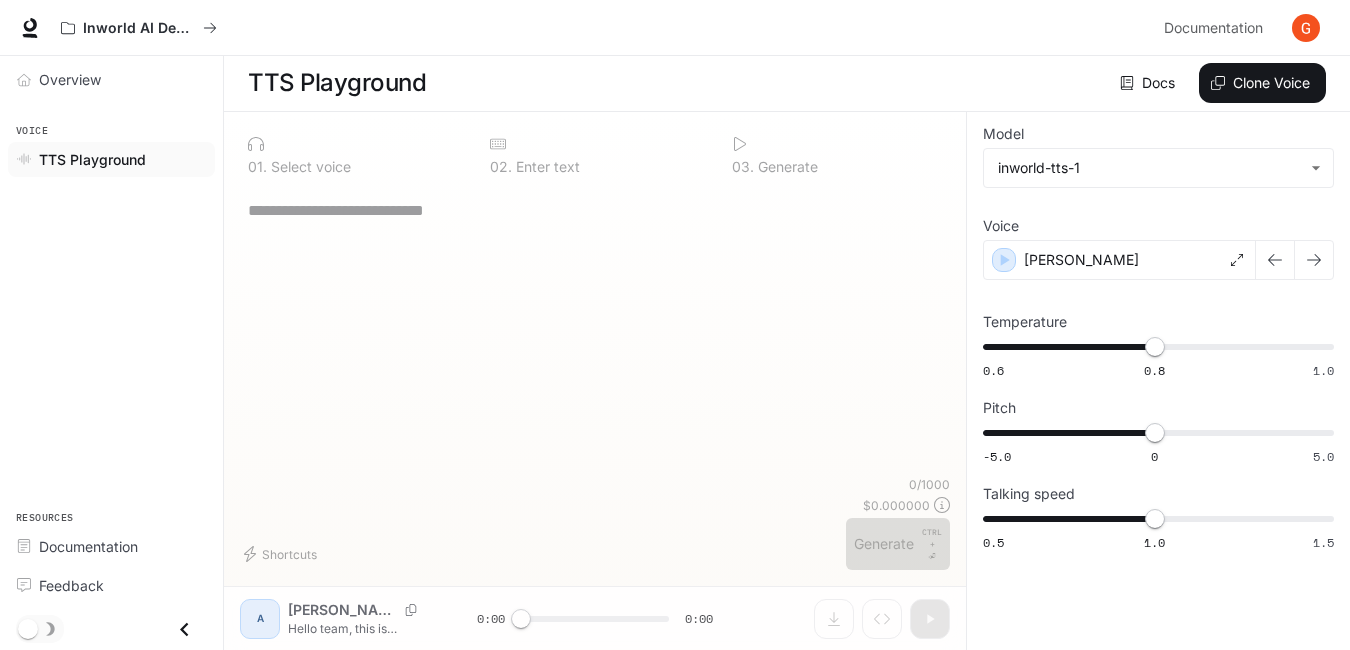 paste on "**********" 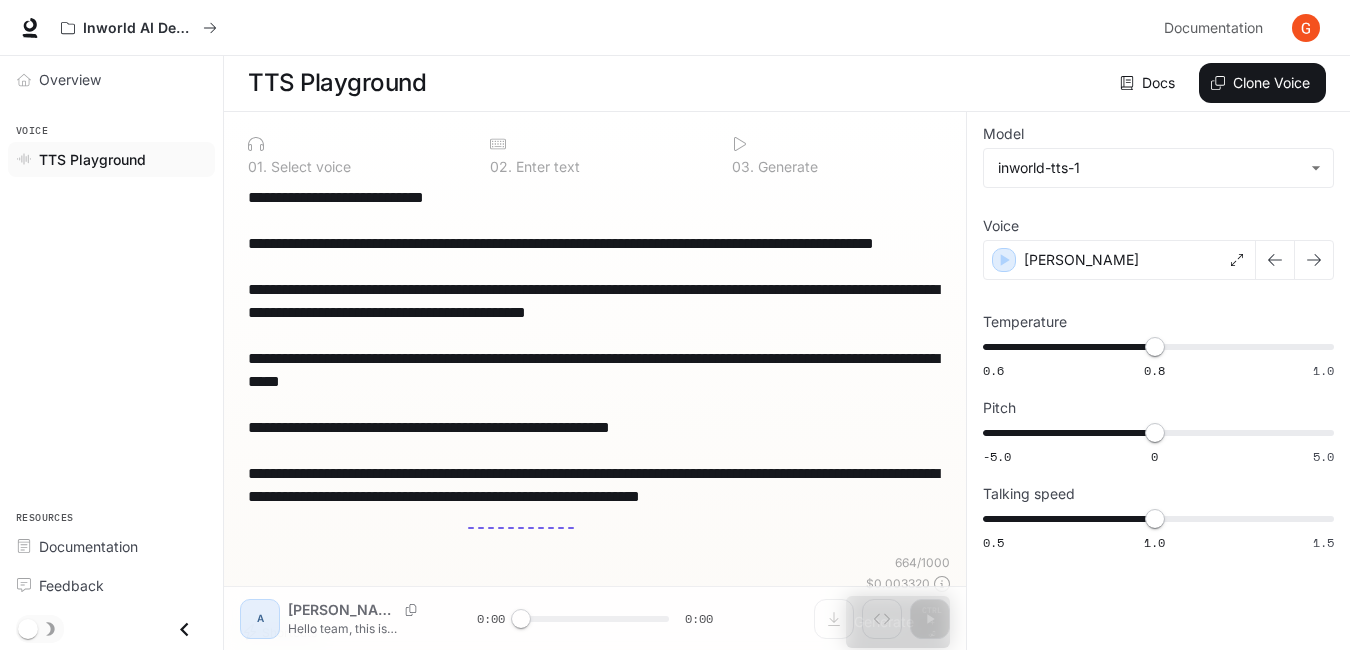 click on "**********" at bounding box center [595, 370] 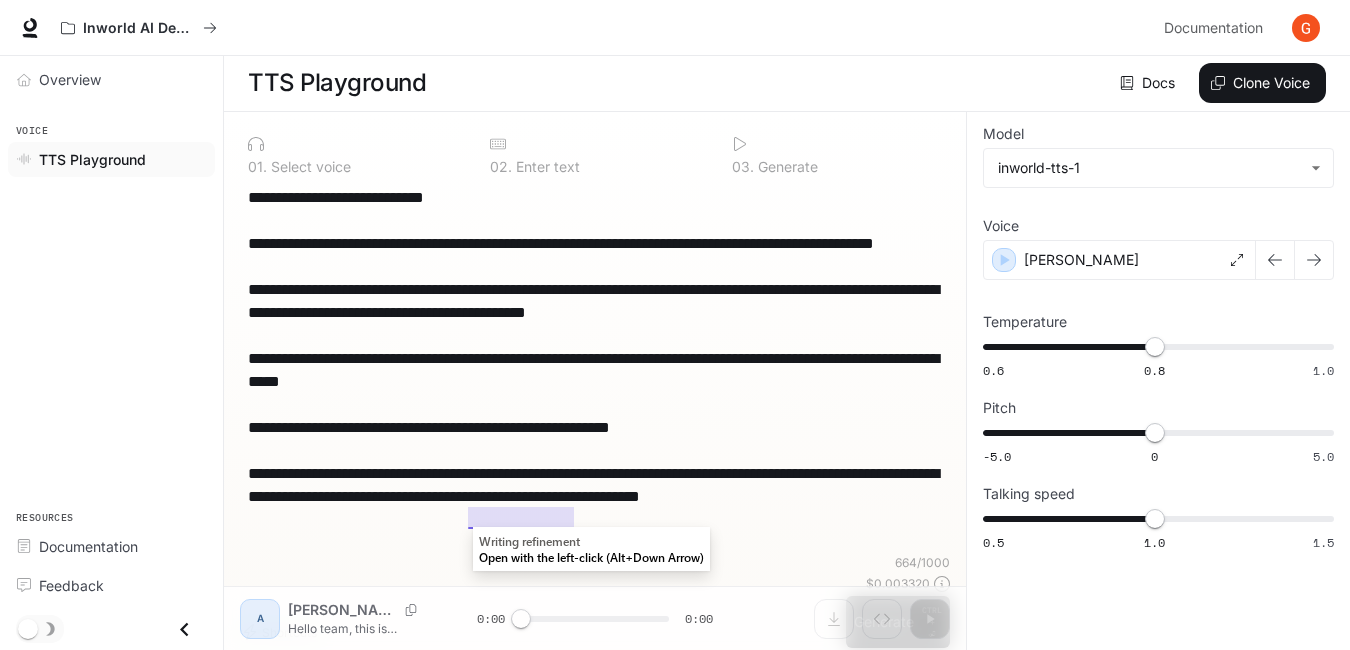 click on "**********" at bounding box center [595, 370] 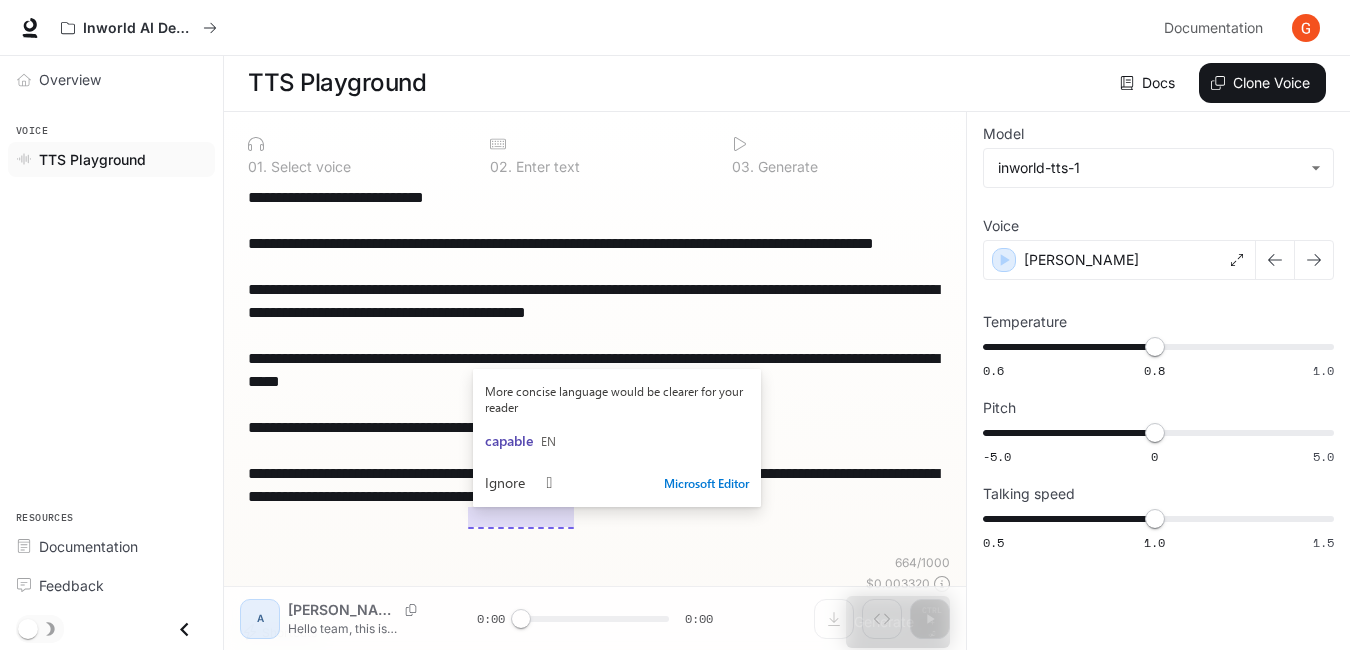 click on "**********" at bounding box center [595, 370] 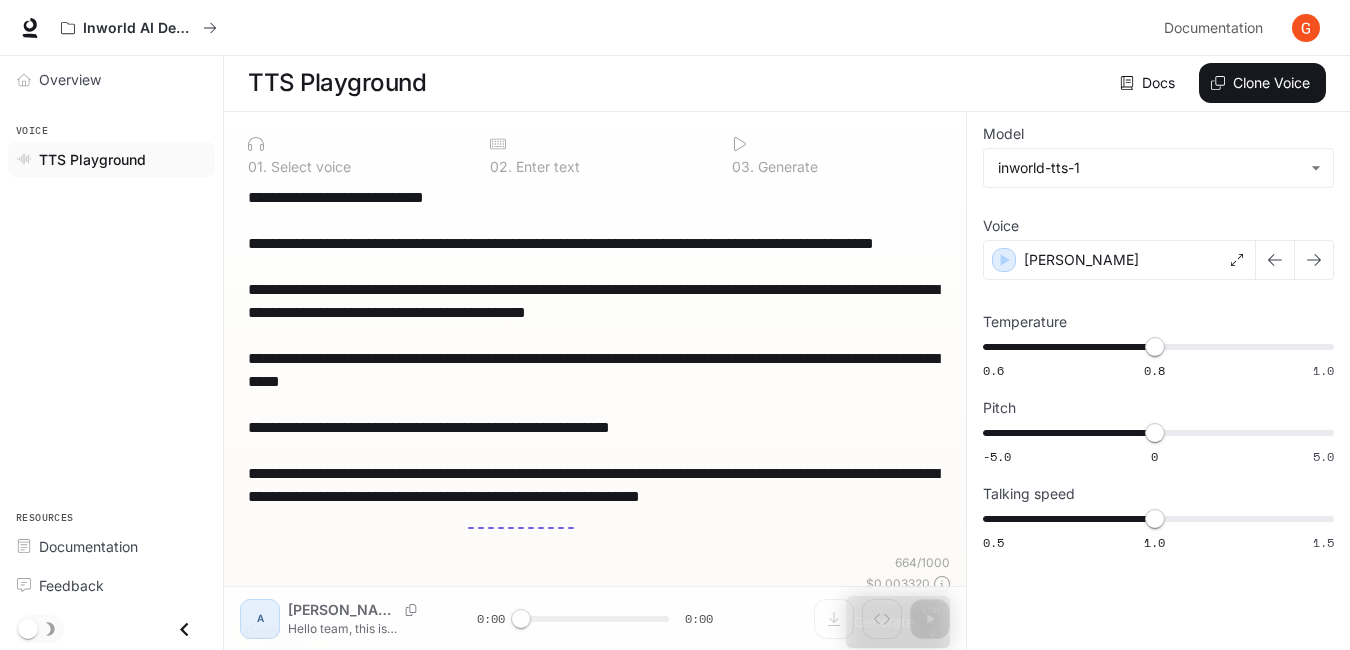 type on "**********" 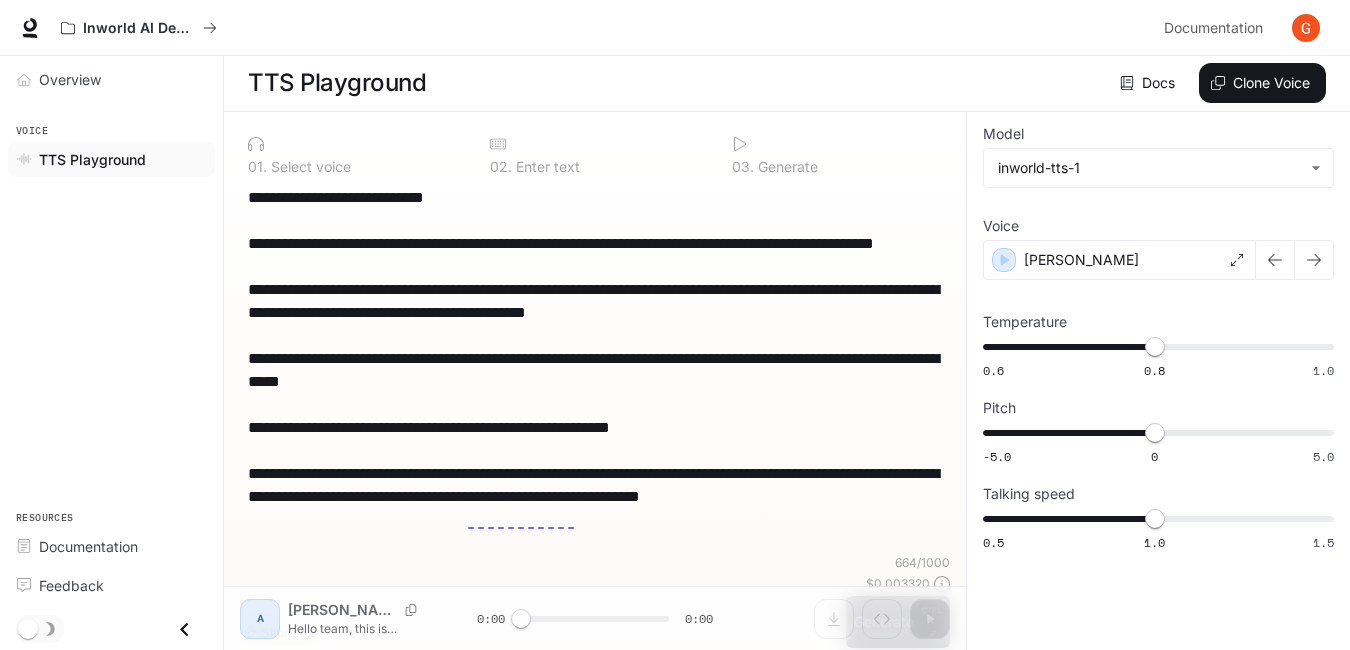 click on "Generate CTRL +  ⏎" at bounding box center [898, 622] 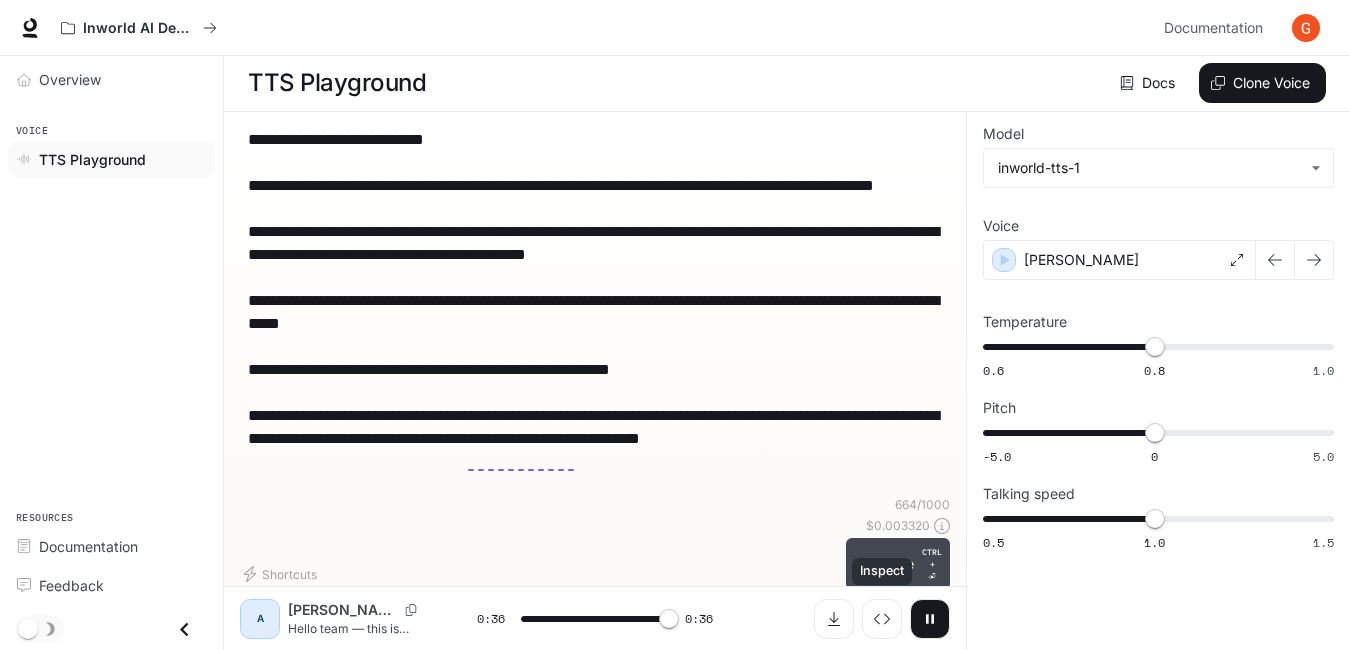 type on "*" 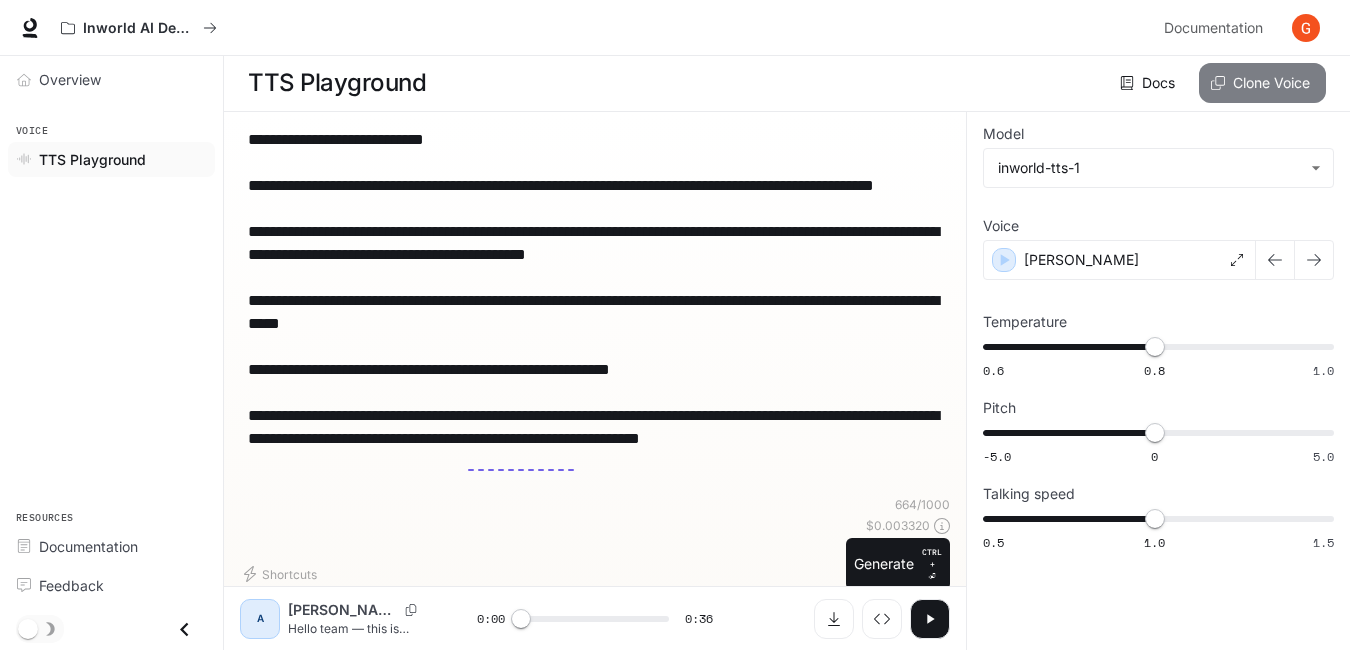 click on "Clone Voice" at bounding box center (1262, 83) 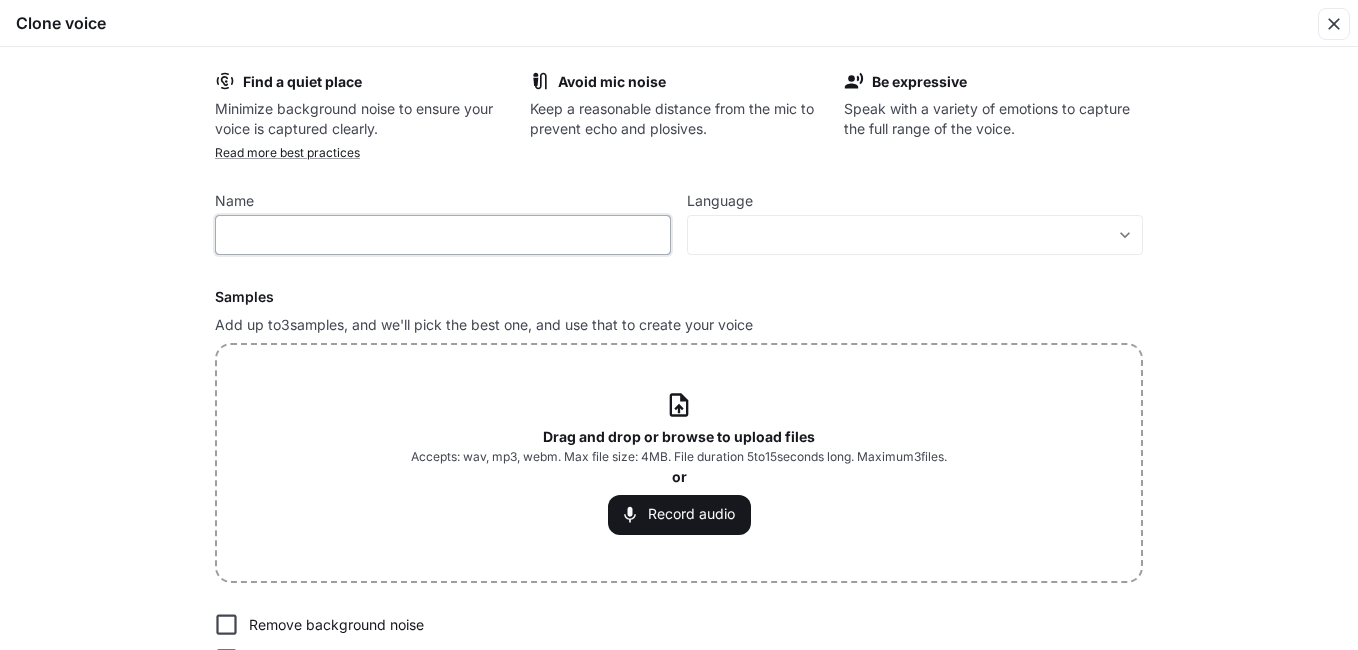 click at bounding box center [443, 235] 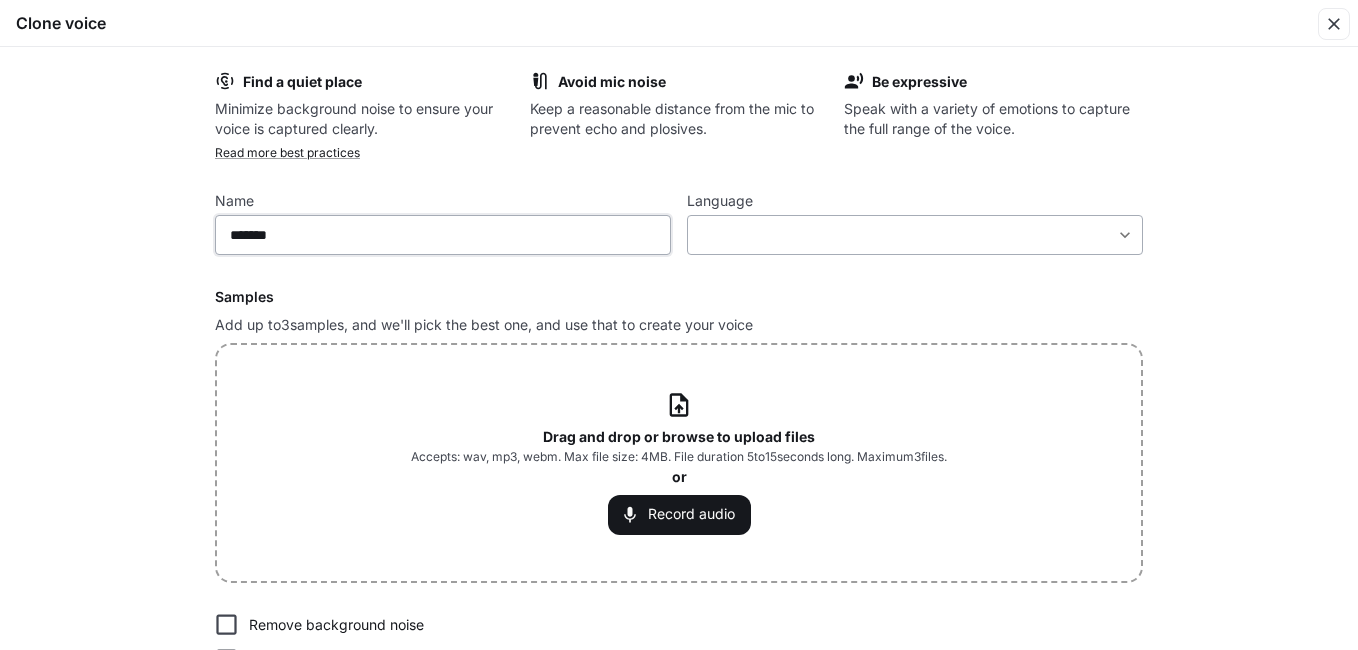type on "*******" 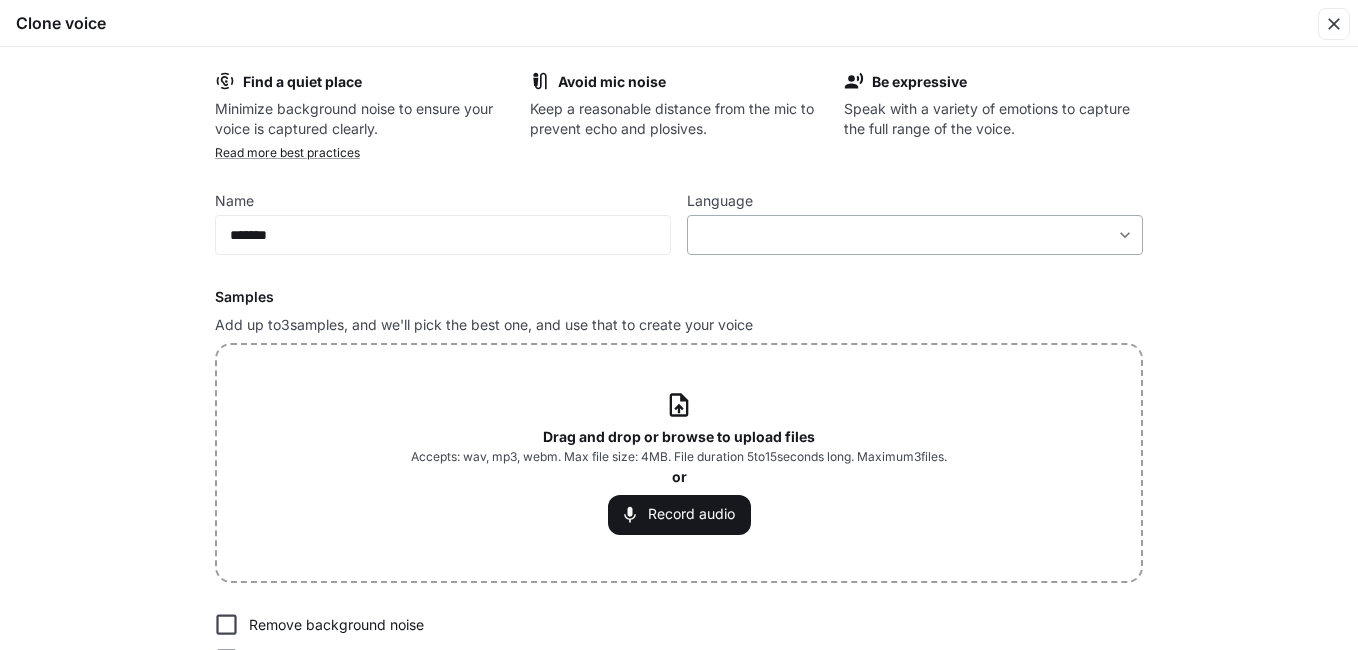 click on "**********" at bounding box center (679, 324) 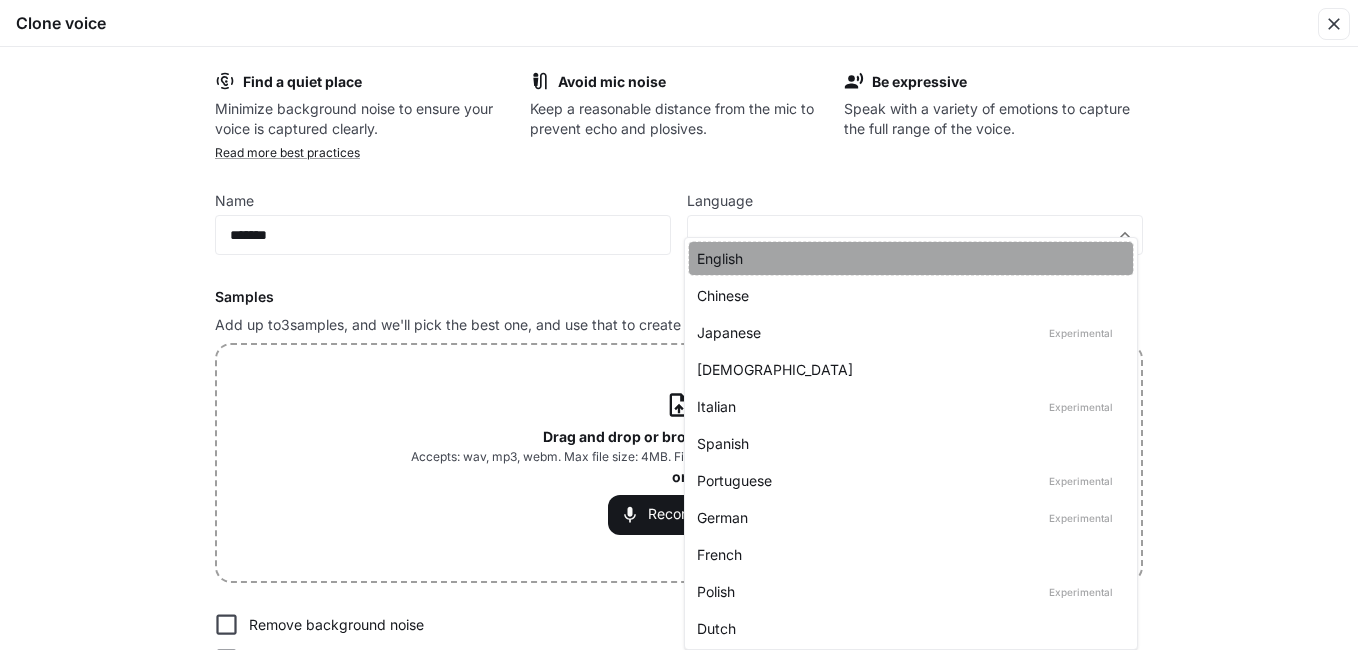 click on "English" at bounding box center [907, 258] 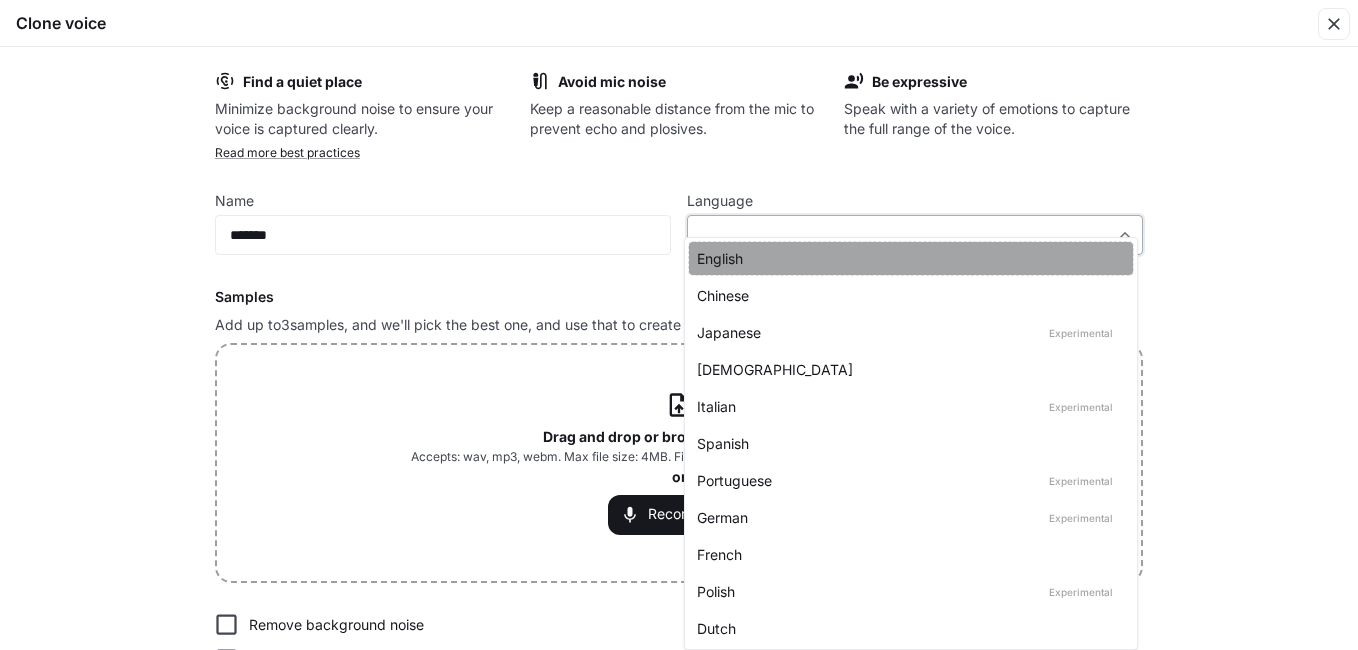 type on "*****" 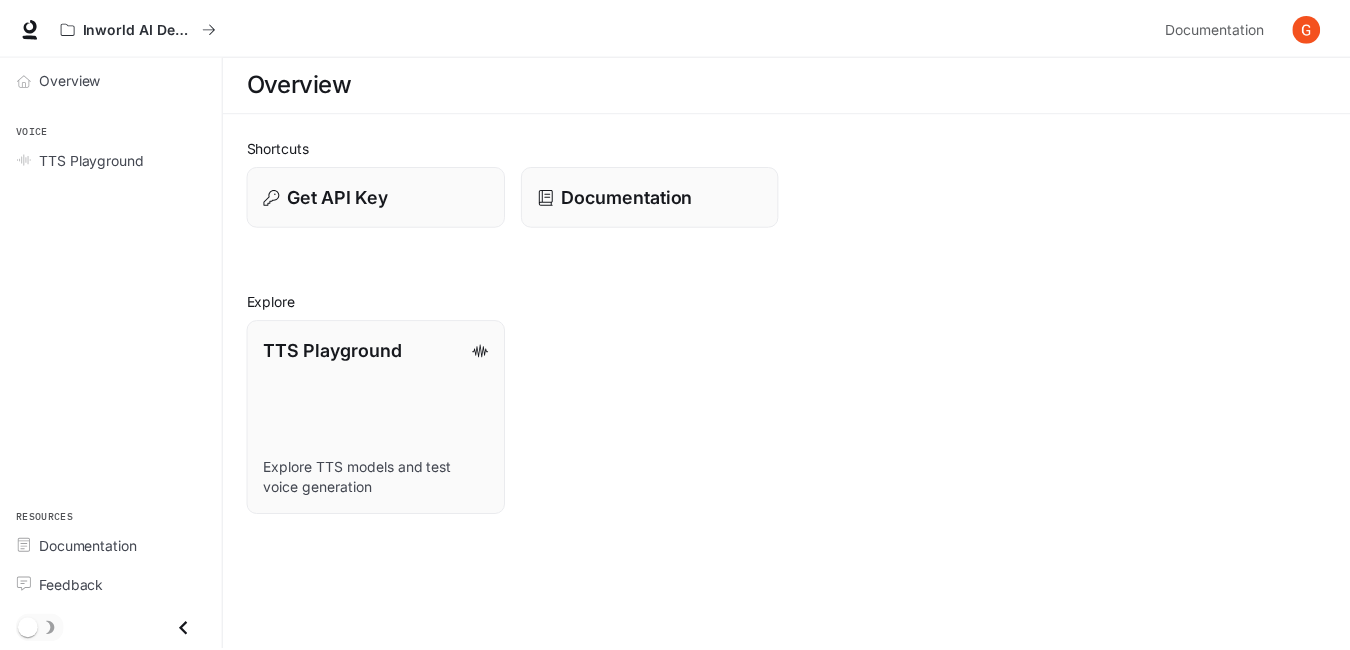 scroll, scrollTop: 0, scrollLeft: 0, axis: both 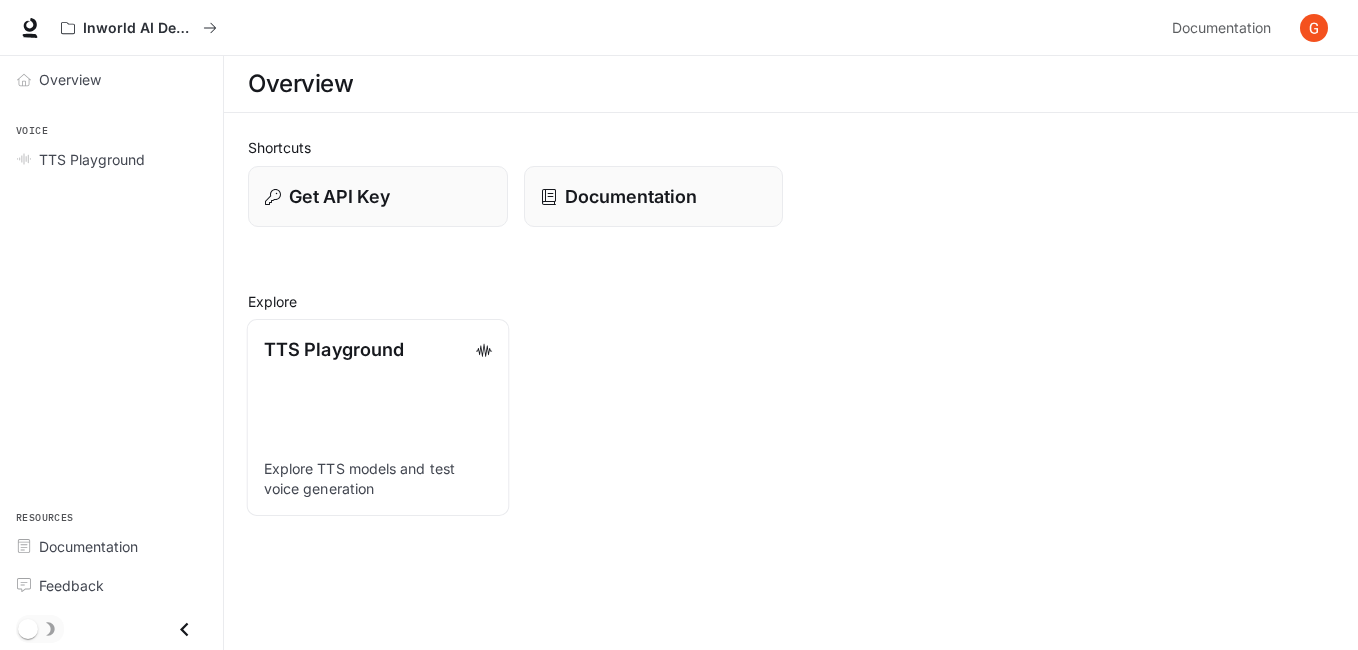 click on "TTS Playground" at bounding box center (334, 349) 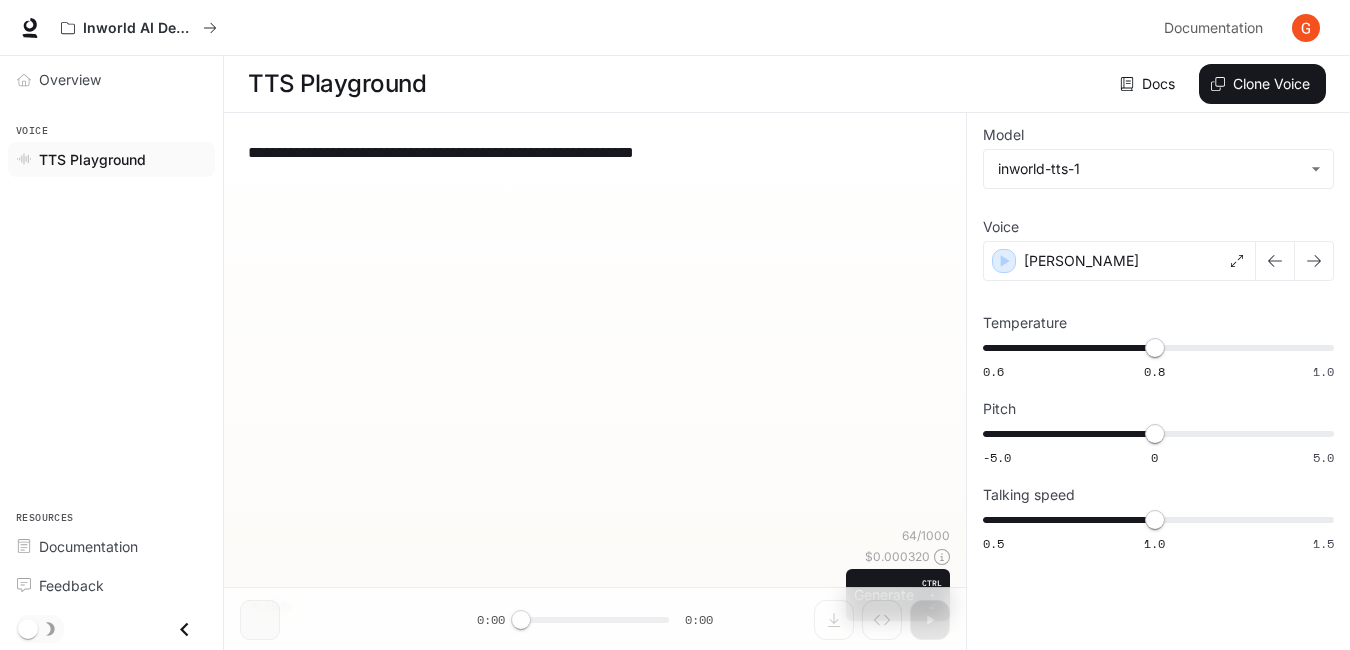 type on "**********" 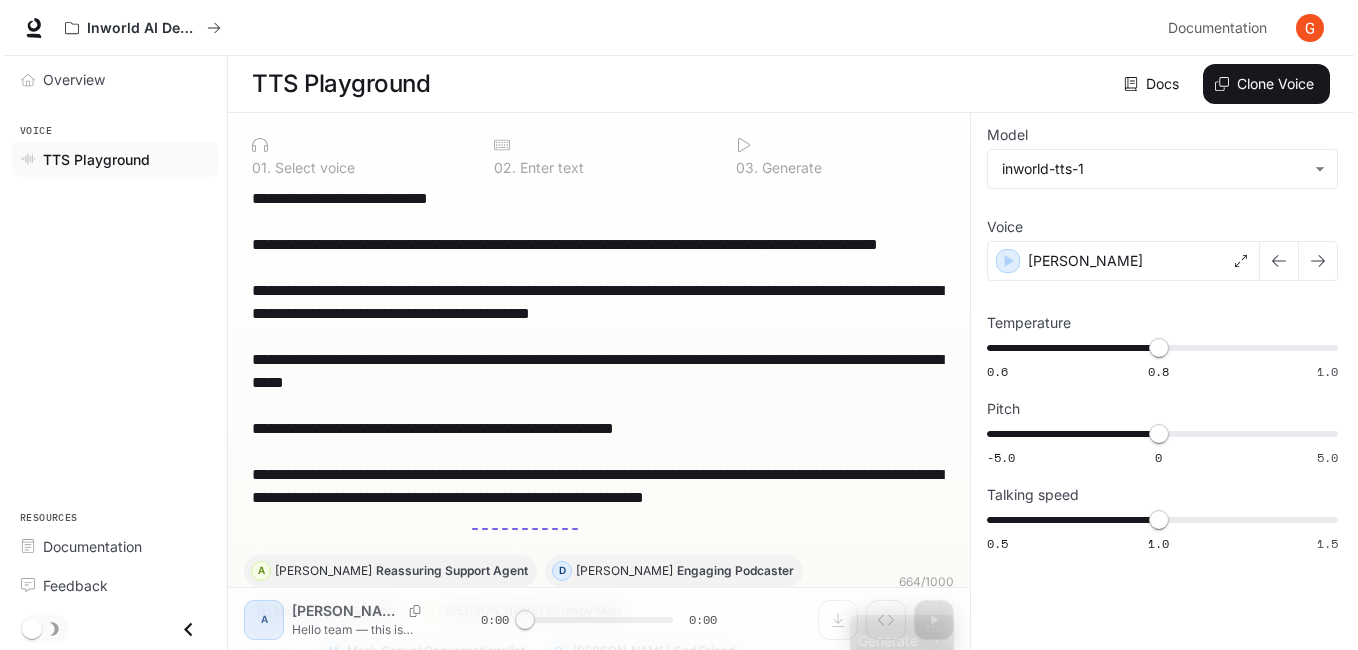 scroll, scrollTop: 17, scrollLeft: 0, axis: vertical 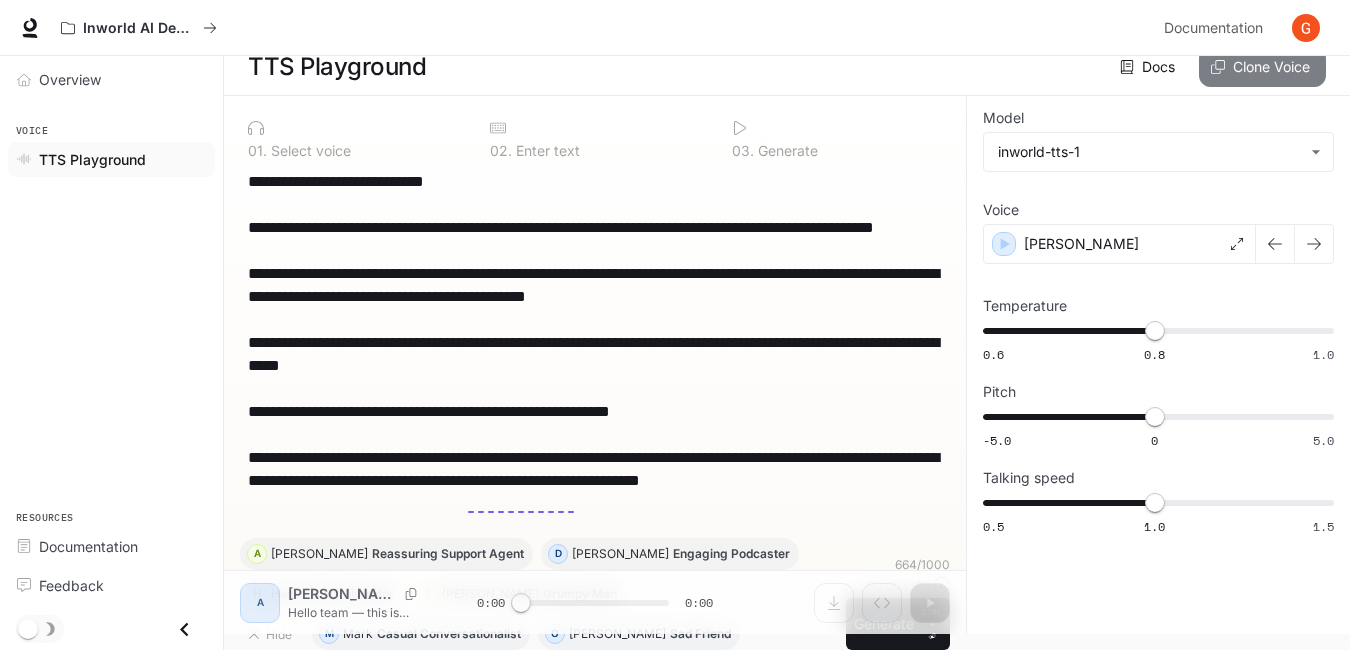 click on "Clone Voice" at bounding box center [1262, 67] 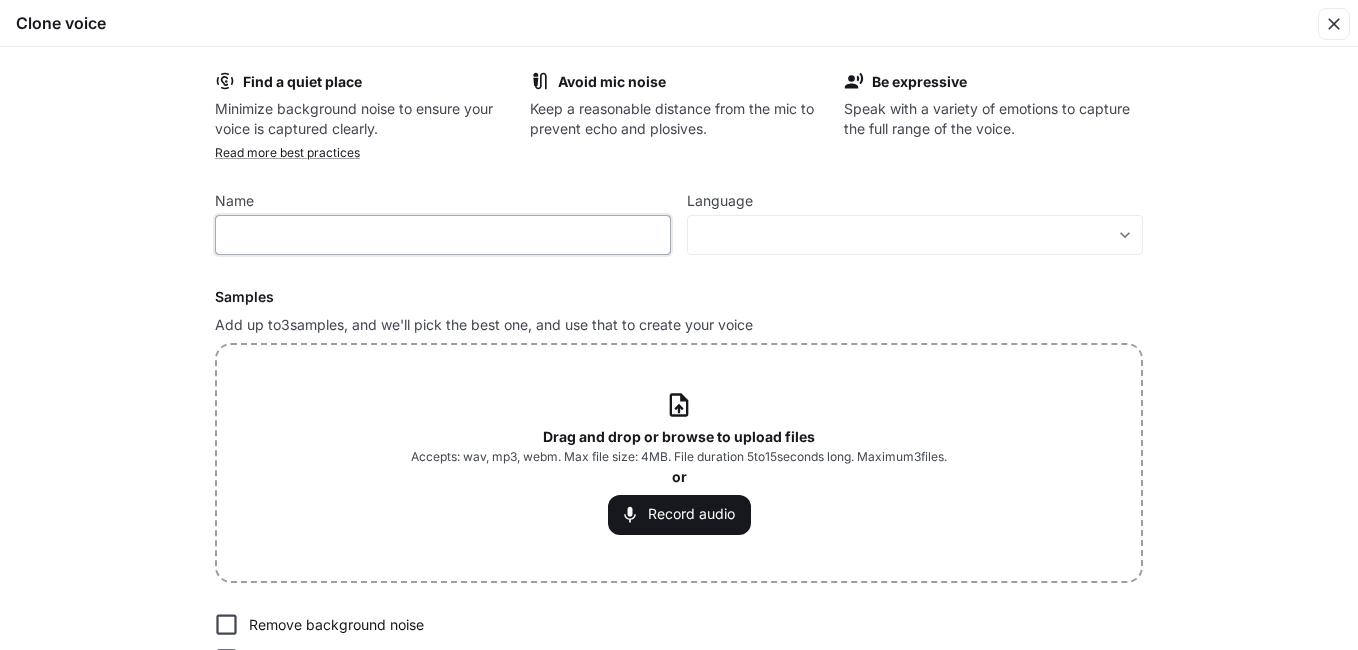 click at bounding box center (443, 235) 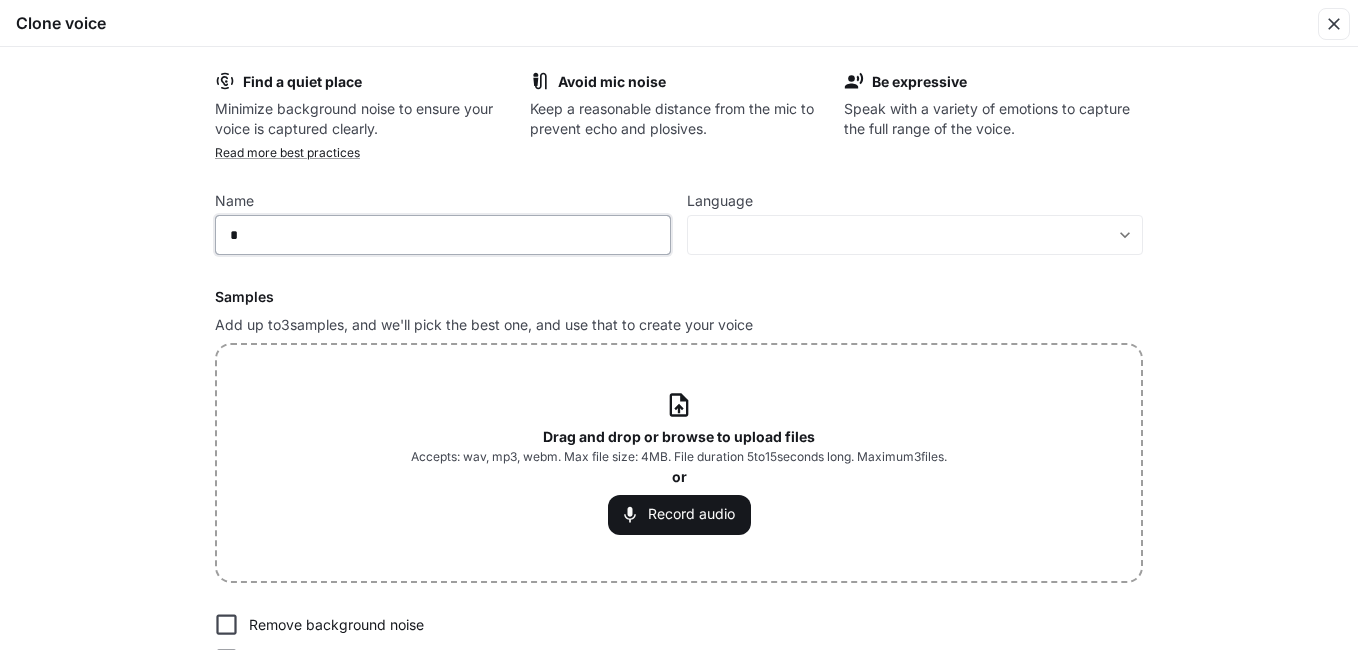 type on "*******" 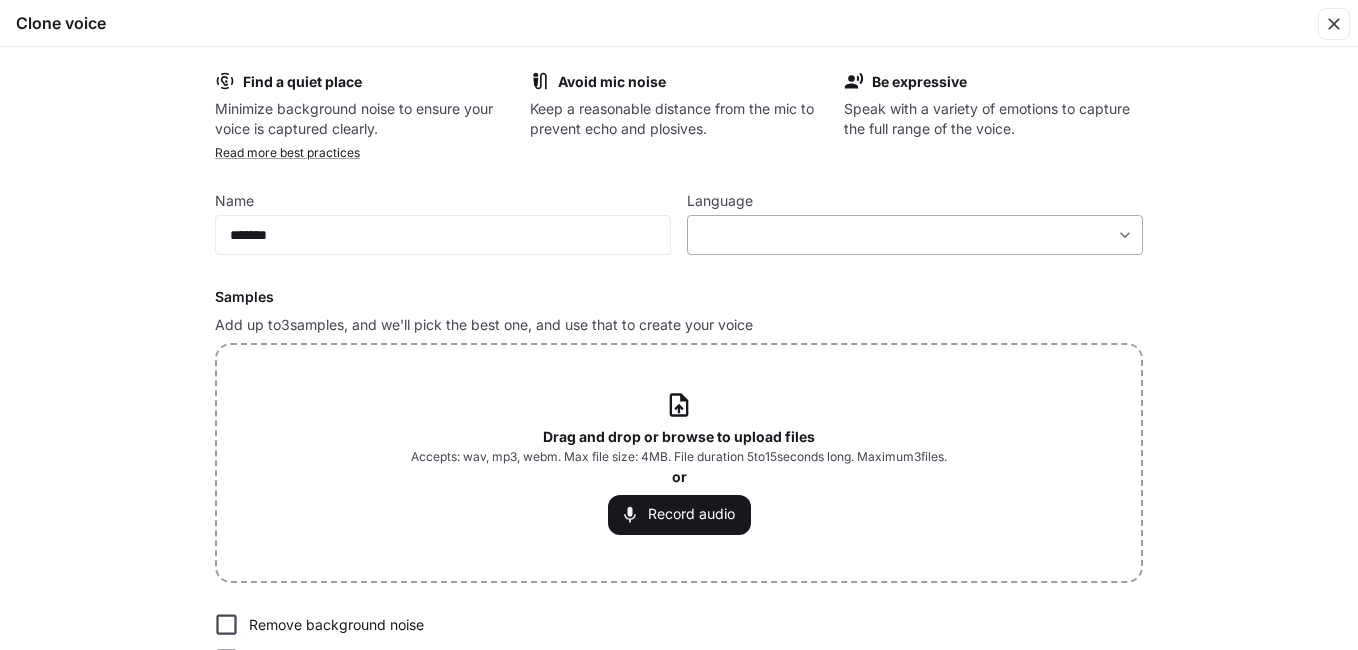 click on "**********" at bounding box center (679, 308) 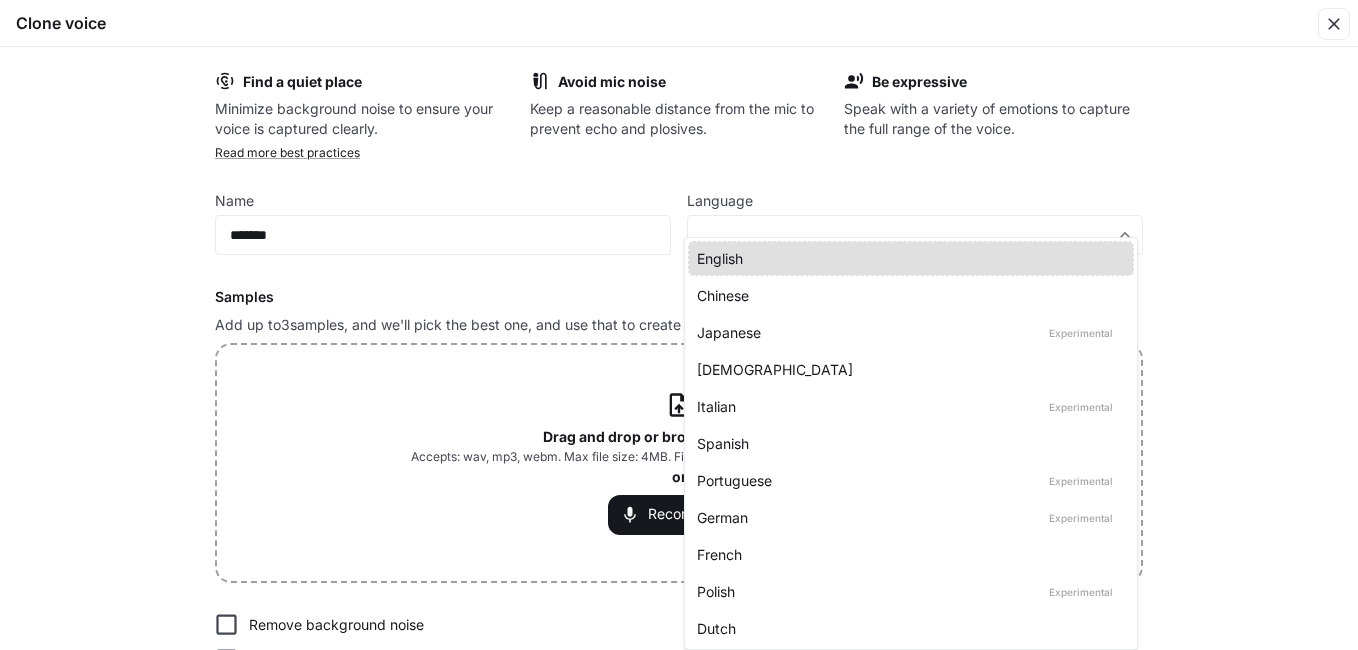 click on "English" at bounding box center [907, 258] 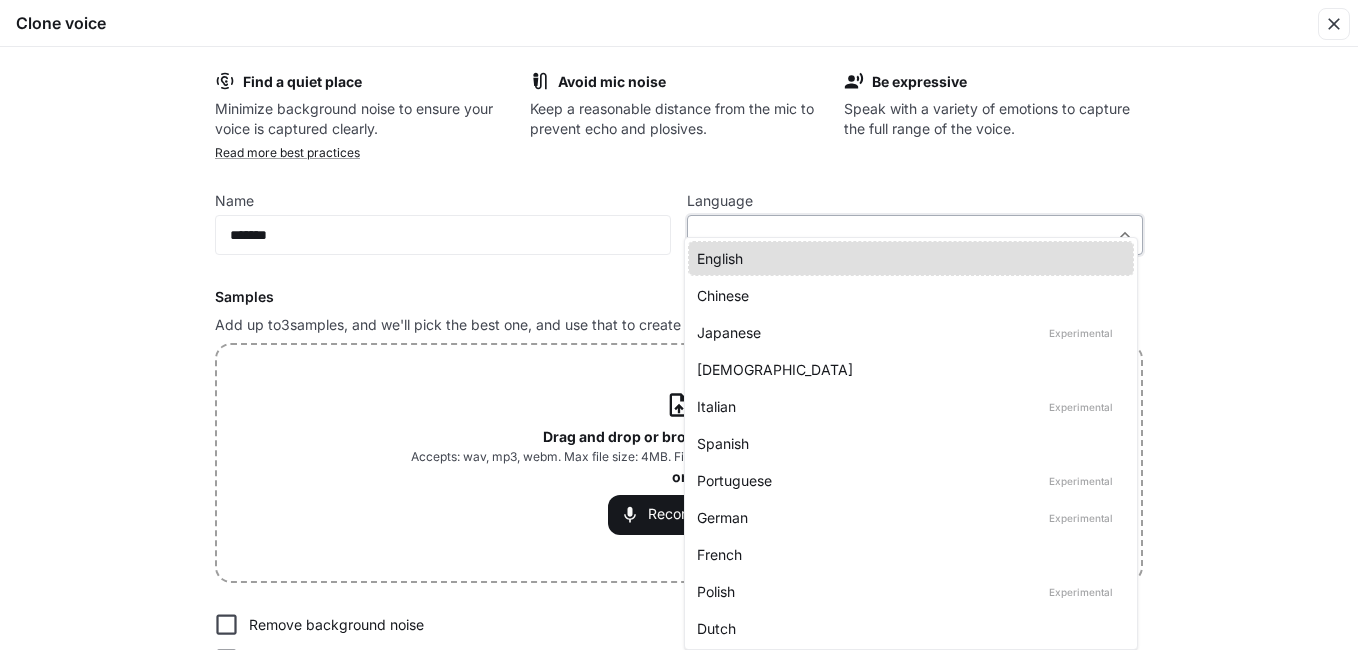 type on "*****" 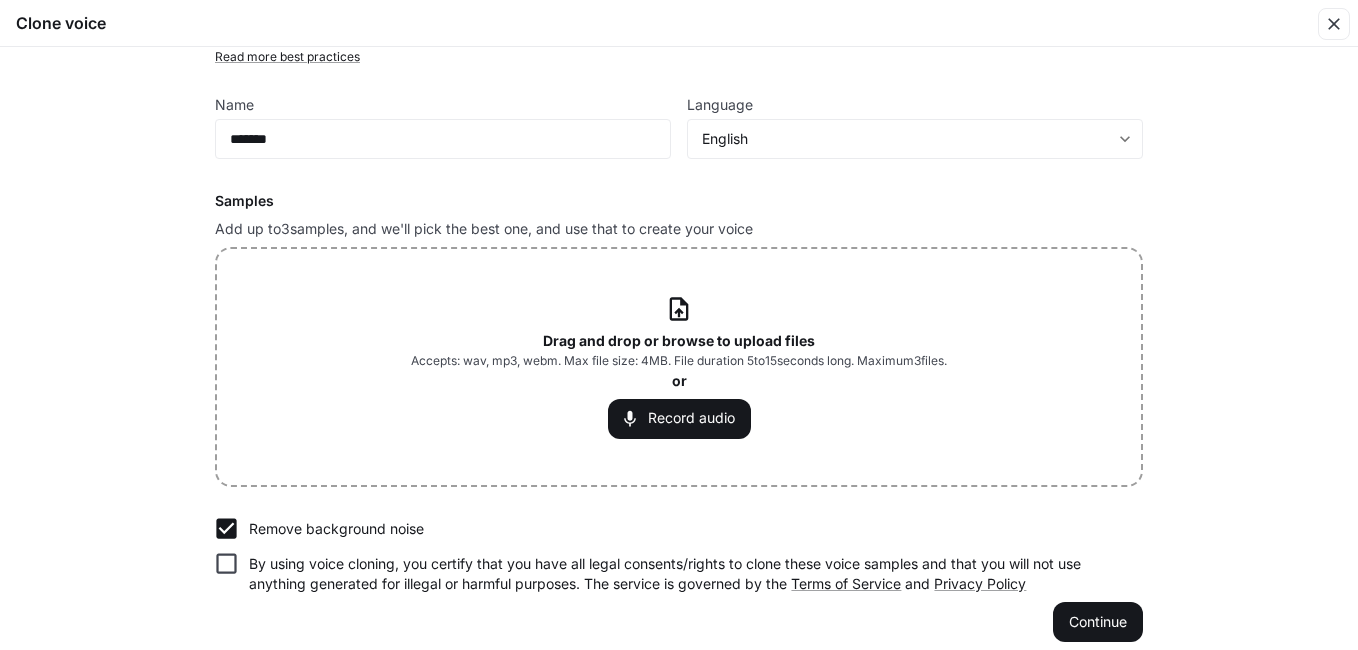 scroll, scrollTop: 97, scrollLeft: 0, axis: vertical 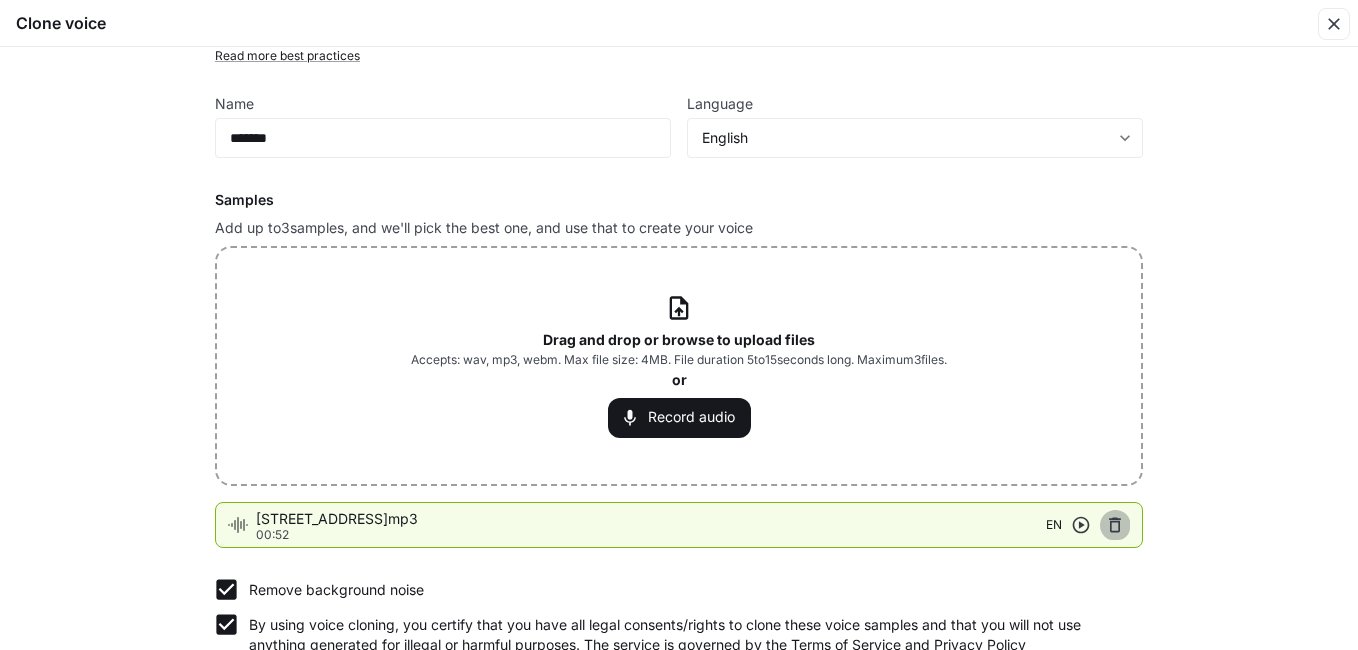 click 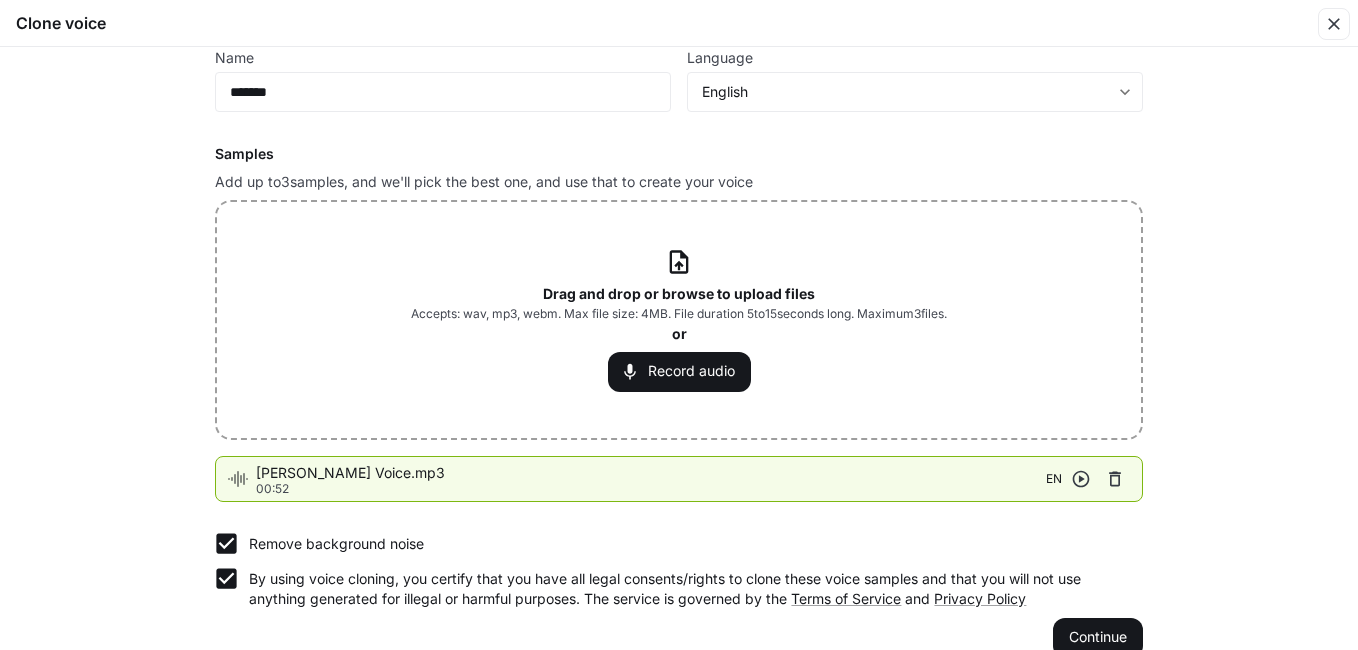 scroll, scrollTop: 174, scrollLeft: 0, axis: vertical 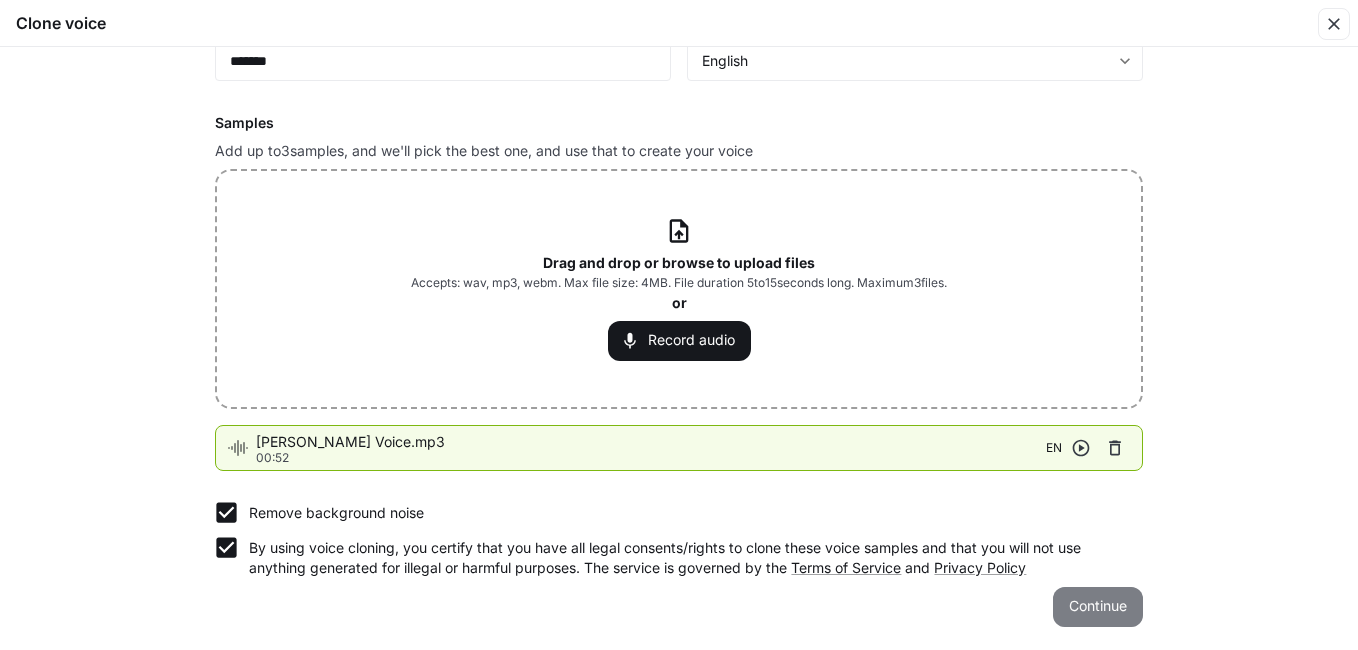 click on "Continue" at bounding box center [1098, 607] 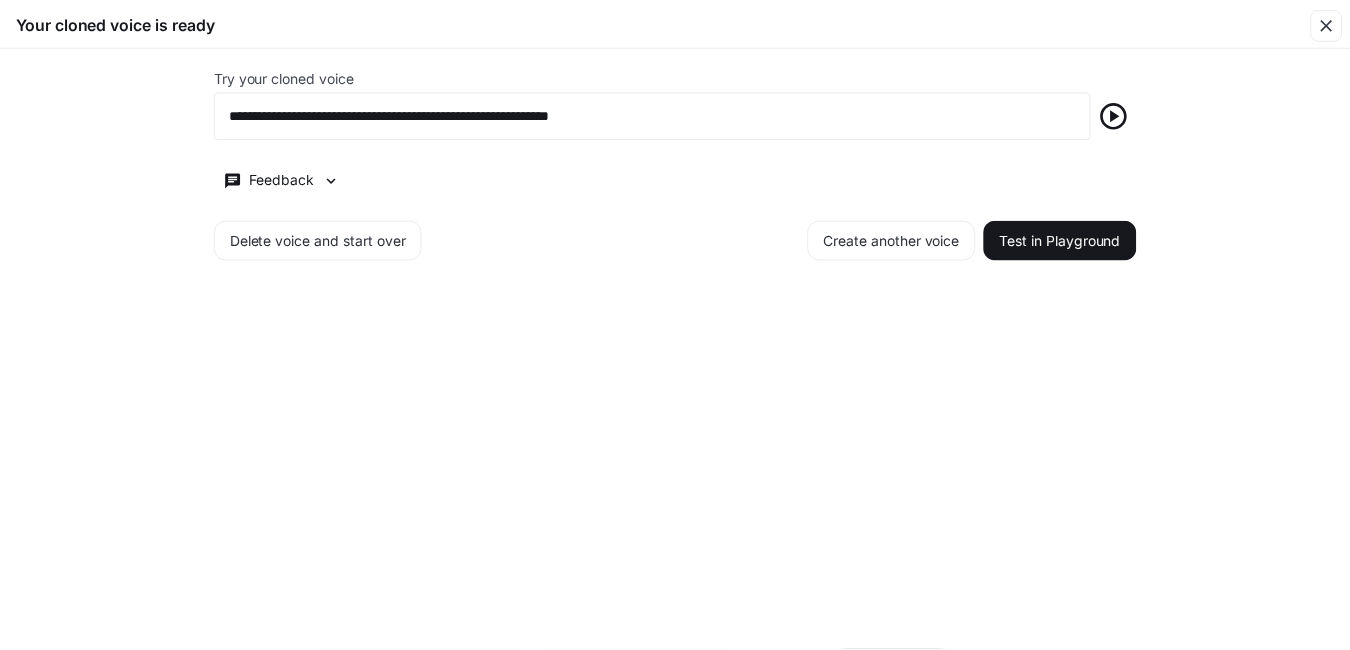 scroll, scrollTop: 0, scrollLeft: 0, axis: both 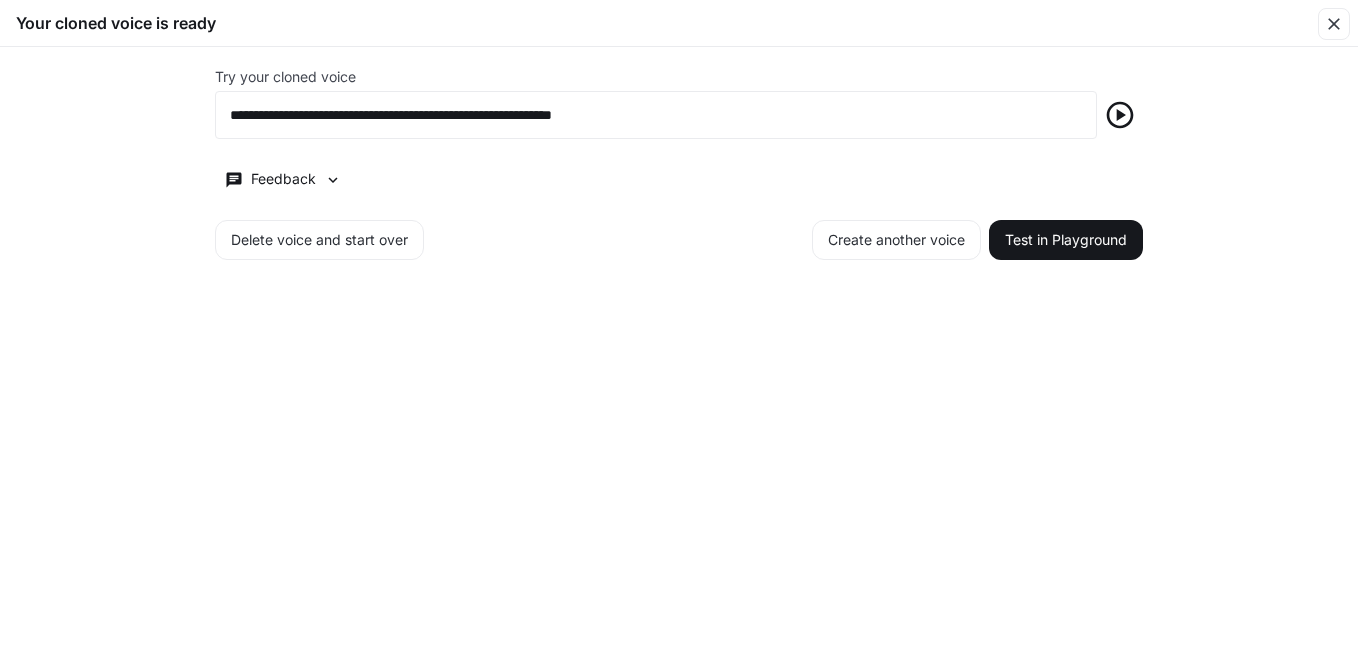 drag, startPoint x: 1119, startPoint y: 120, endPoint x: 1098, endPoint y: 162, distance: 46.957428 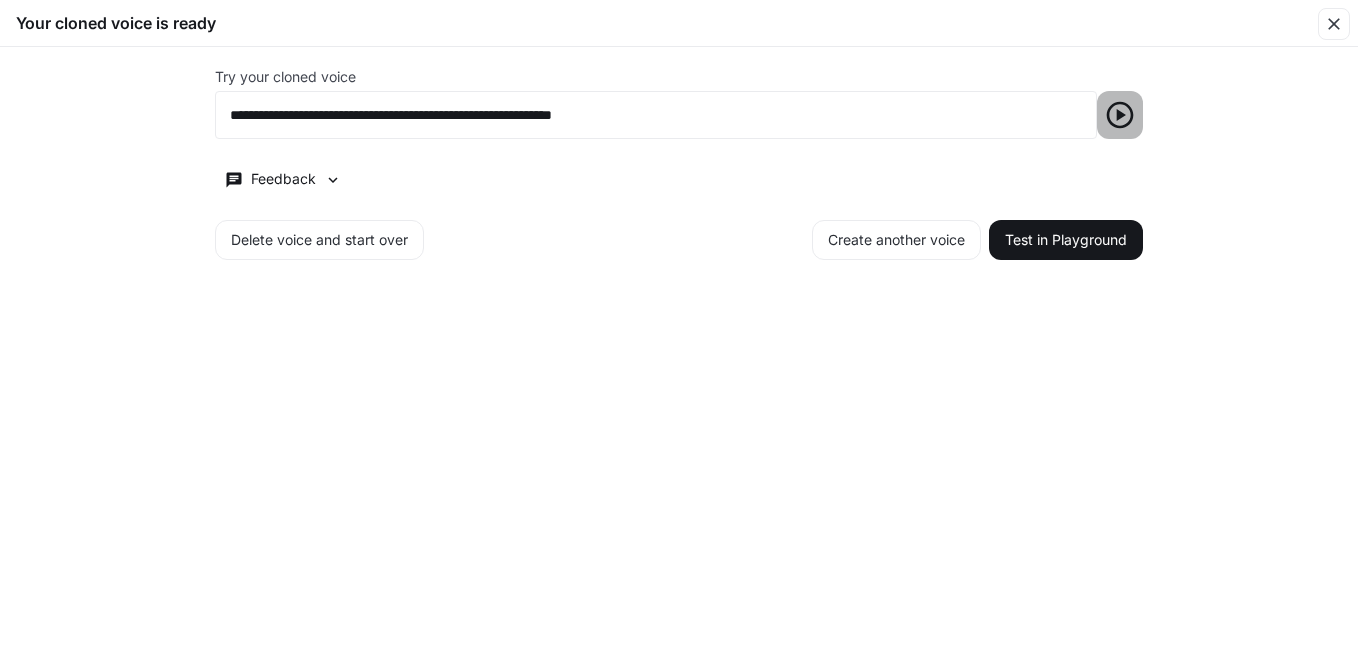 click 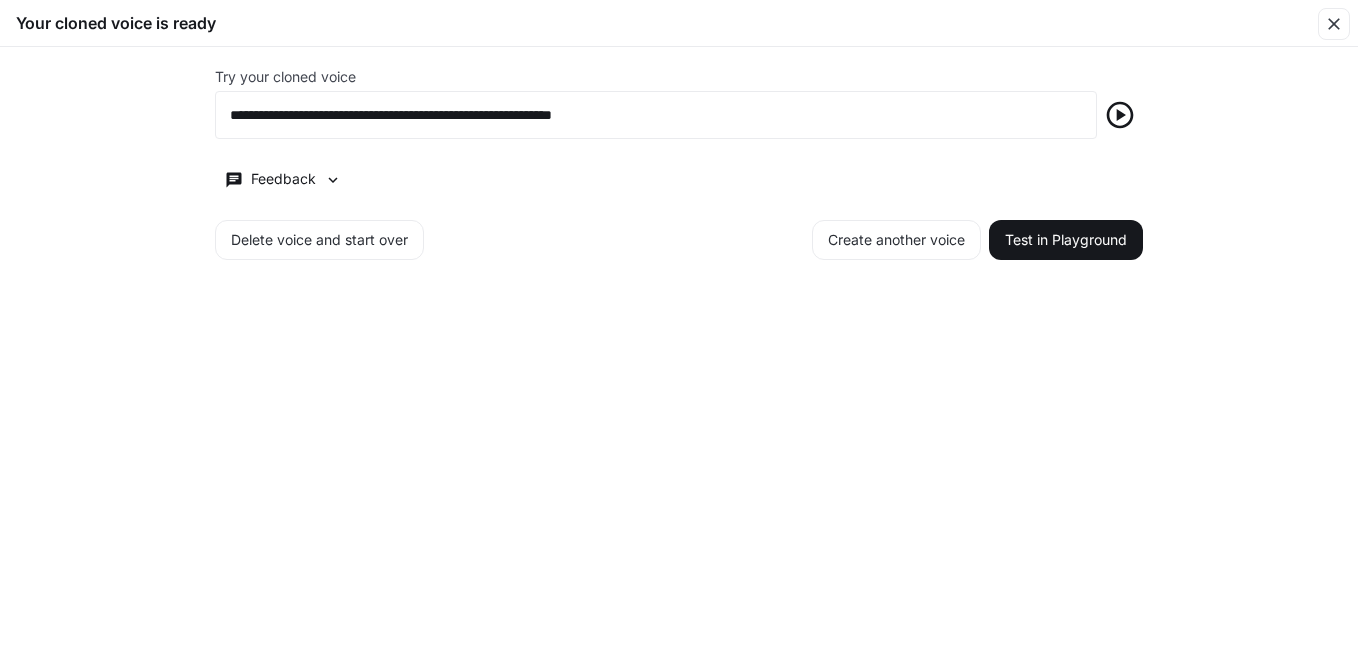 click 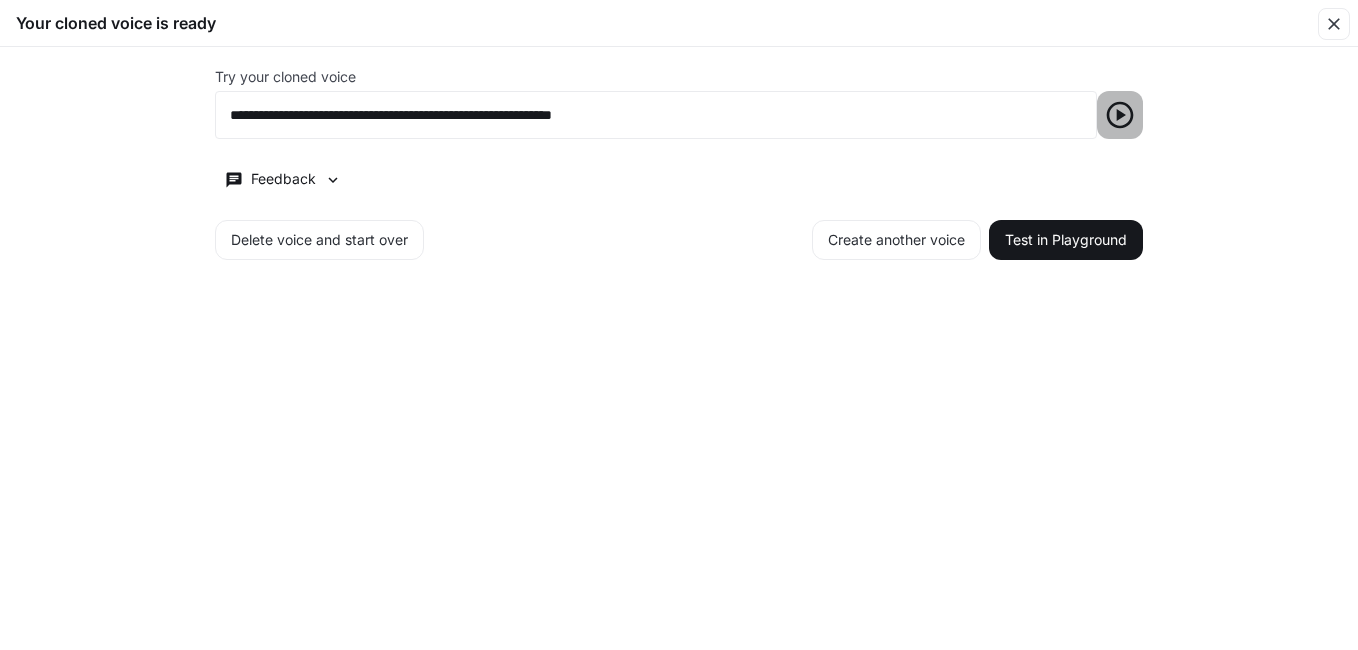 click 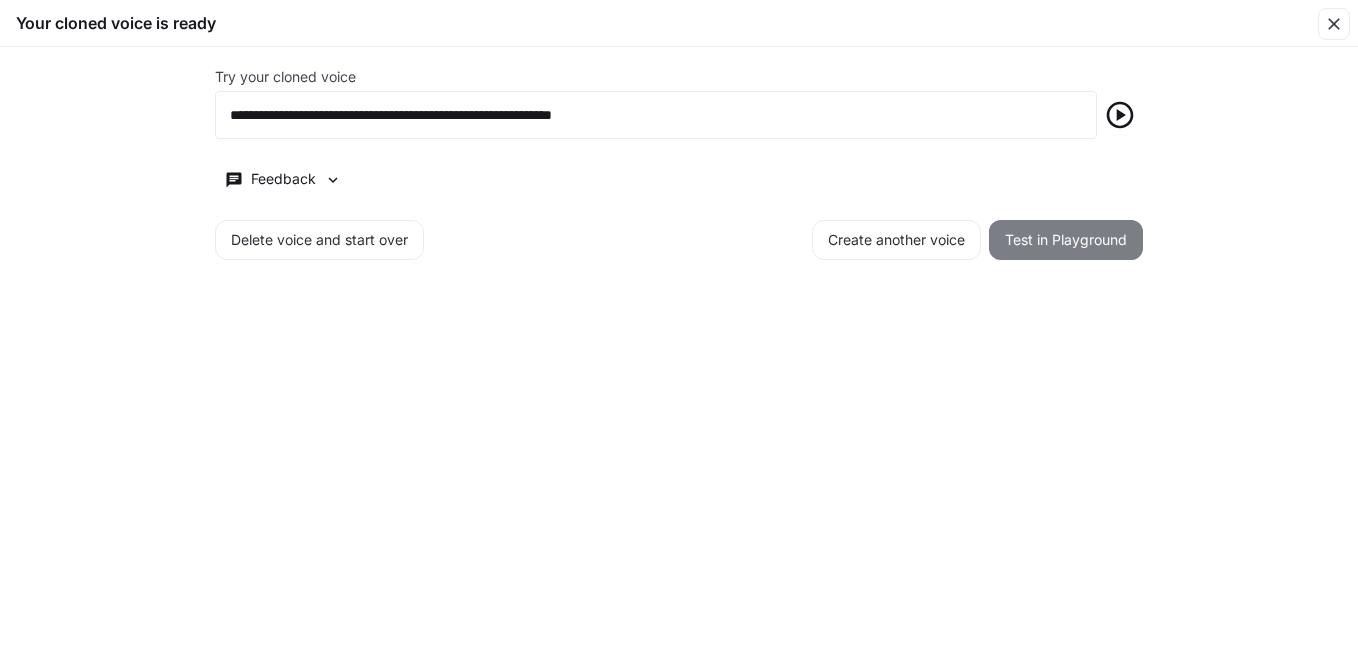 click on "Test in Playground" at bounding box center (1066, 240) 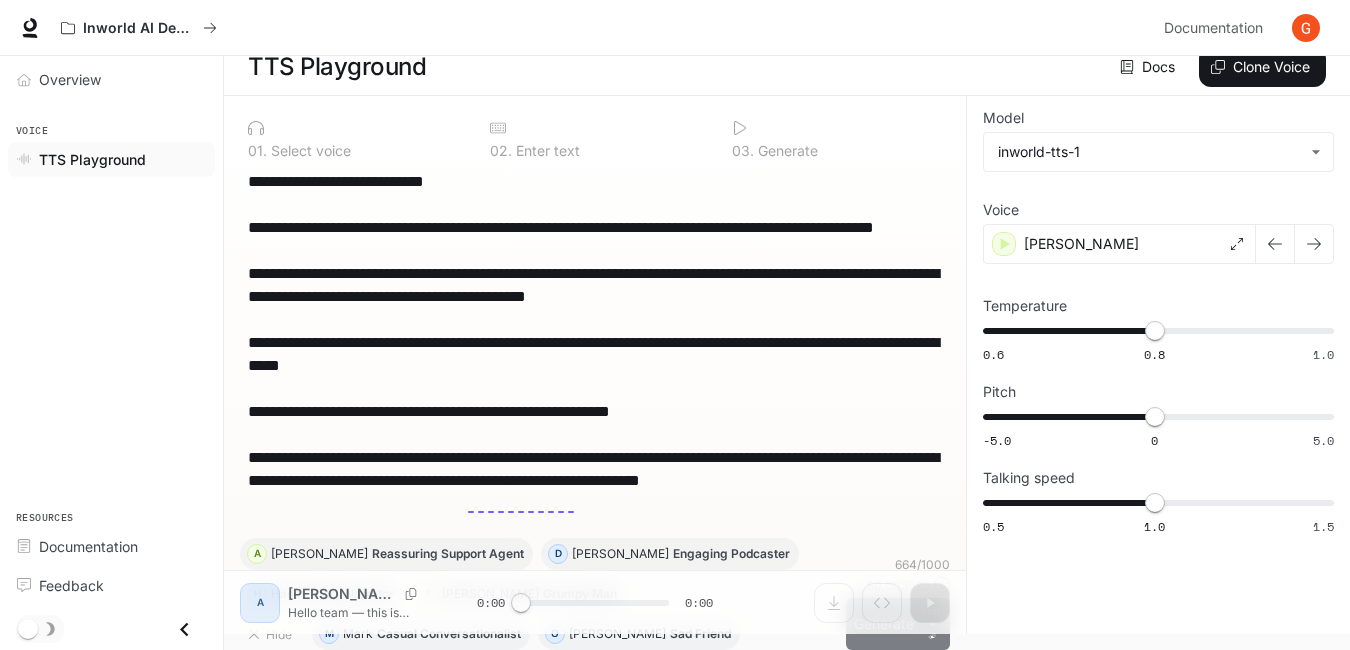 click on "Generate CTRL +  ⏎" at bounding box center (898, 624) 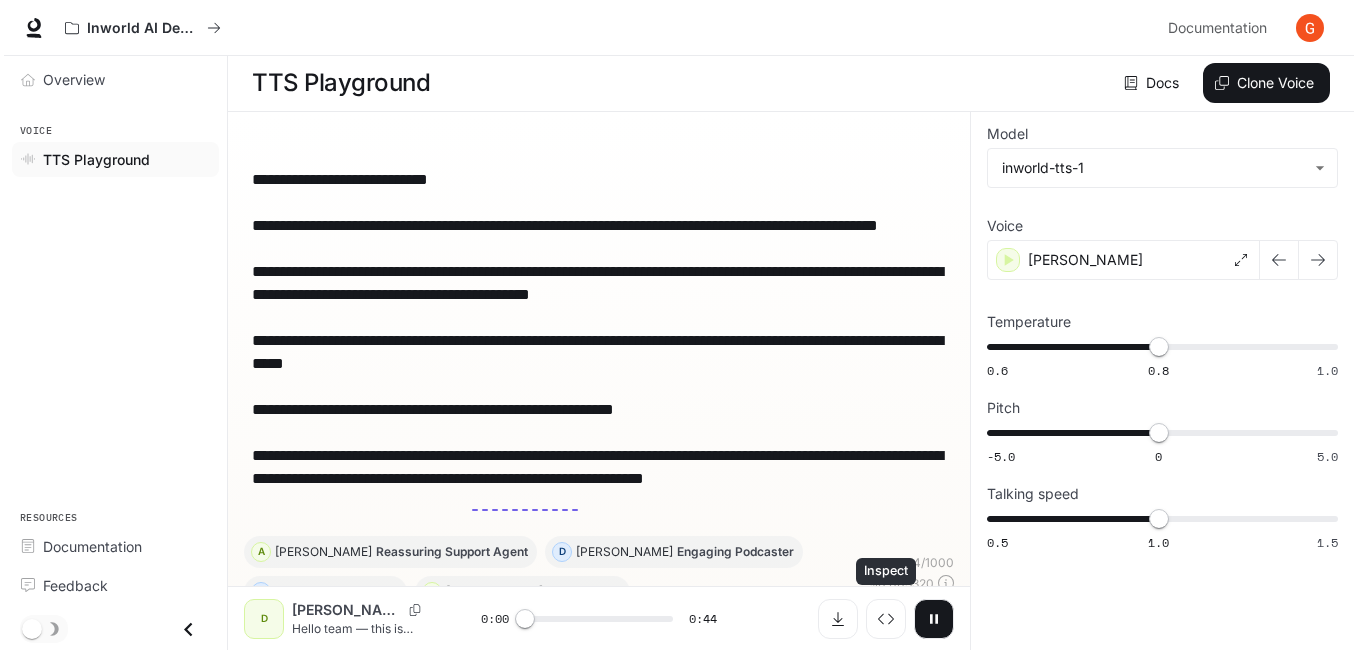 scroll, scrollTop: 1, scrollLeft: 0, axis: vertical 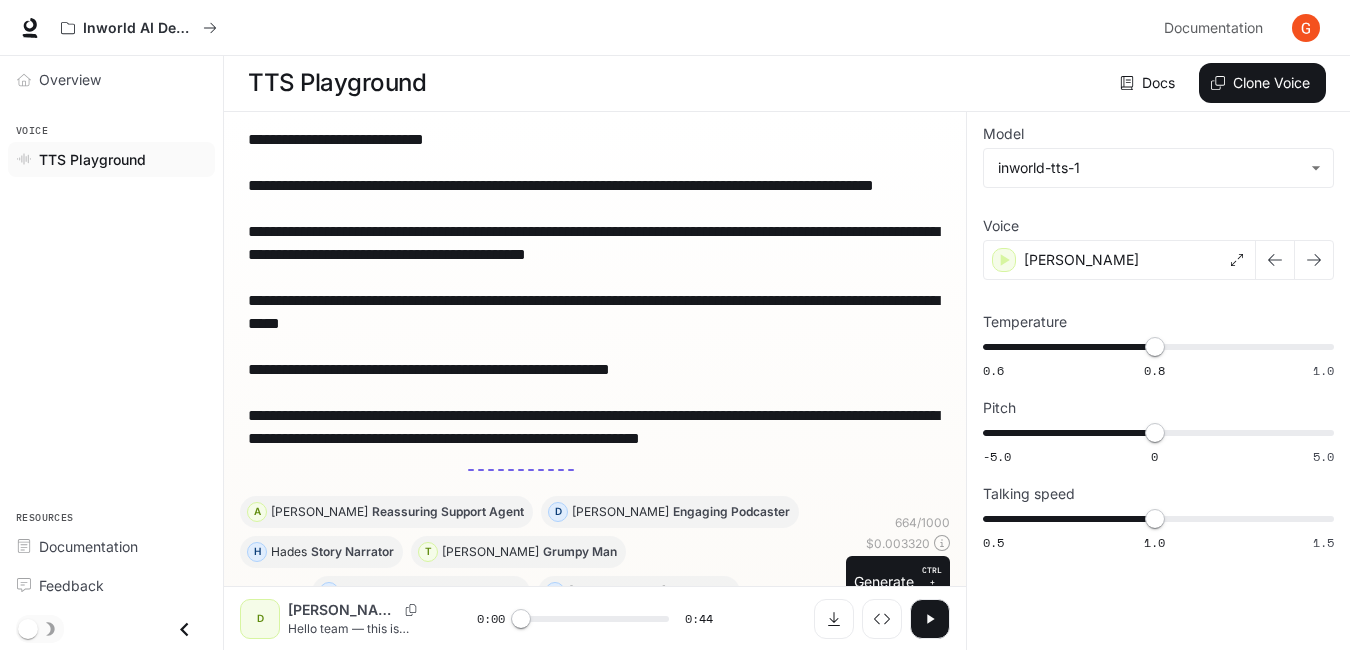 click 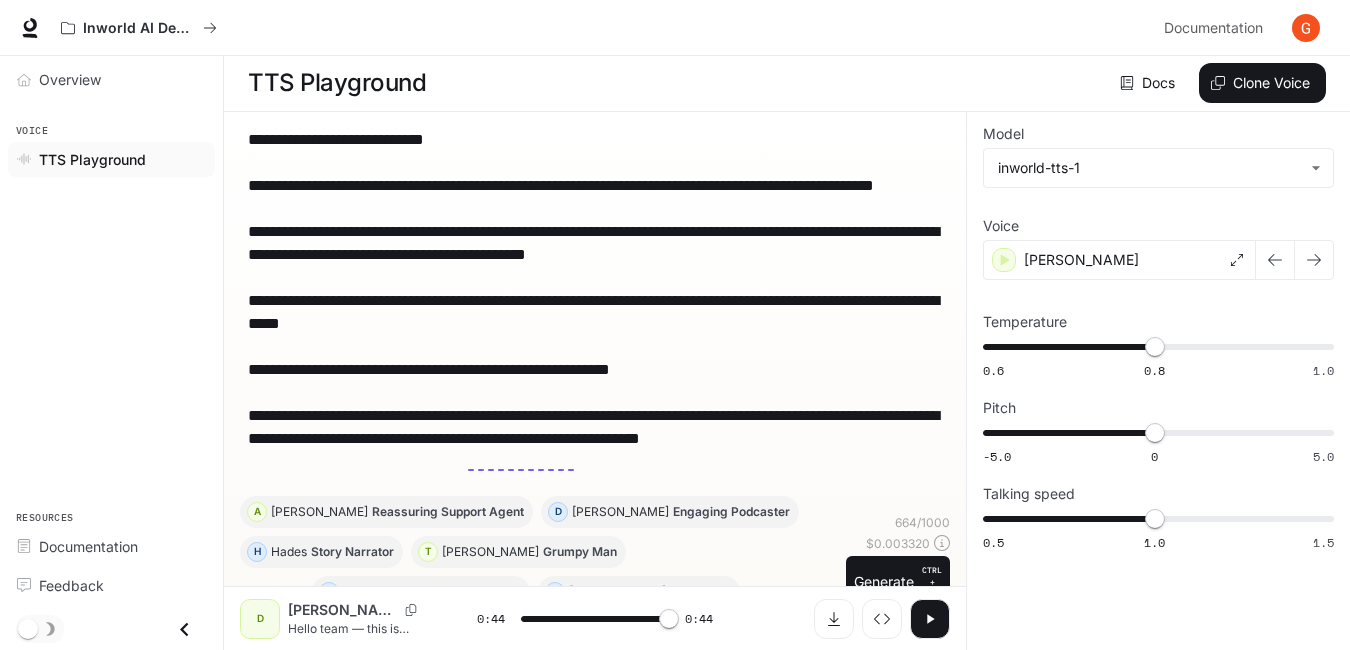 type on "*" 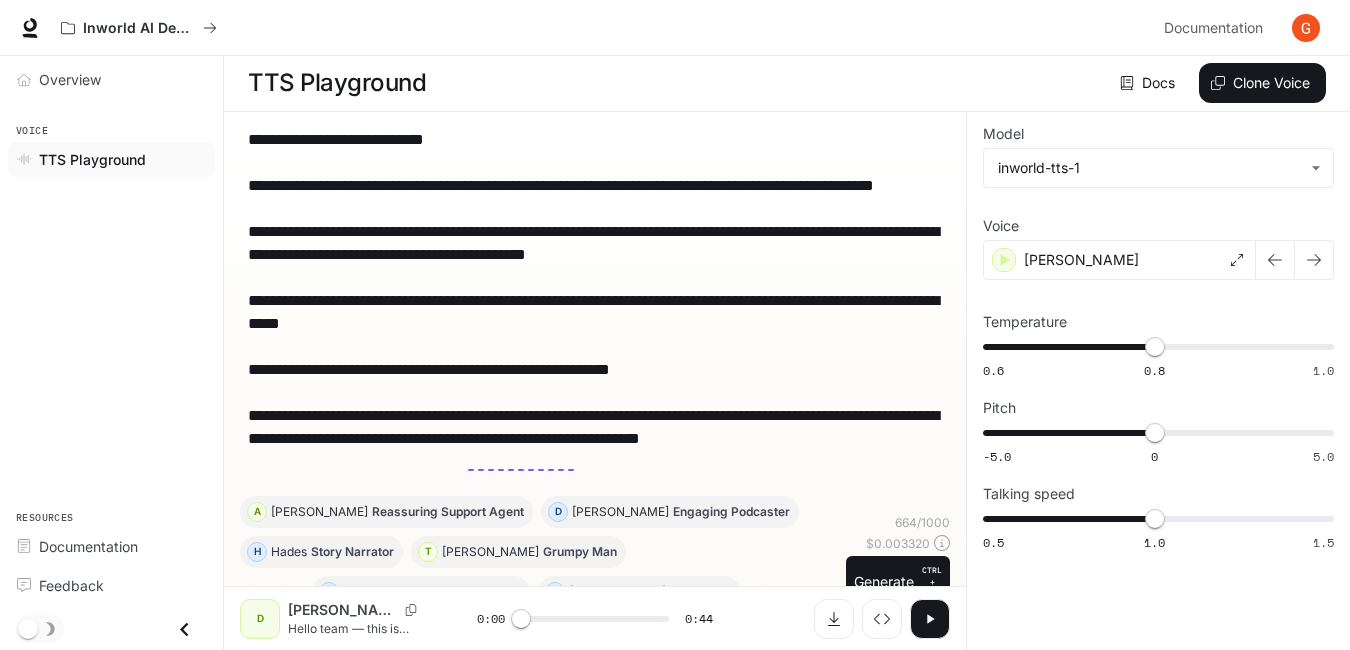 click on "**********" at bounding box center (595, 312) 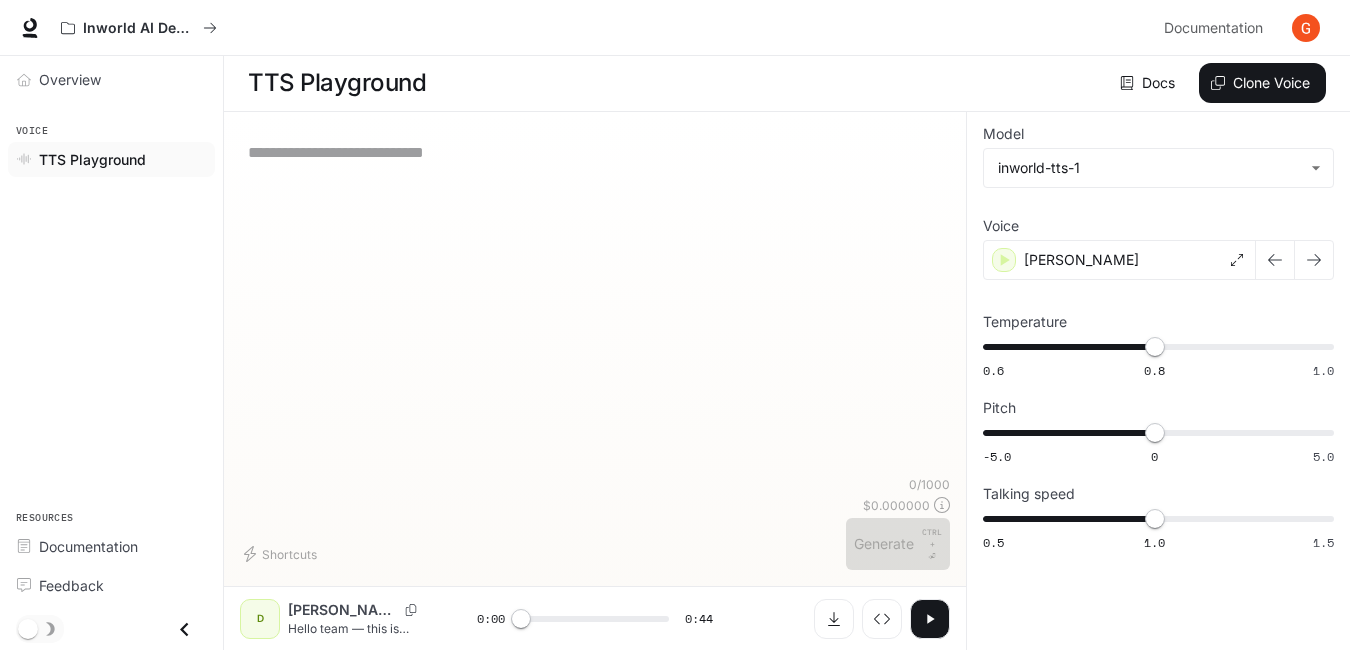 paste on "**********" 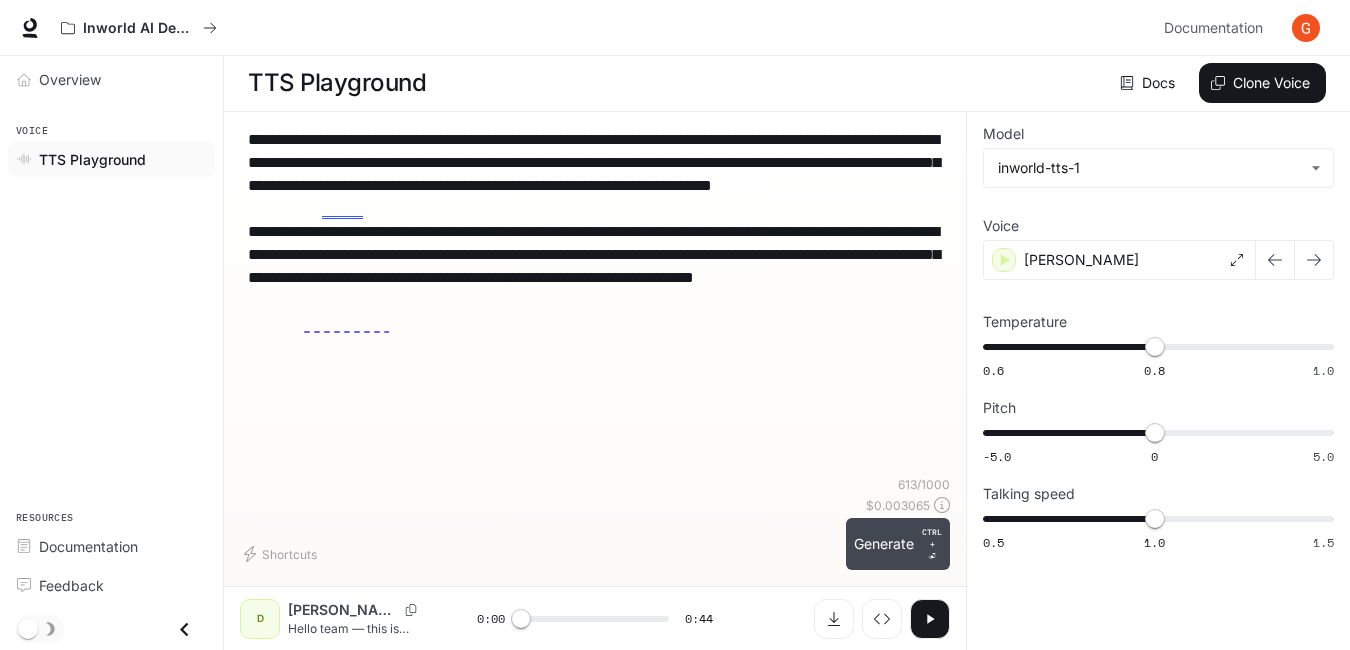 type on "**********" 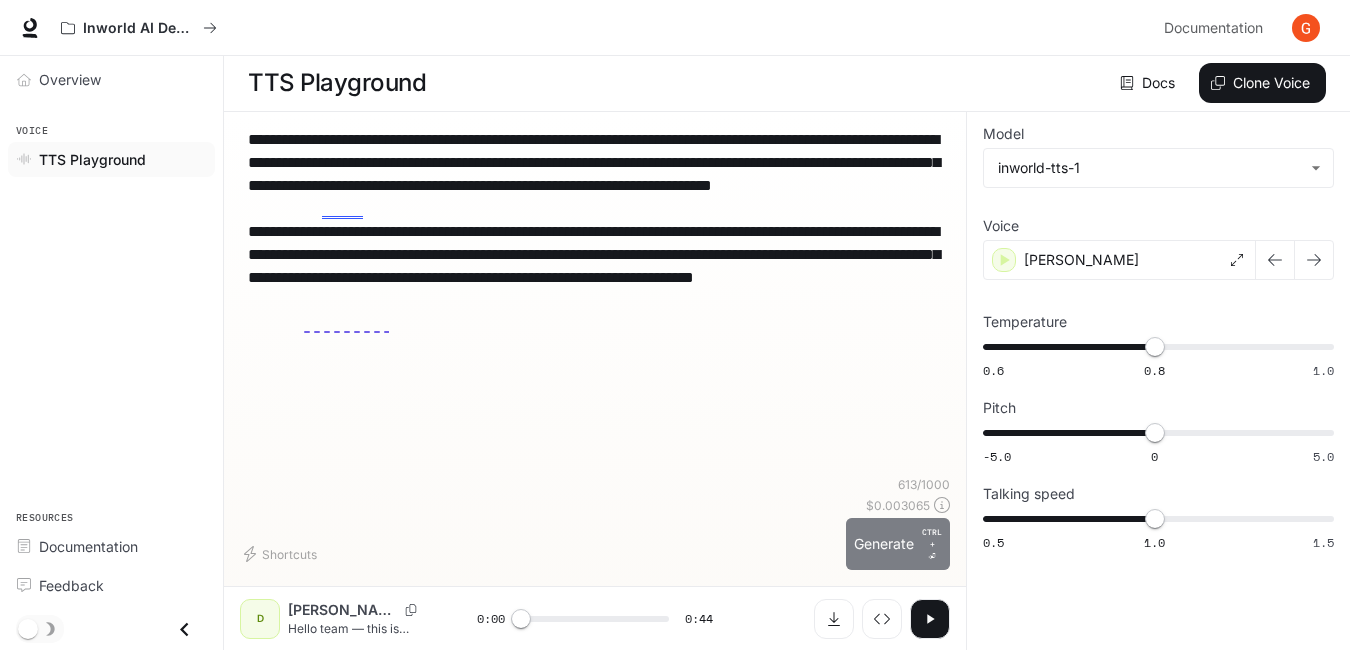 click on "Generate CTRL +  ⏎" at bounding box center [898, 544] 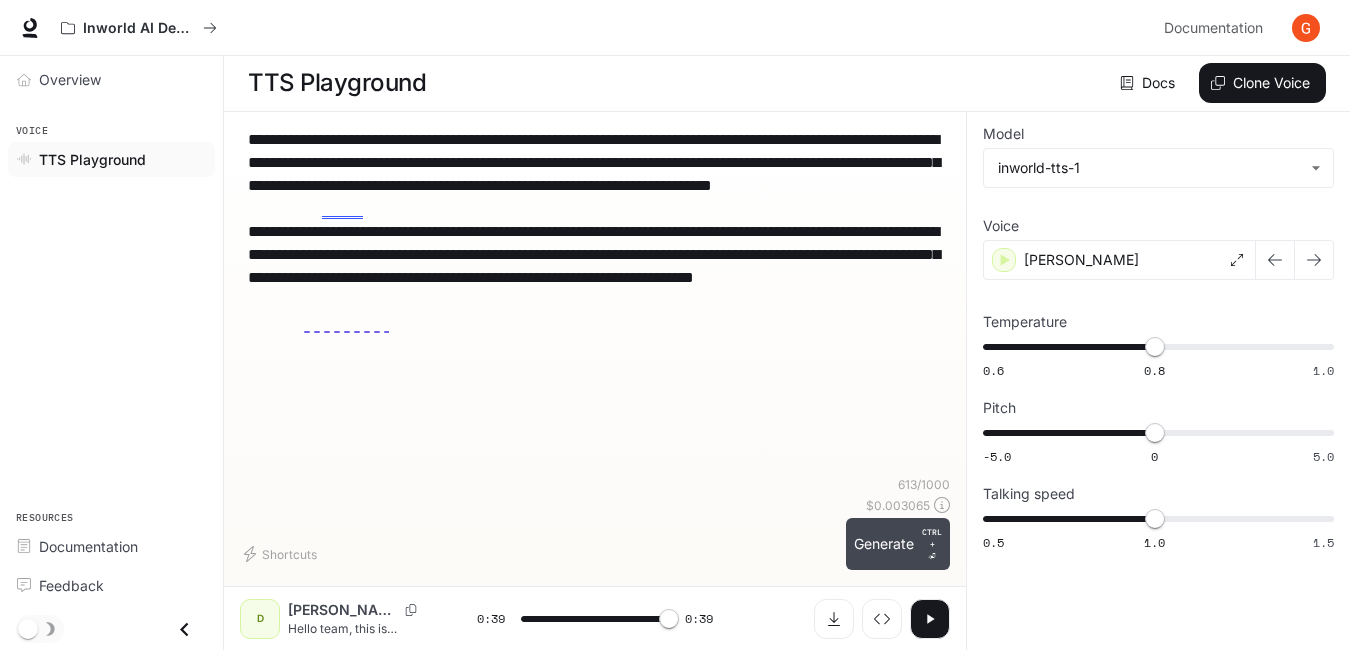 type on "*" 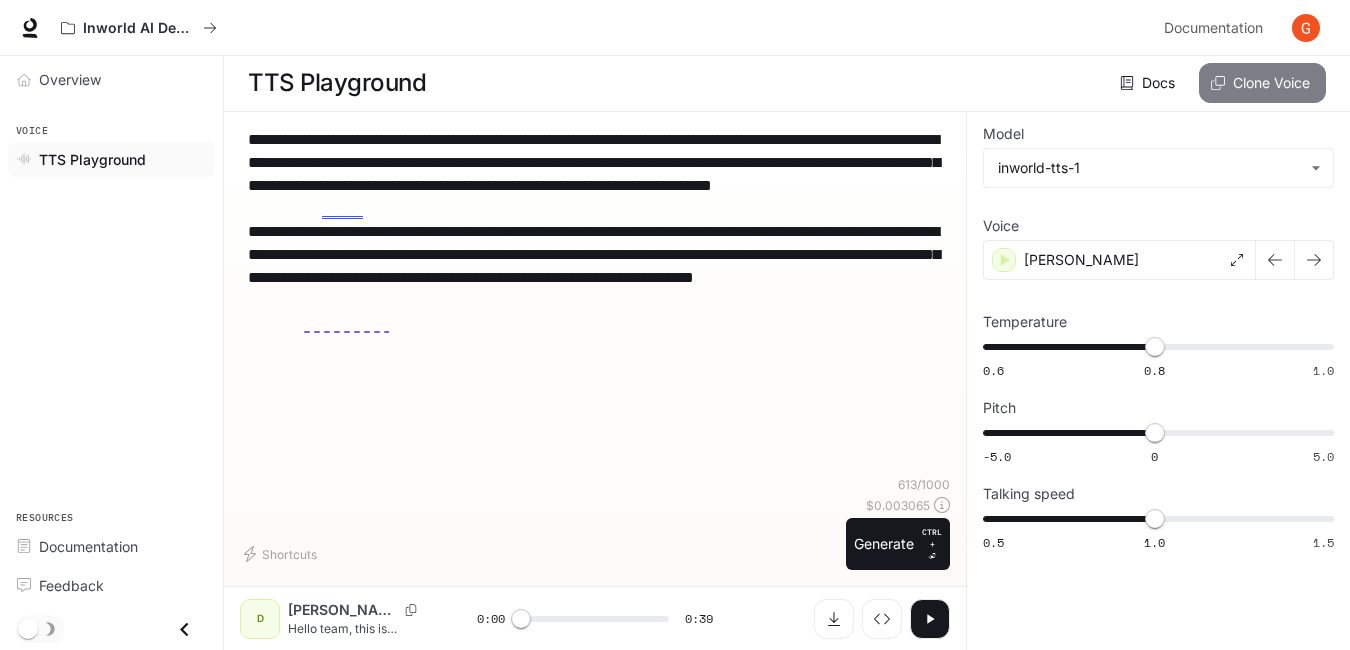 click on "Clone Voice" at bounding box center [1262, 83] 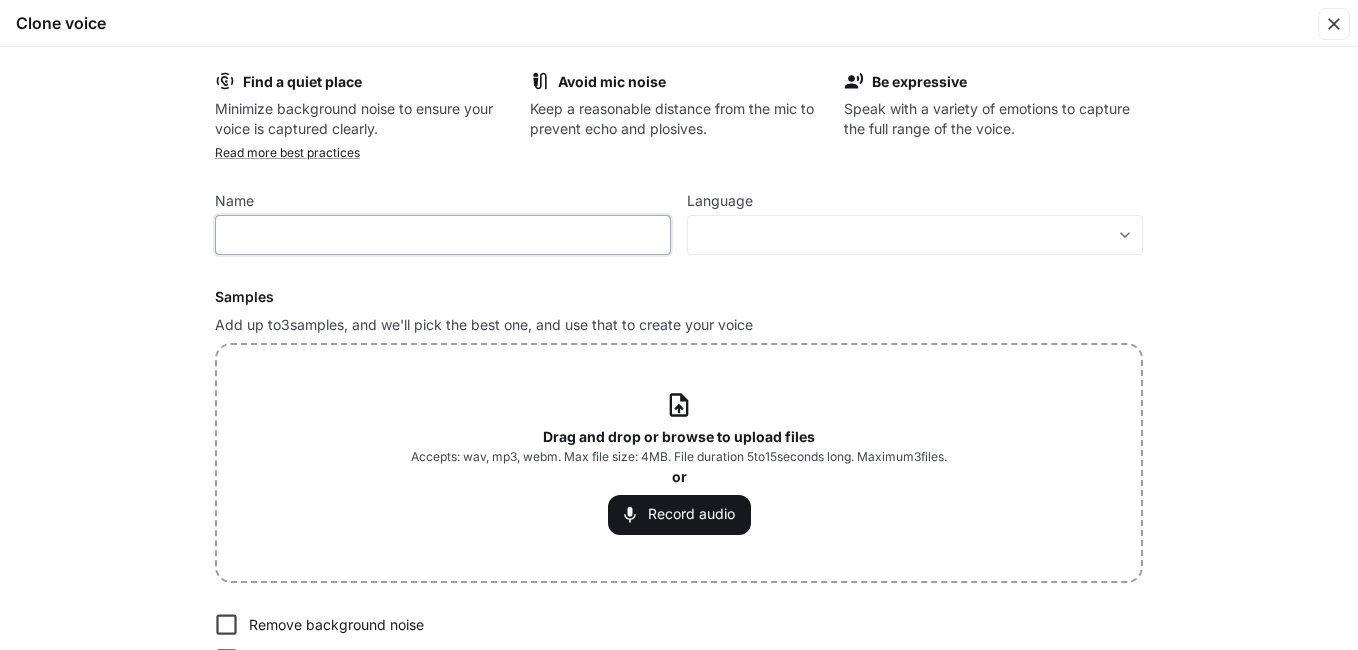 click at bounding box center (443, 235) 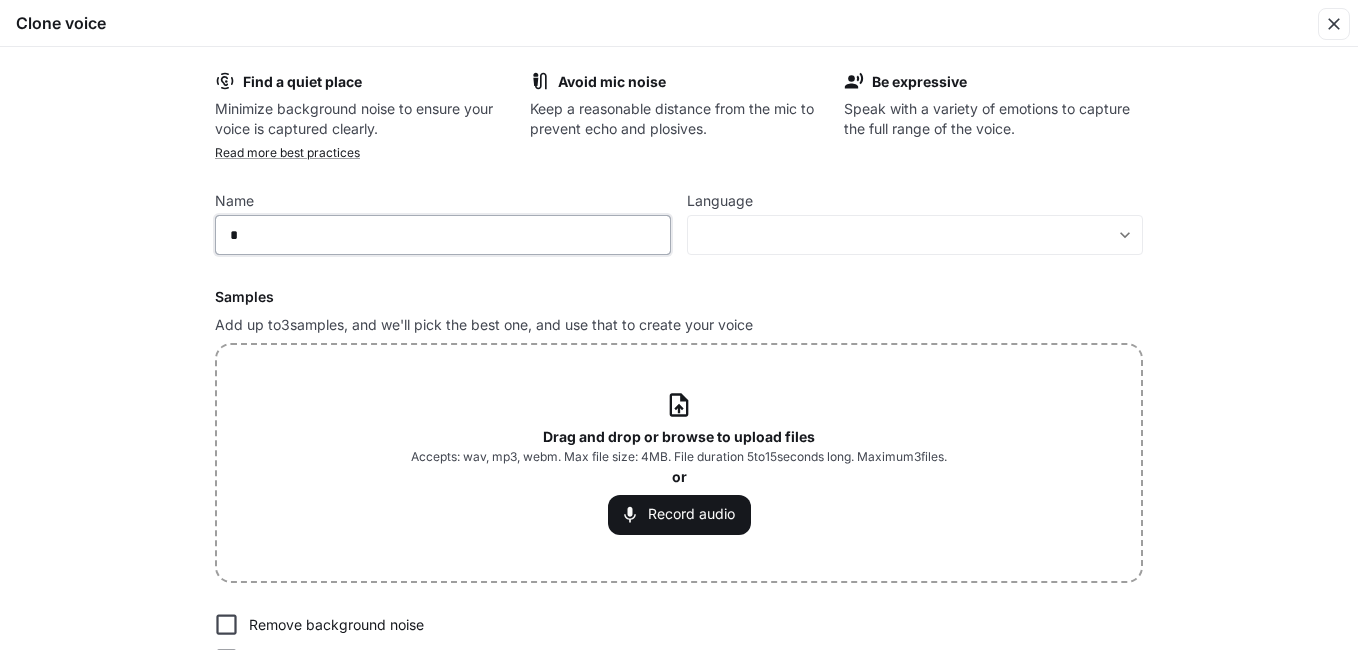 type on "*******" 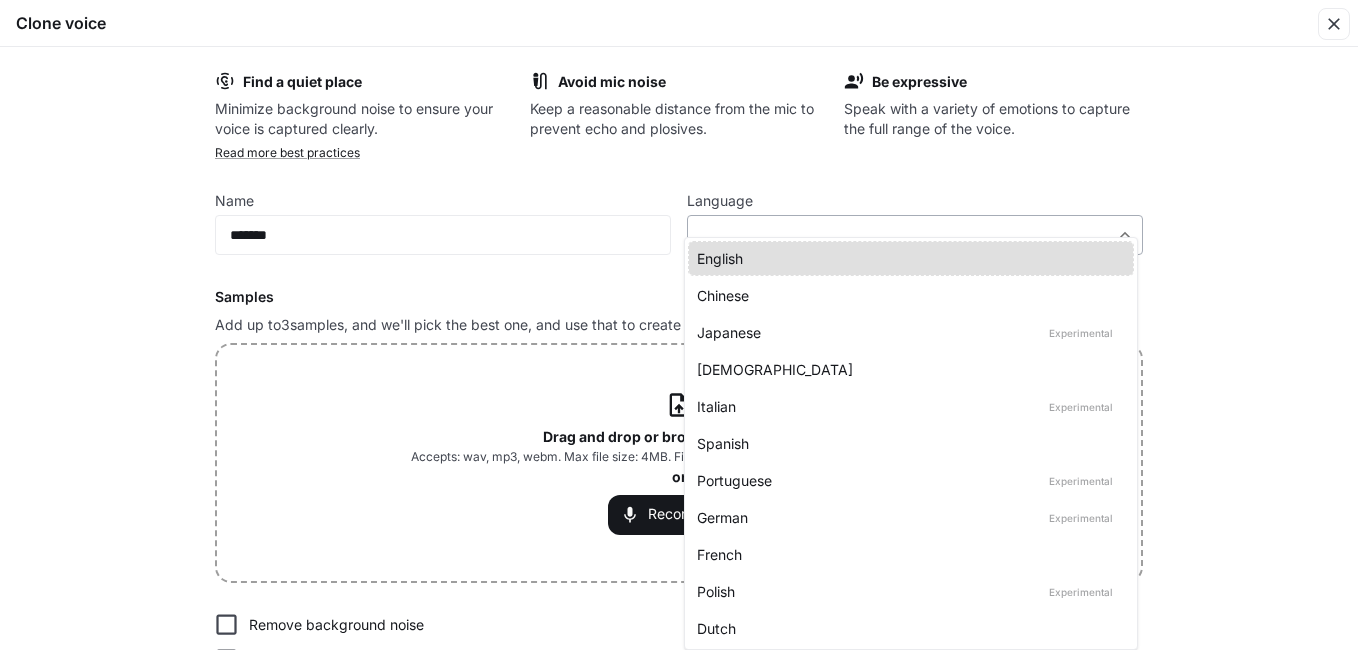 click on "**********" at bounding box center (679, 324) 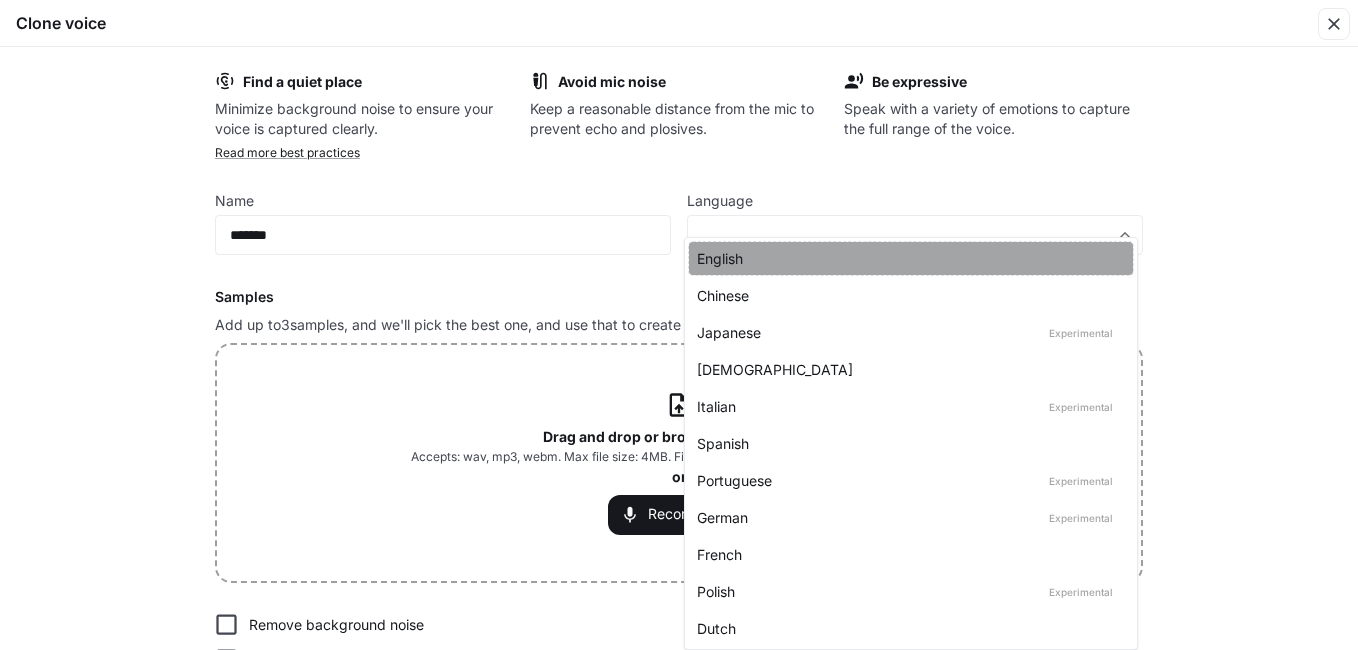 click on "English" at bounding box center [907, 258] 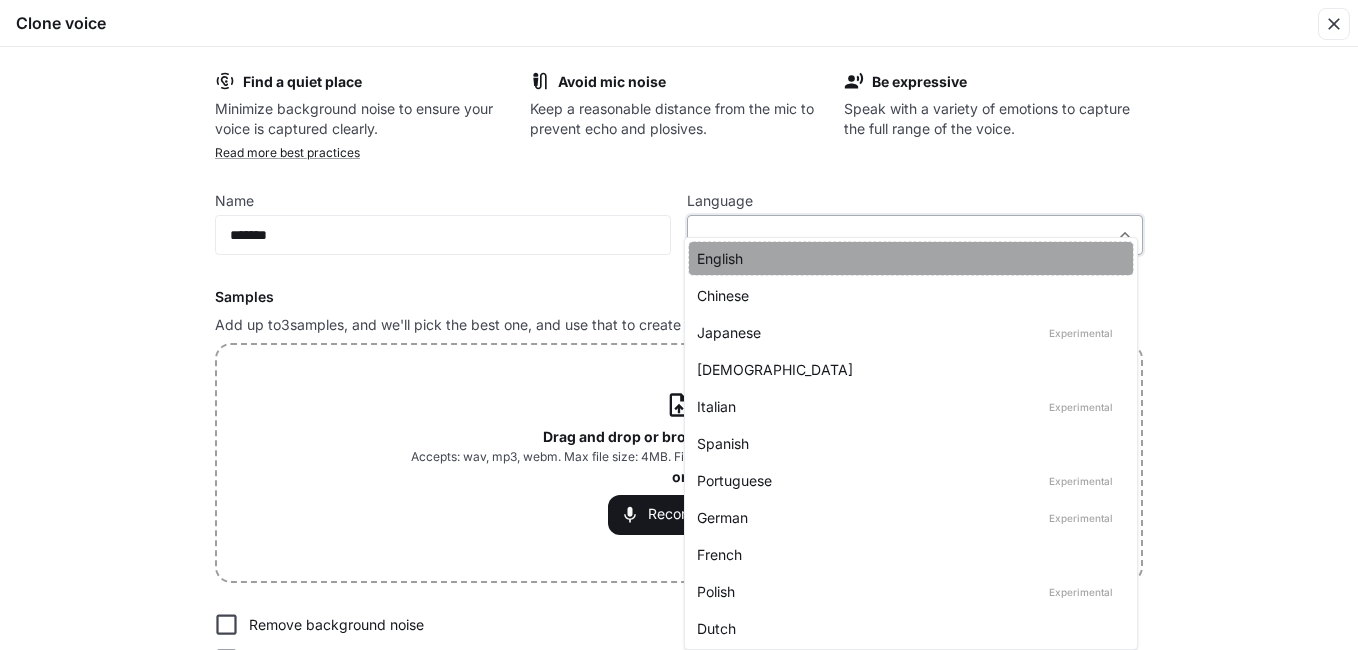 type on "*****" 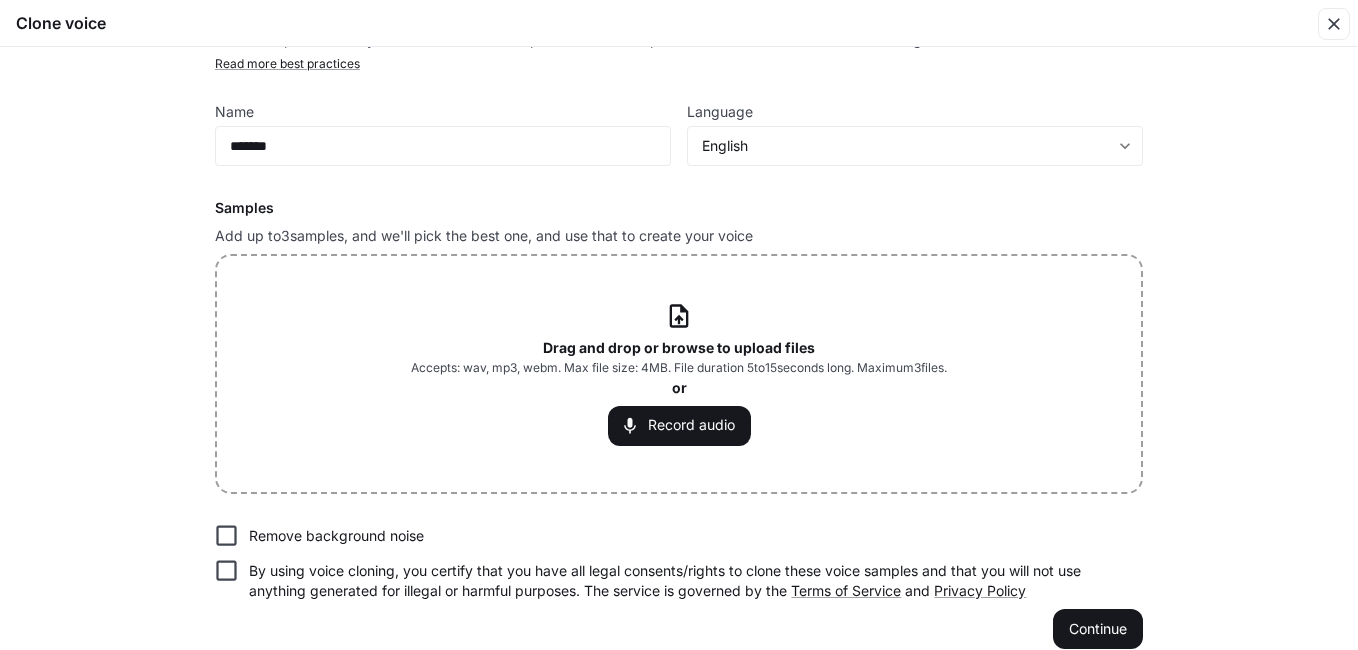 scroll, scrollTop: 112, scrollLeft: 0, axis: vertical 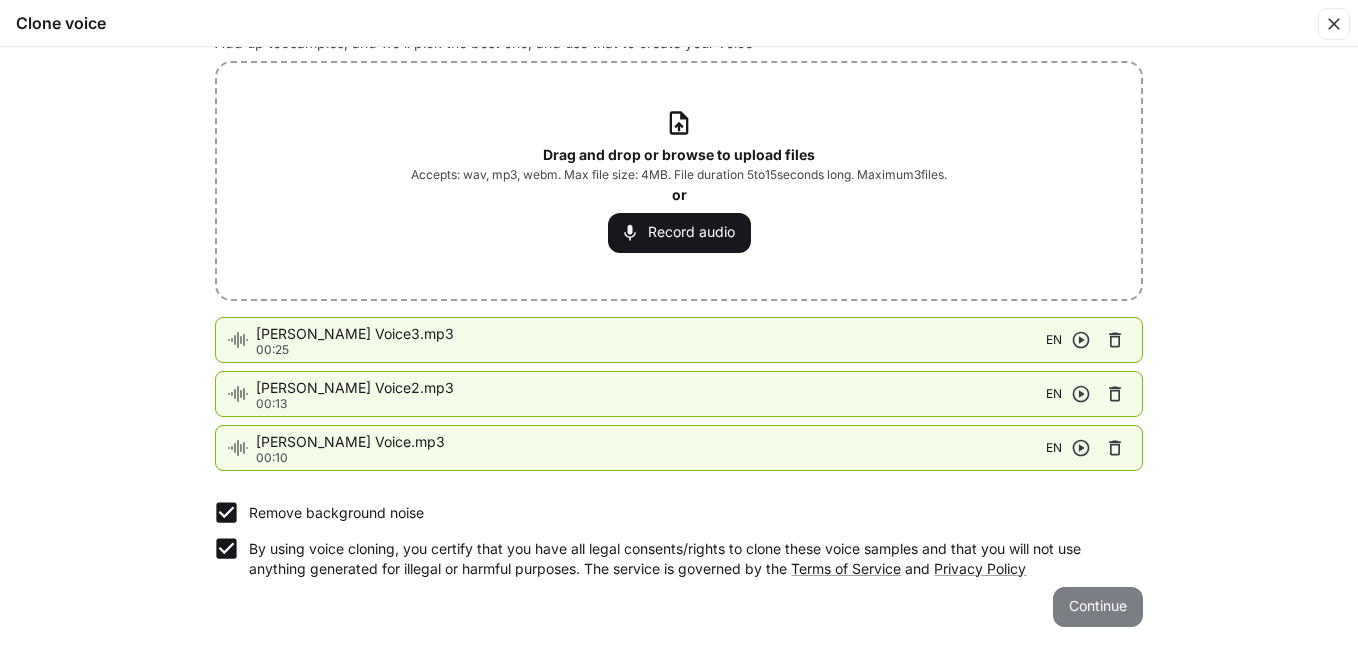 click on "Continue" at bounding box center [1098, 607] 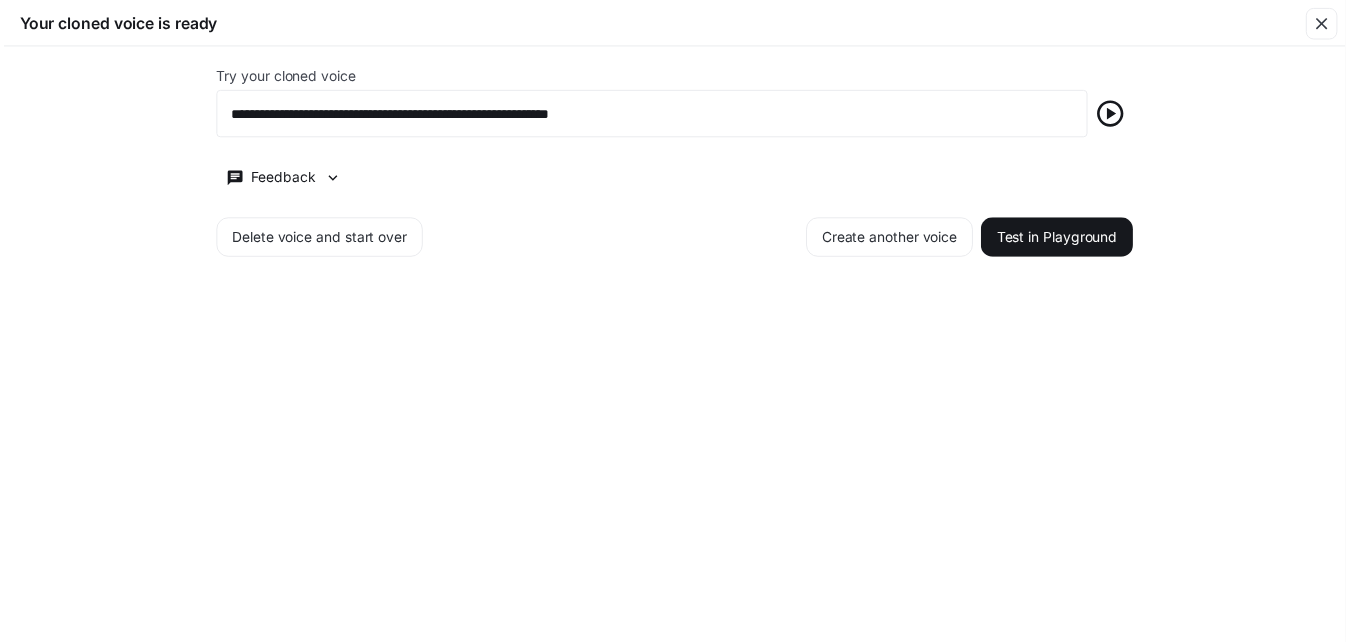 scroll, scrollTop: 0, scrollLeft: 0, axis: both 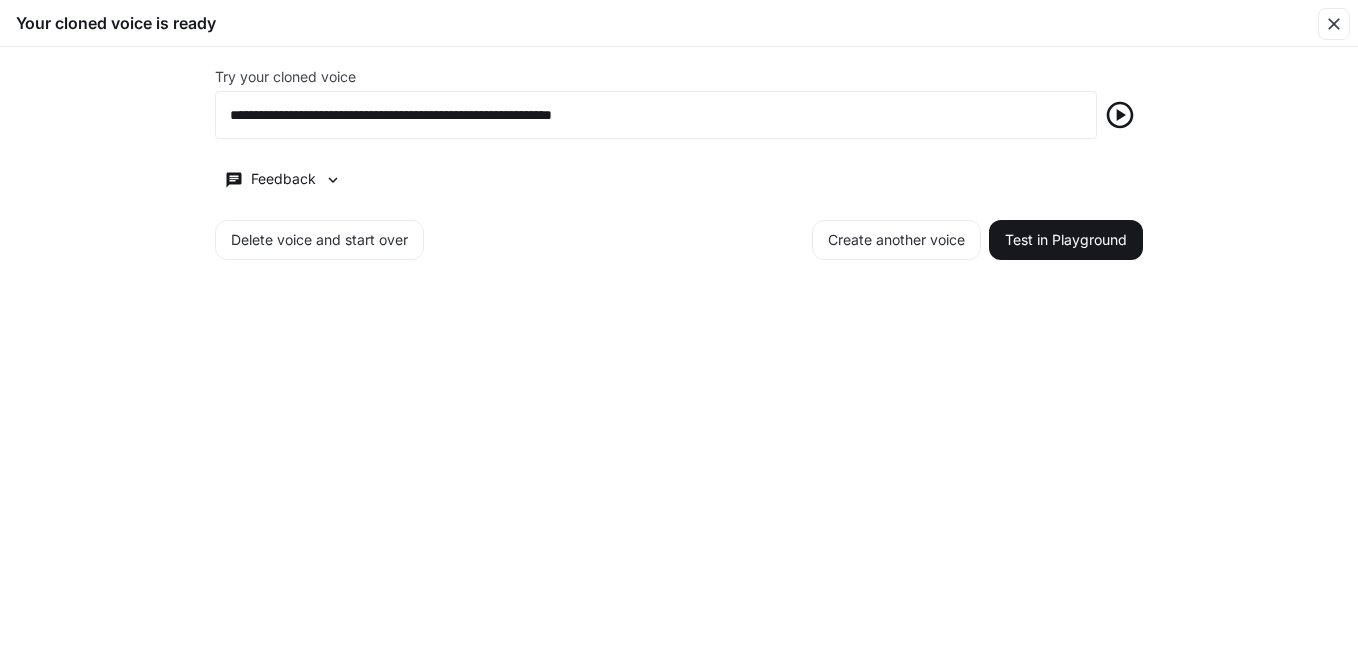 click 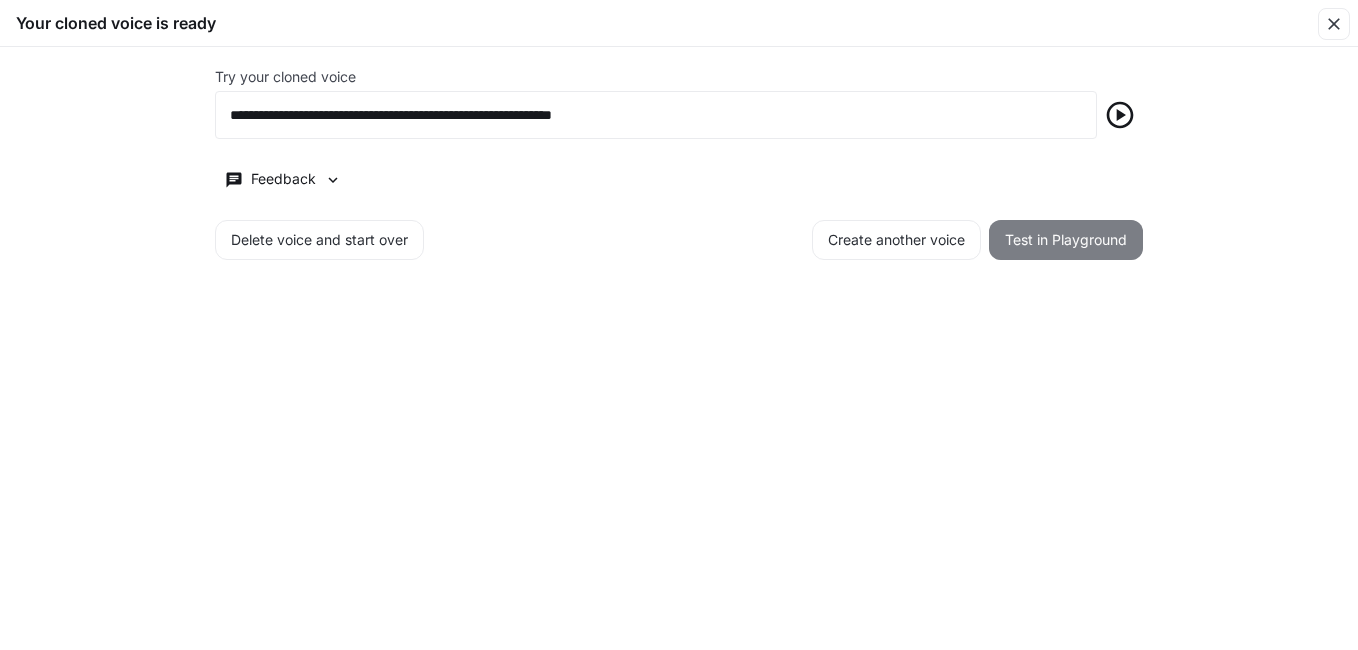 click on "Test in Playground" at bounding box center [1066, 240] 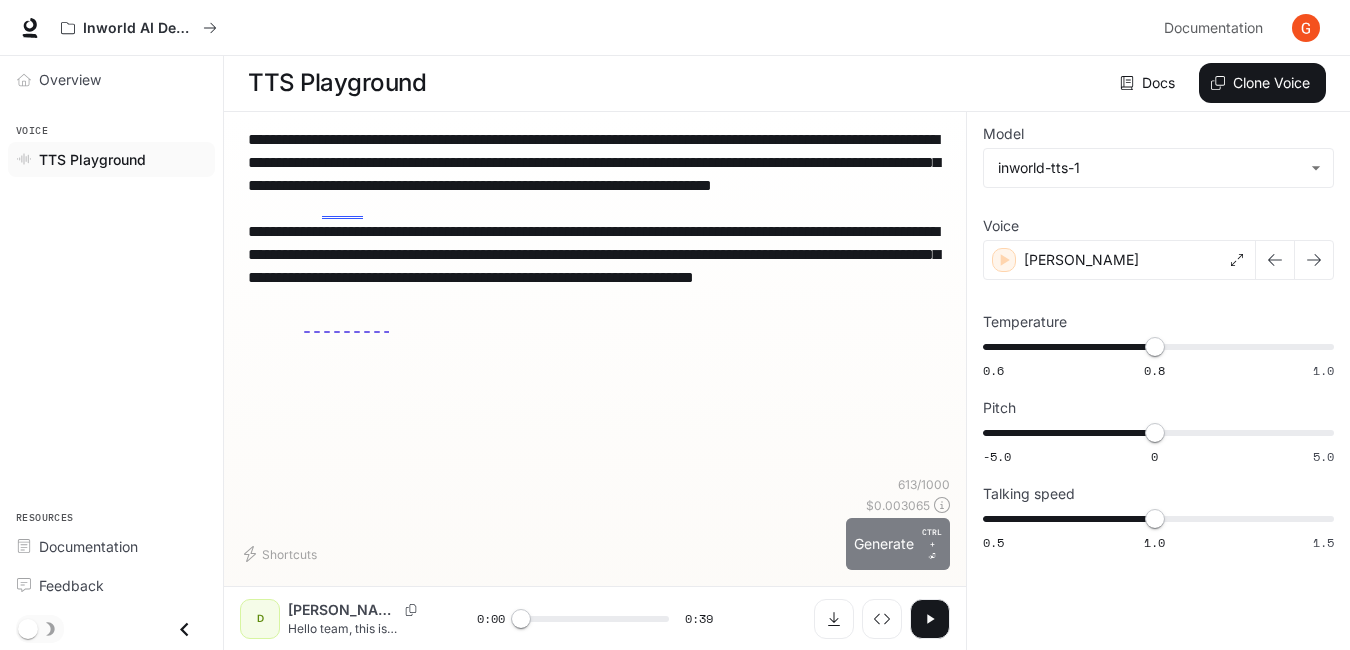 click on "Generate CTRL +  ⏎" at bounding box center [898, 544] 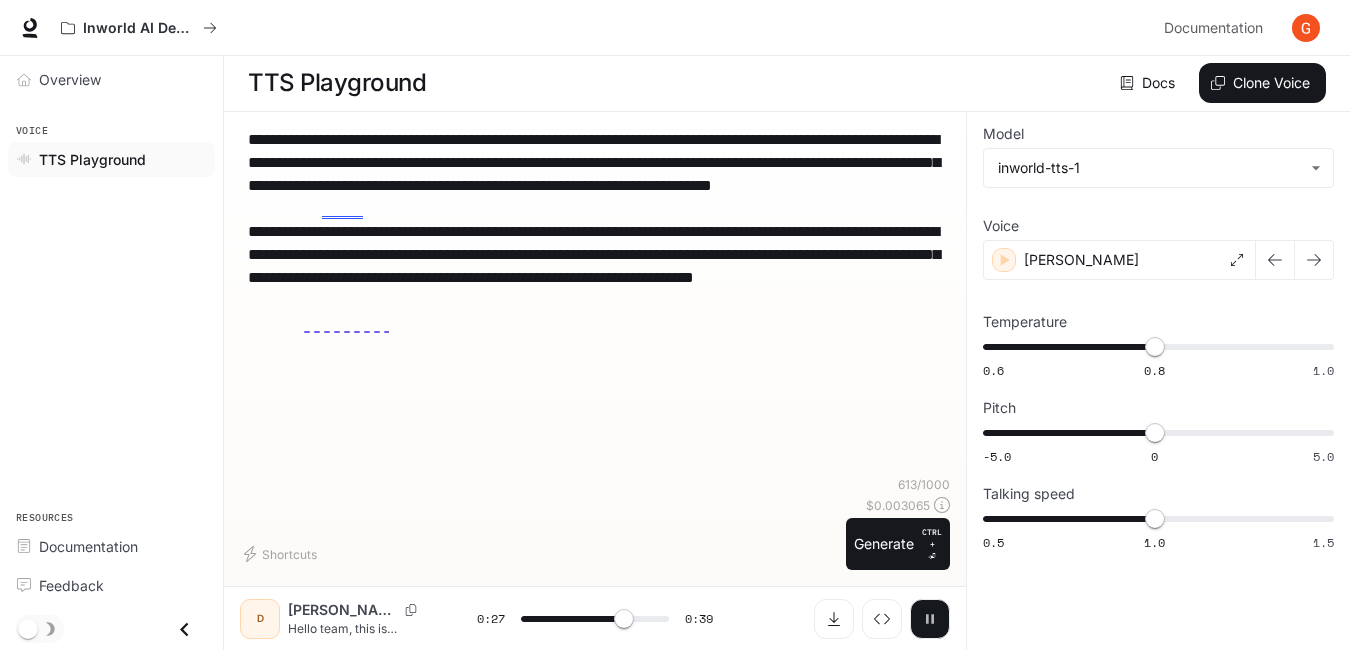 click 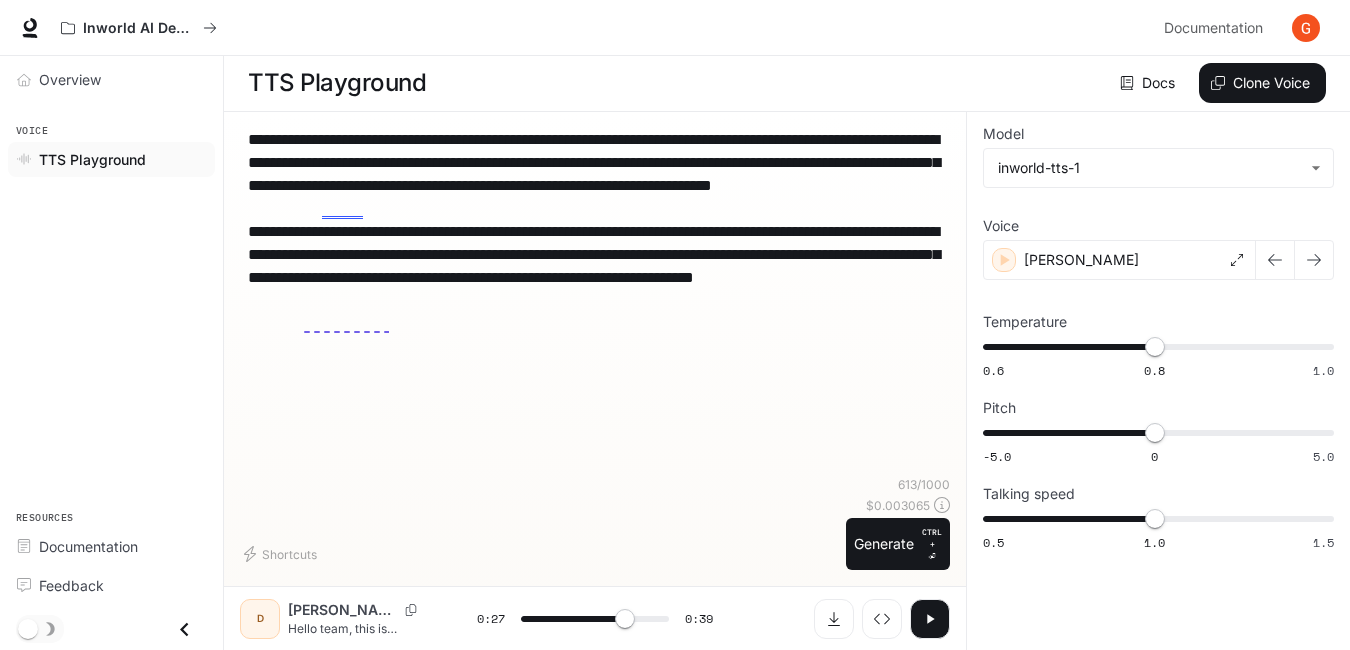 click on "D" at bounding box center (260, 619) 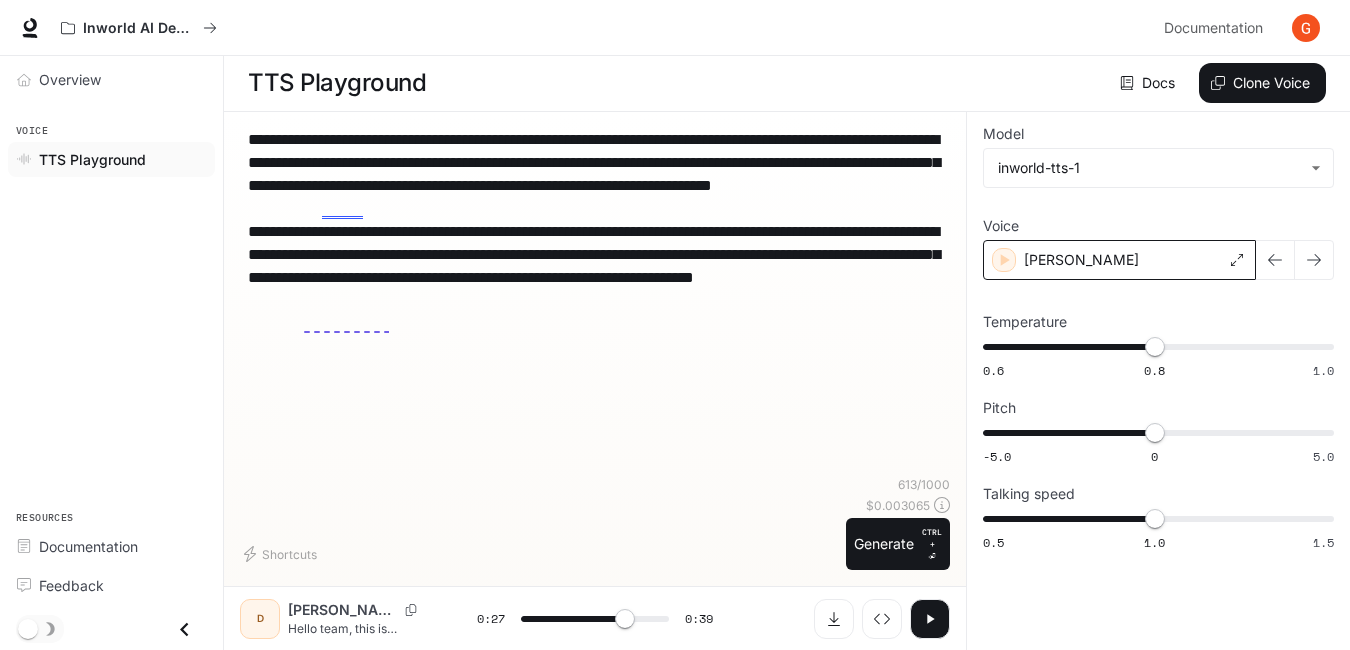 click 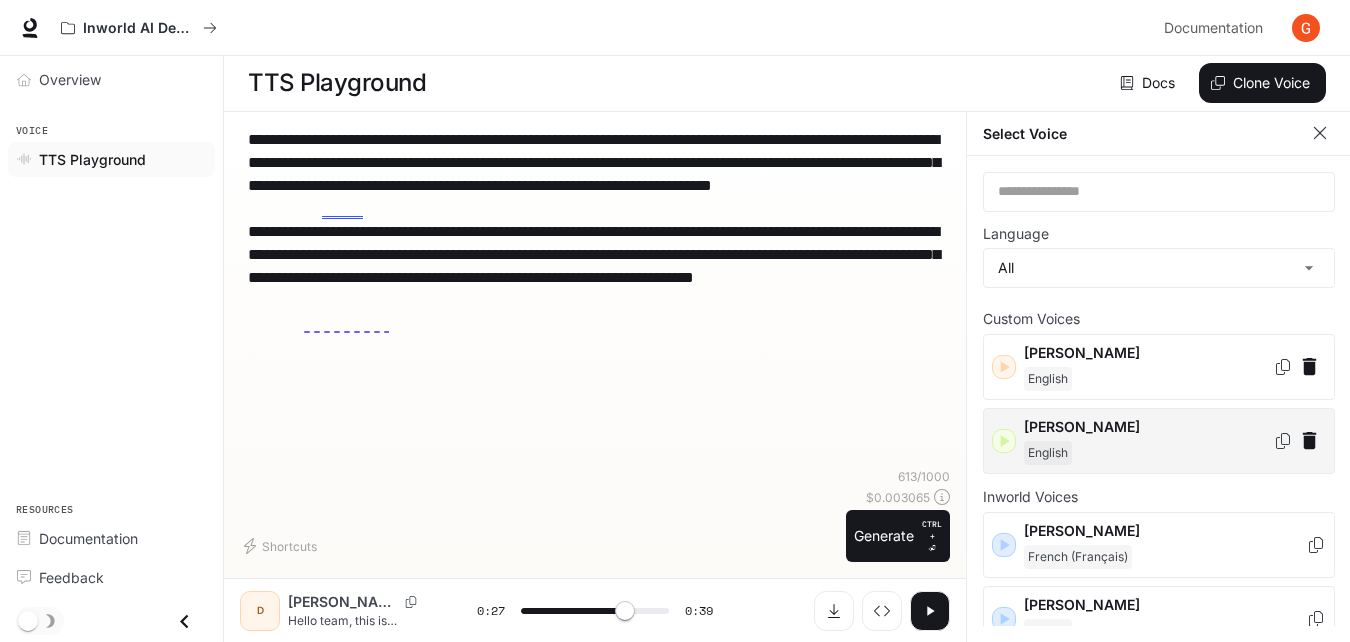 click 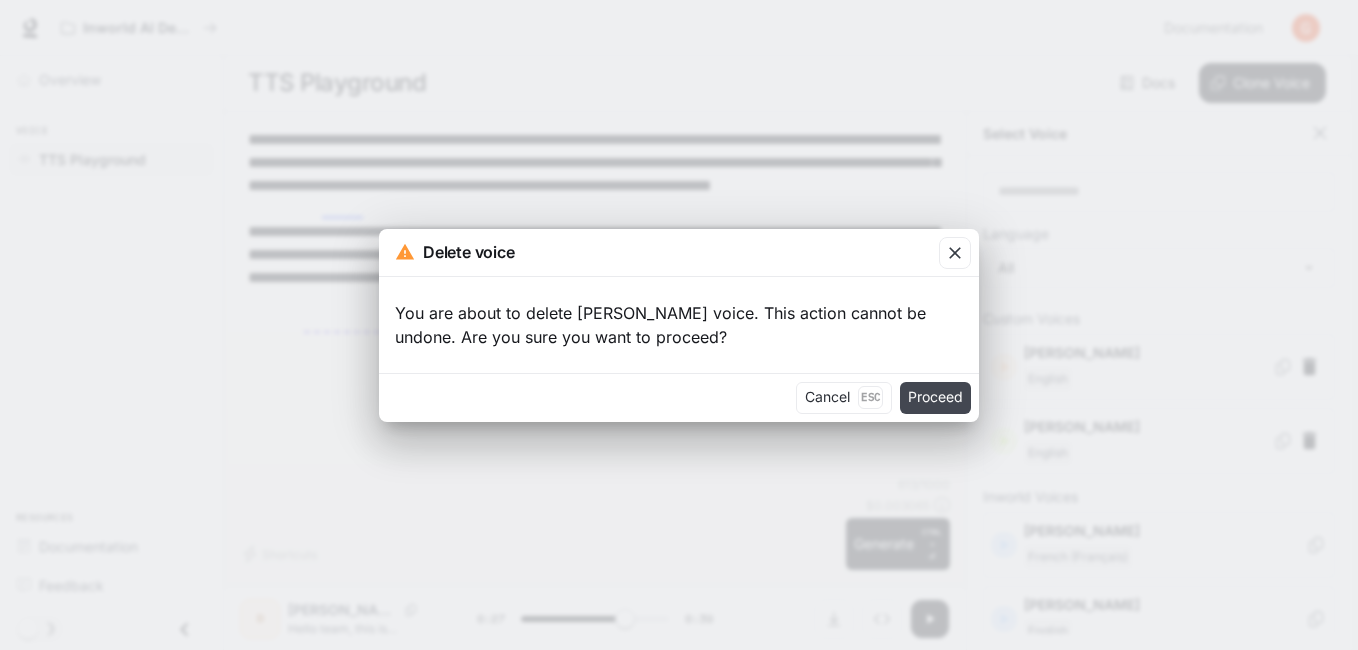click on "Proceed" at bounding box center (935, 398) 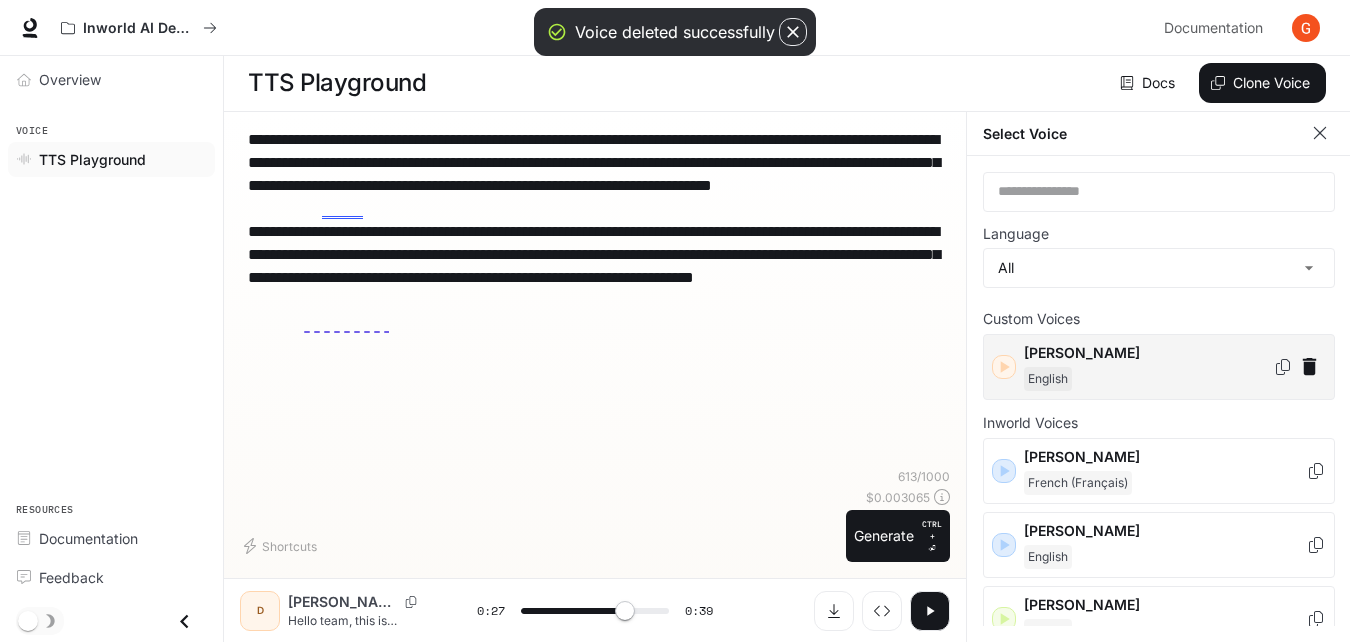 click 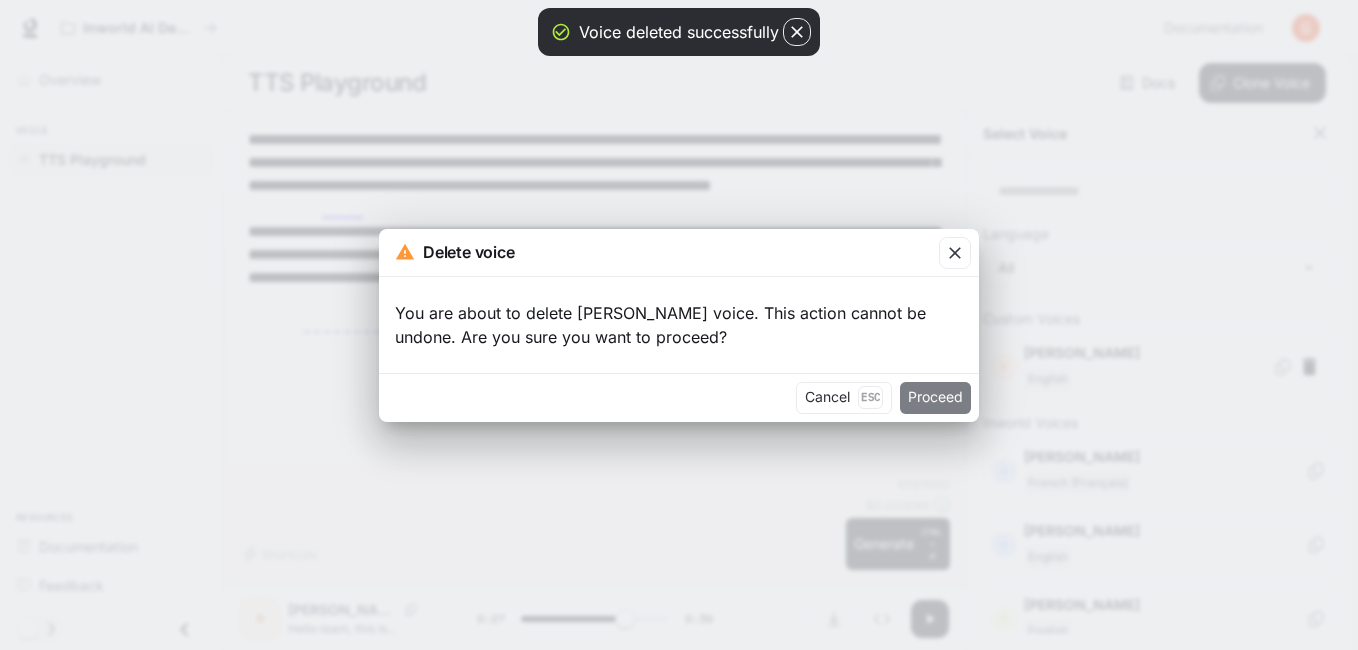 click on "Proceed" at bounding box center (935, 398) 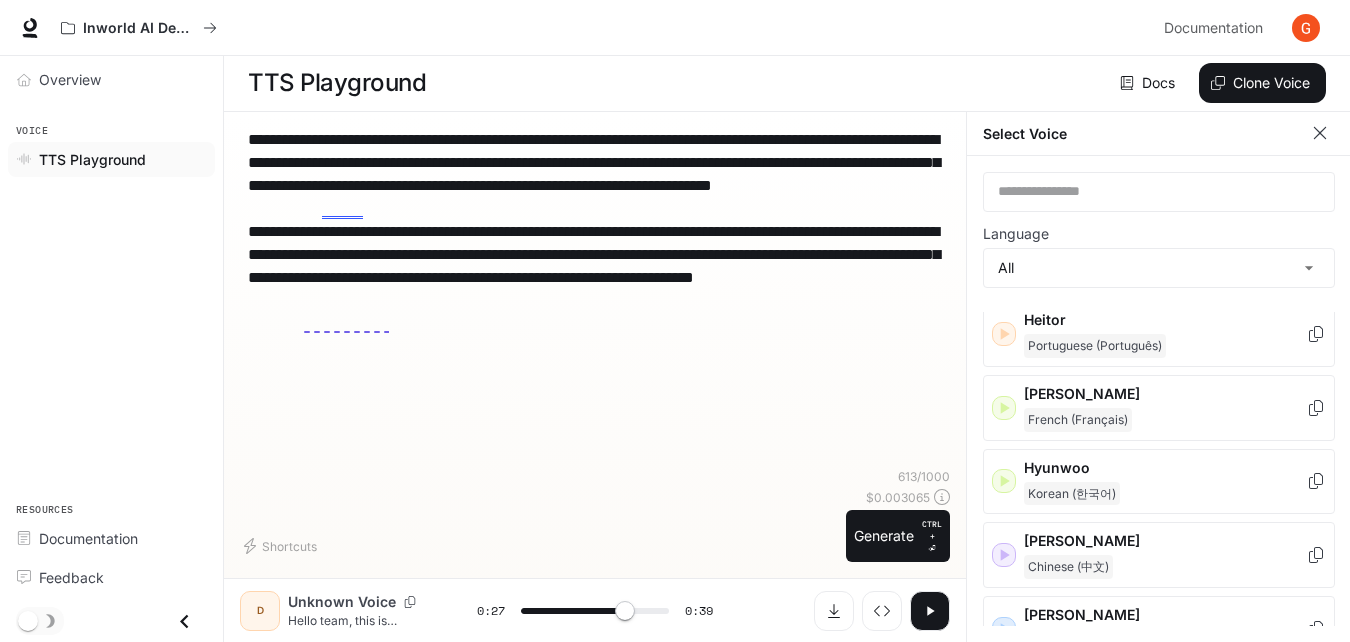 scroll, scrollTop: 0, scrollLeft: 0, axis: both 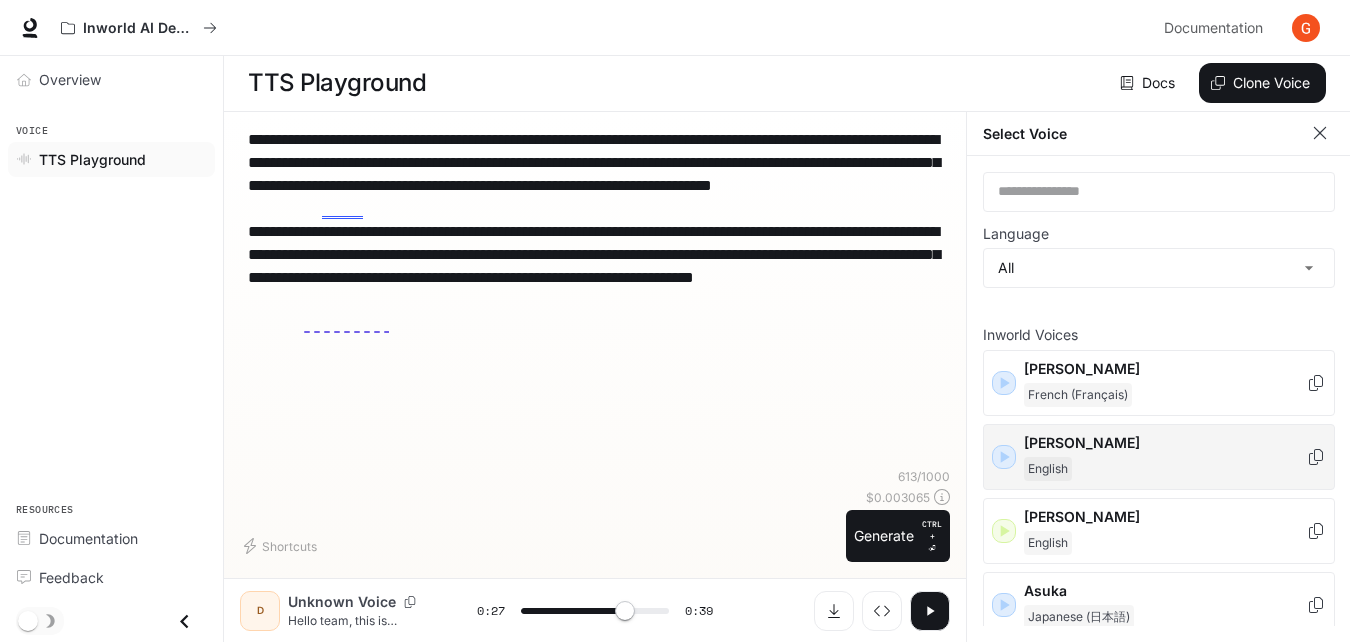 click 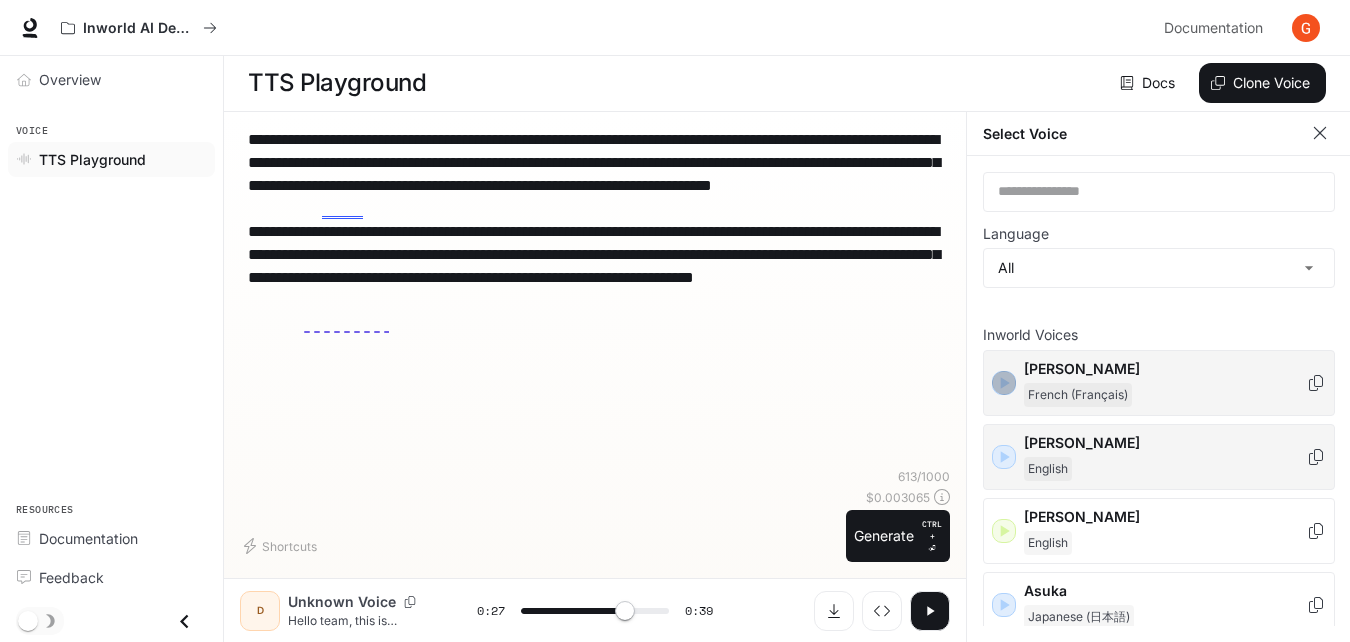 click 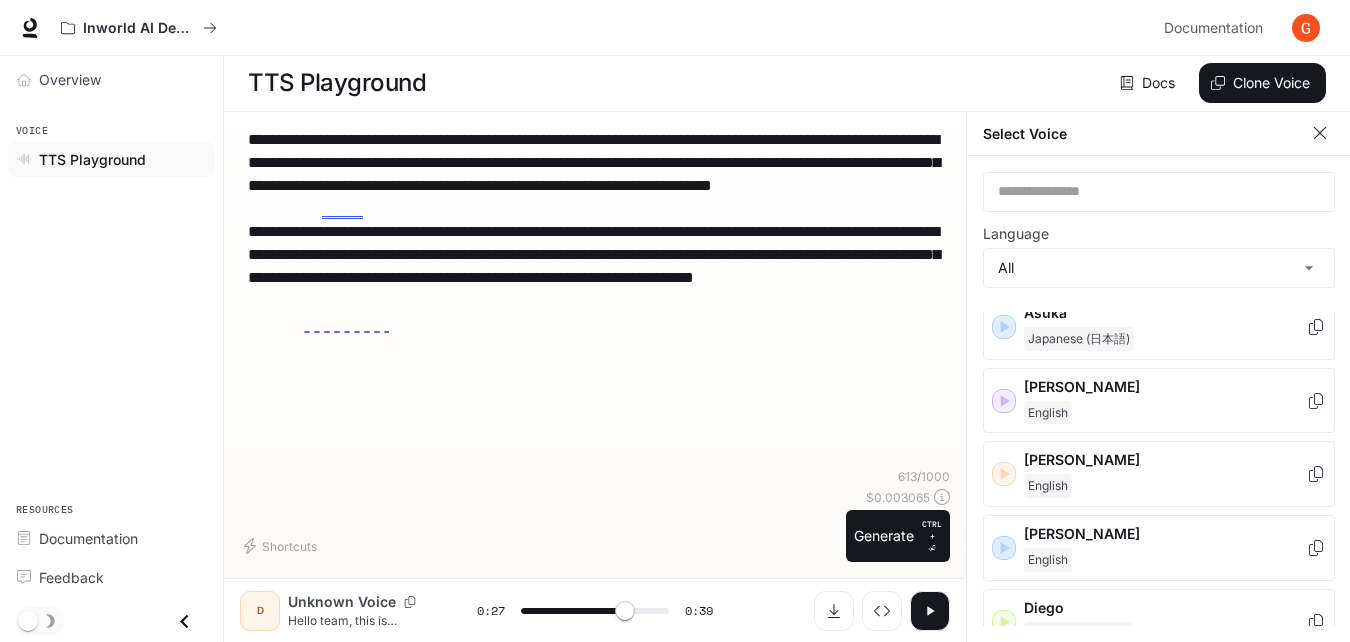 scroll, scrollTop: 301, scrollLeft: 0, axis: vertical 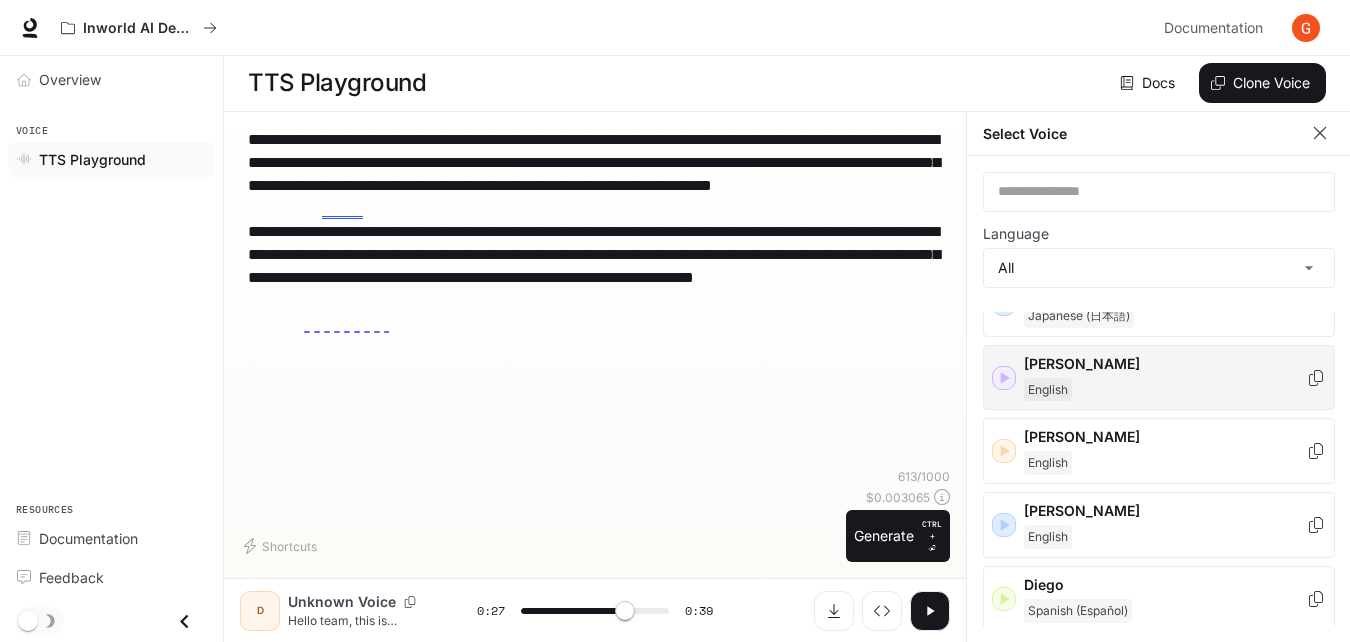 click 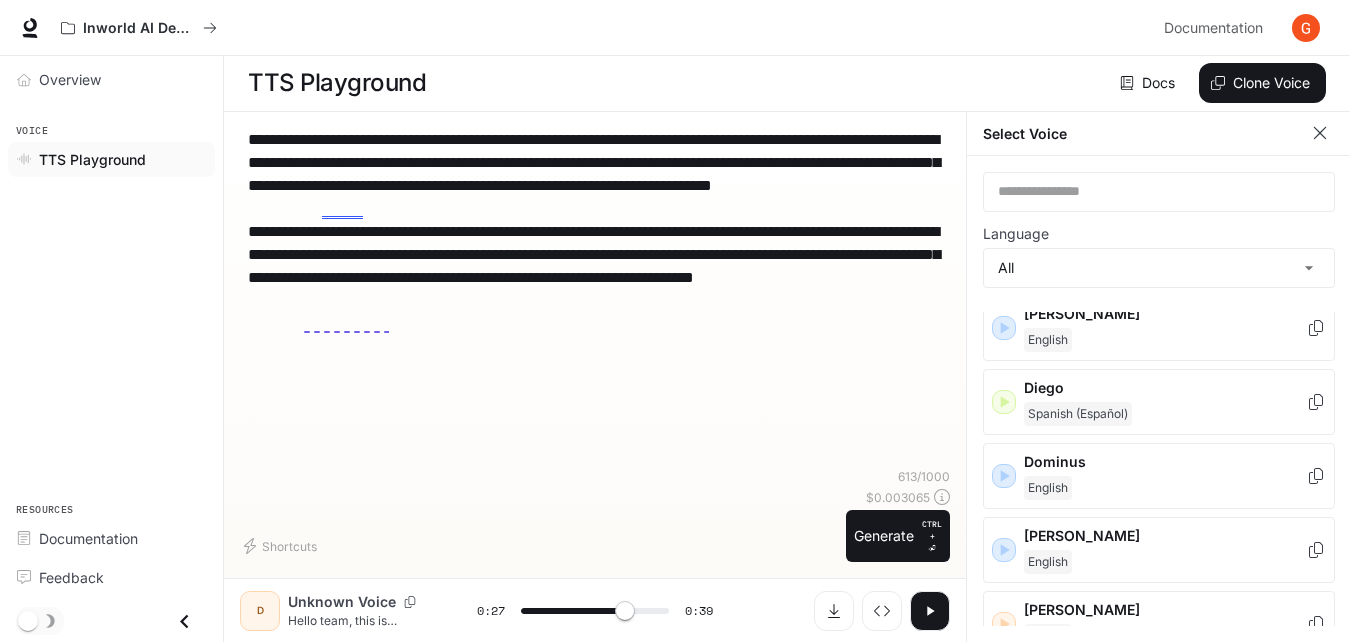 scroll, scrollTop: 521, scrollLeft: 0, axis: vertical 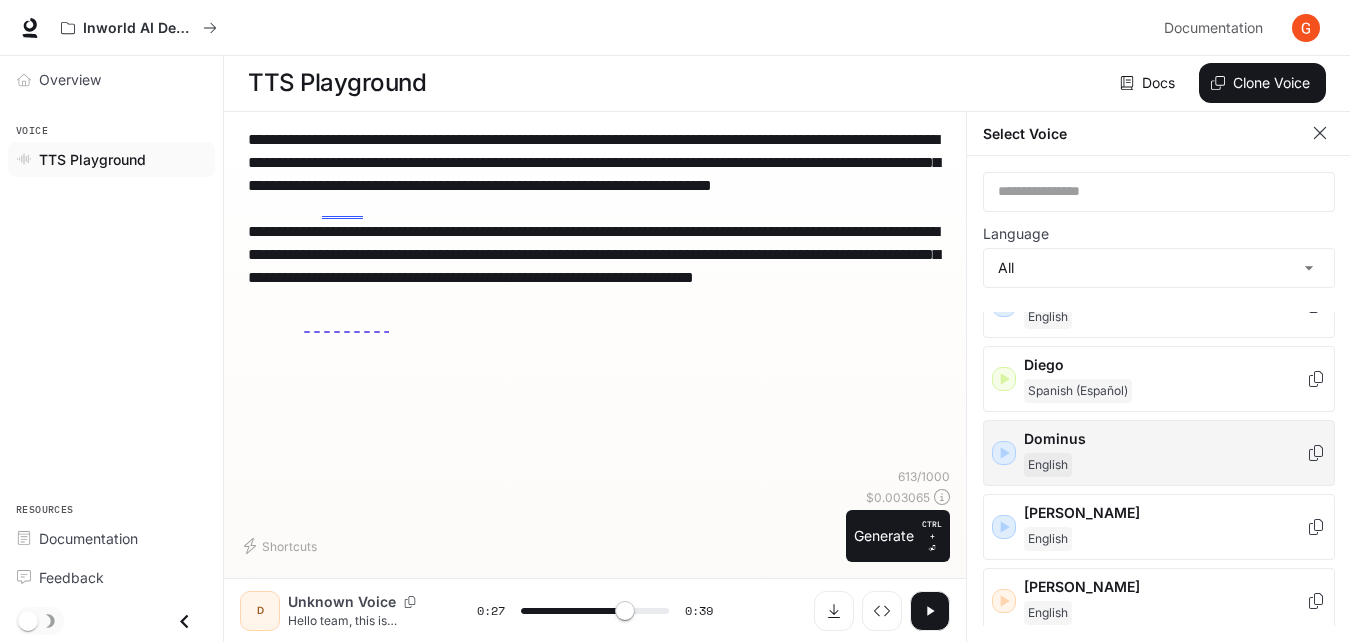 click 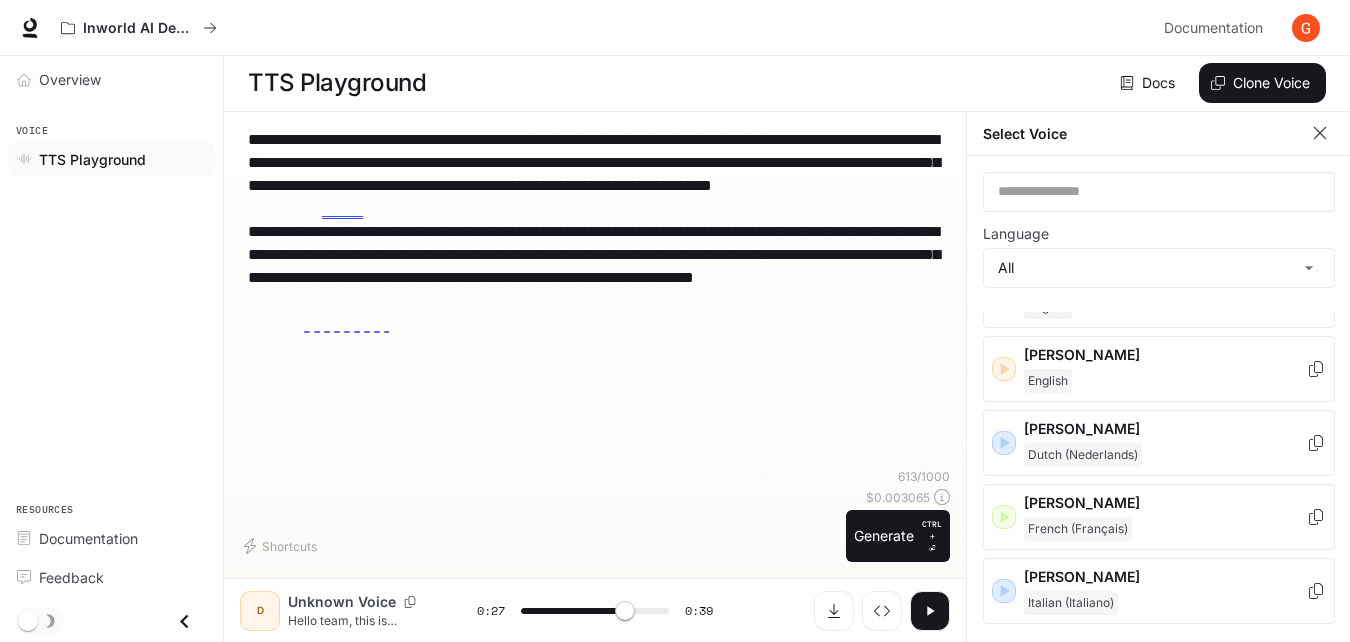scroll, scrollTop: 764, scrollLeft: 0, axis: vertical 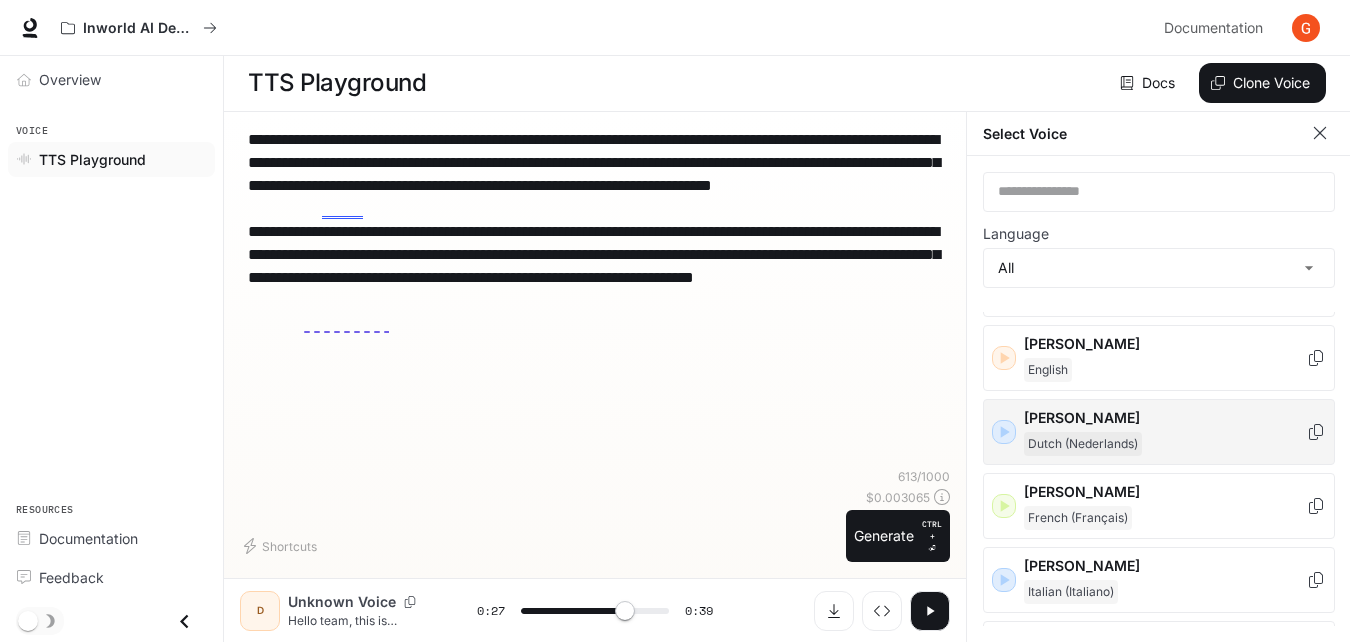 click 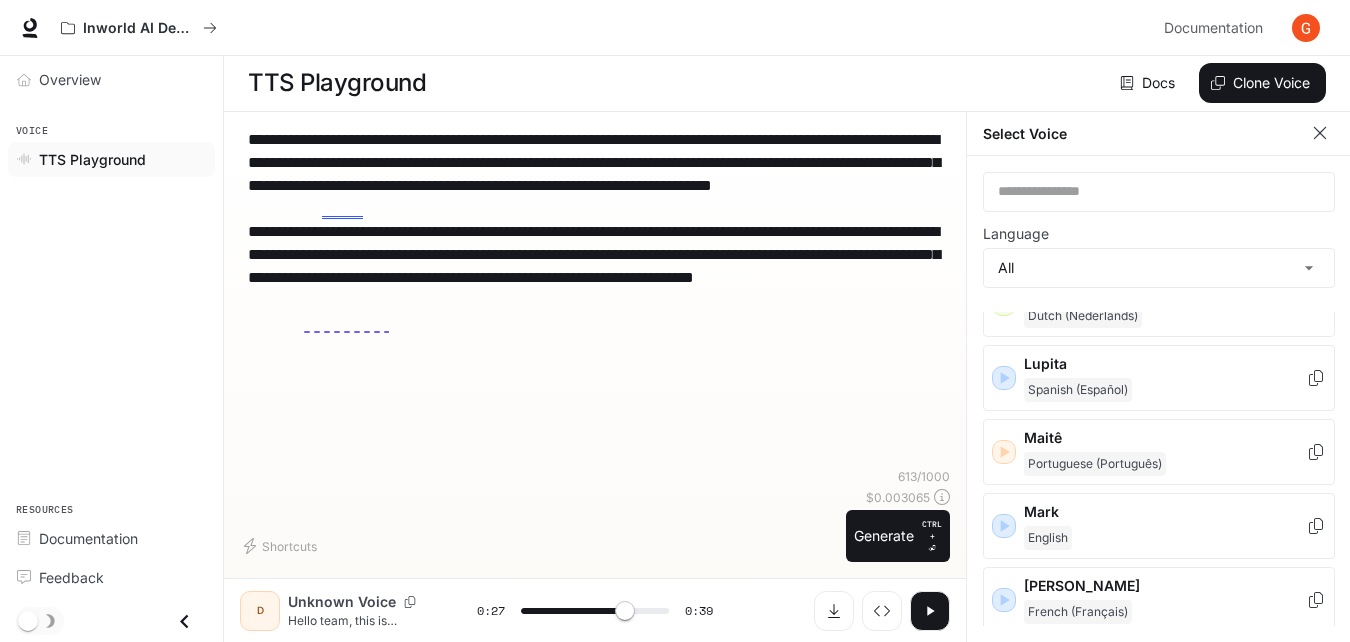 scroll, scrollTop: 1864, scrollLeft: 0, axis: vertical 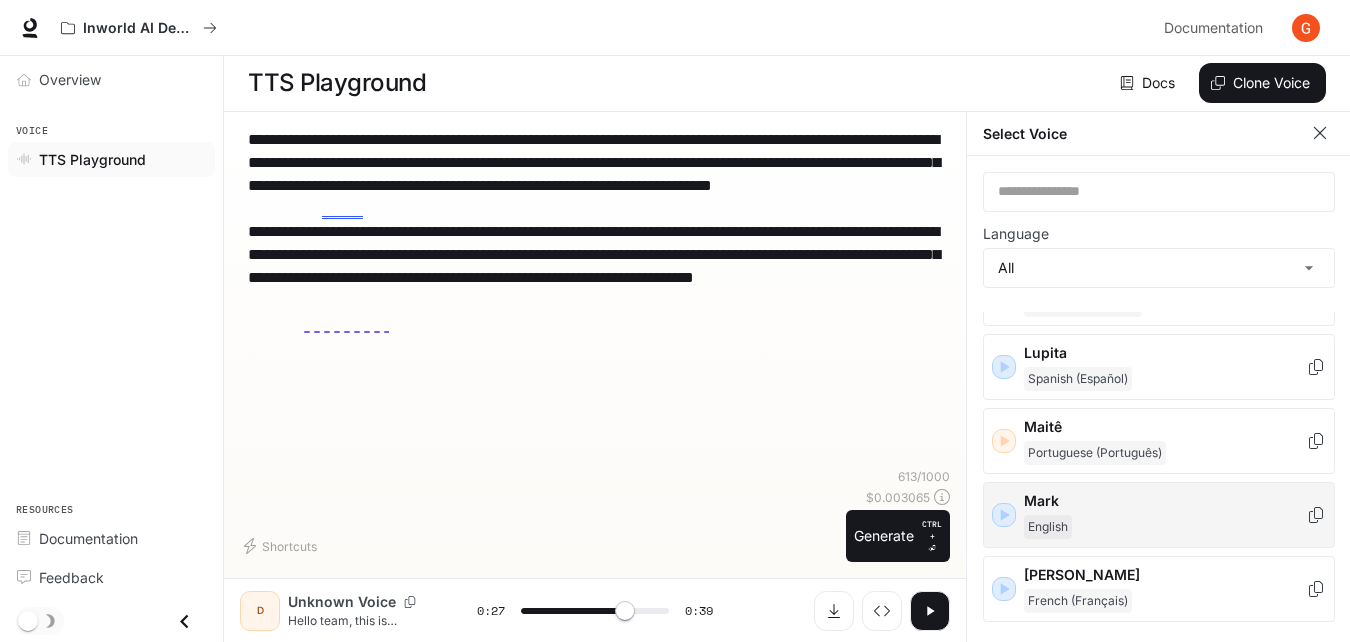 click 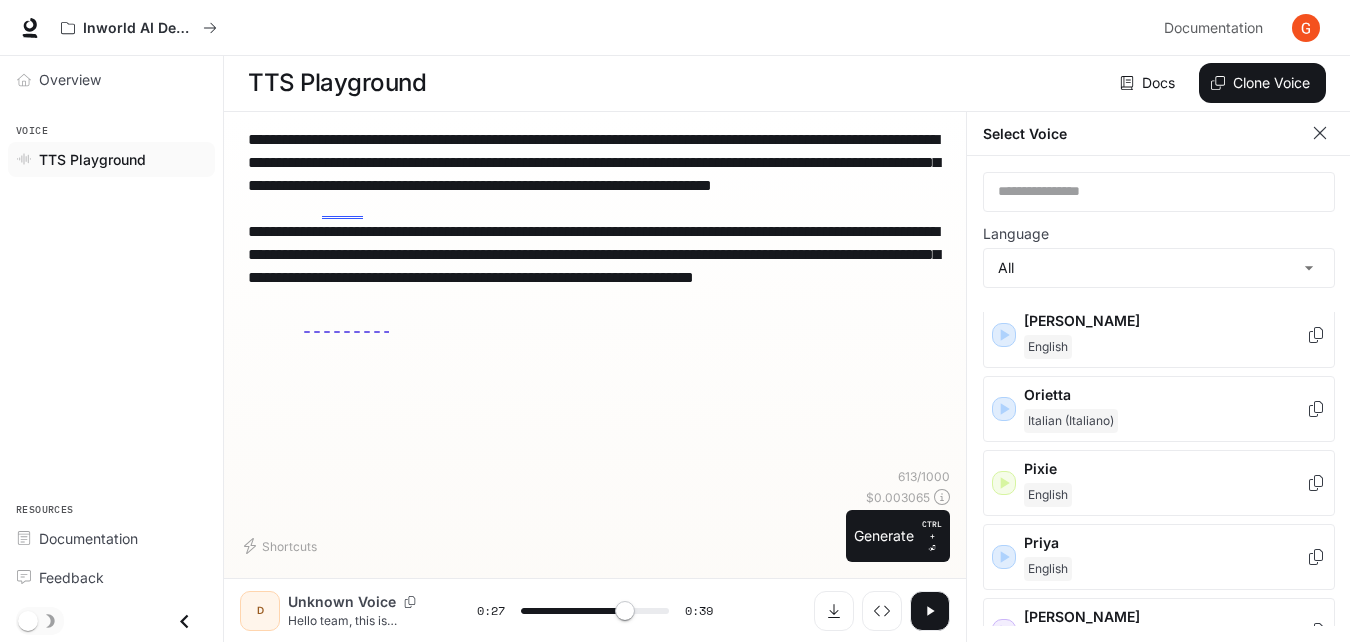 scroll, scrollTop: 2374, scrollLeft: 0, axis: vertical 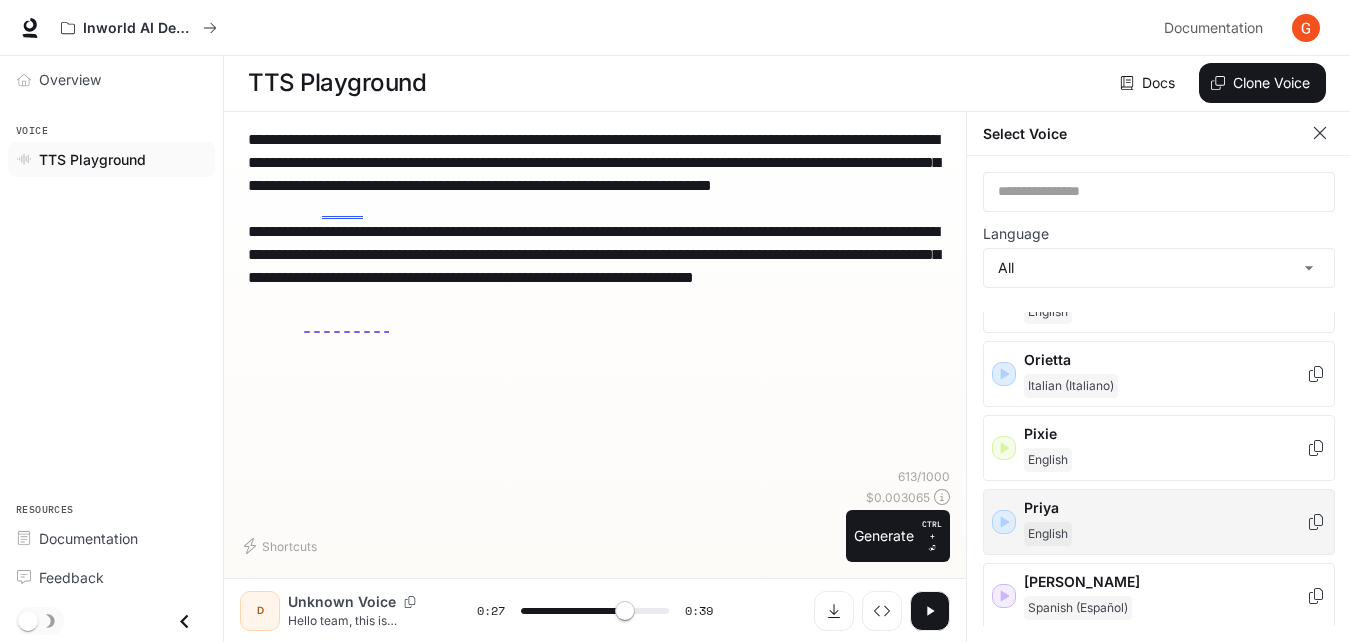 click 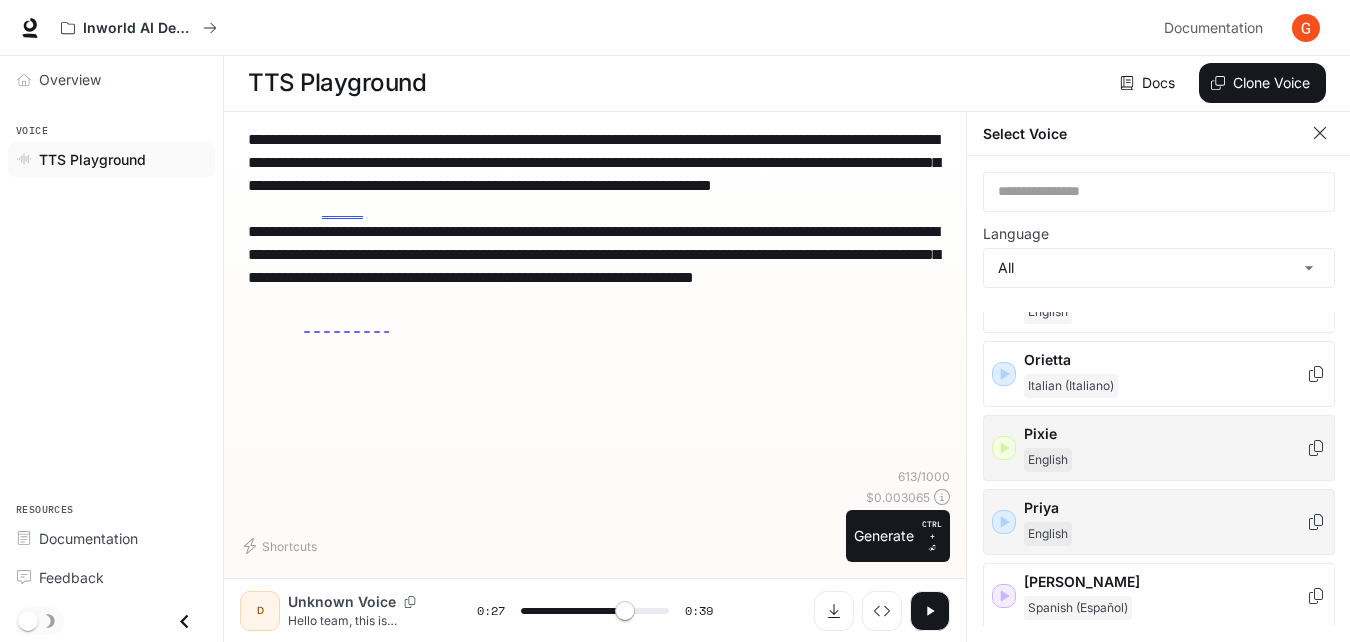 click 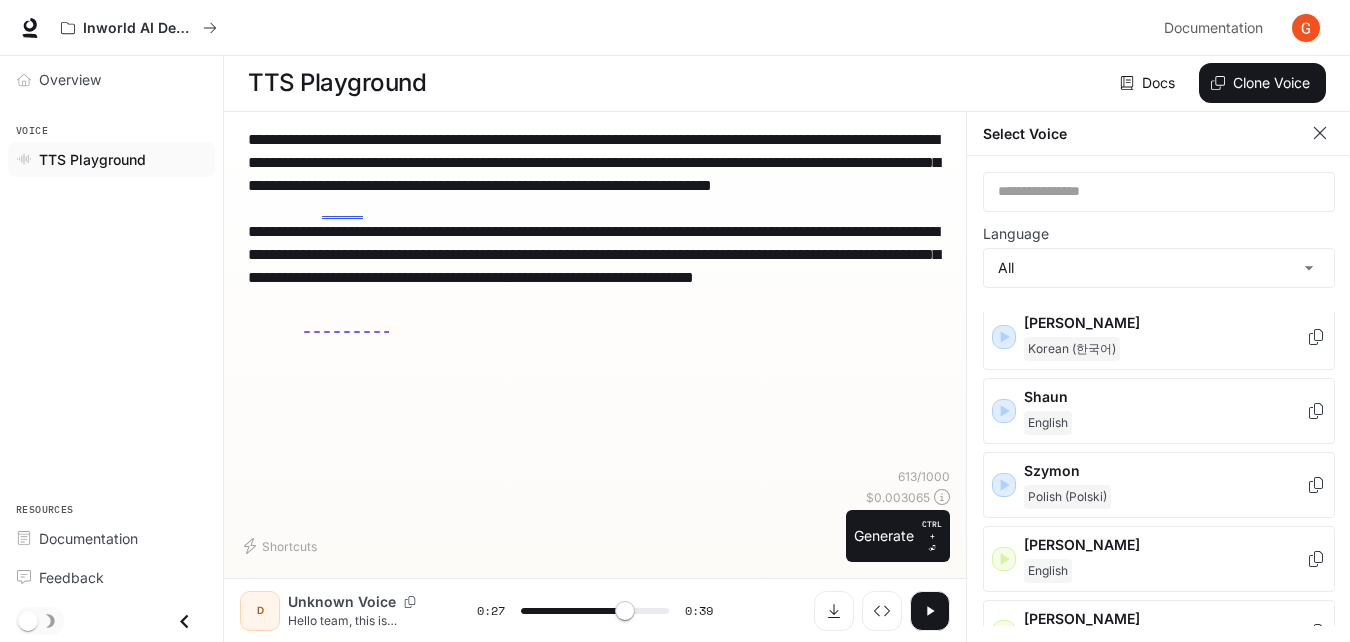 scroll, scrollTop: 2953, scrollLeft: 0, axis: vertical 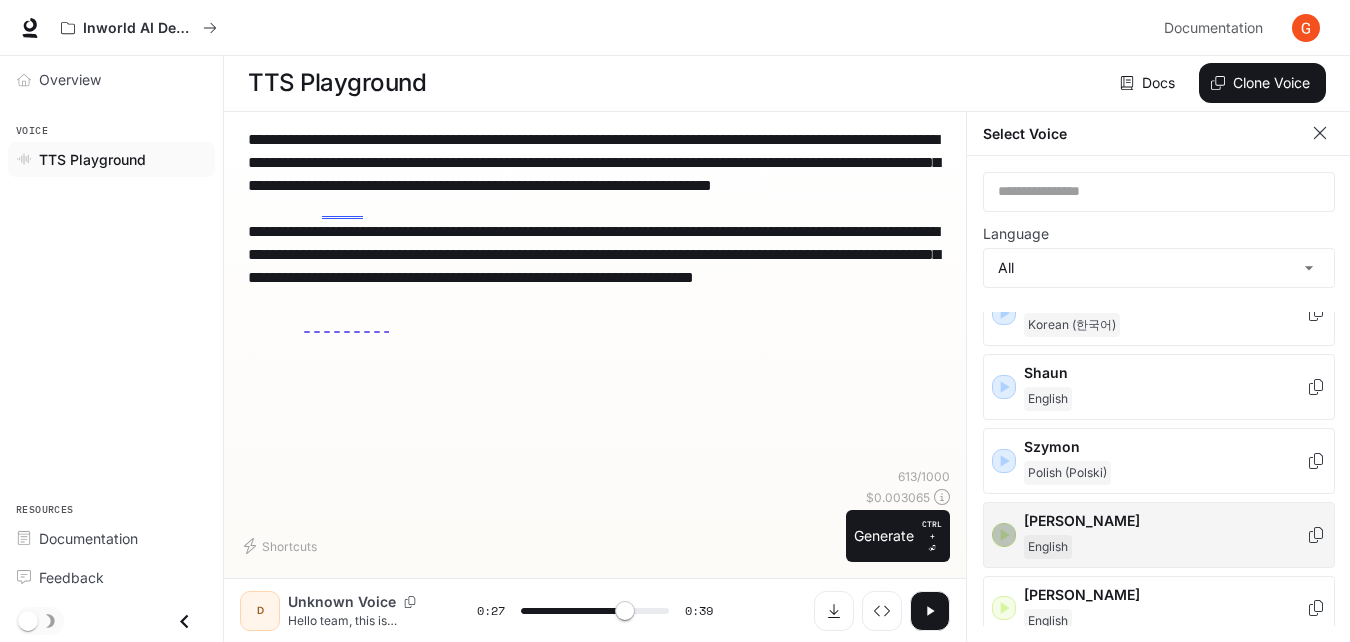 click 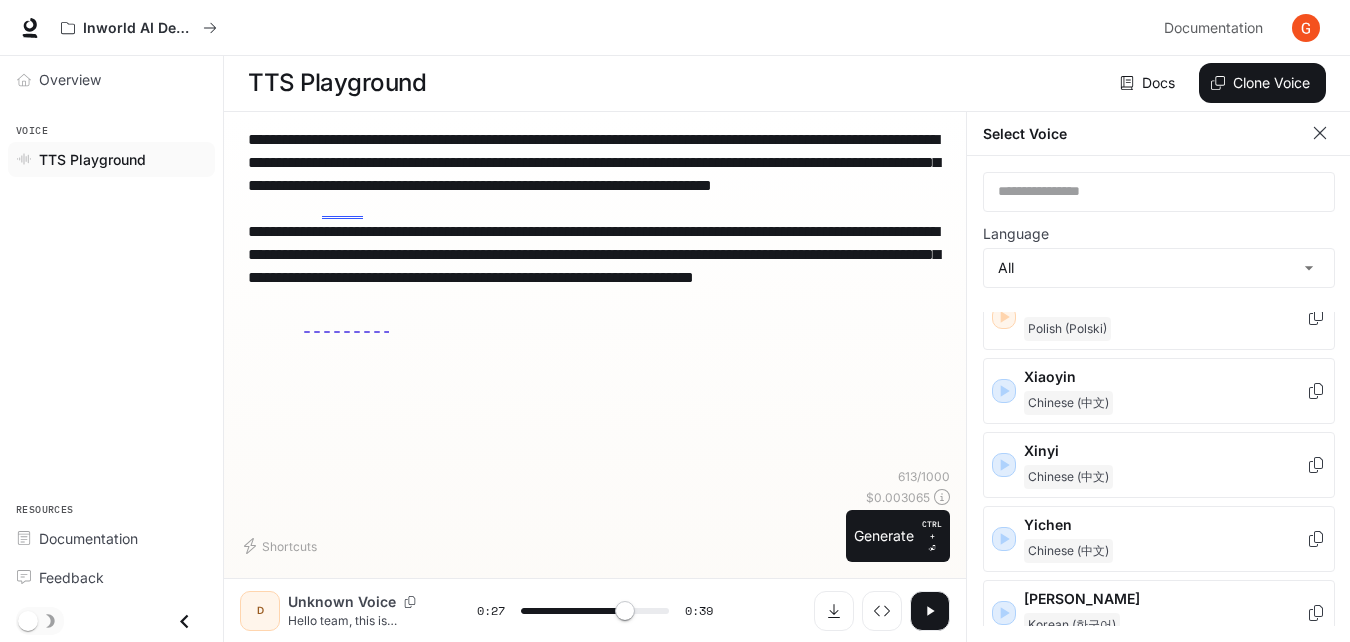 scroll, scrollTop: 3404, scrollLeft: 0, axis: vertical 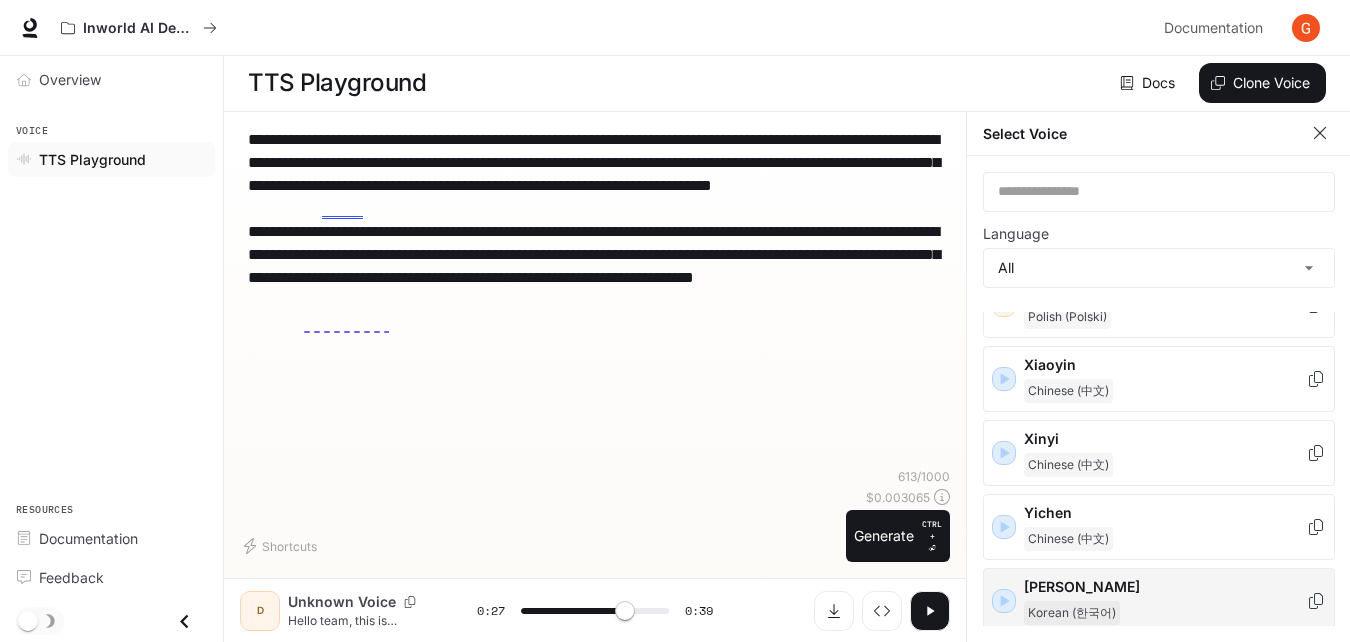 click 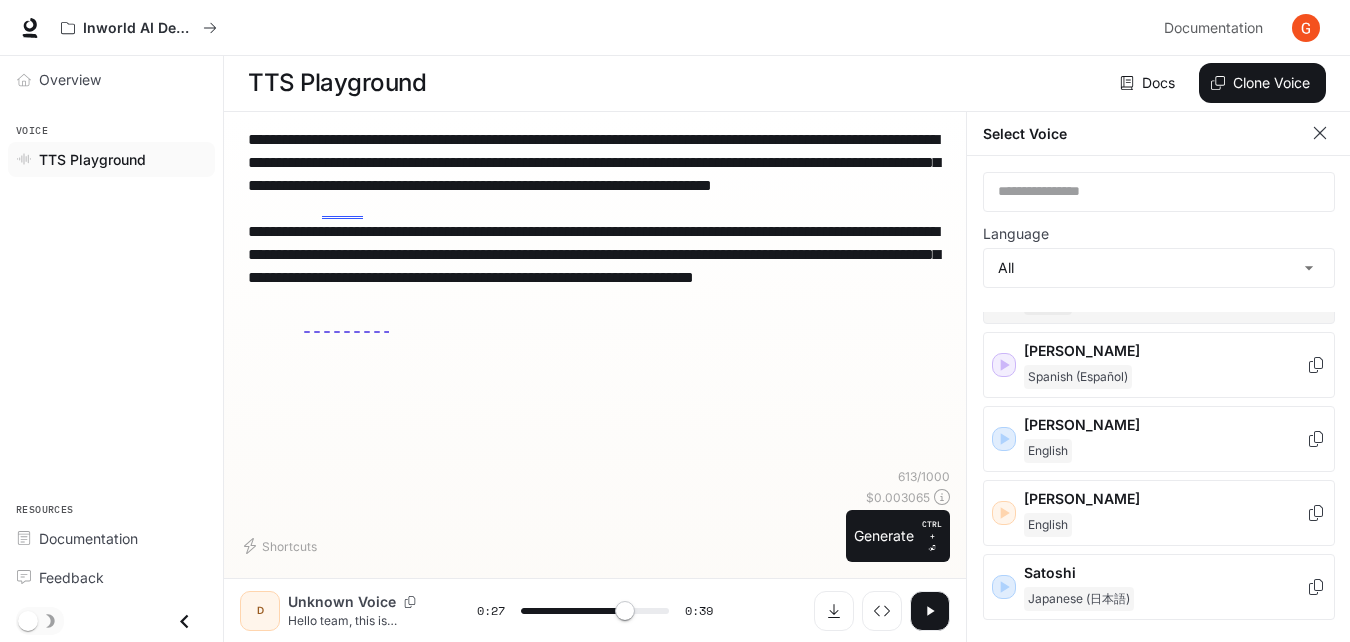scroll, scrollTop: 2570, scrollLeft: 0, axis: vertical 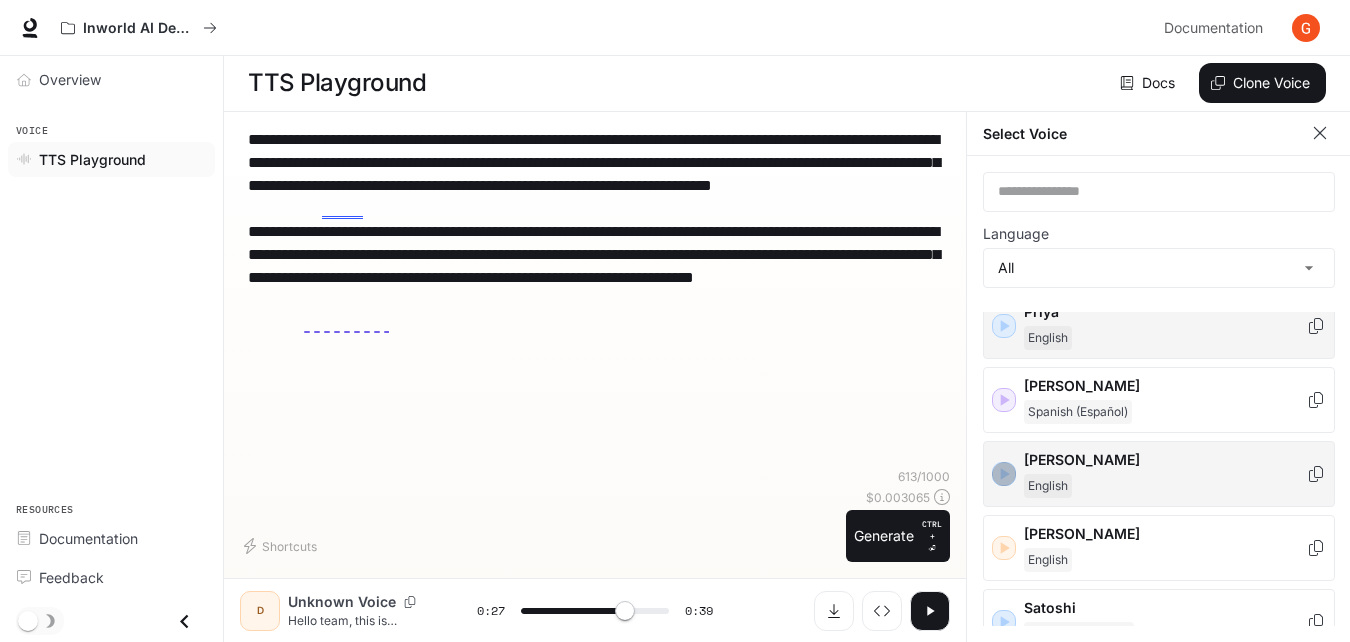 click 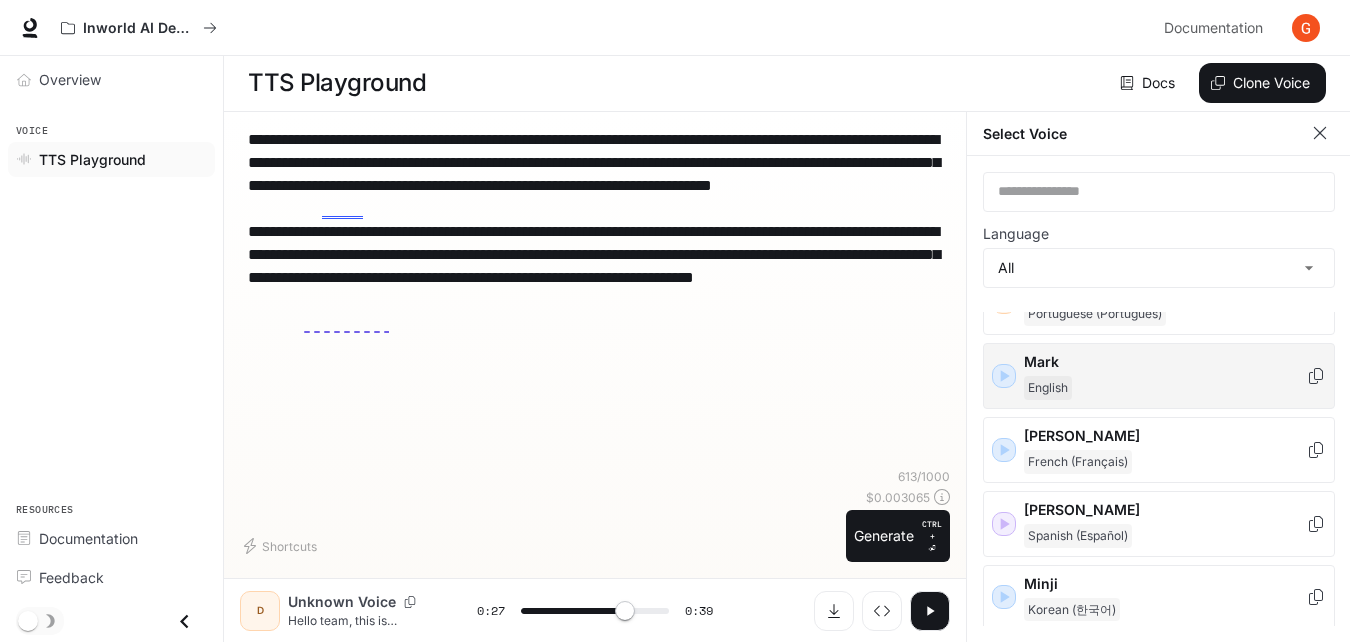 scroll, scrollTop: 1980, scrollLeft: 0, axis: vertical 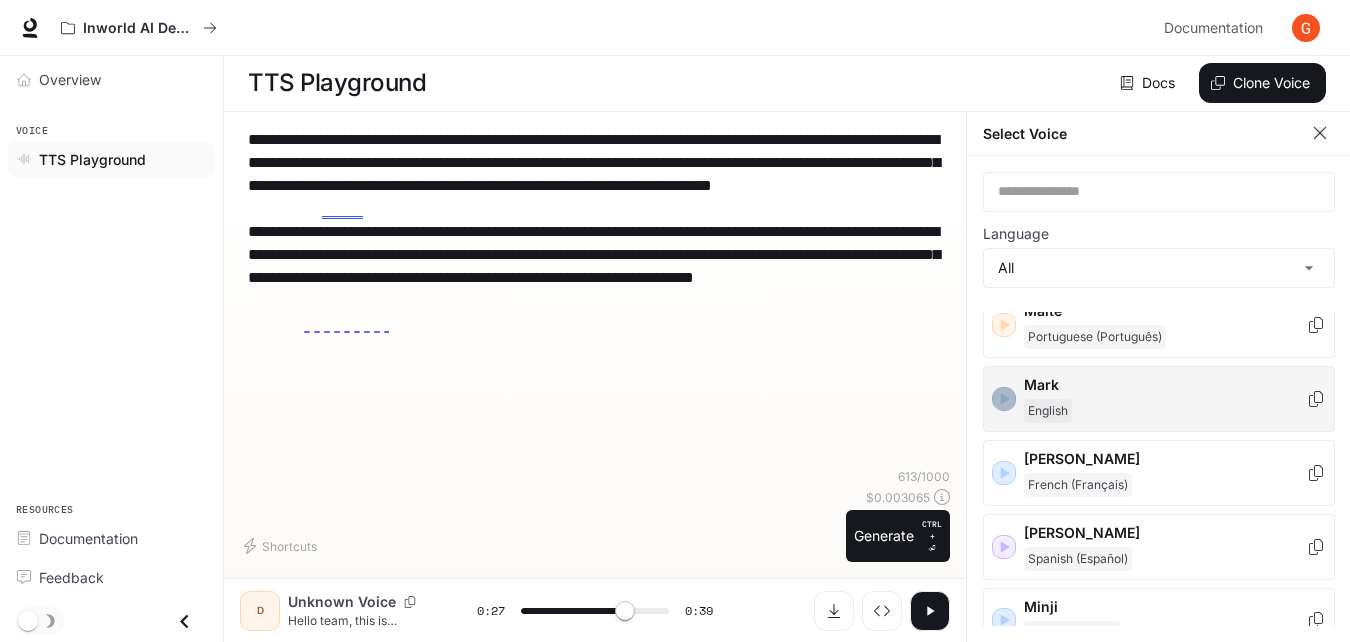 click 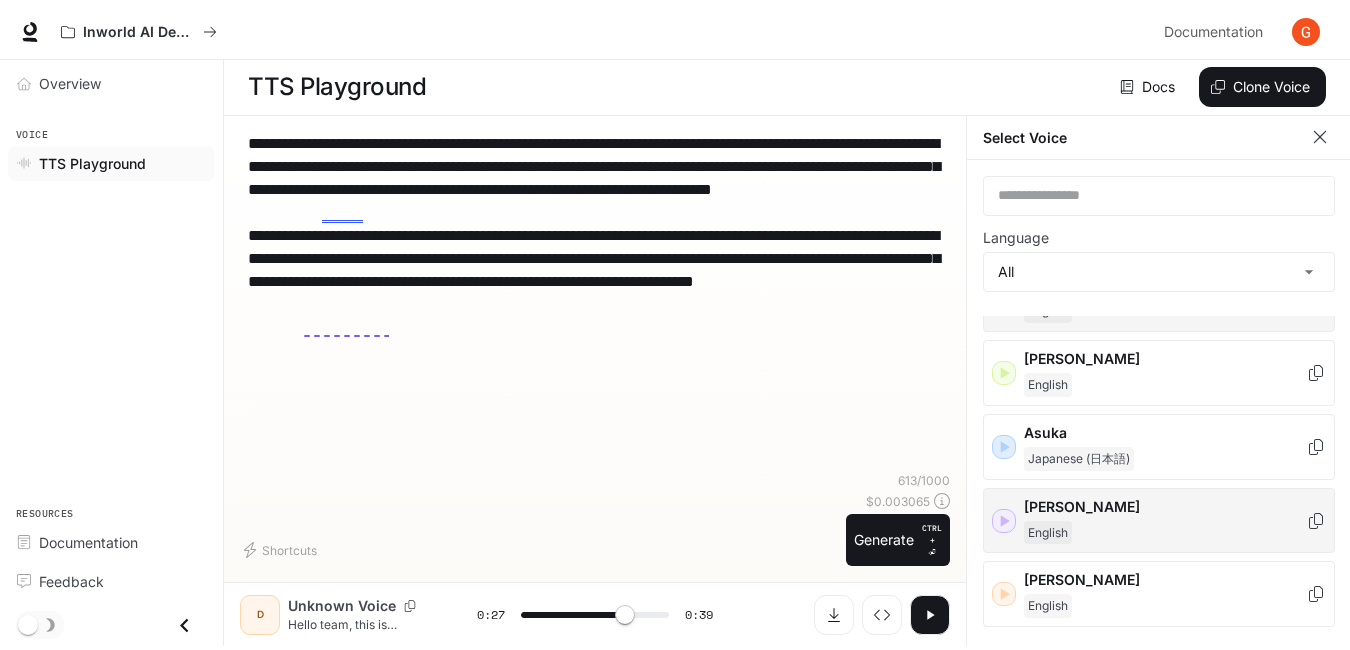 scroll, scrollTop: 0, scrollLeft: 0, axis: both 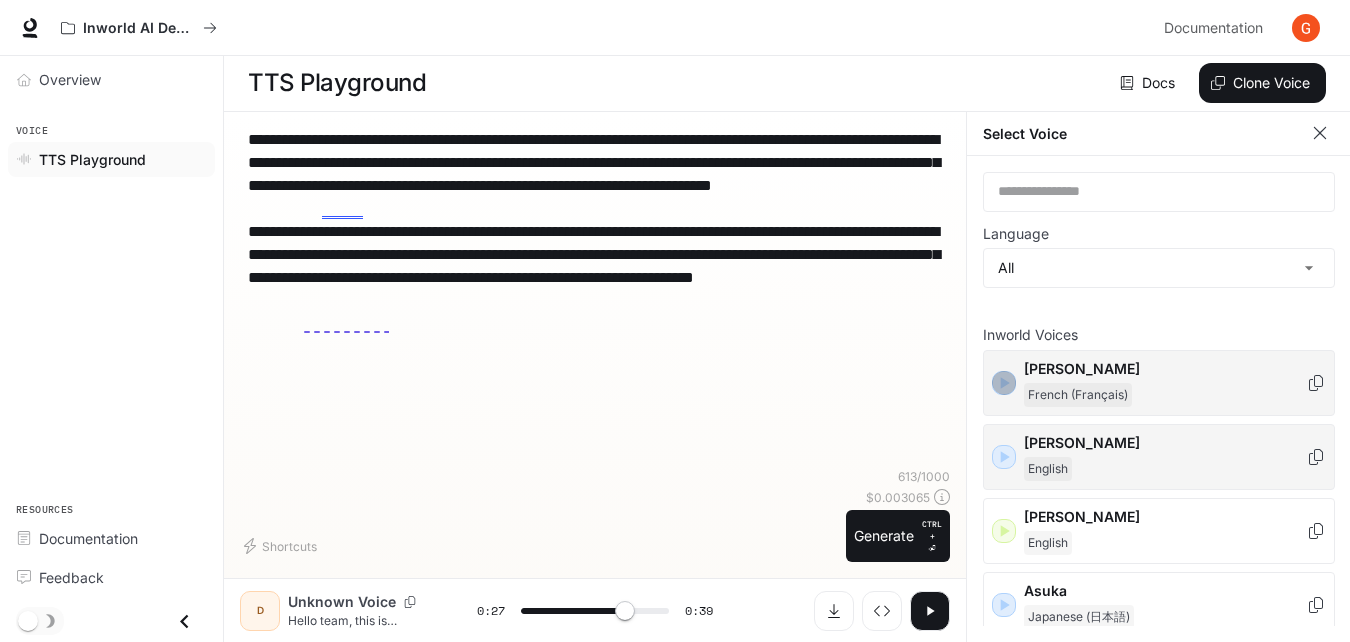 click 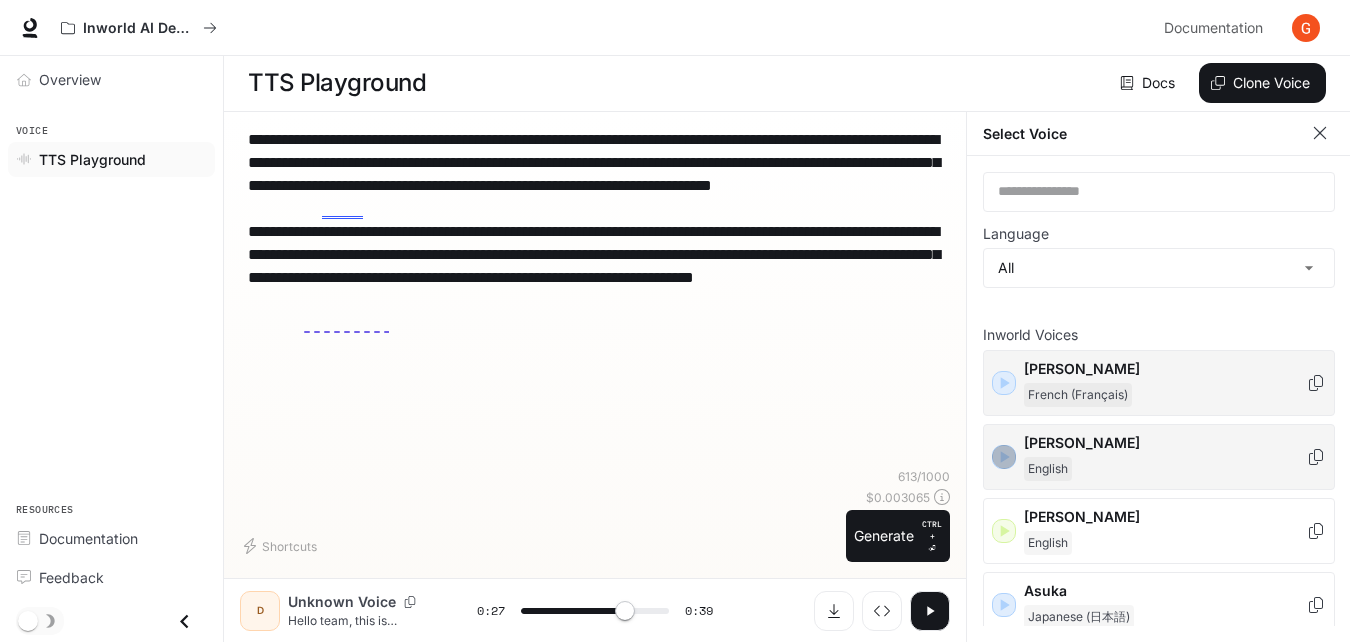 click 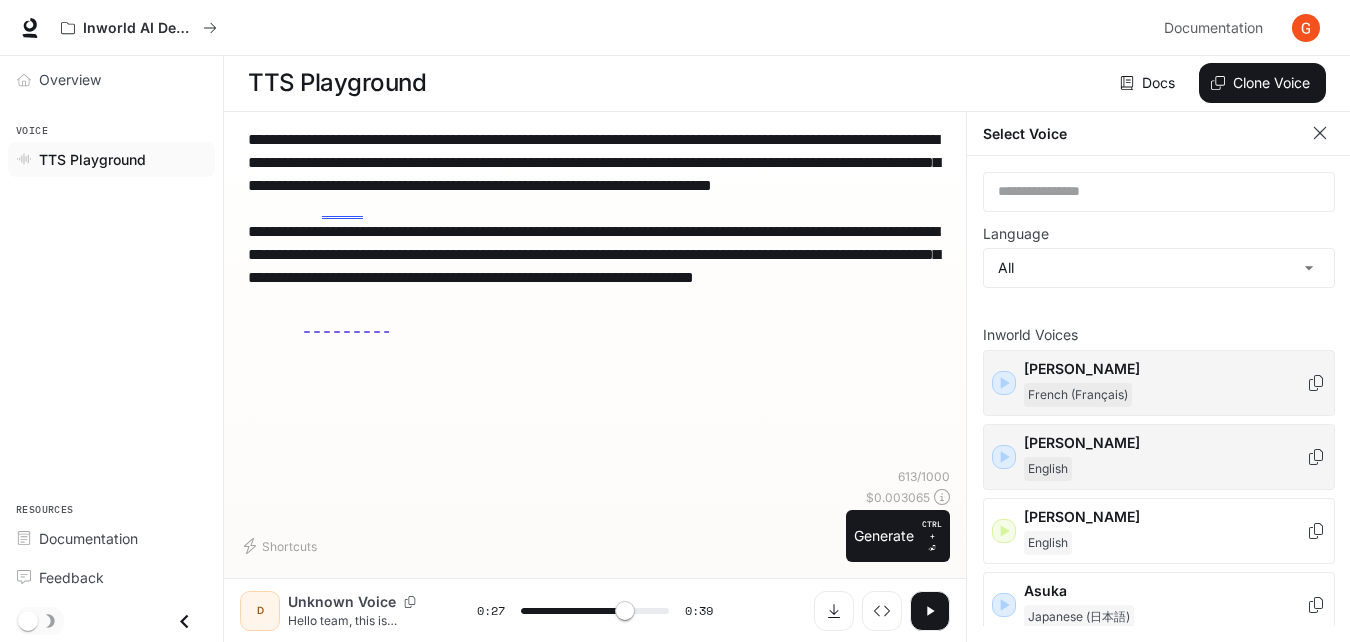 click on "[PERSON_NAME]" at bounding box center (1165, 443) 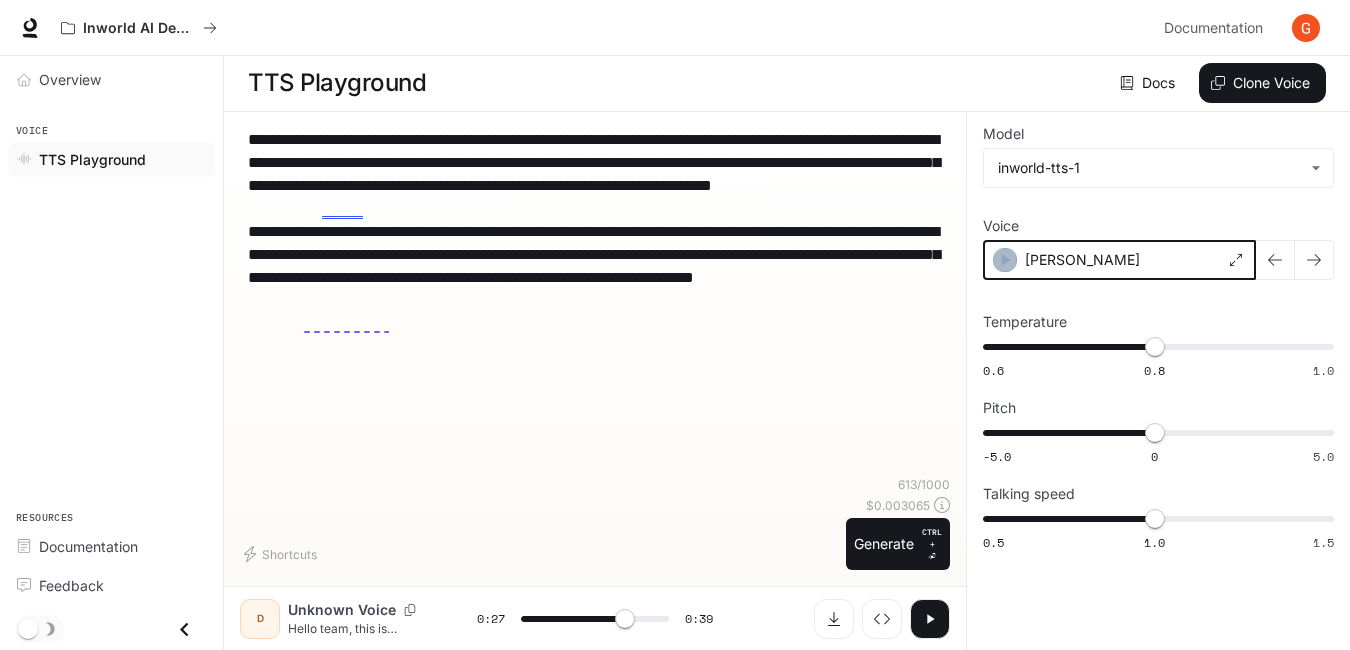 click 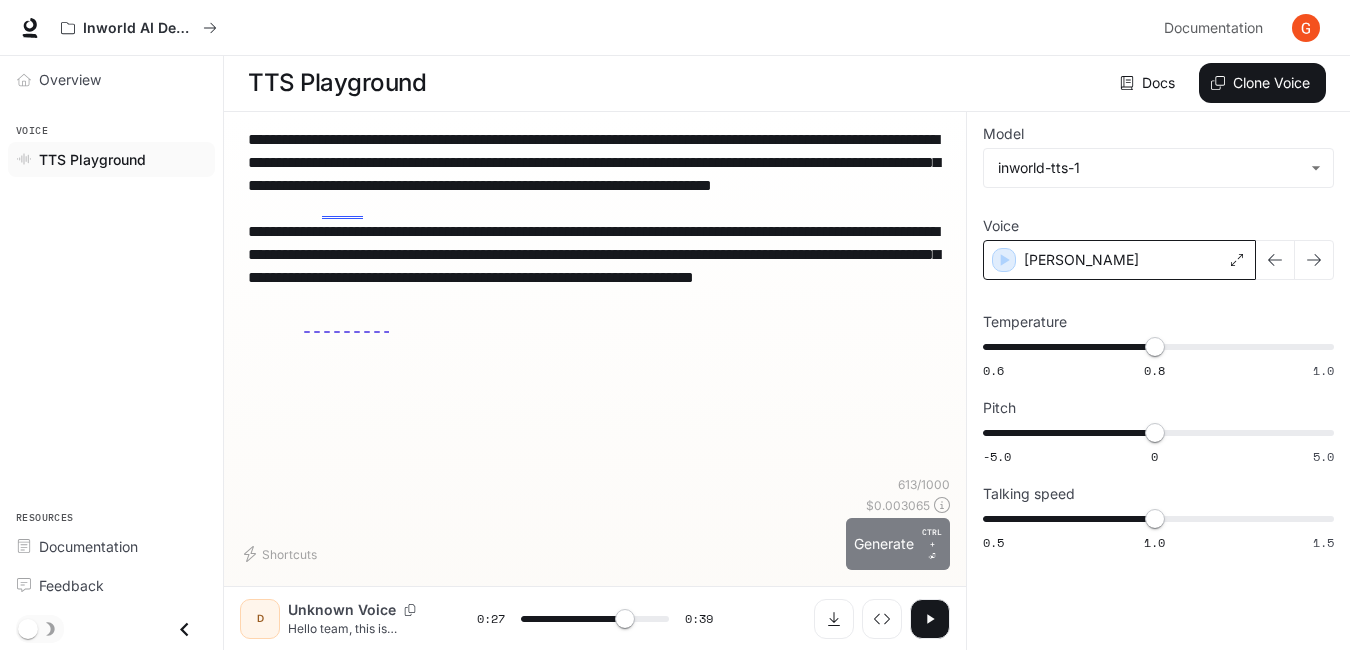 click on "Generate CTRL +  ⏎" at bounding box center (898, 544) 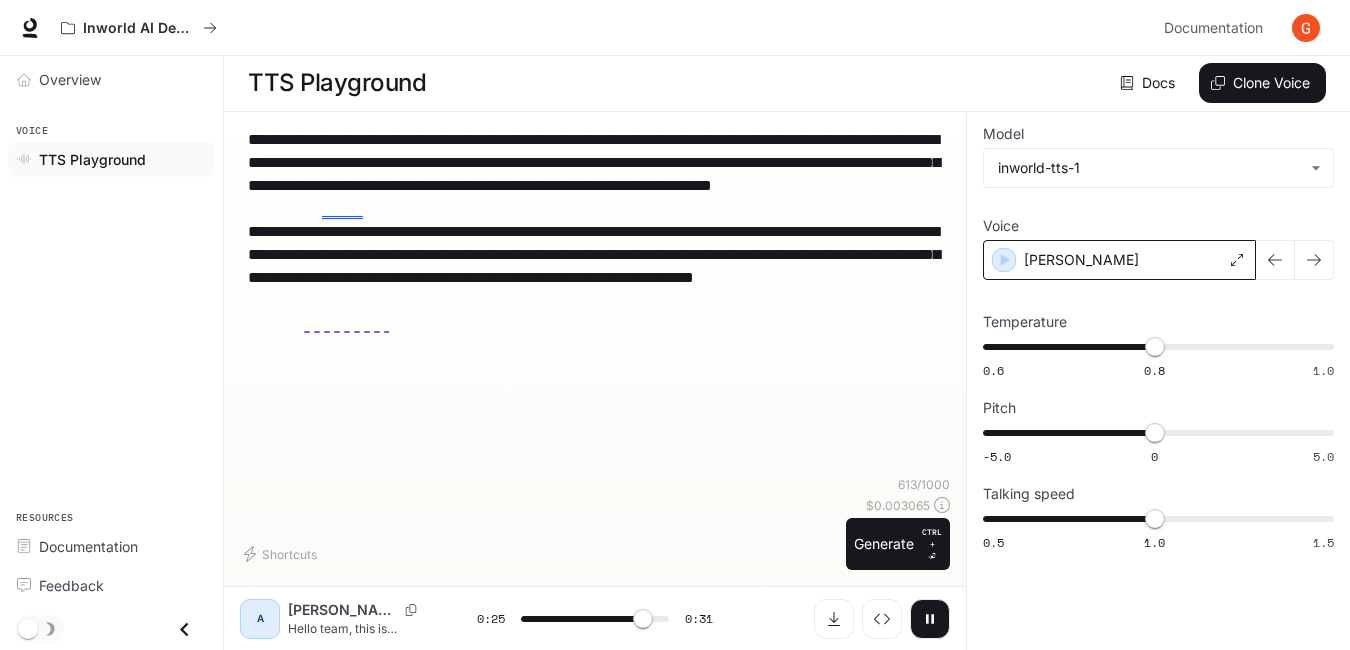 click on "**********" at bounding box center (595, 231) 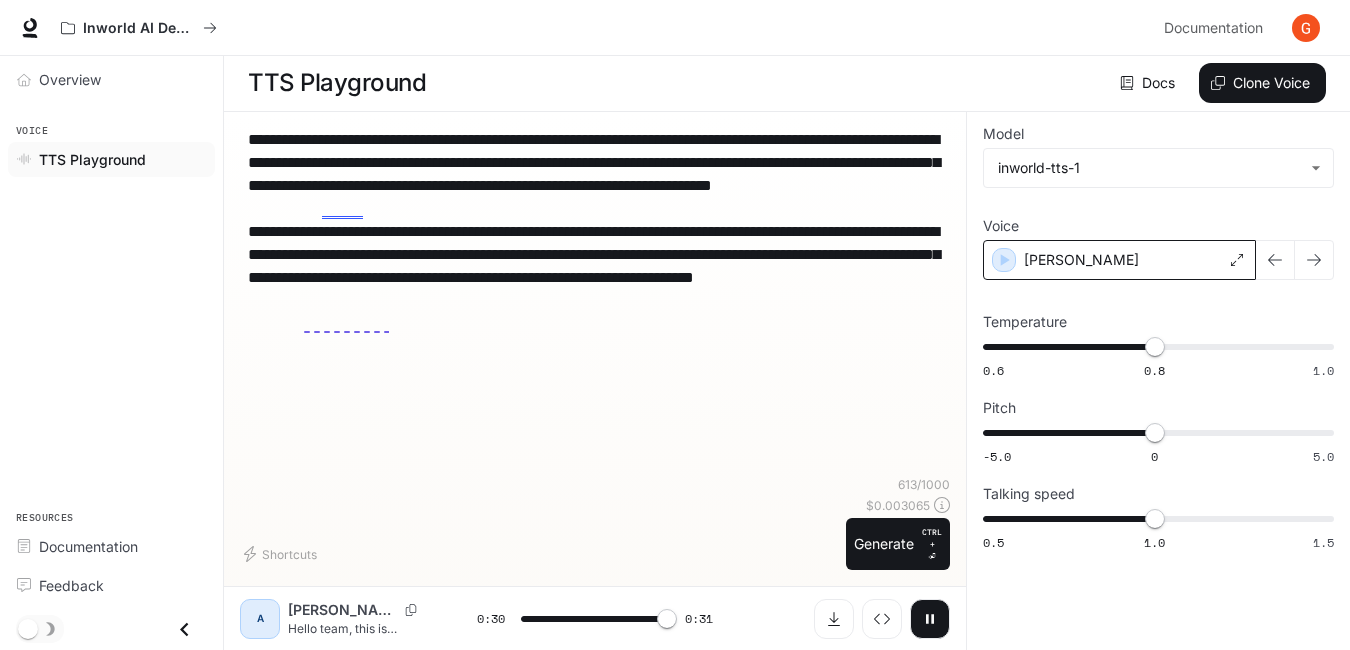type on "****" 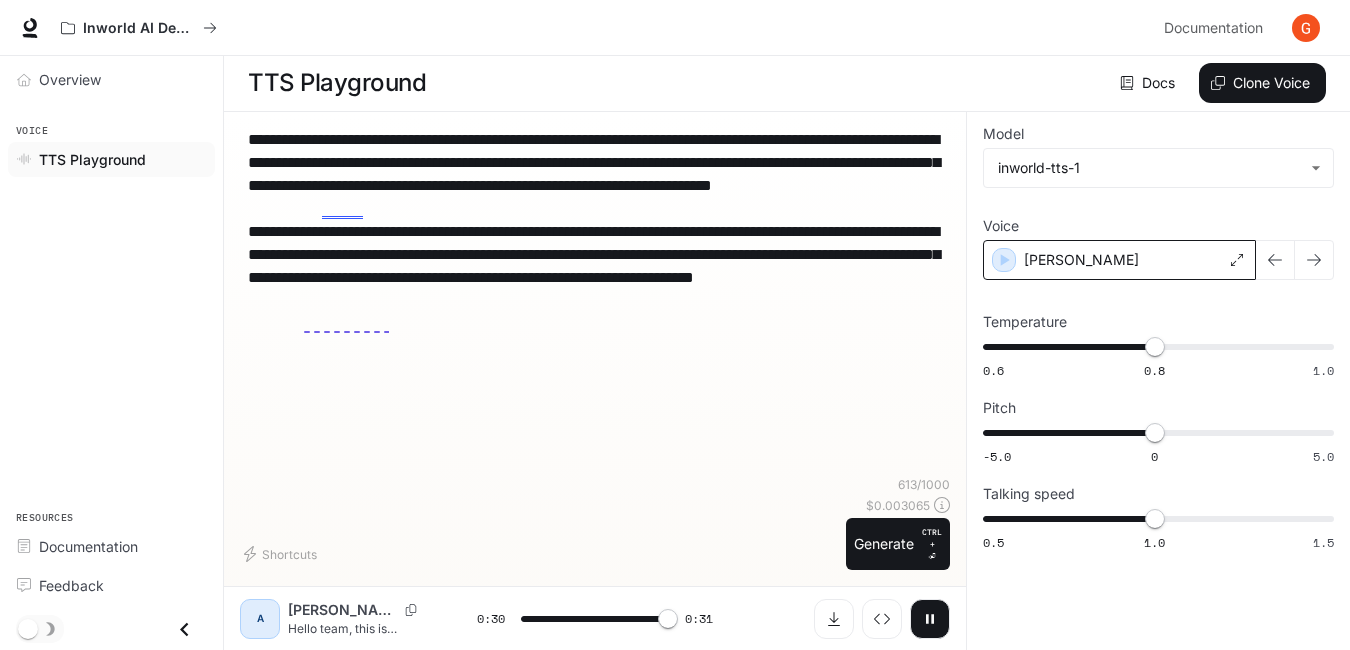 type on "**********" 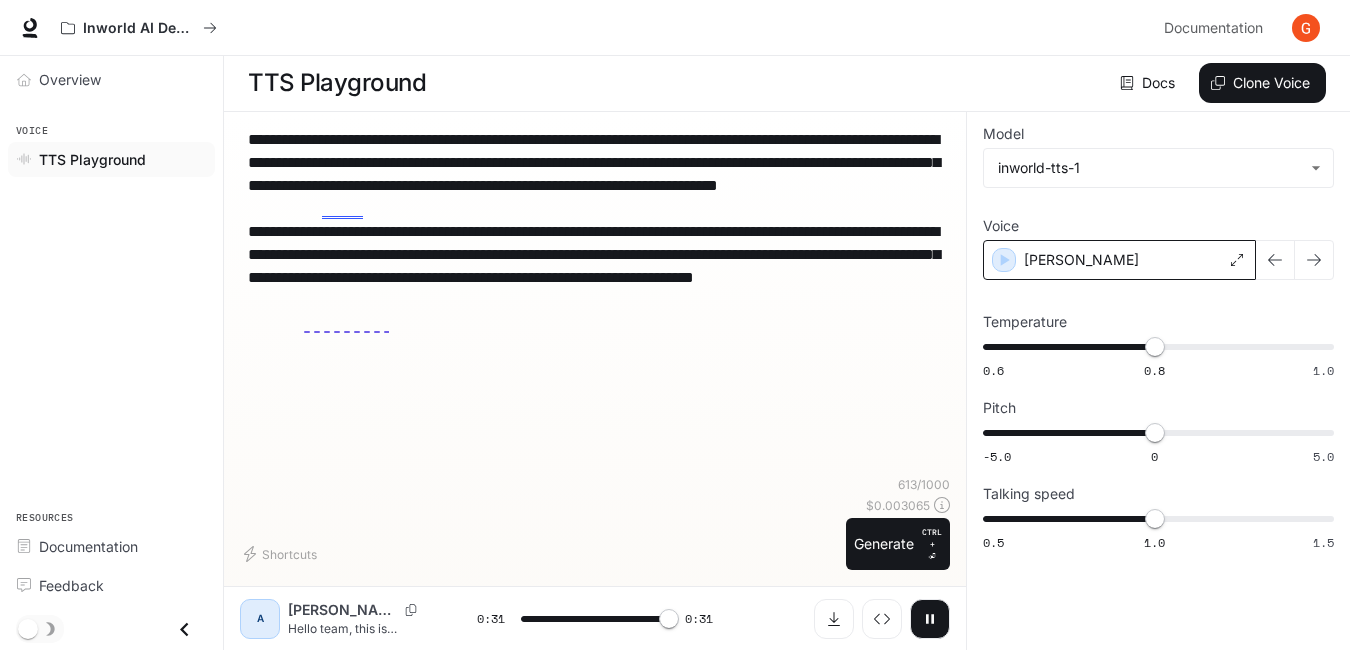 type on "*" 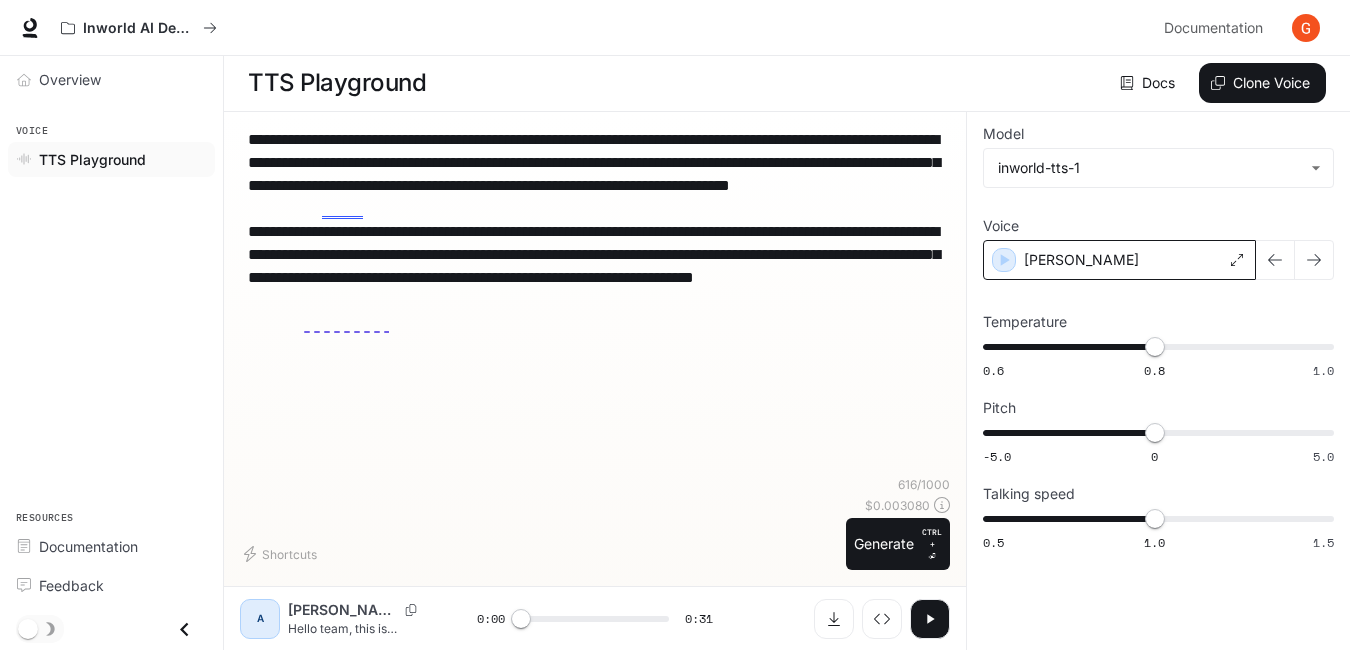 type on "**********" 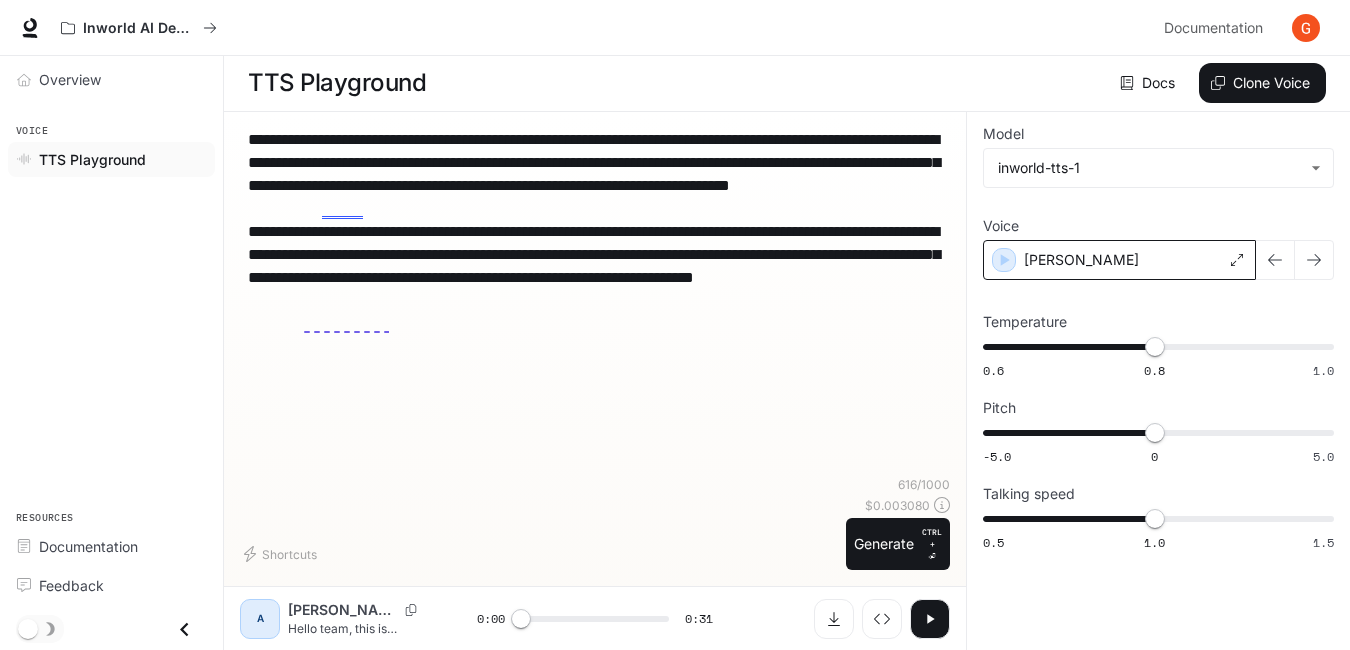 click on "**********" at bounding box center (595, 231) 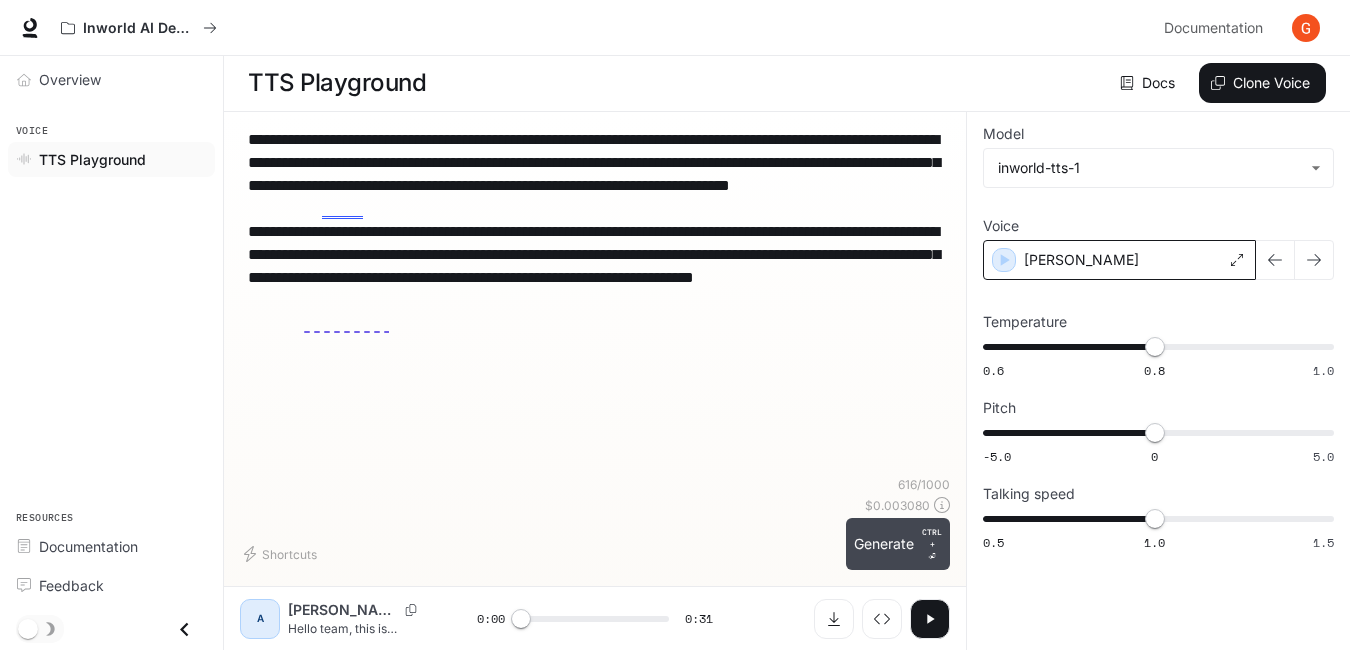 click on "Generate CTRL +  ⏎" at bounding box center [898, 544] 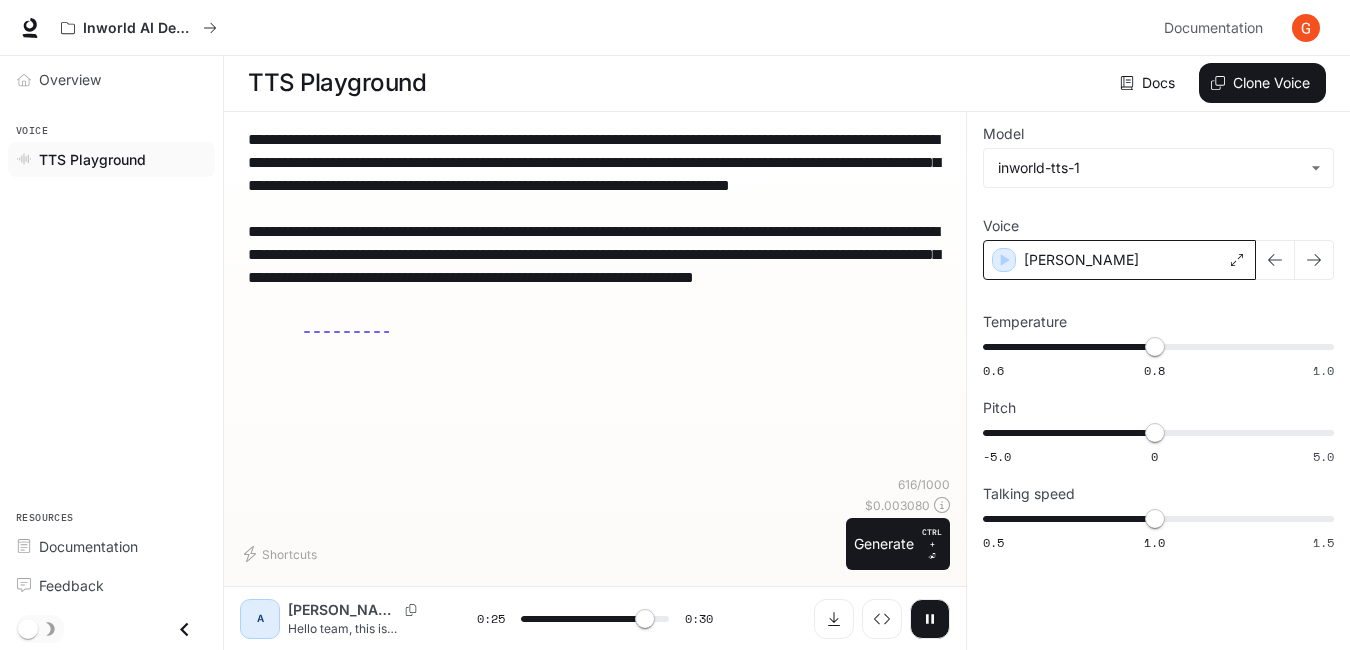 click on "**********" at bounding box center (595, 231) 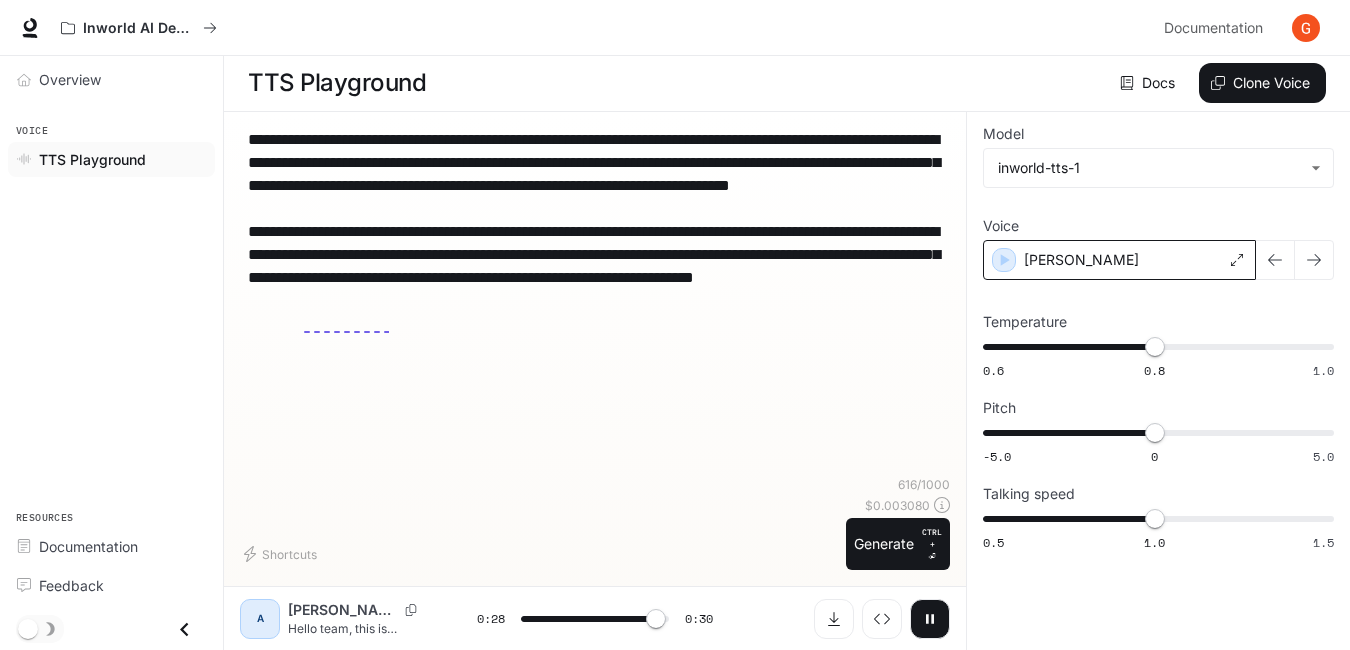 type on "****" 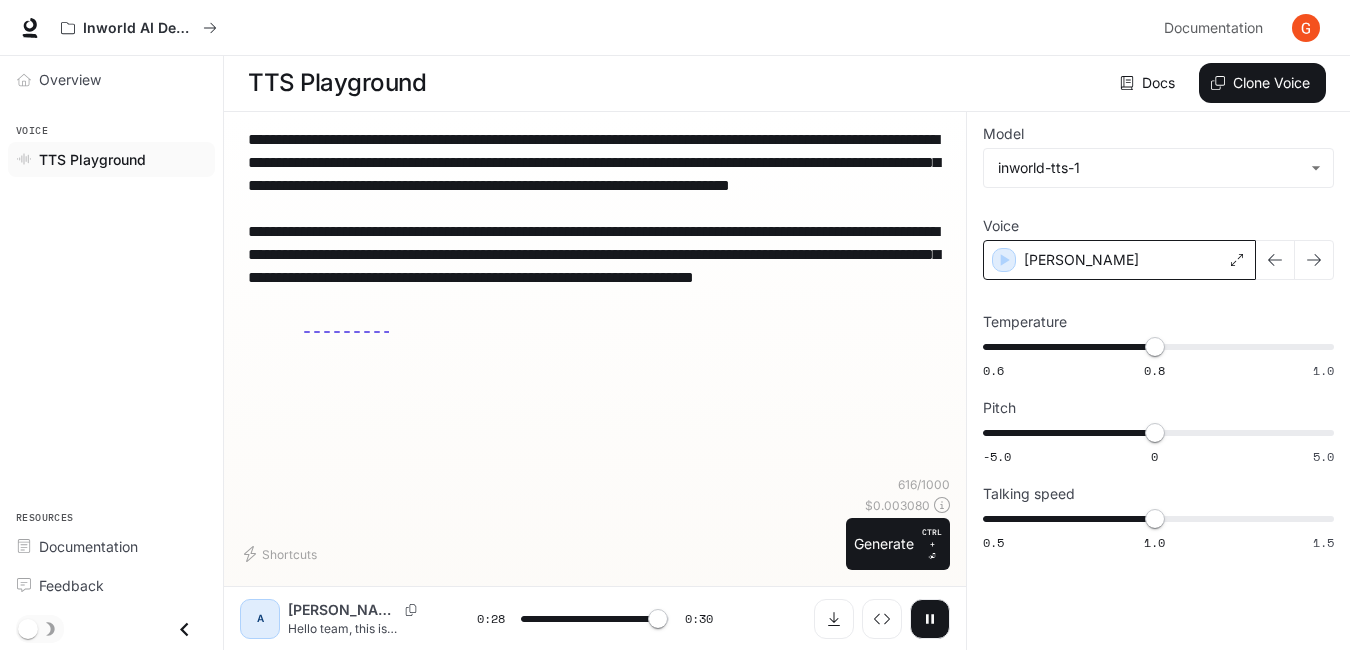 type on "**********" 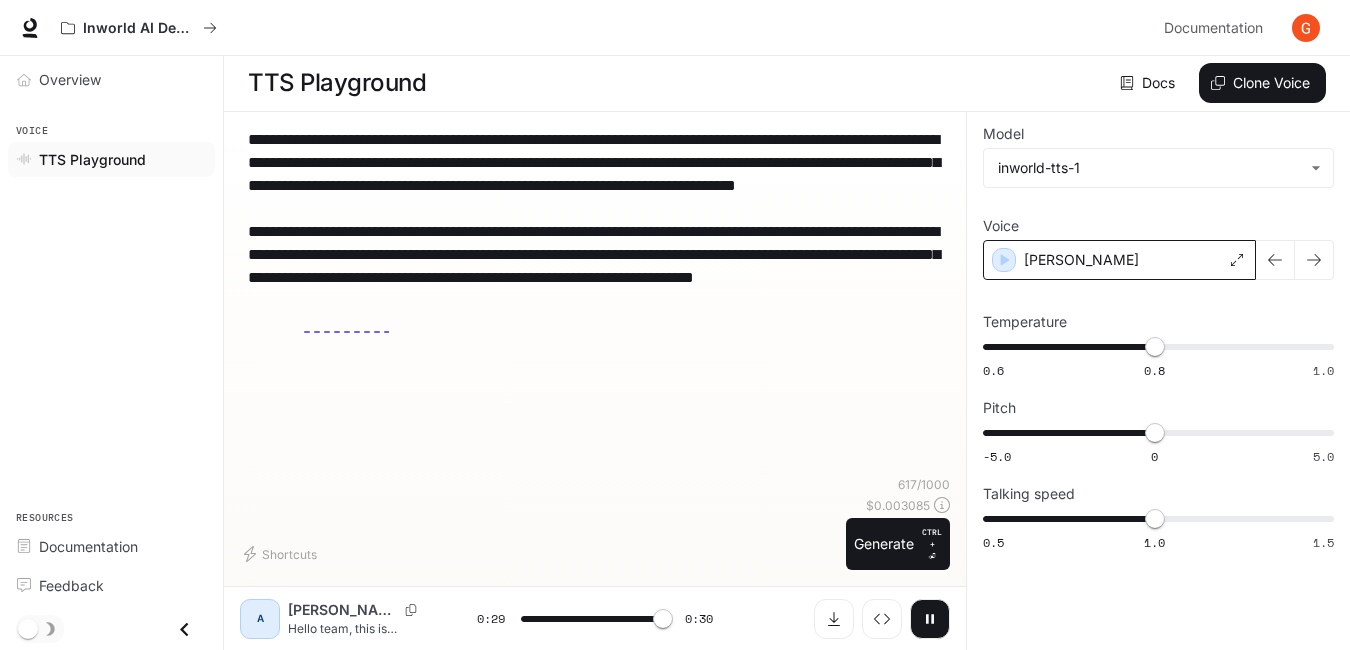 type on "****" 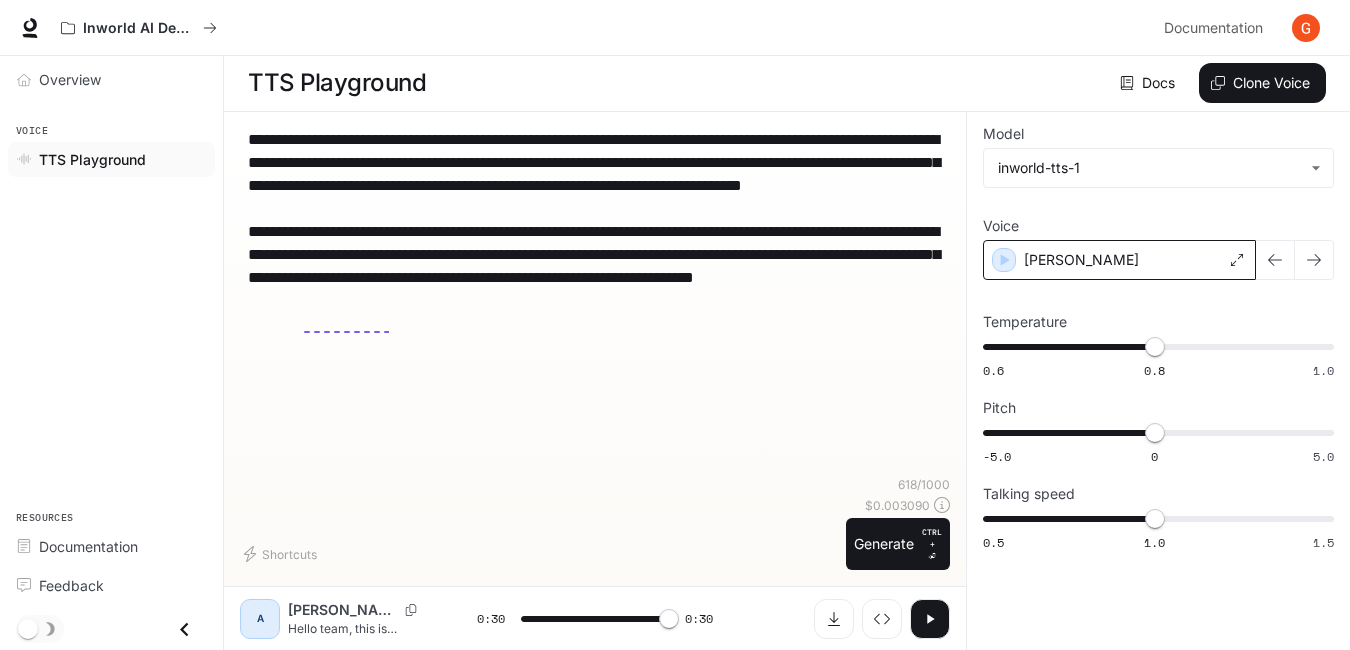 type on "*" 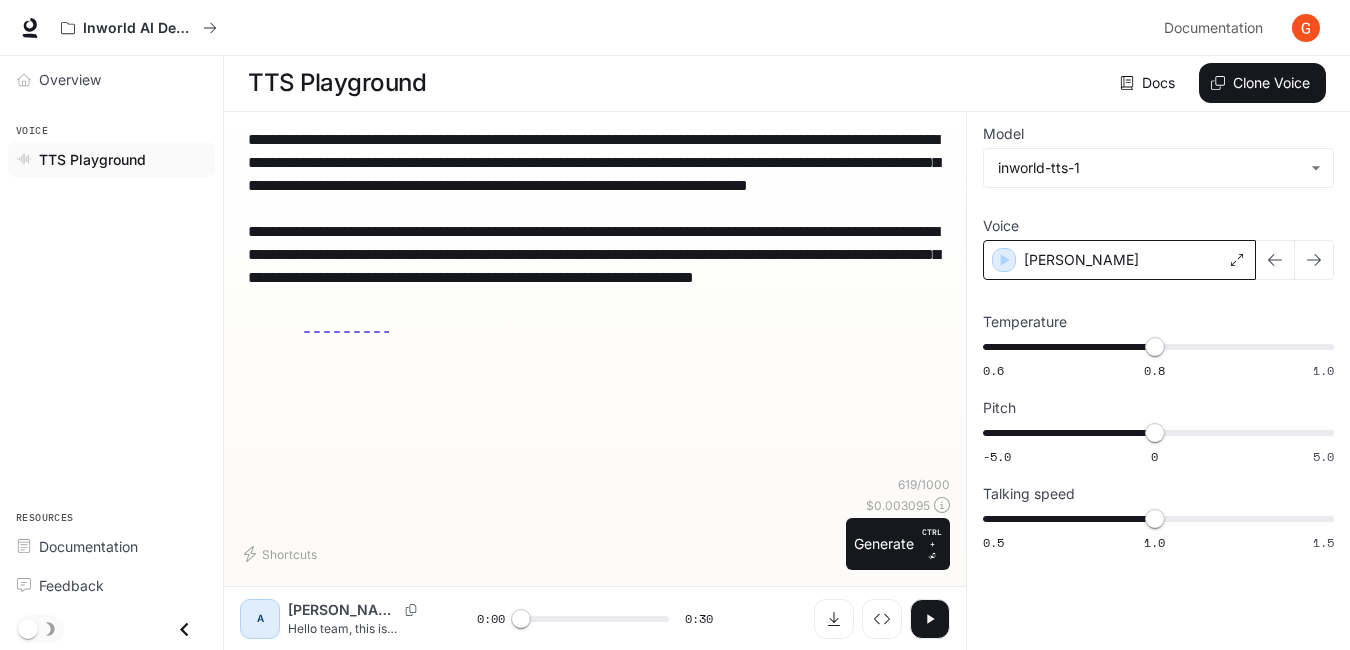 type on "**********" 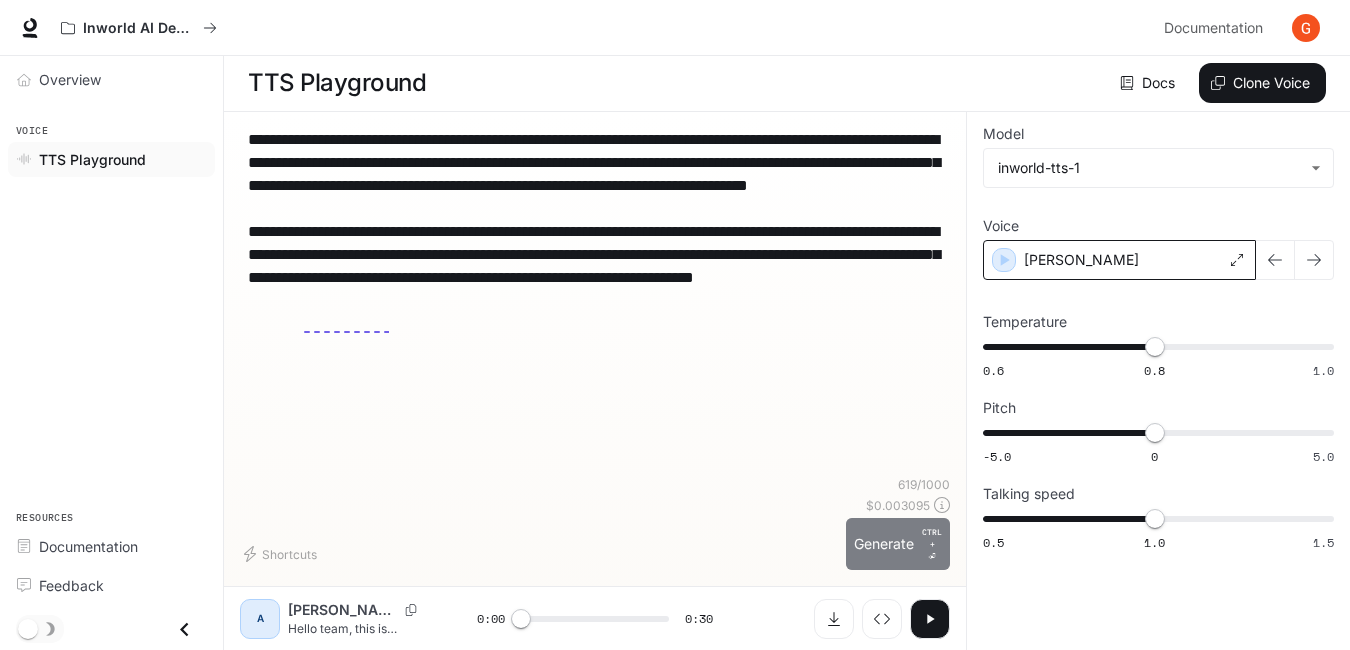 click on "Generate CTRL +  ⏎" at bounding box center [898, 544] 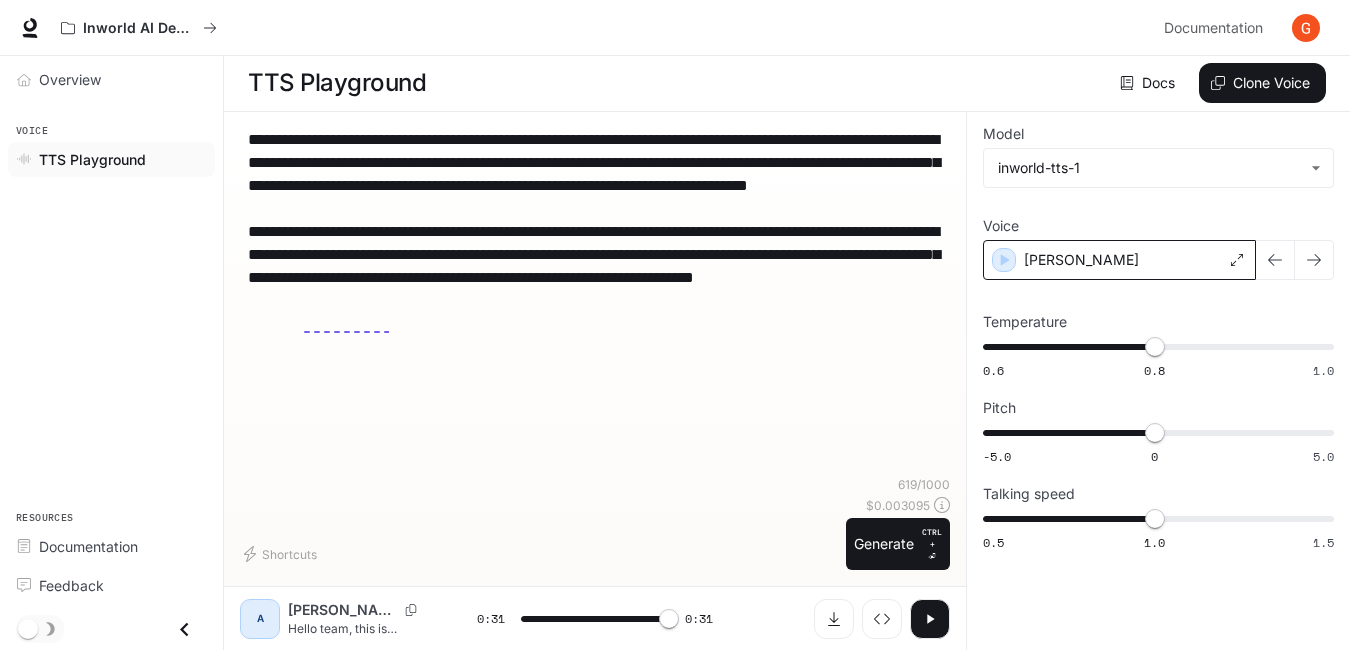 type on "*" 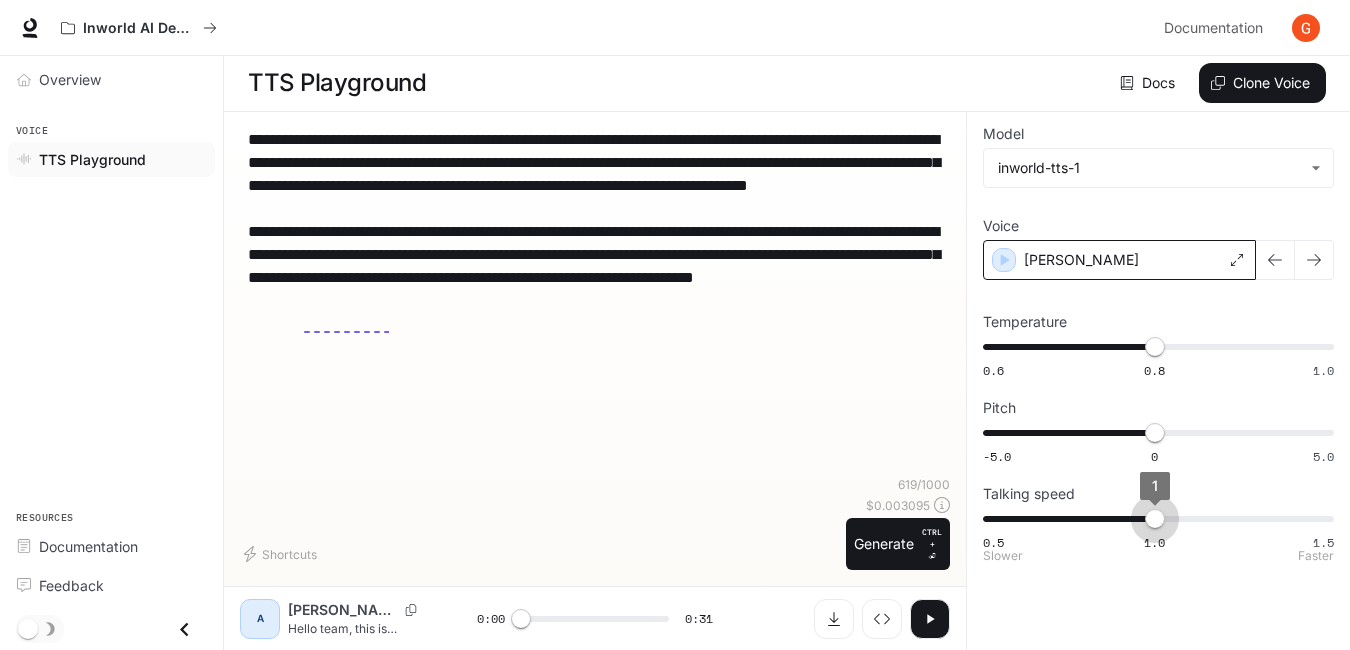 type on "***" 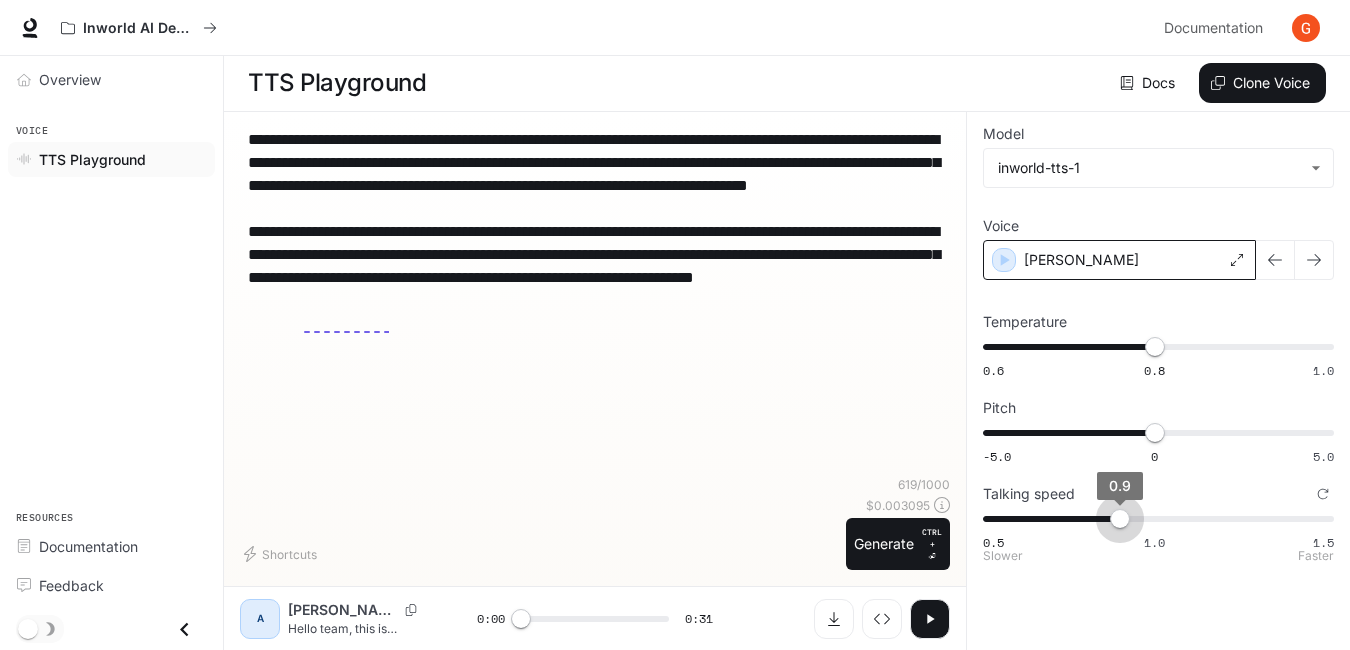 drag, startPoint x: 1156, startPoint y: 517, endPoint x: 1126, endPoint y: 520, distance: 30.149628 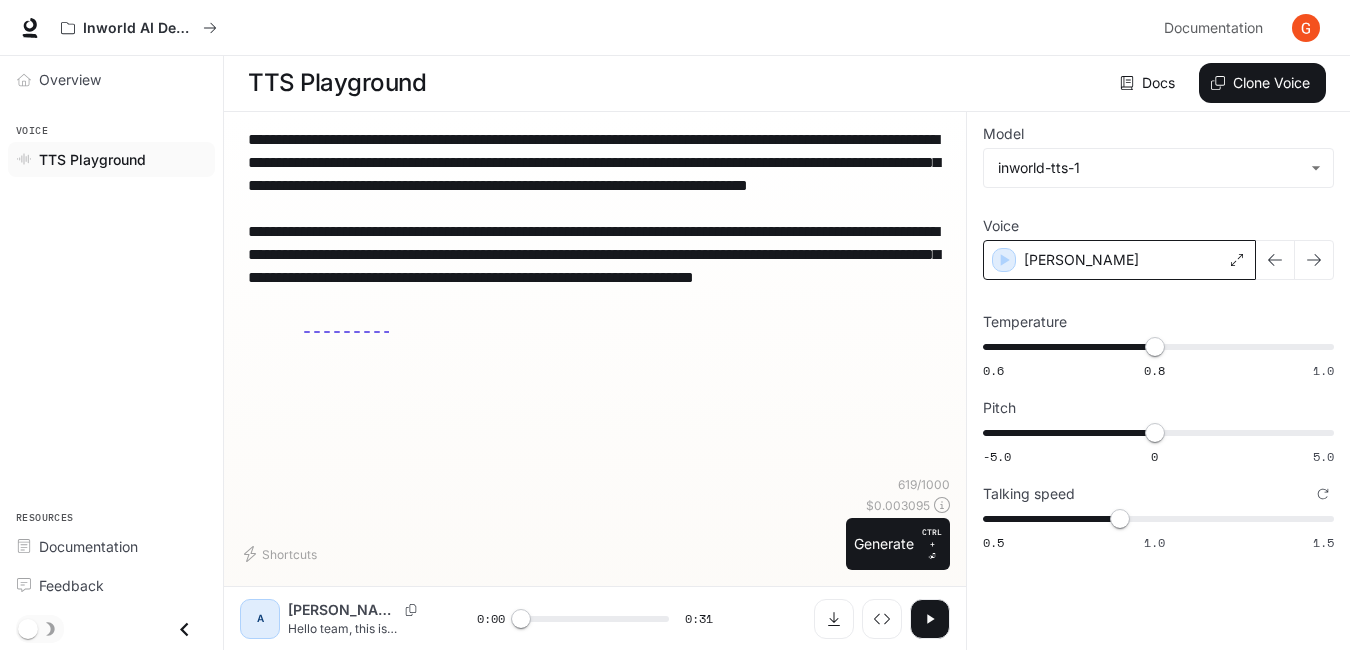 click on "**********" at bounding box center [595, 231] 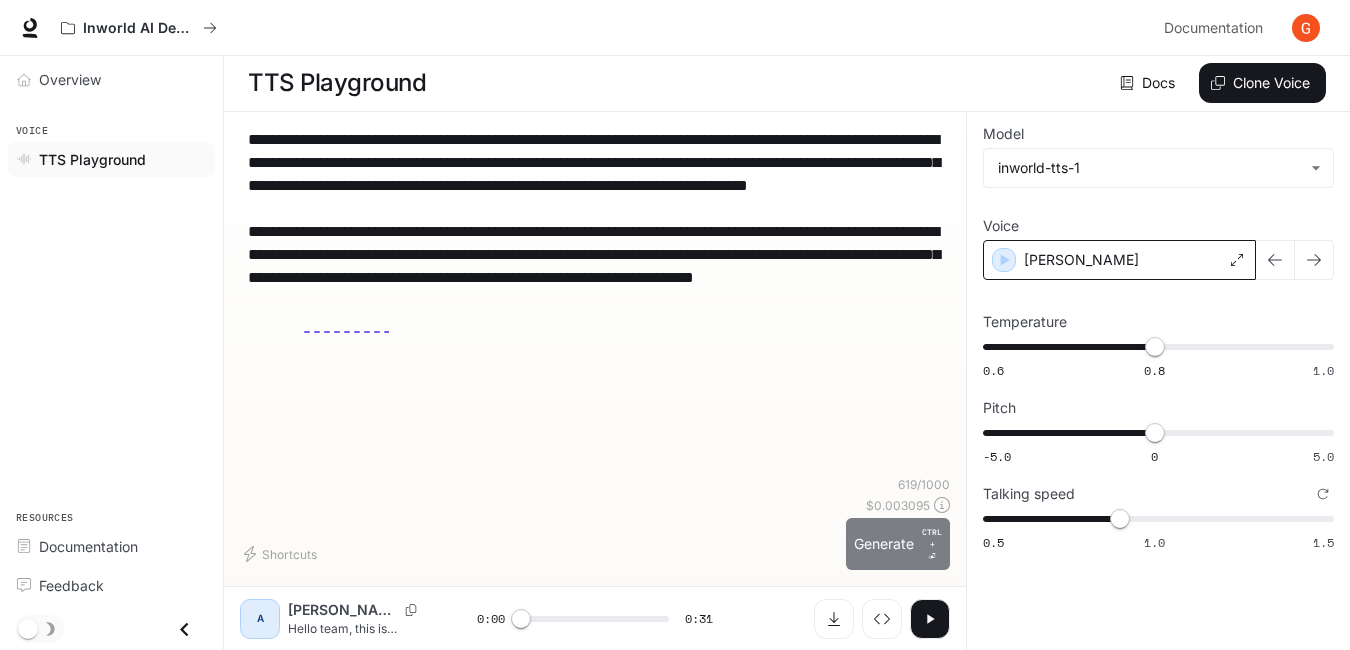 click on "Generate CTRL +  ⏎" at bounding box center [898, 544] 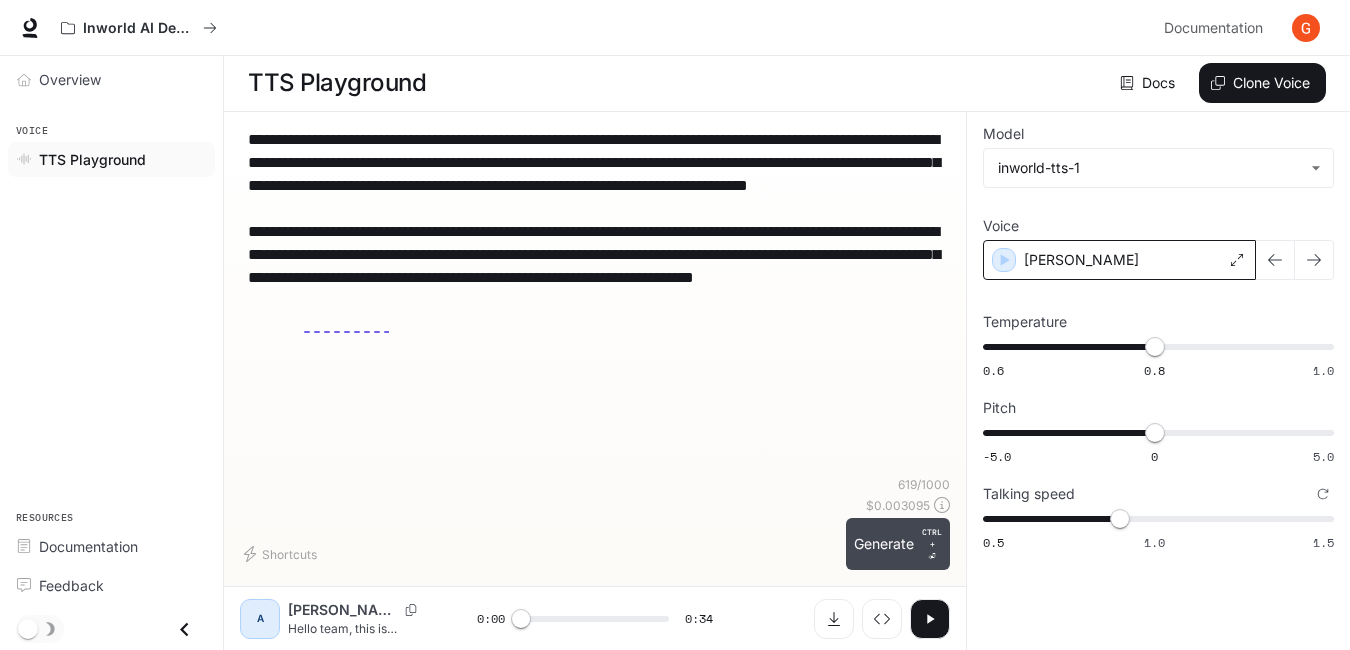 type on "*" 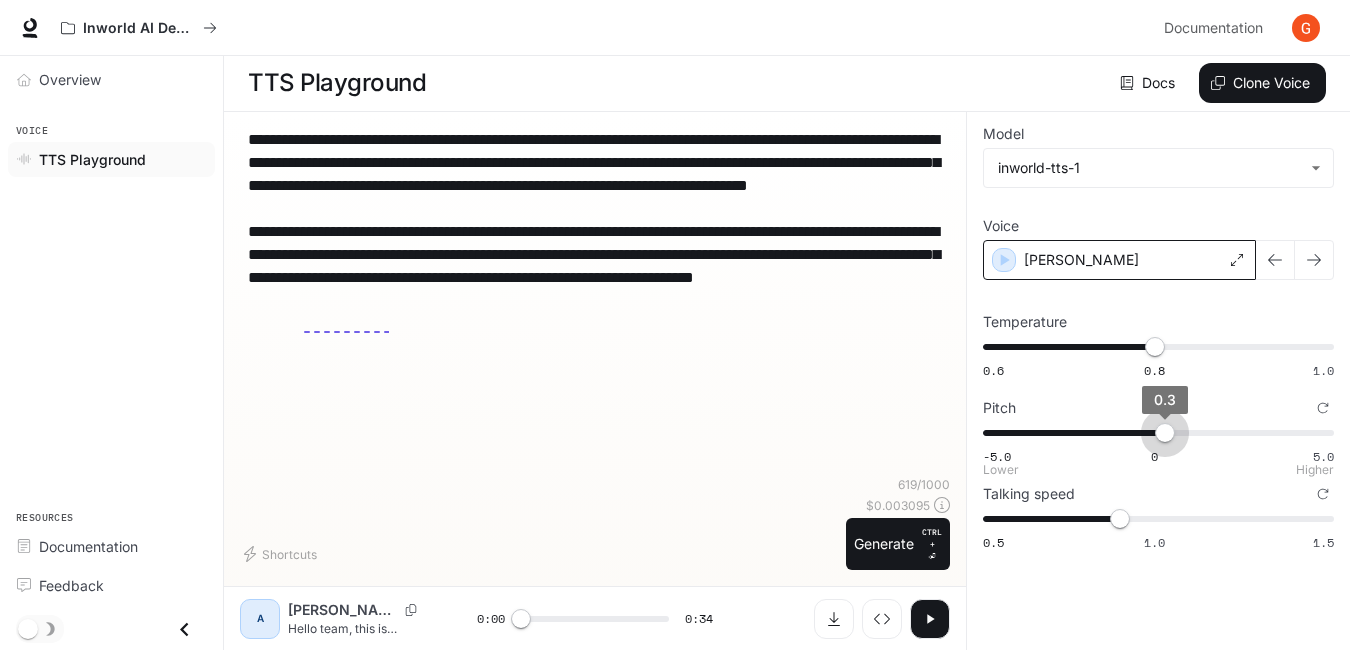 type on "***" 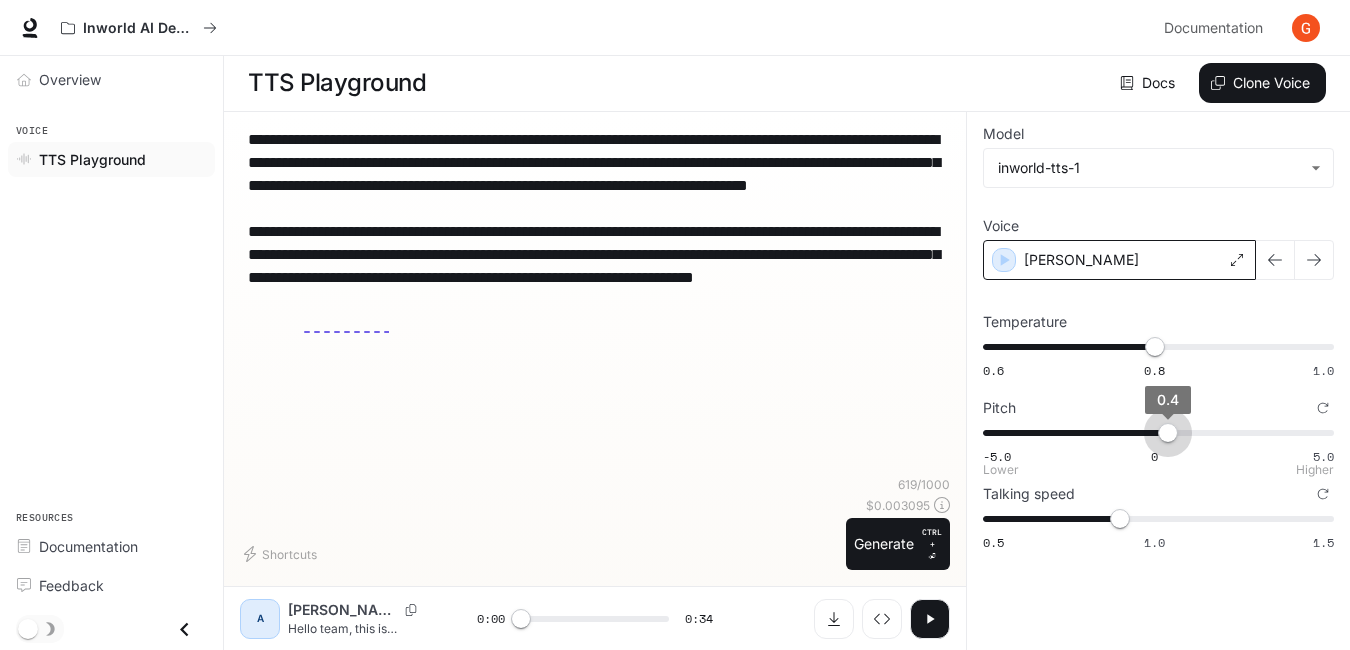 click on "0.4" at bounding box center [1168, 433] 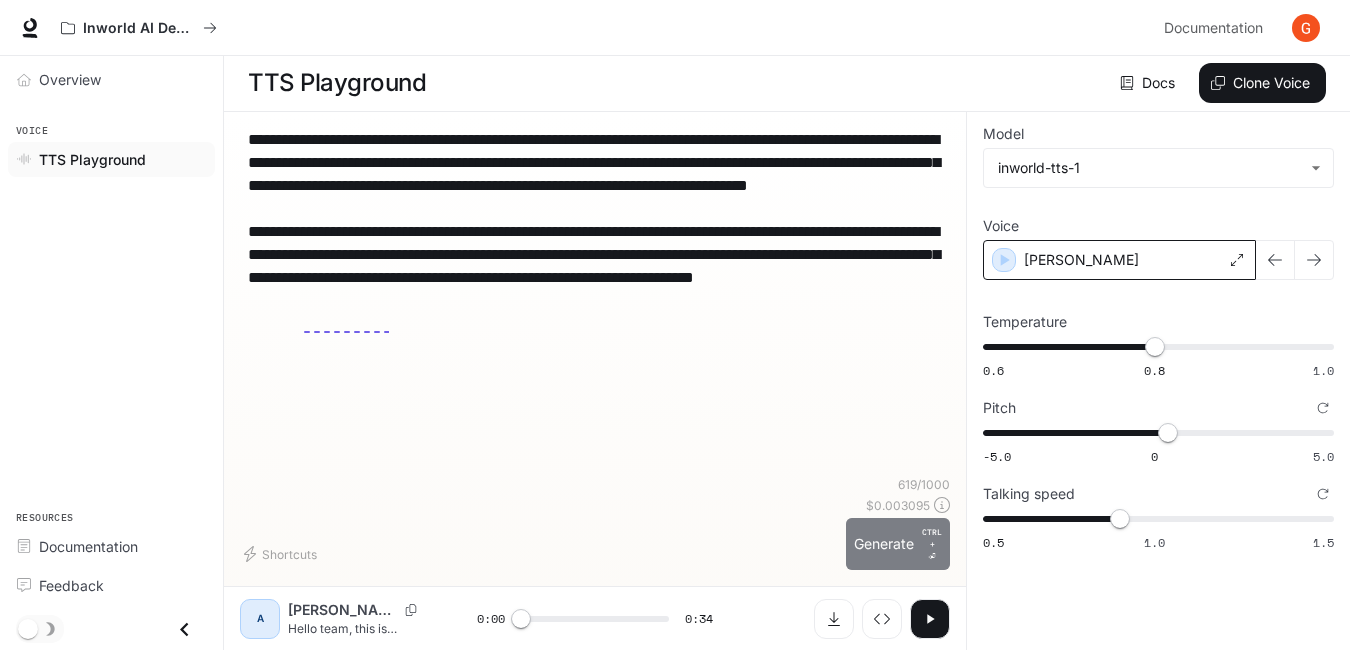 click on "Generate CTRL +  ⏎" at bounding box center (898, 544) 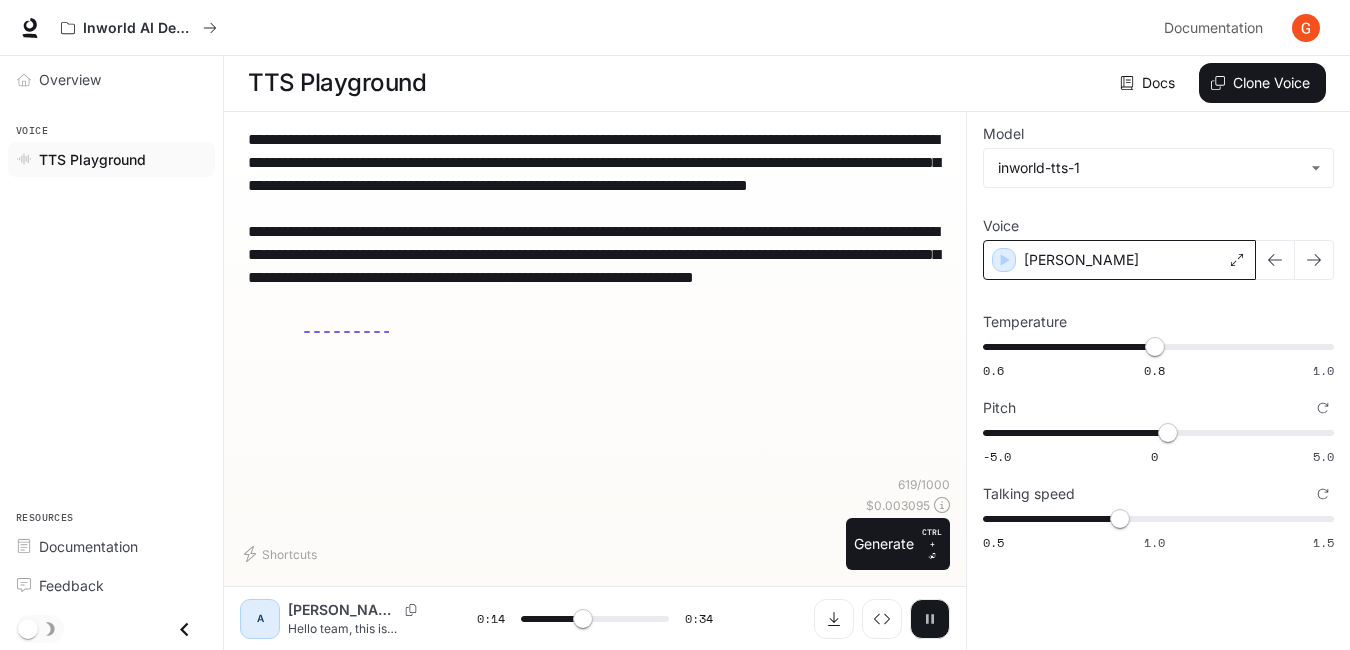click 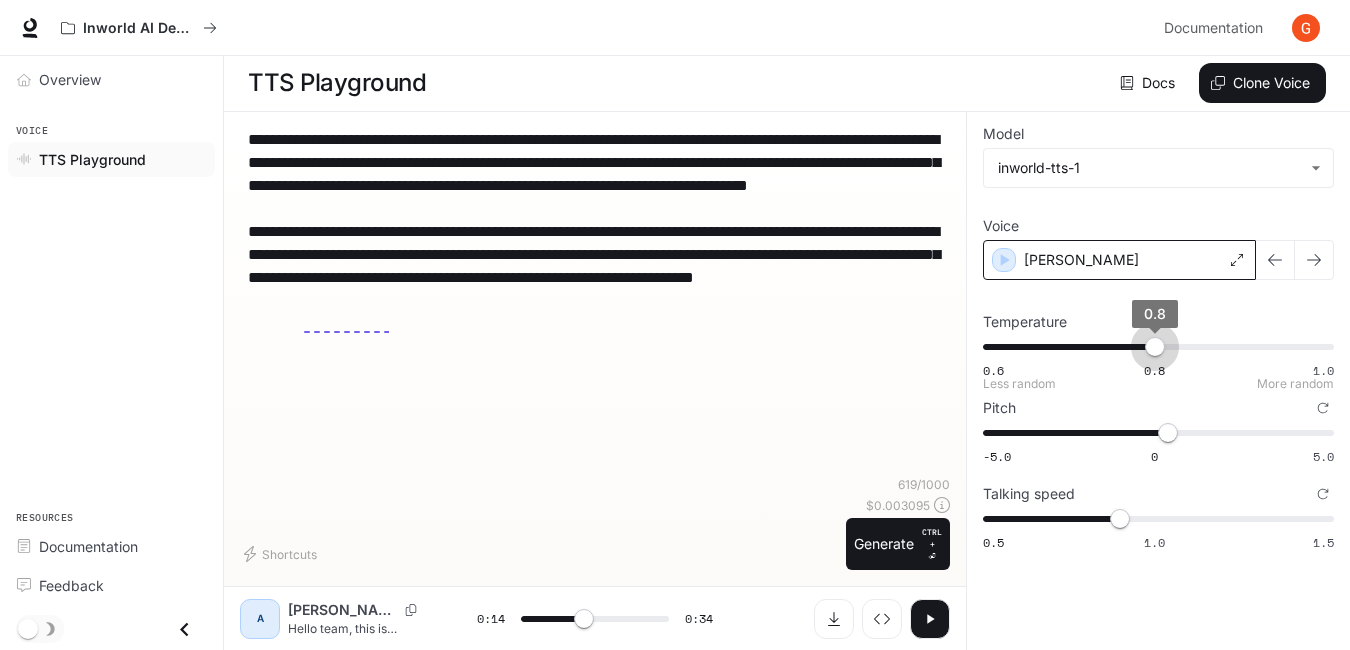 type on "****" 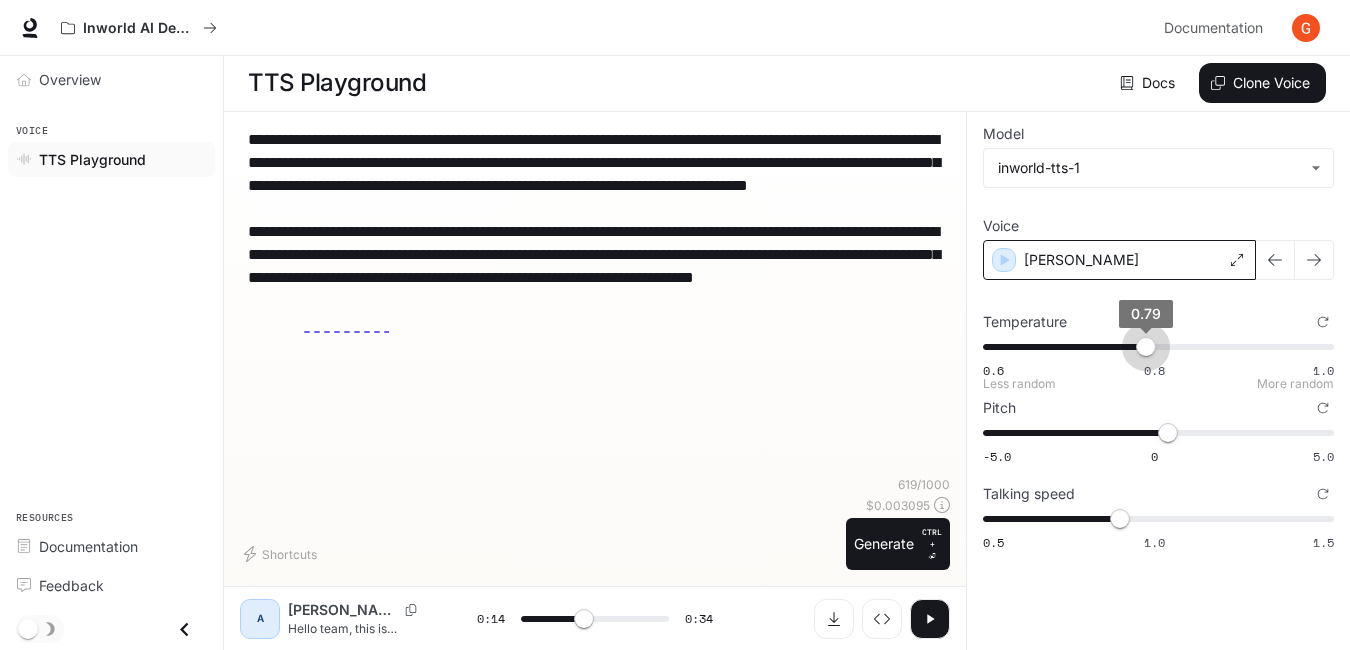 type on "****" 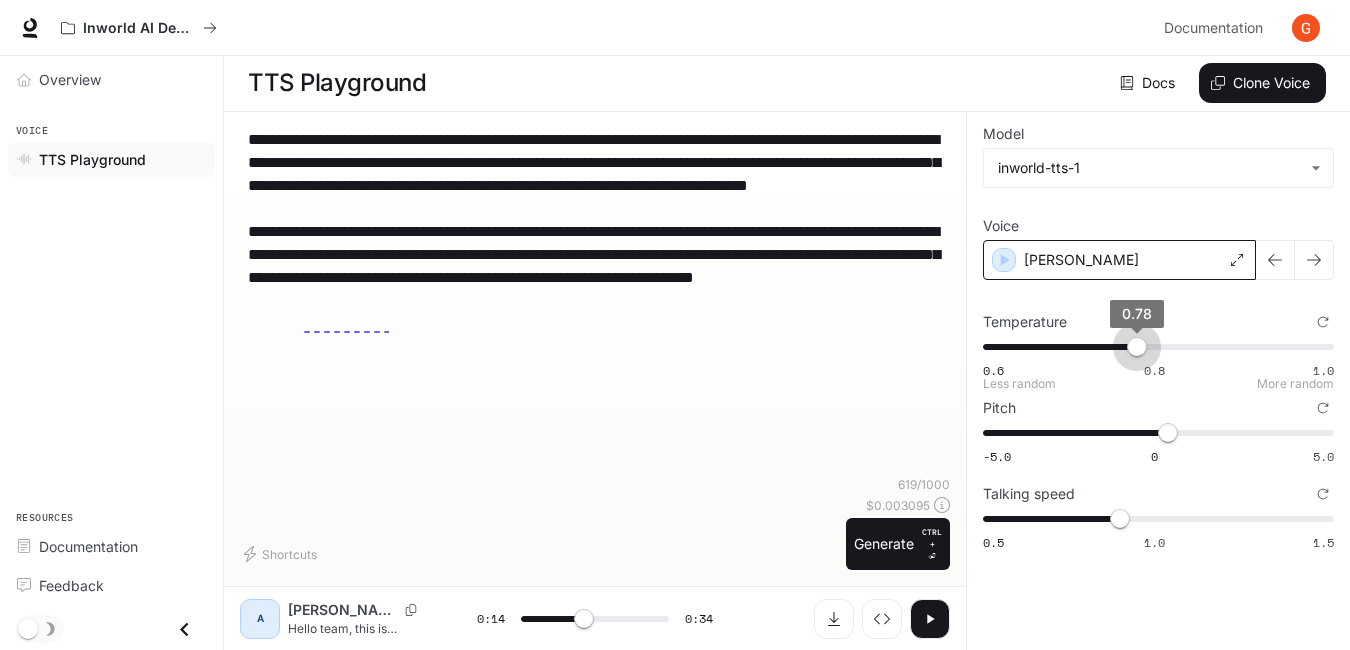 drag, startPoint x: 1153, startPoint y: 349, endPoint x: 1140, endPoint y: 348, distance: 13.038404 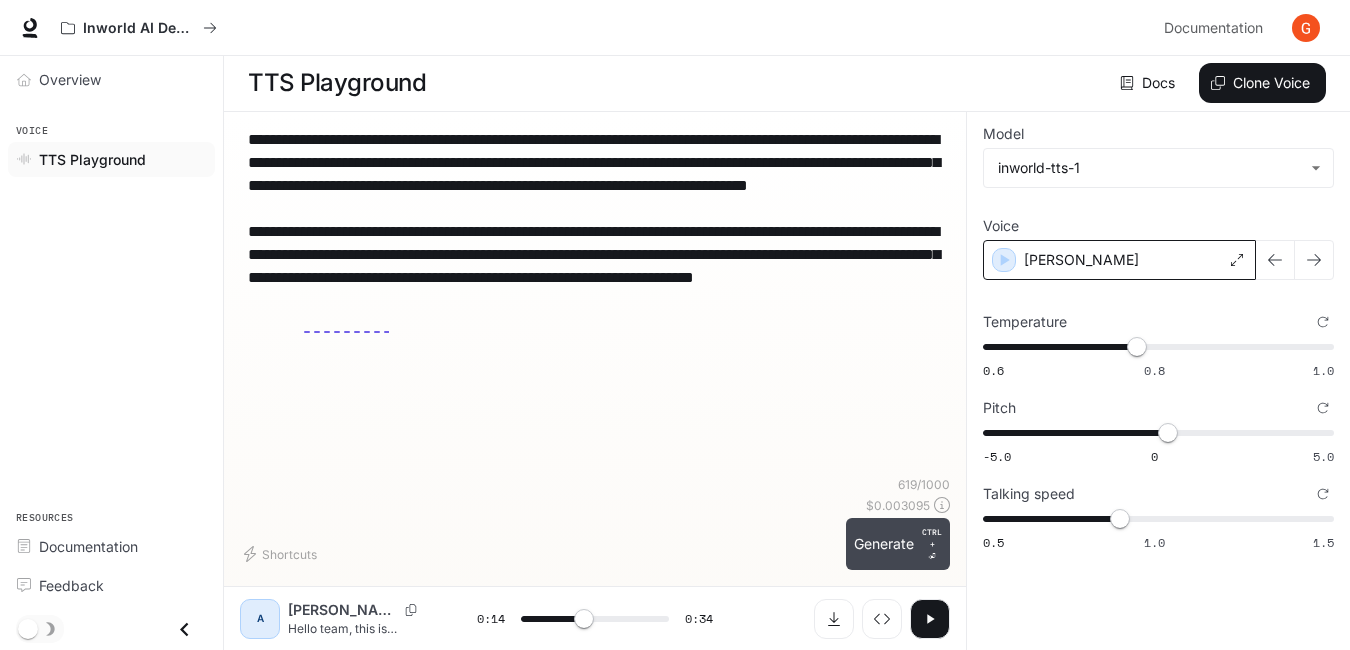 click on "Generate CTRL +  ⏎" at bounding box center (898, 544) 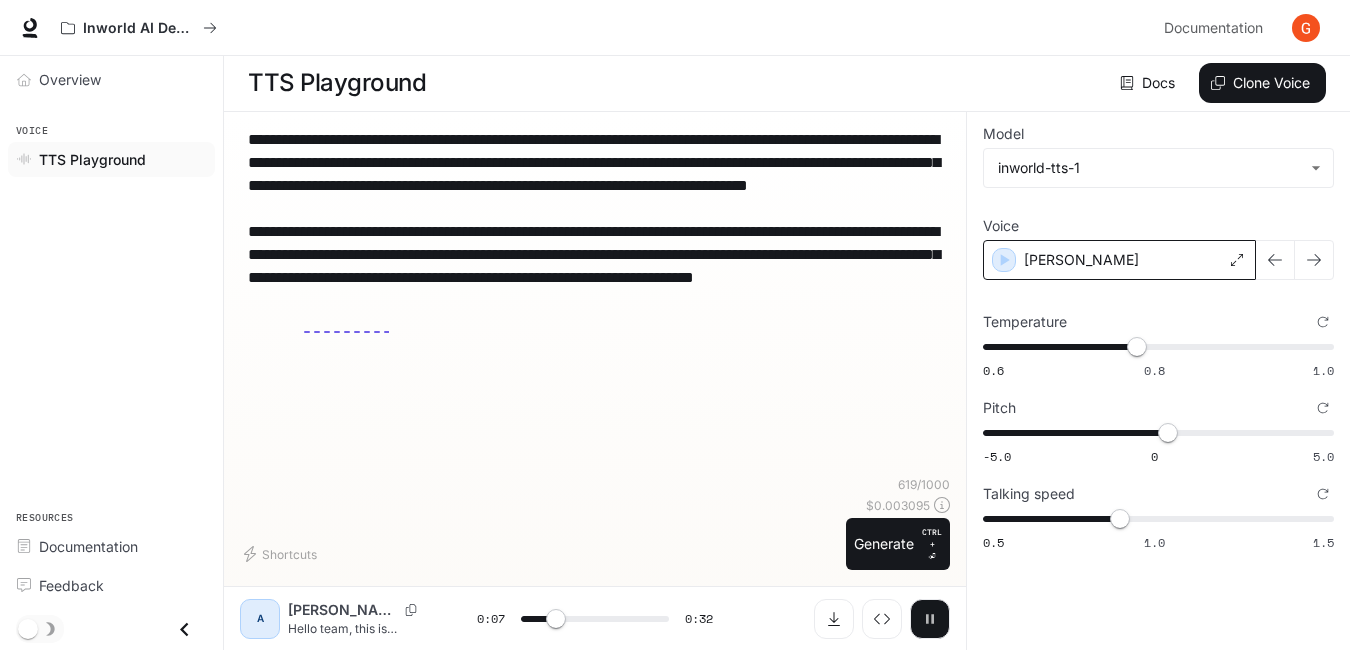 click at bounding box center [930, 619] 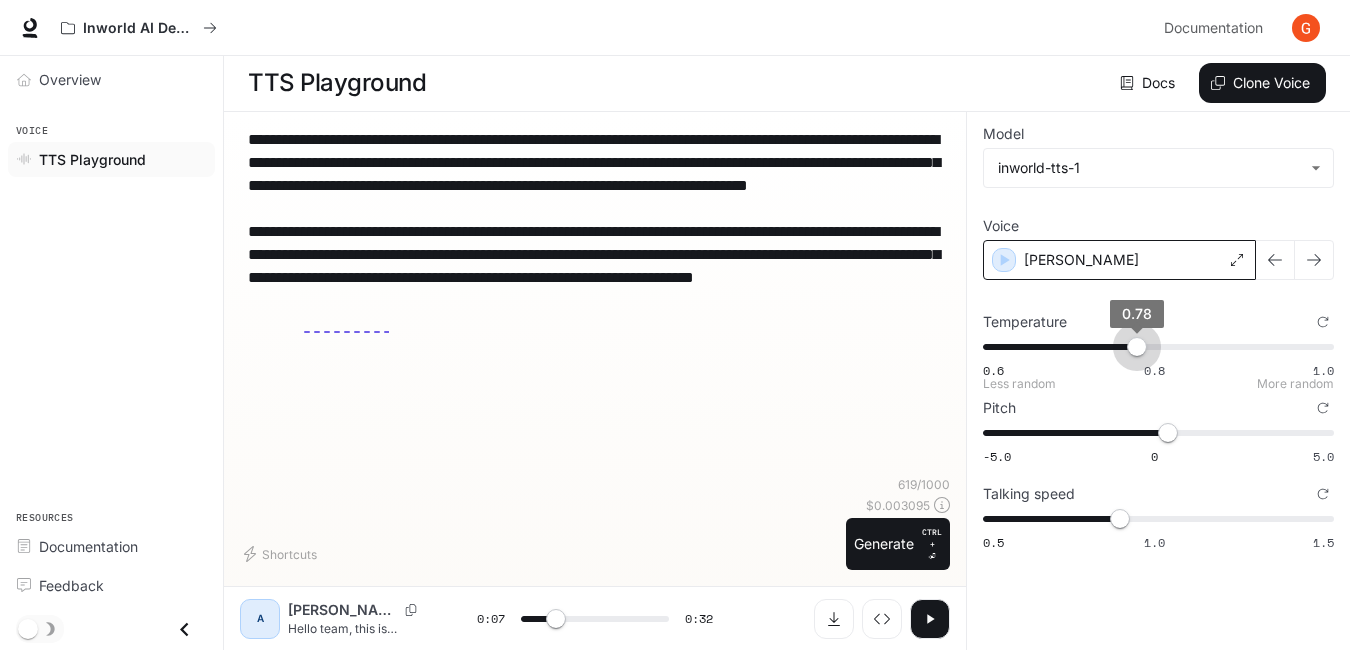 type on "***" 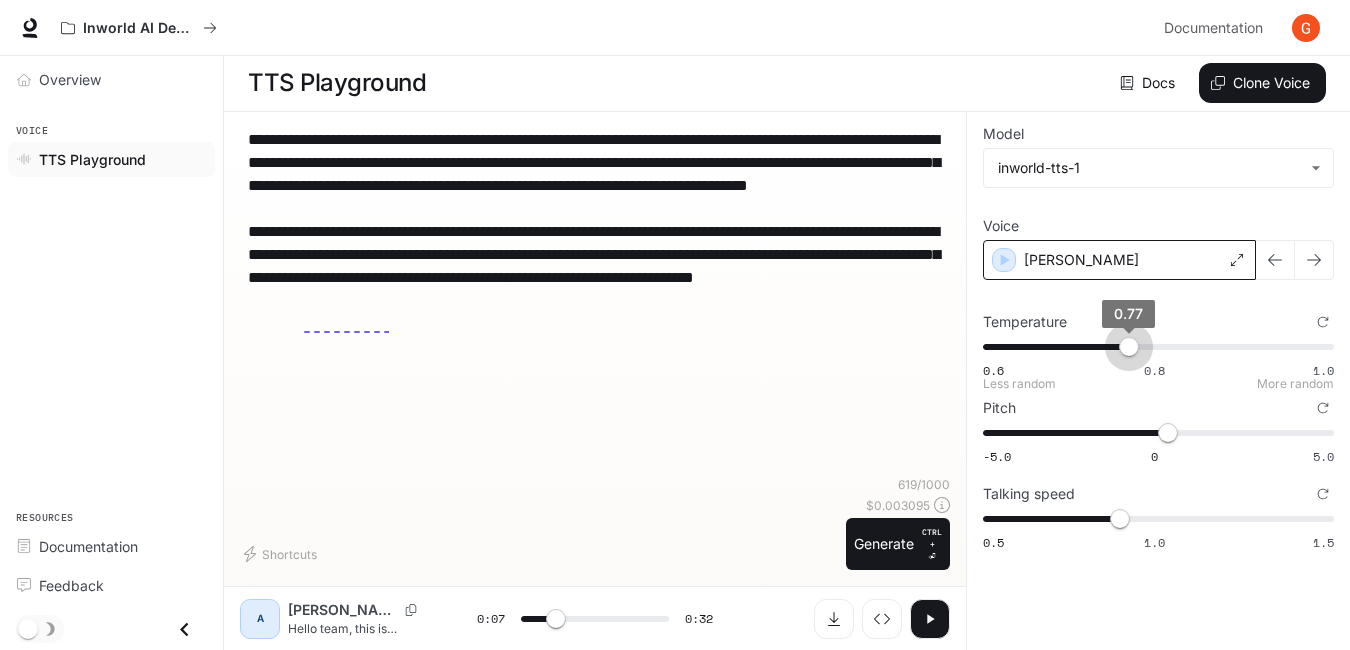 click on "0.77" at bounding box center [1129, 347] 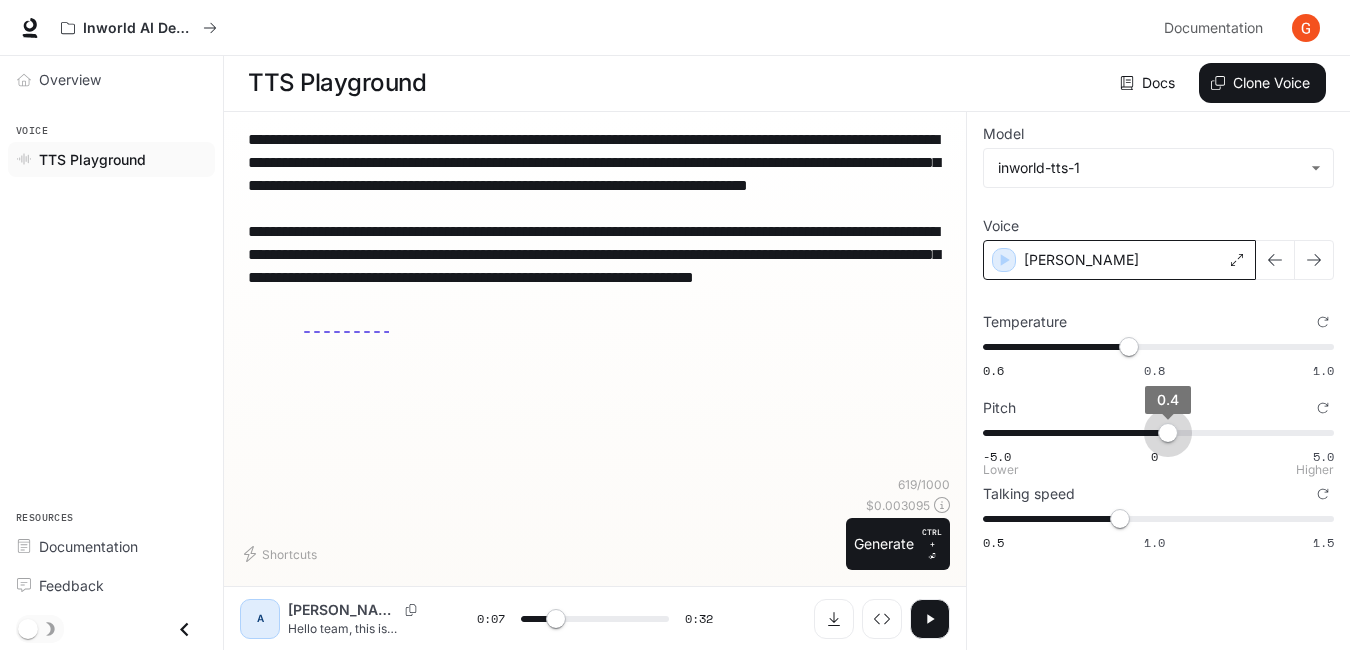 type on "***" 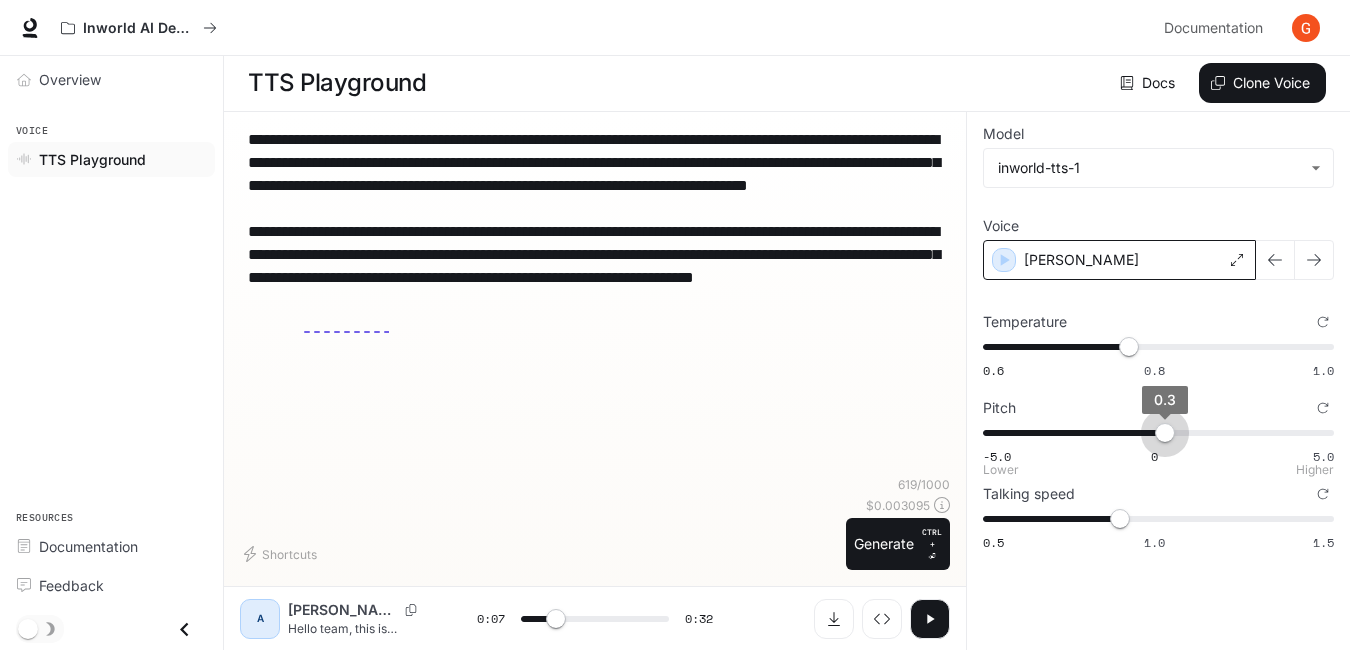 type on "***" 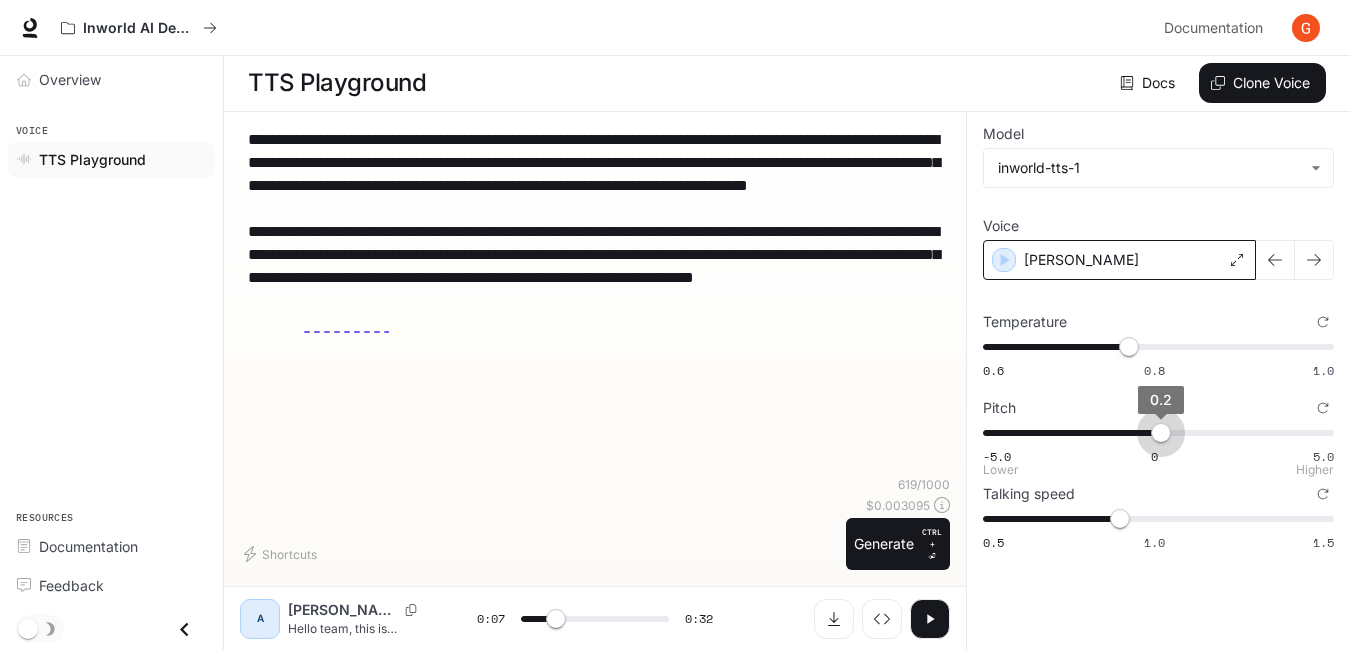 type on "***" 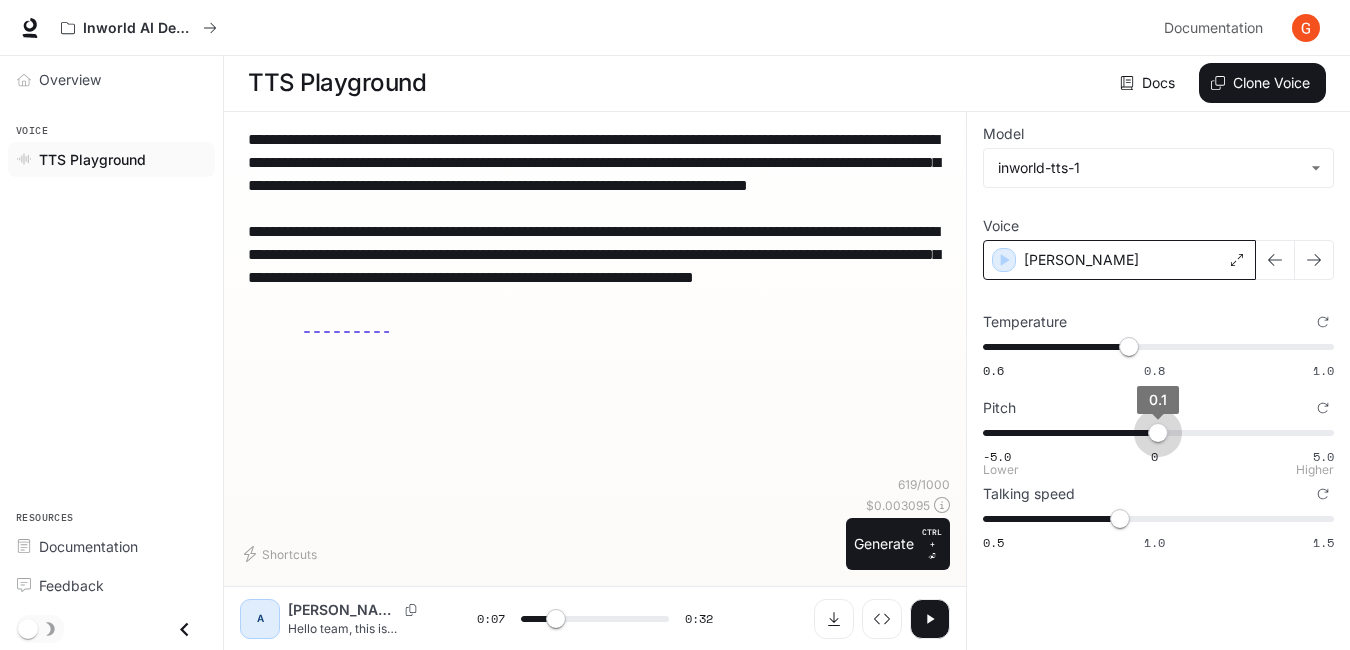 type on "***" 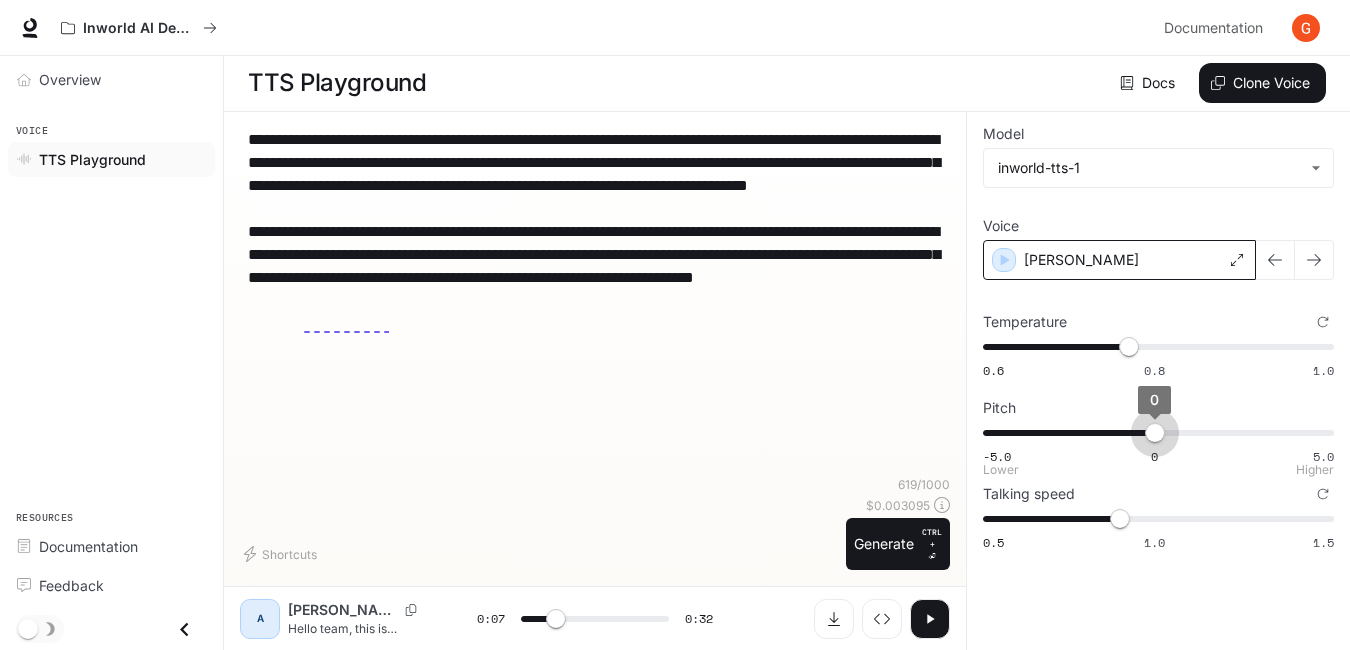 drag, startPoint x: 1168, startPoint y: 431, endPoint x: 1155, endPoint y: 432, distance: 13.038404 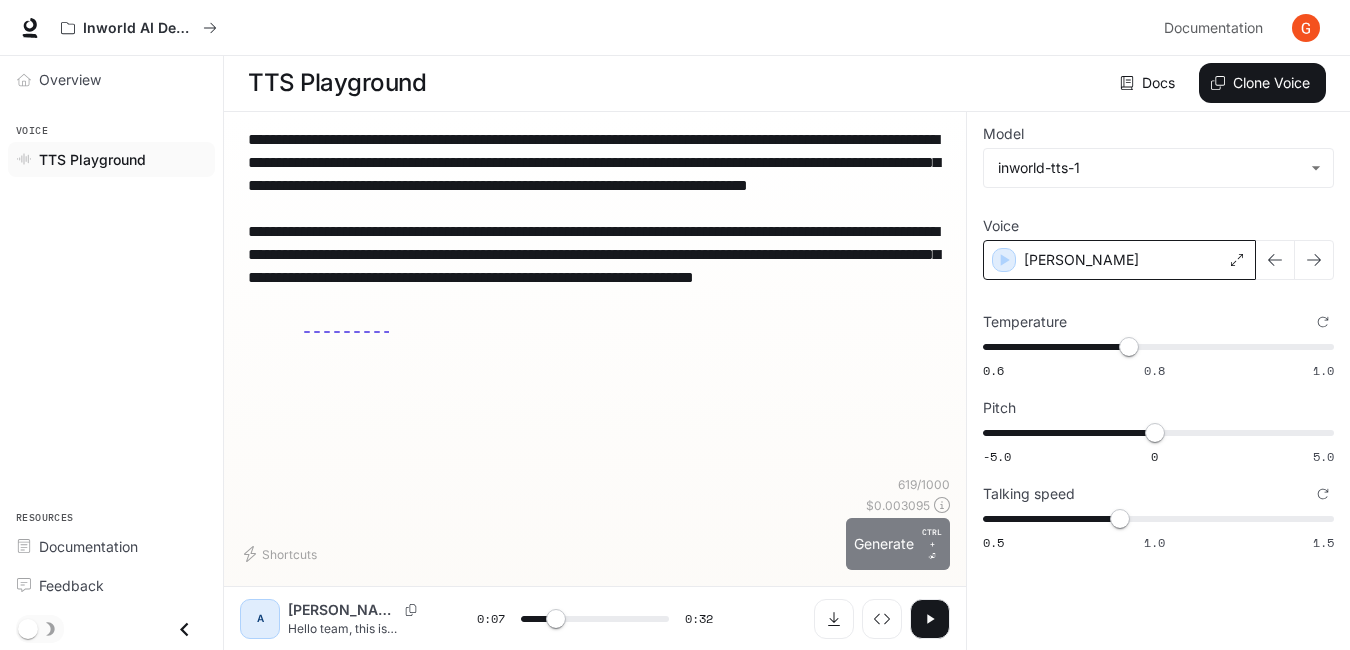 click on "Generate CTRL +  ⏎" at bounding box center [898, 544] 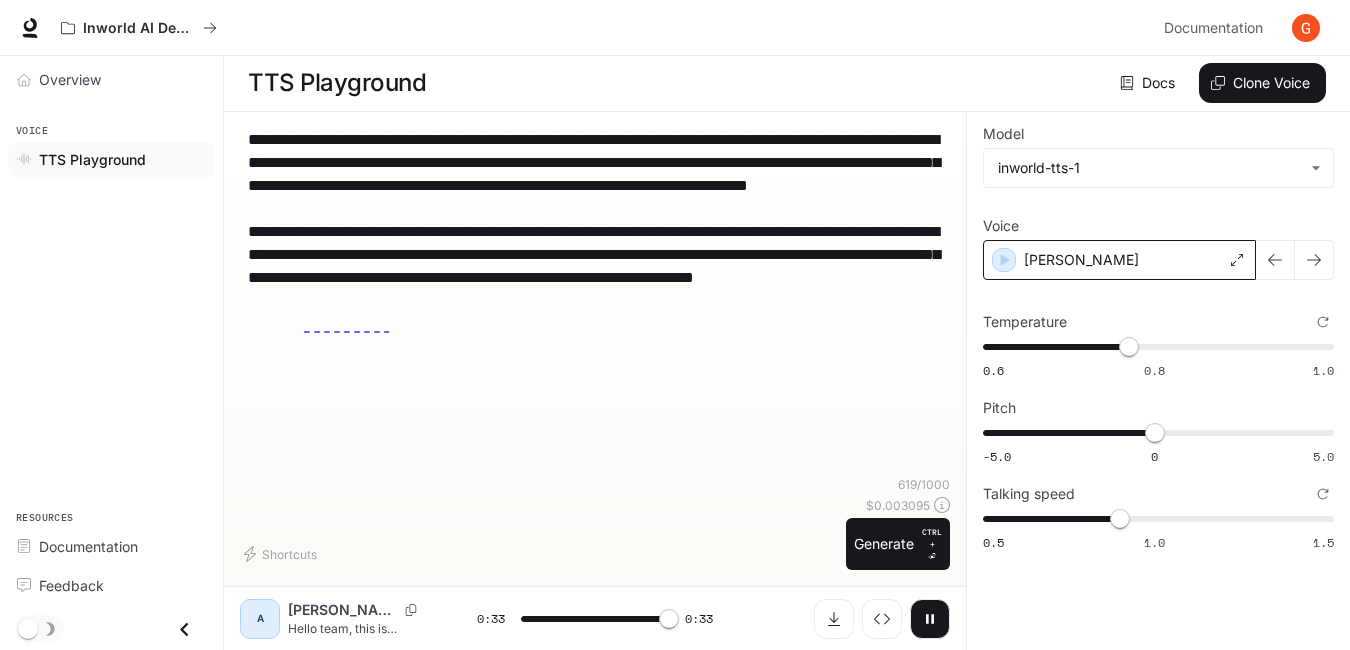 type on "*" 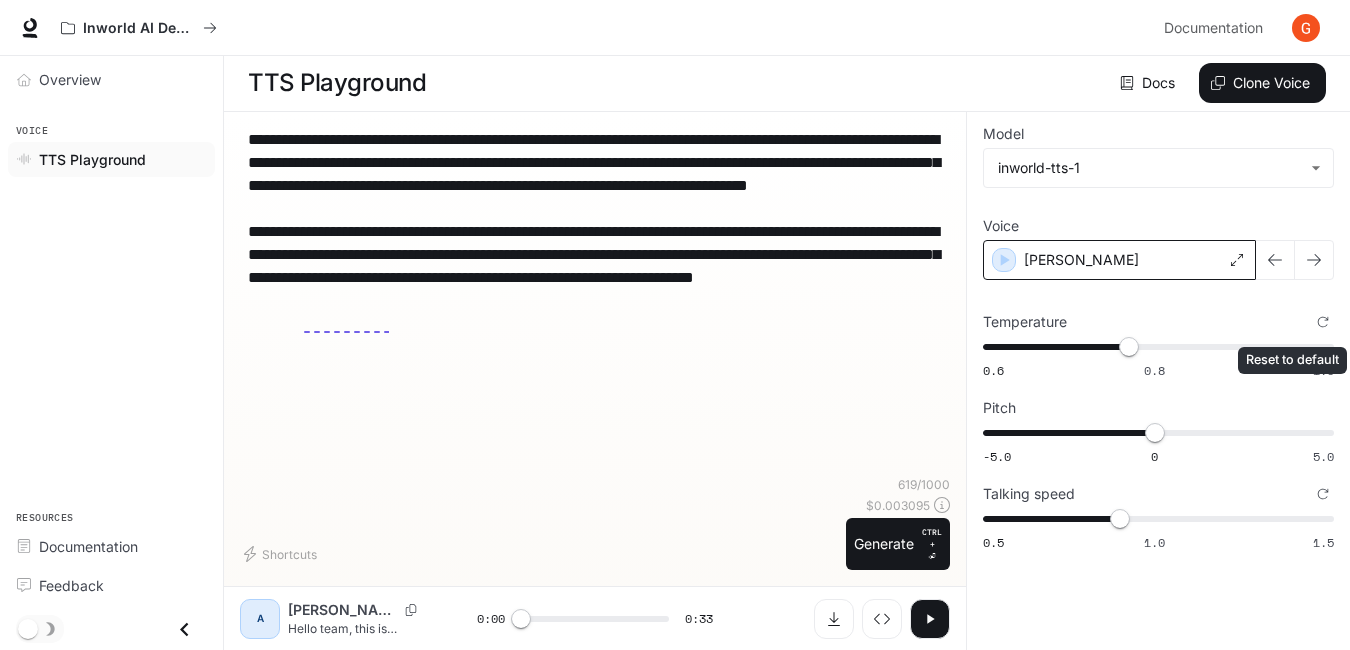 click 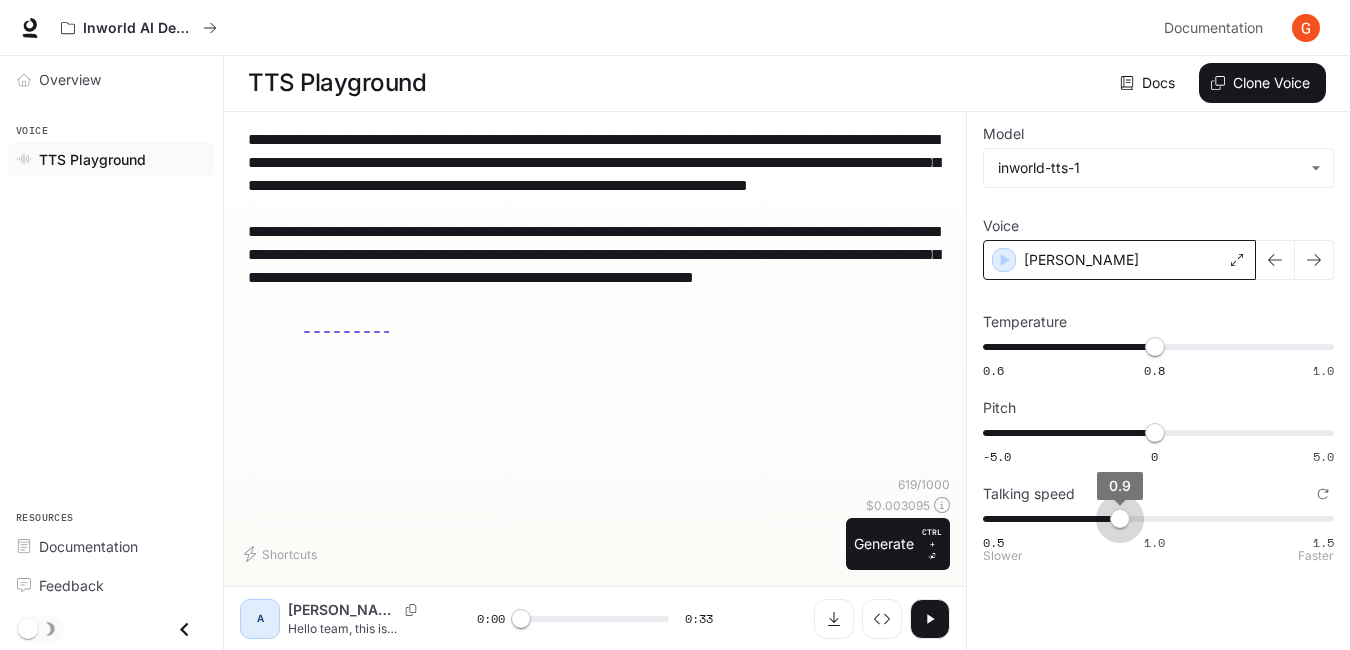 type on "***" 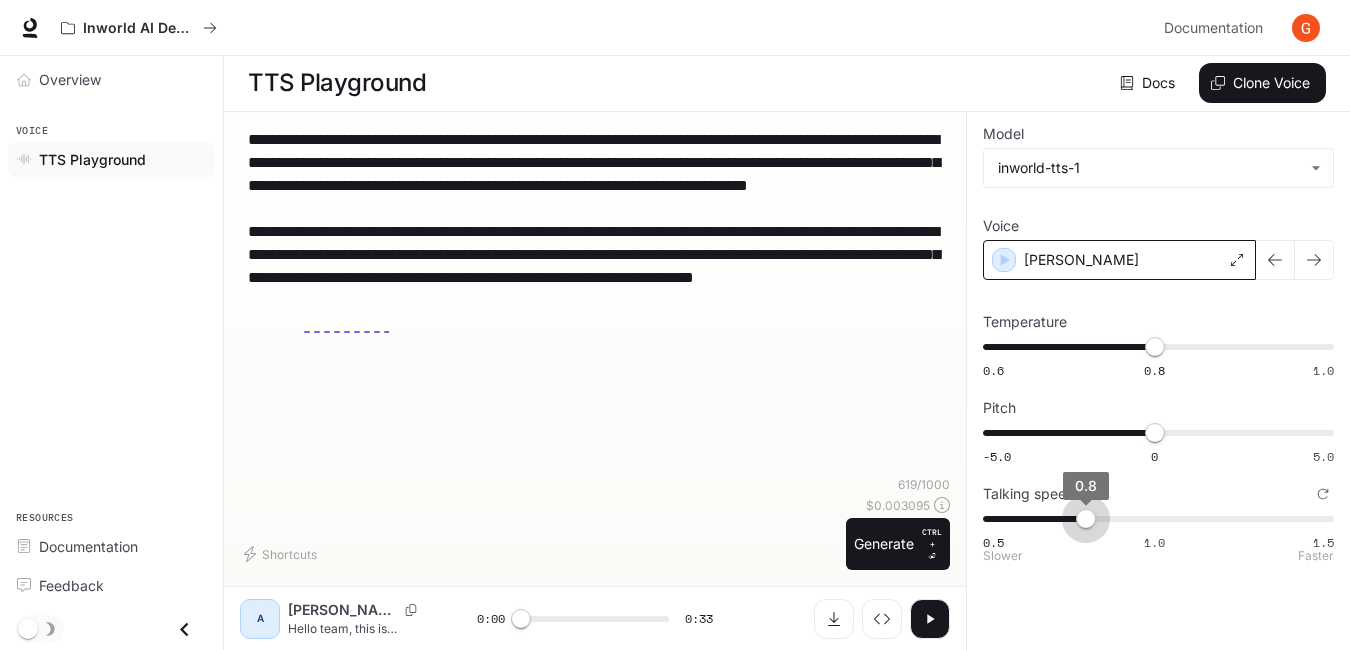 drag, startPoint x: 1118, startPoint y: 519, endPoint x: 1102, endPoint y: 521, distance: 16.124516 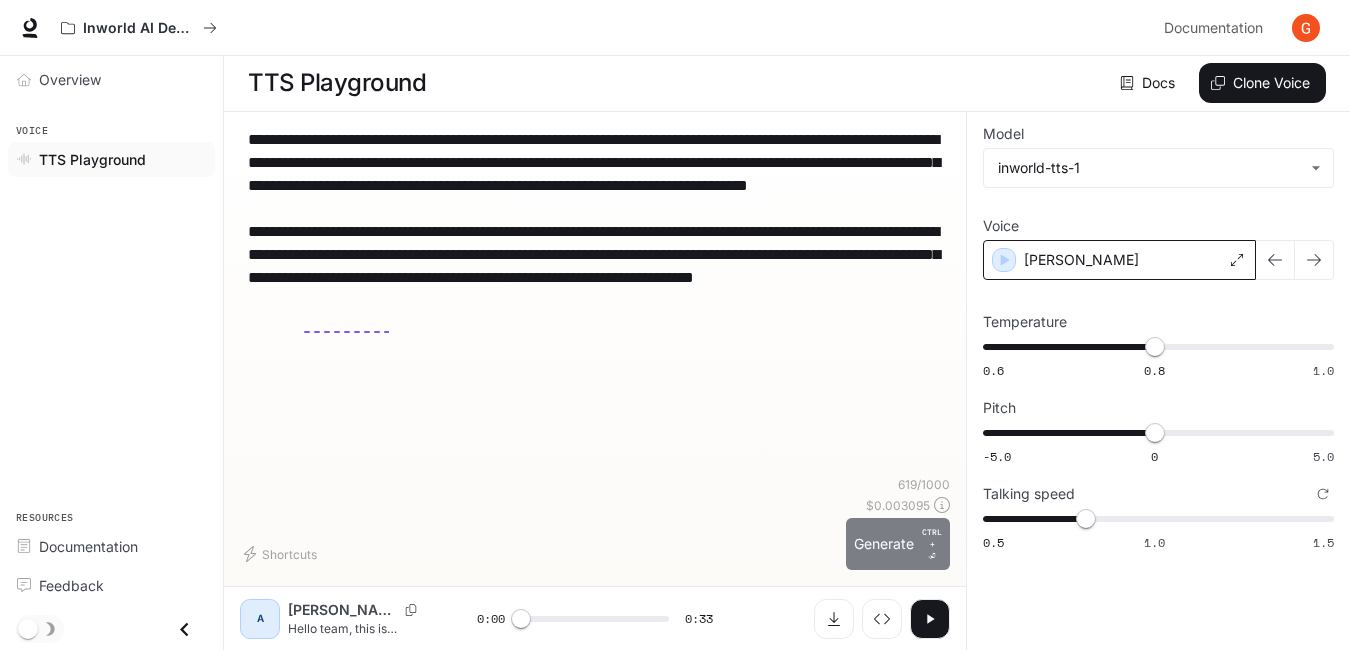 click on "Generate CTRL +  ⏎" at bounding box center [898, 544] 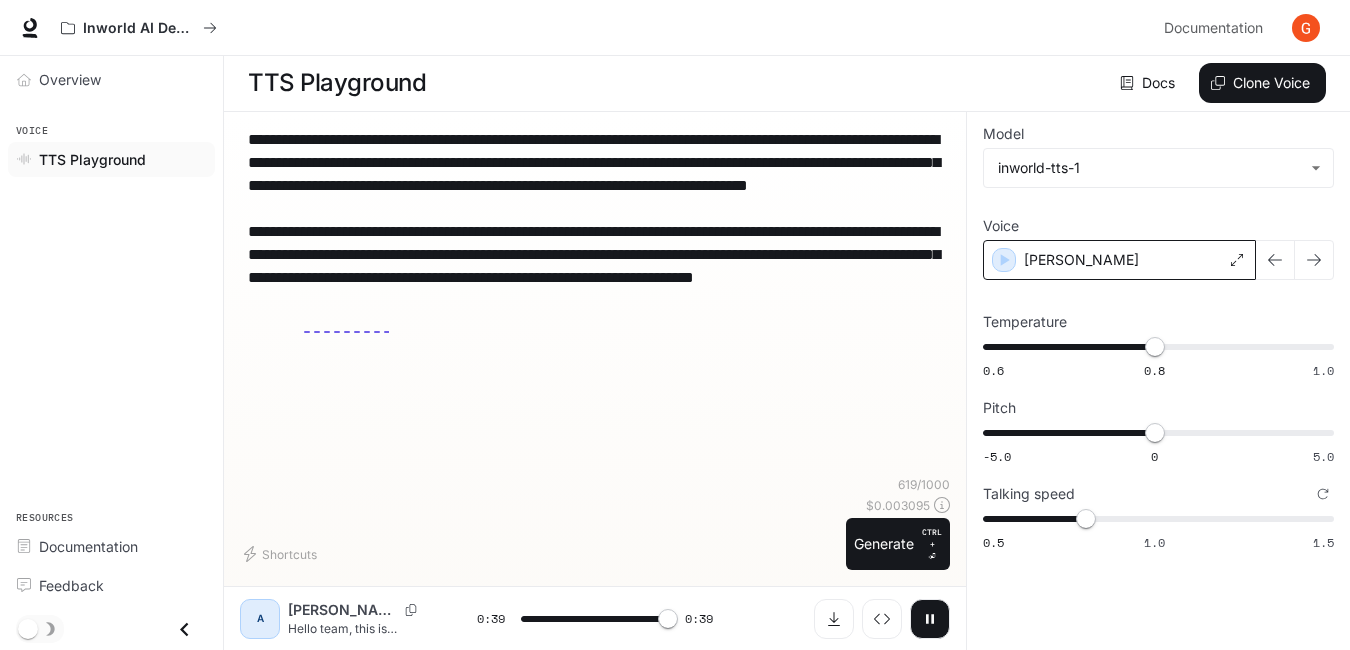 type on "*" 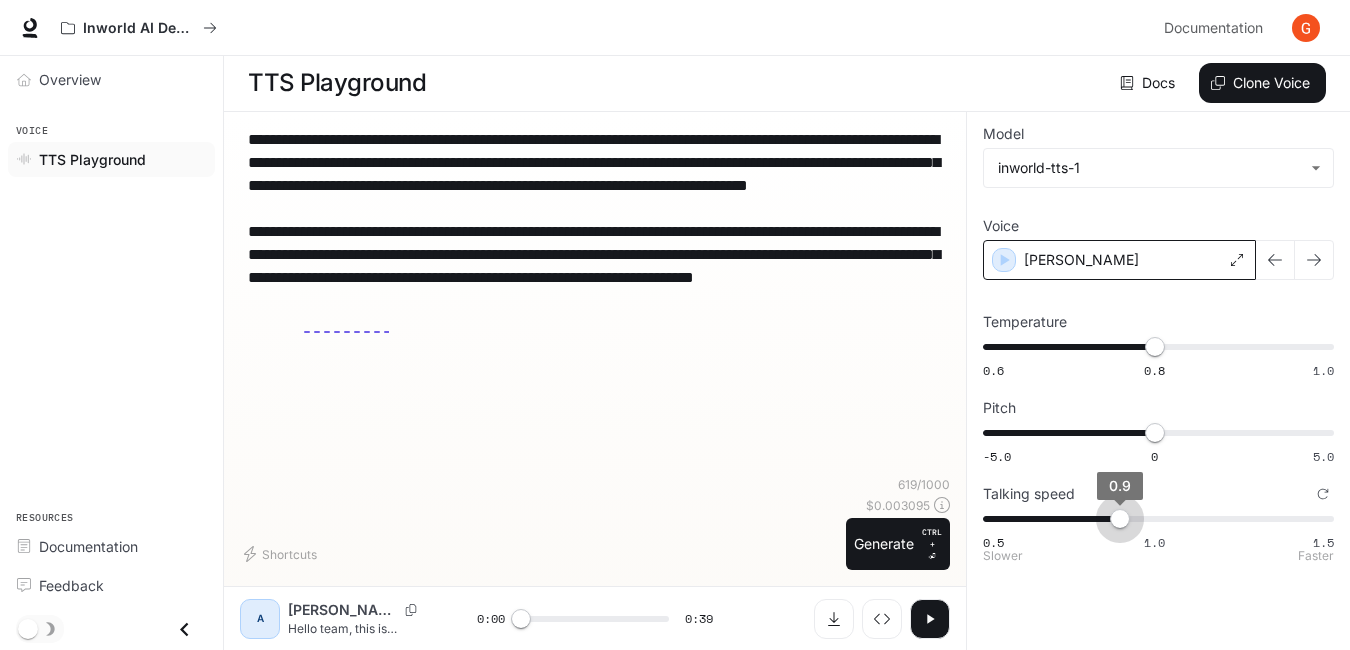 type on "*" 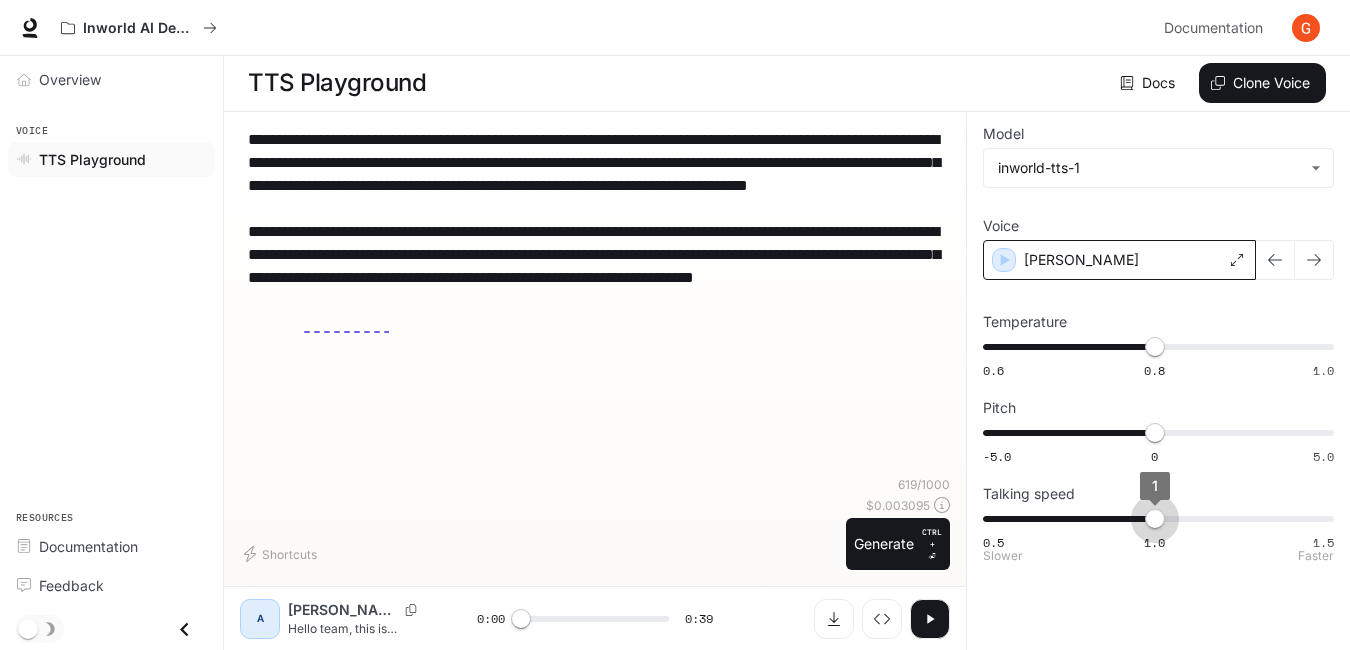 drag, startPoint x: 1088, startPoint y: 519, endPoint x: 1141, endPoint y: 523, distance: 53.15073 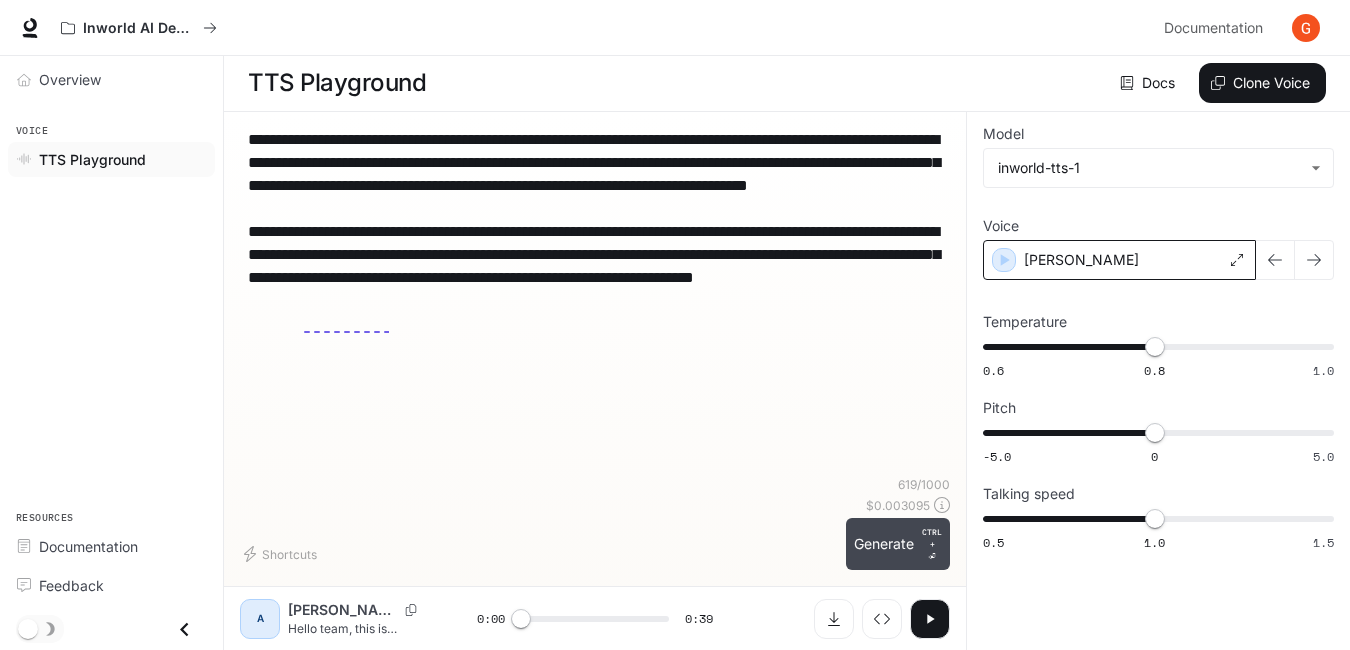 click on "Generate CTRL +  ⏎" at bounding box center (898, 544) 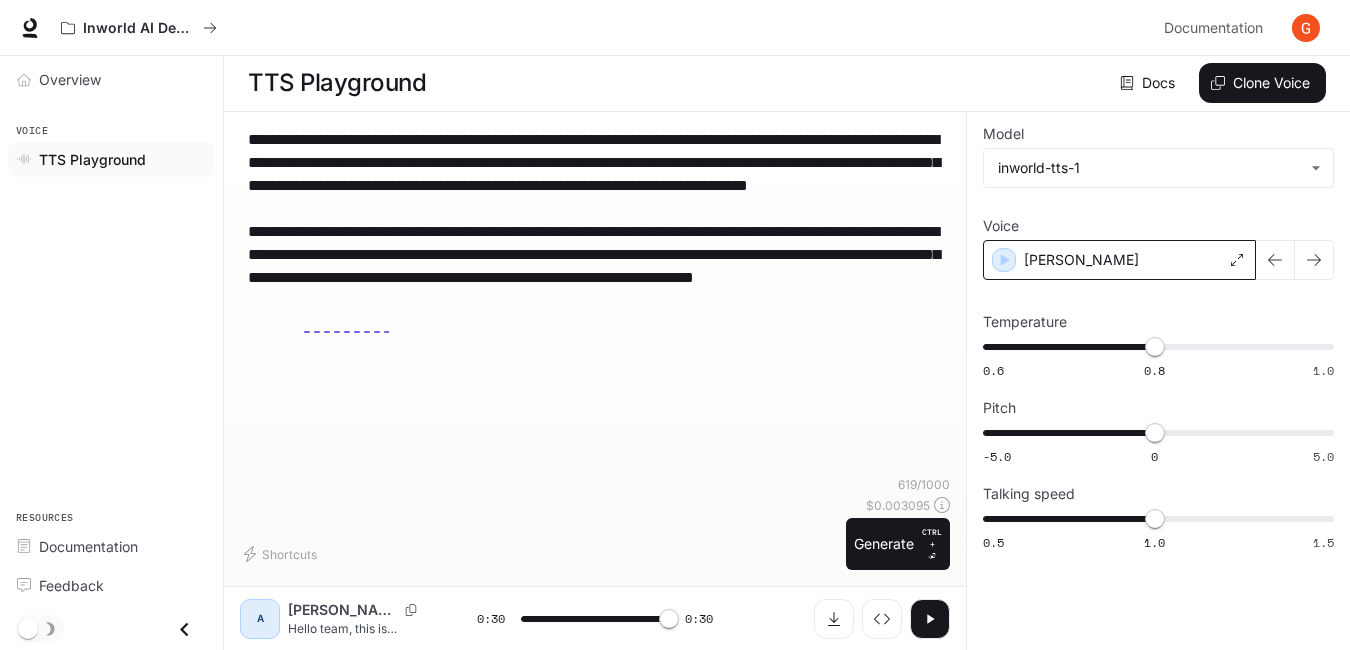 type on "*" 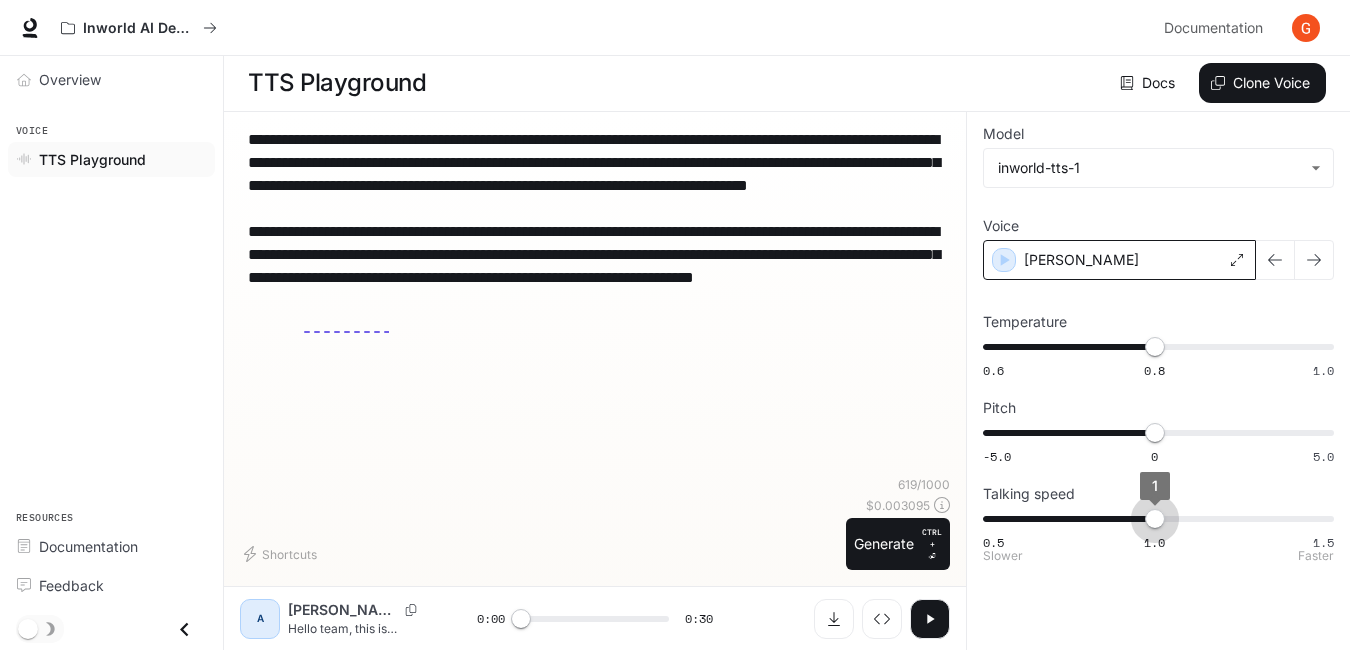 type on "***" 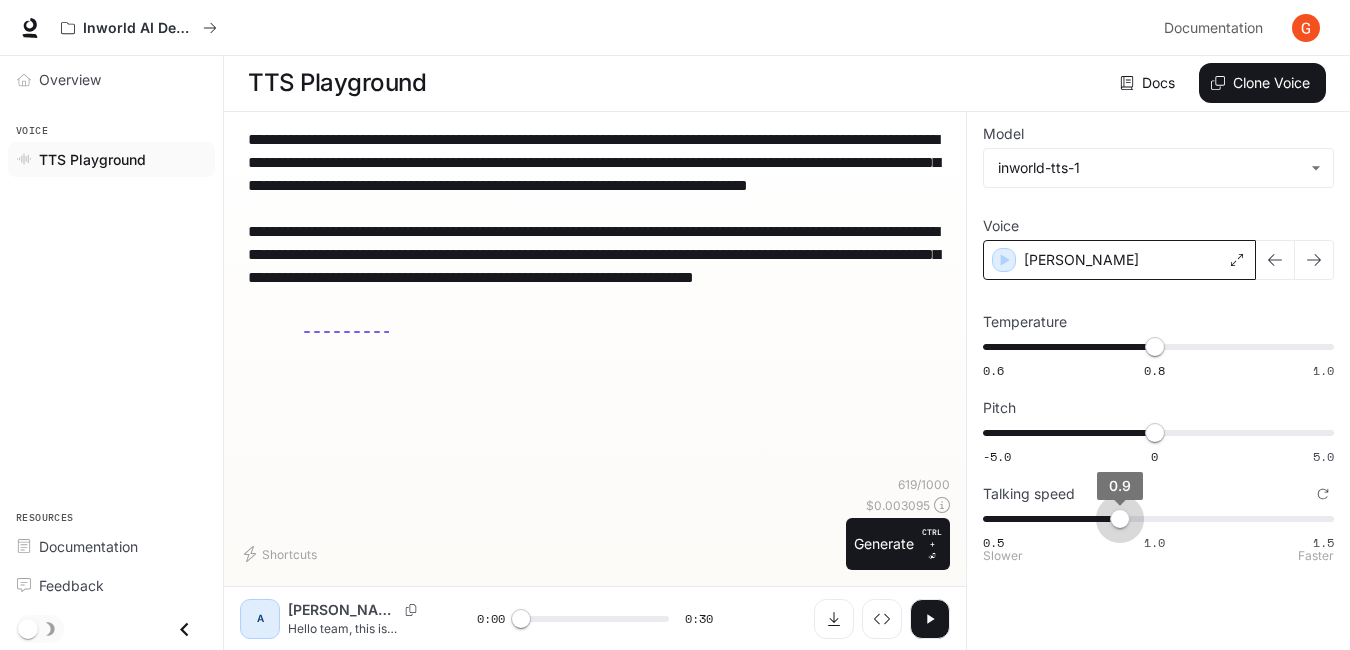 drag, startPoint x: 1156, startPoint y: 519, endPoint x: 1135, endPoint y: 521, distance: 21.095022 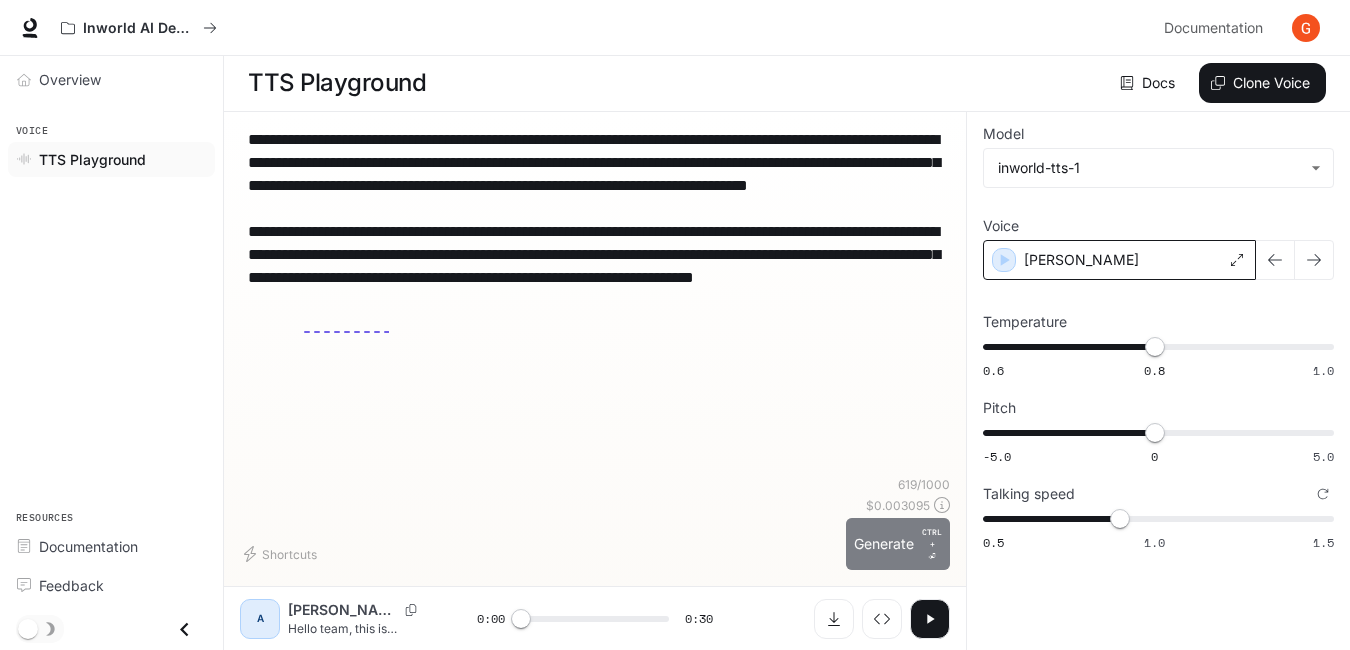 click on "Generate CTRL +  ⏎" at bounding box center (898, 544) 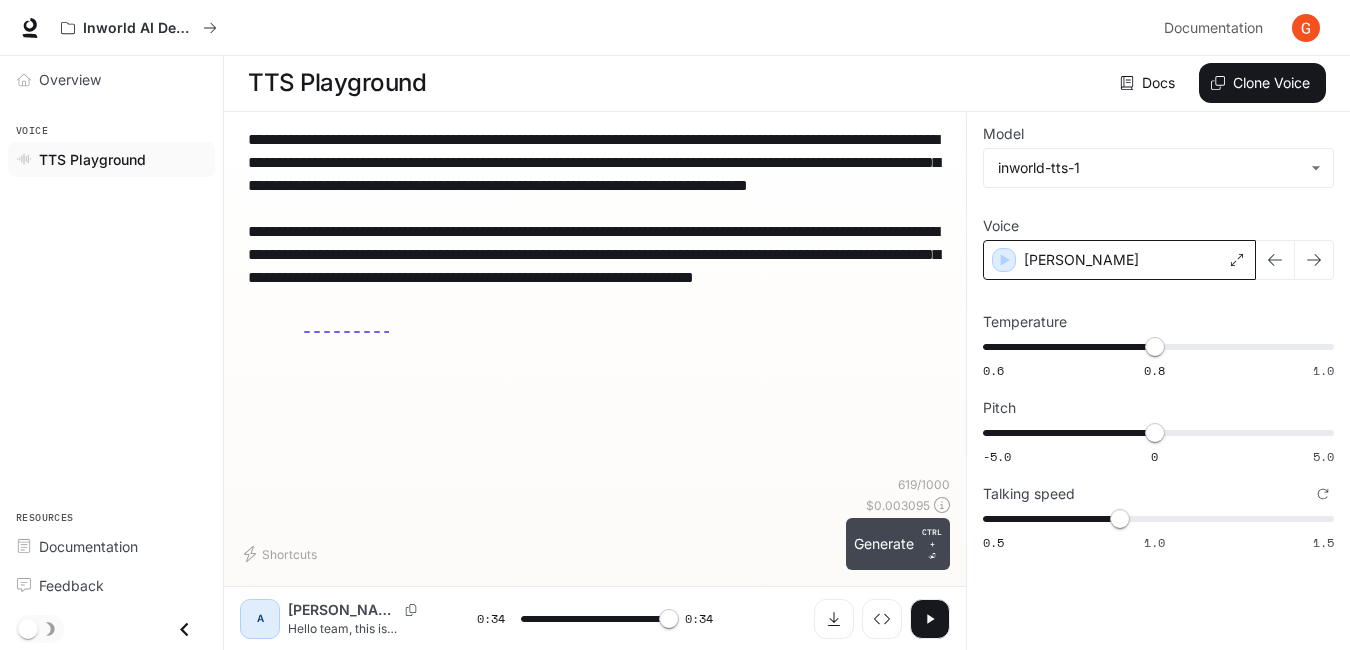 type on "*" 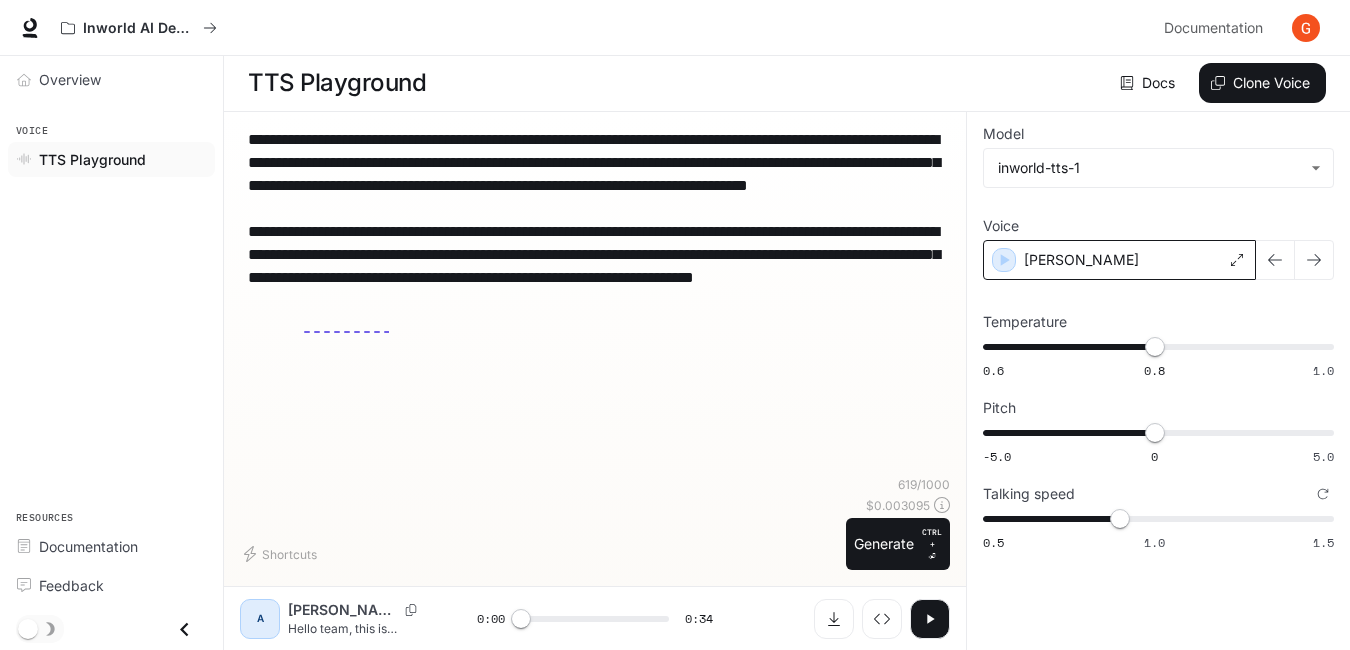 click on "**********" at bounding box center [595, 231] 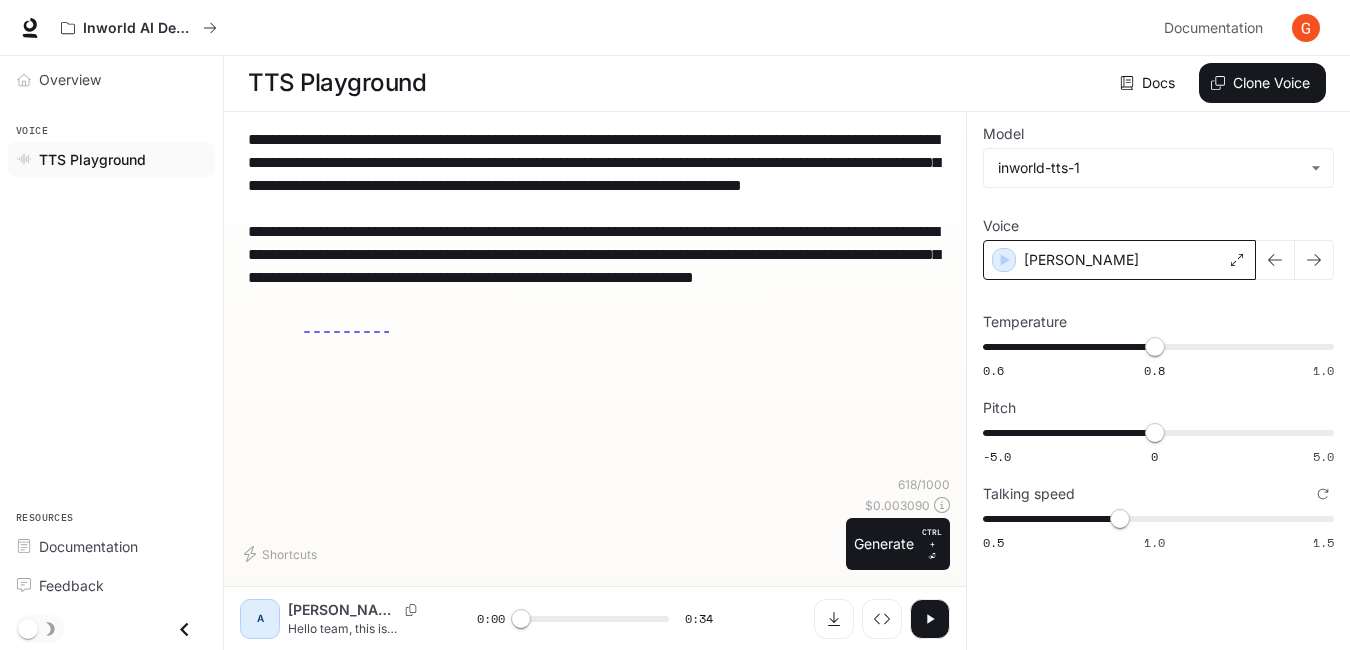 click on "**********" at bounding box center [595, 231] 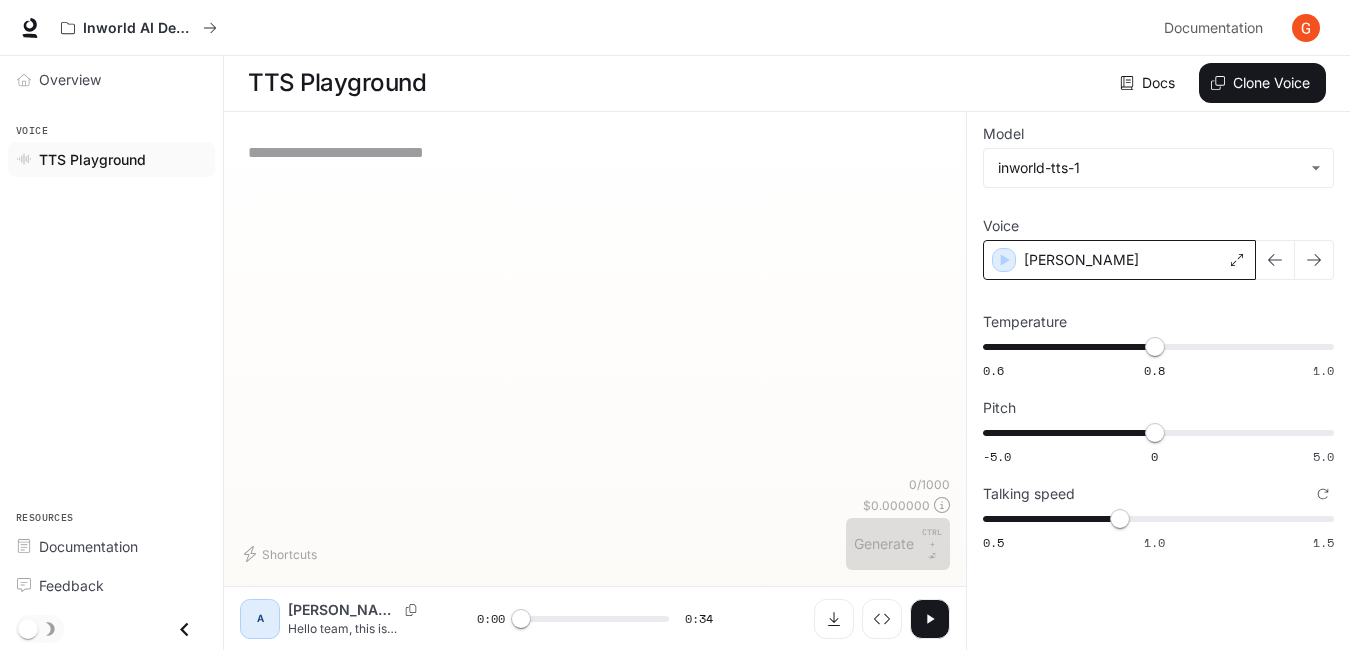 paste on "**********" 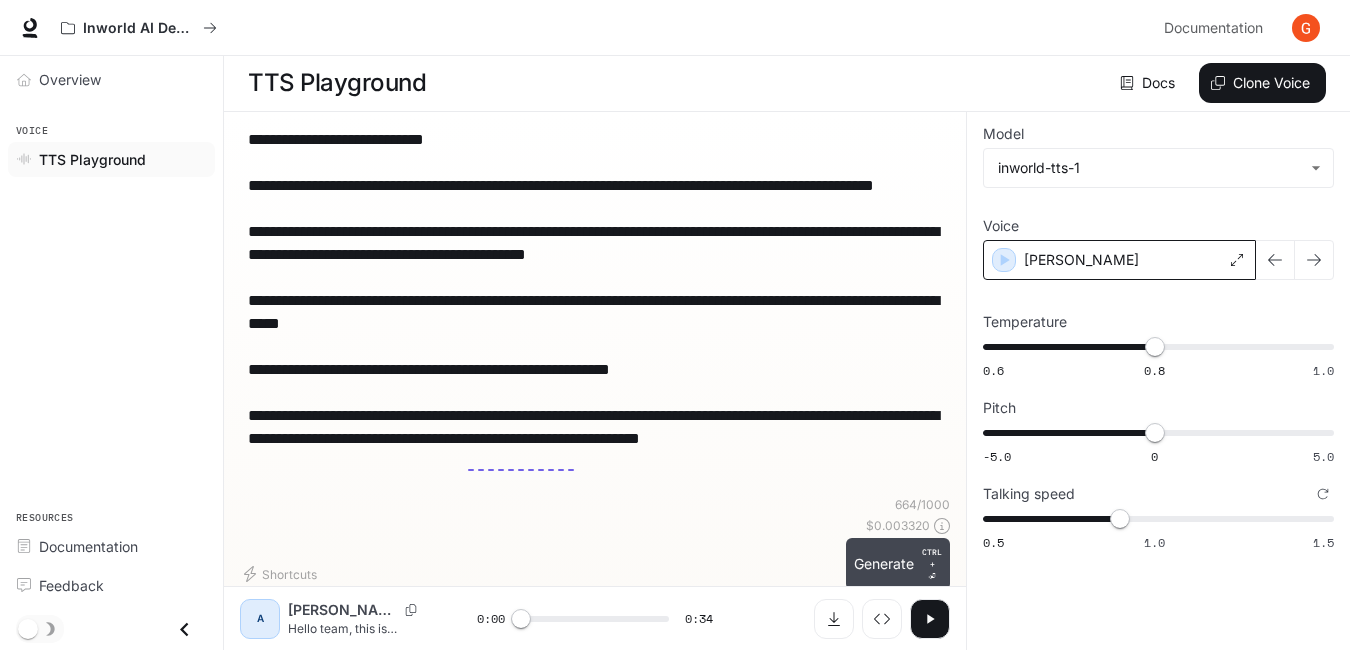 type on "**********" 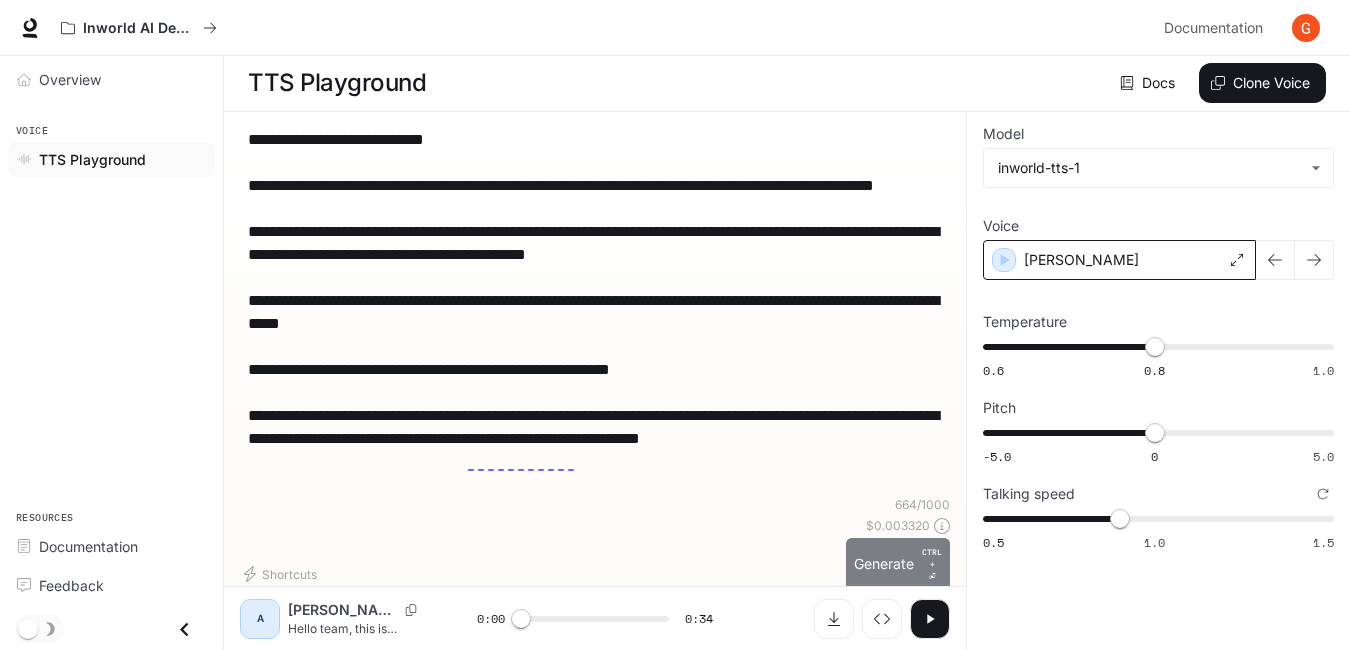 click on "Generate CTRL +  ⏎" at bounding box center [898, 564] 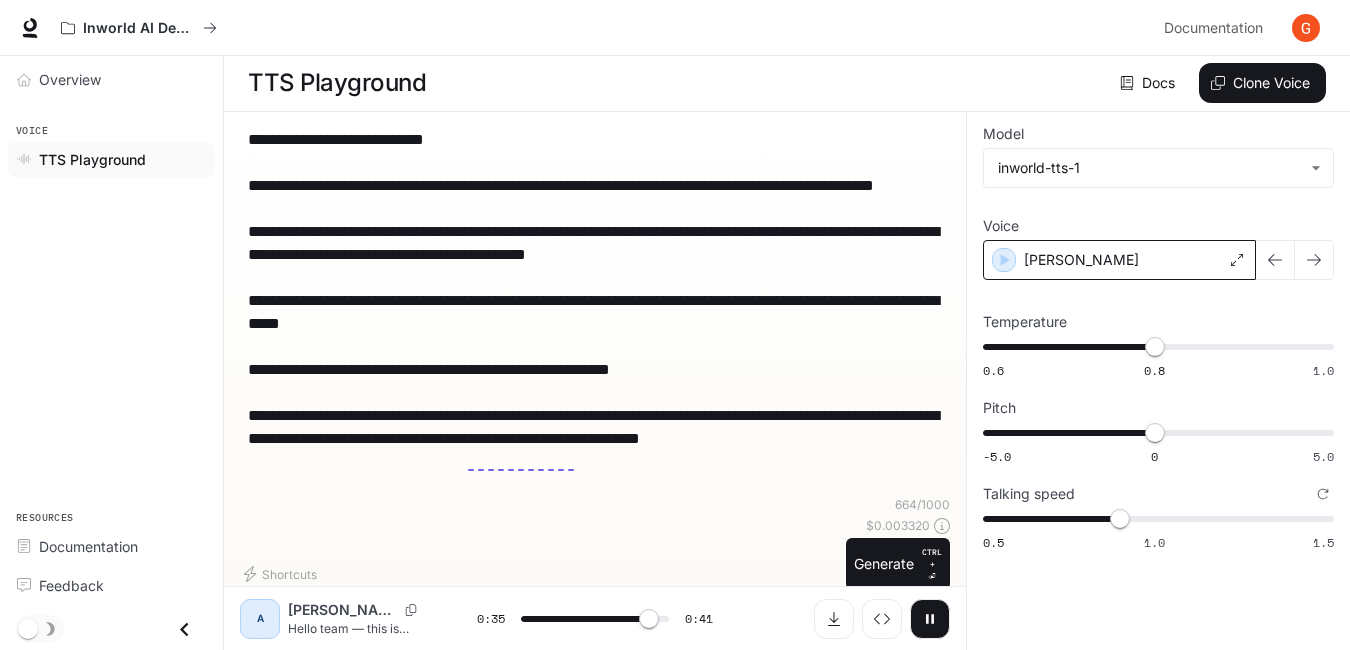 drag, startPoint x: 335, startPoint y: 488, endPoint x: 246, endPoint y: 140, distance: 359.2005 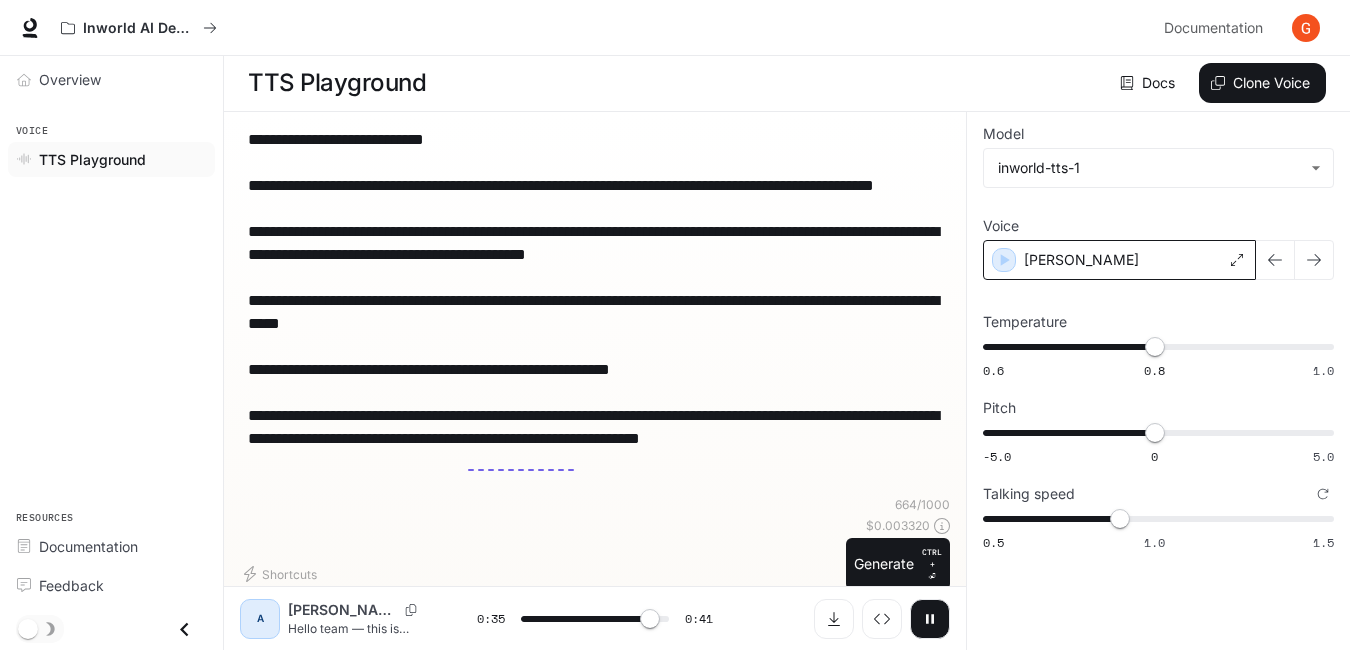 type on "****" 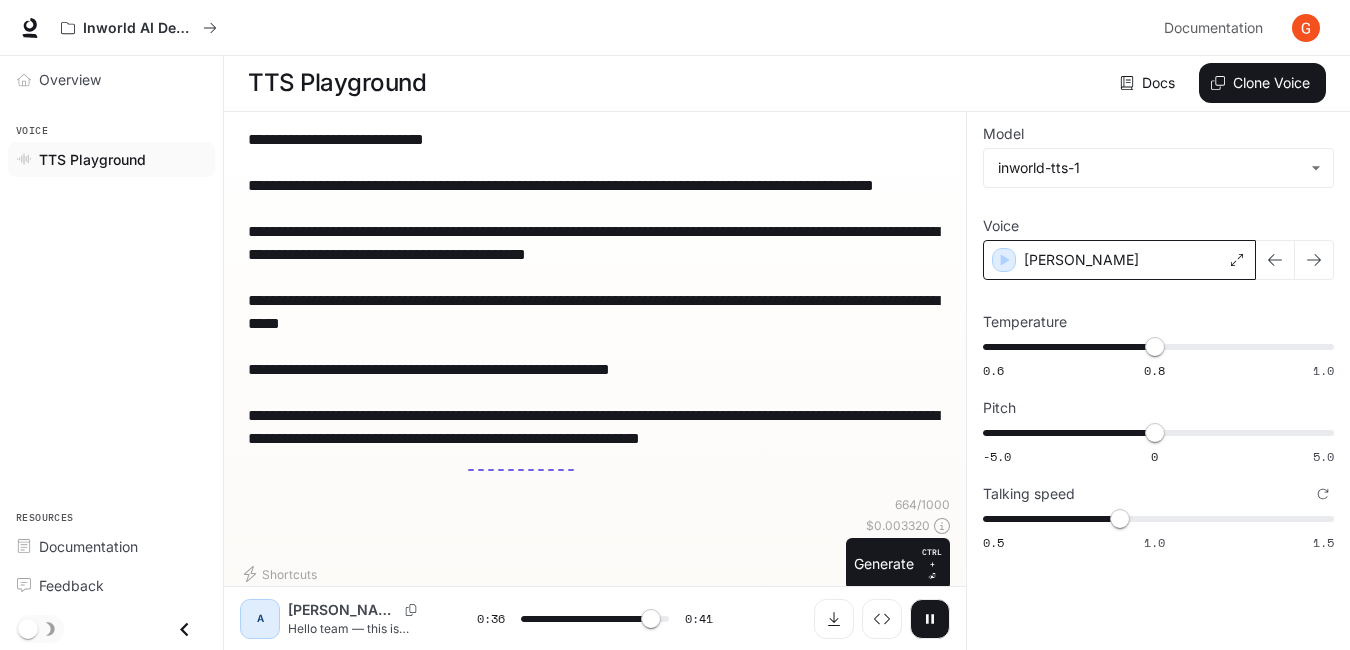 type 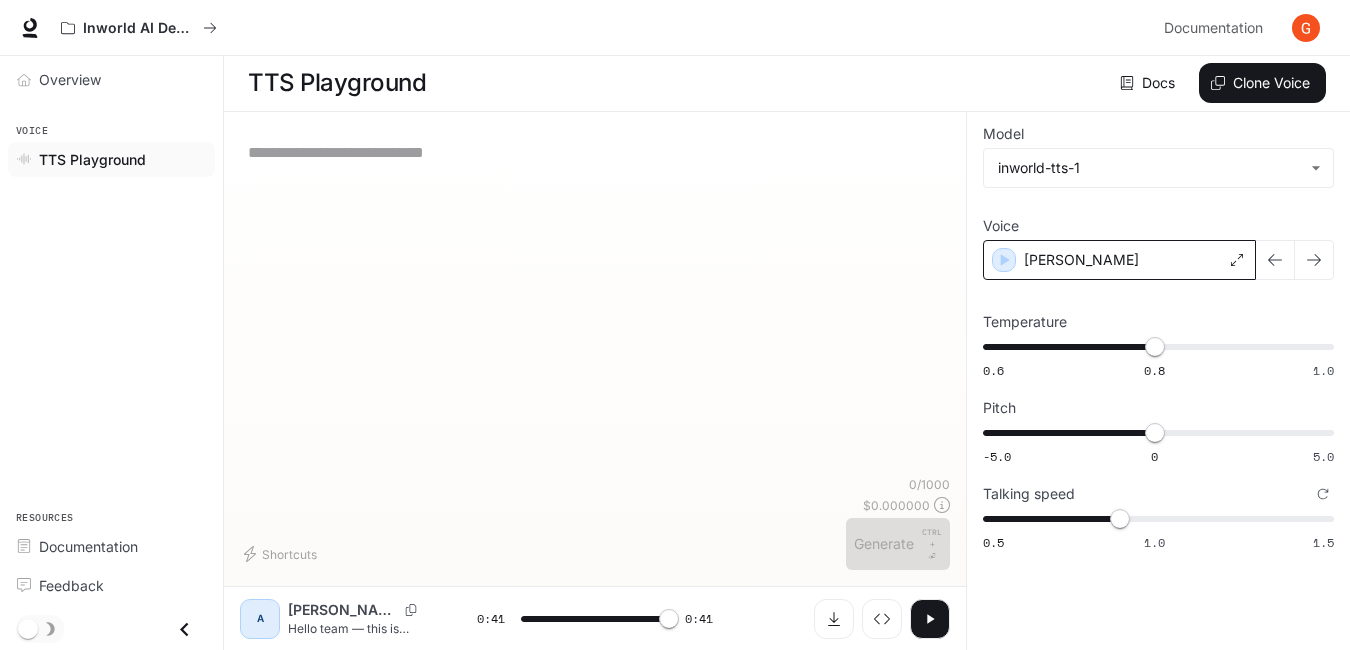 type on "*" 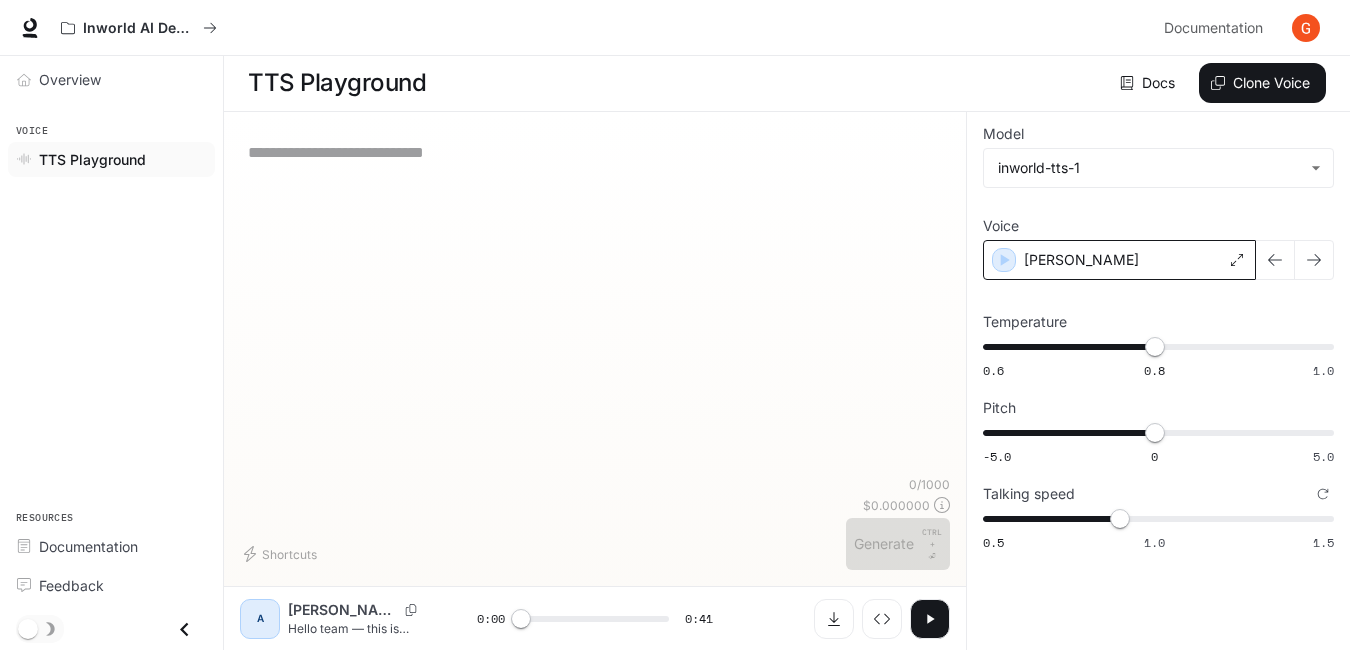 paste on "**********" 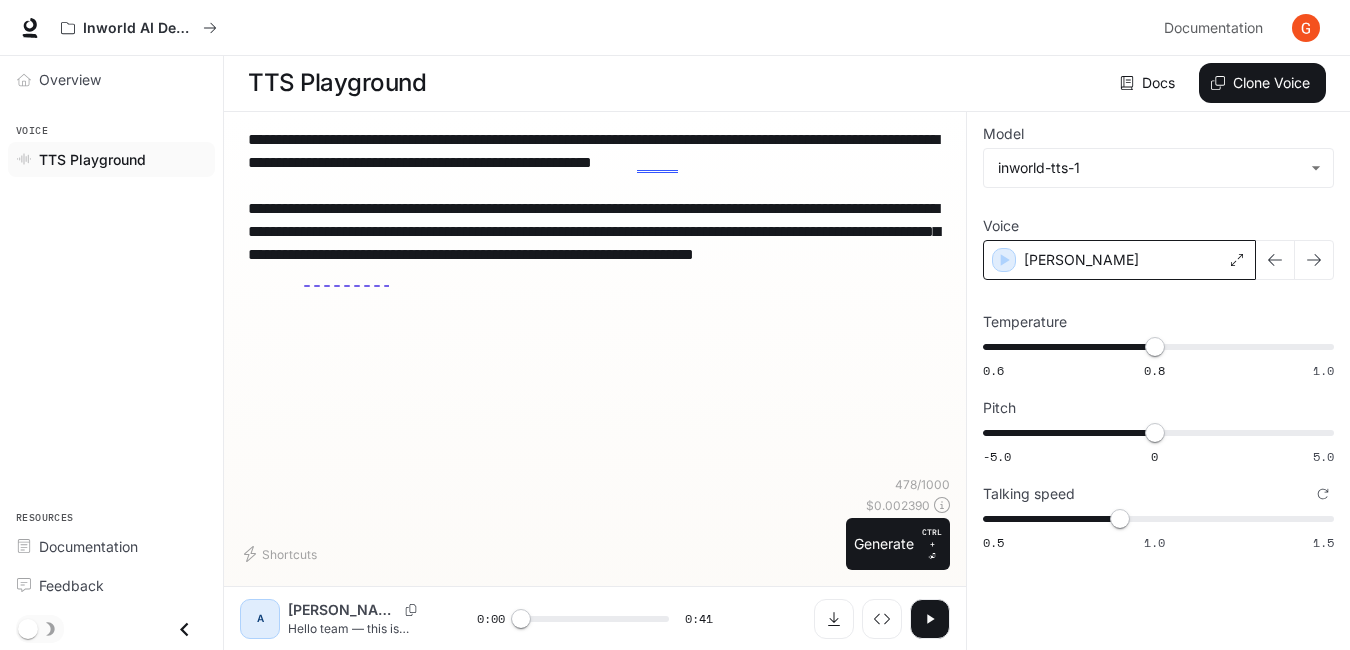 drag, startPoint x: 627, startPoint y: 274, endPoint x: 242, endPoint y: 133, distance: 410.00732 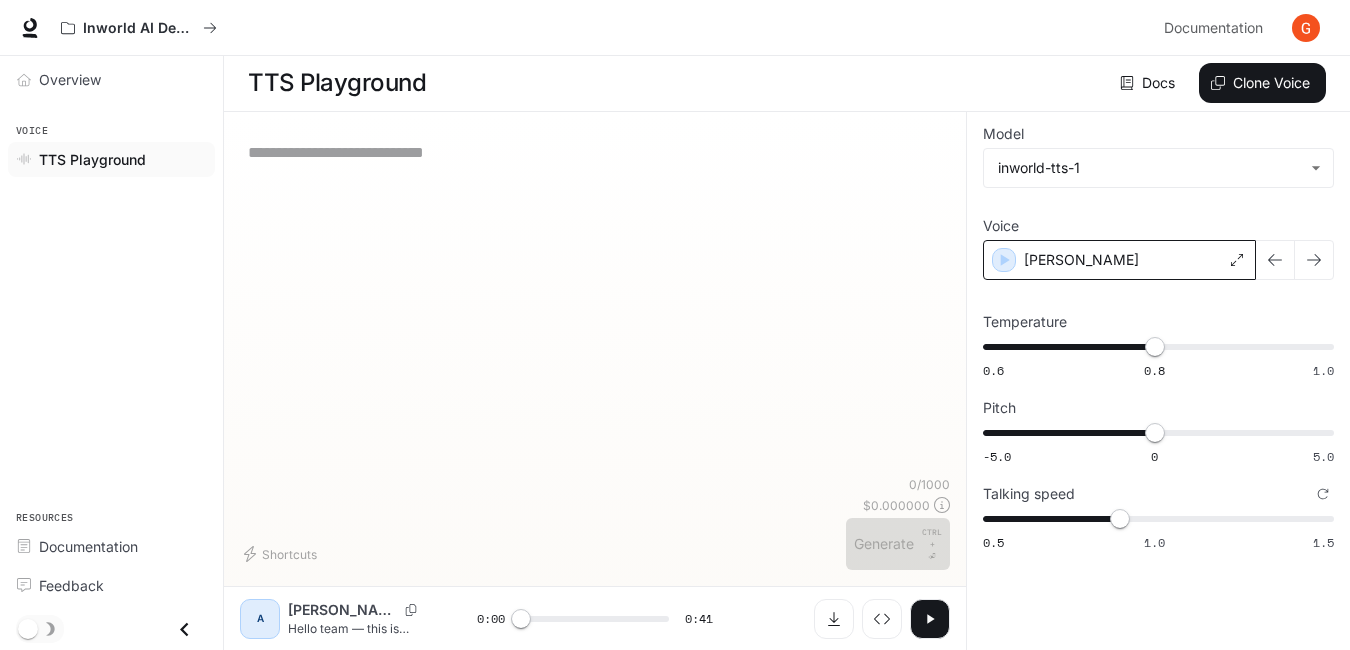 paste on "**********" 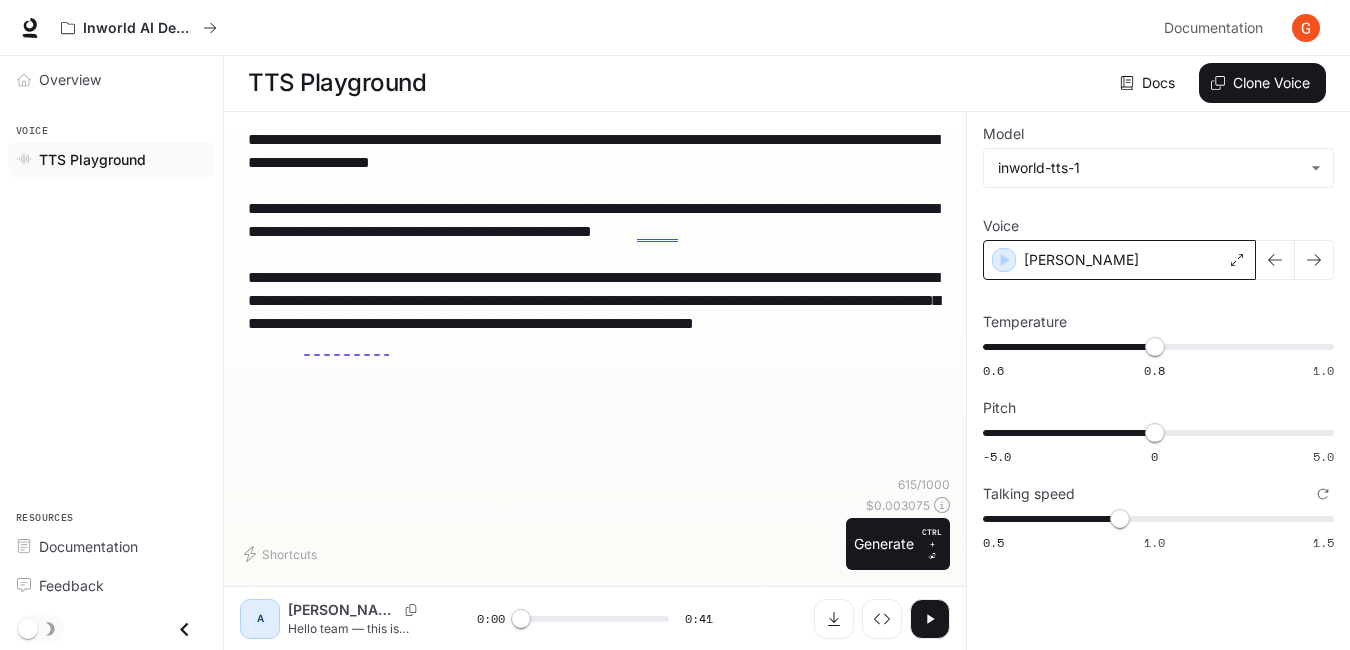 click on "**********" at bounding box center (595, 243) 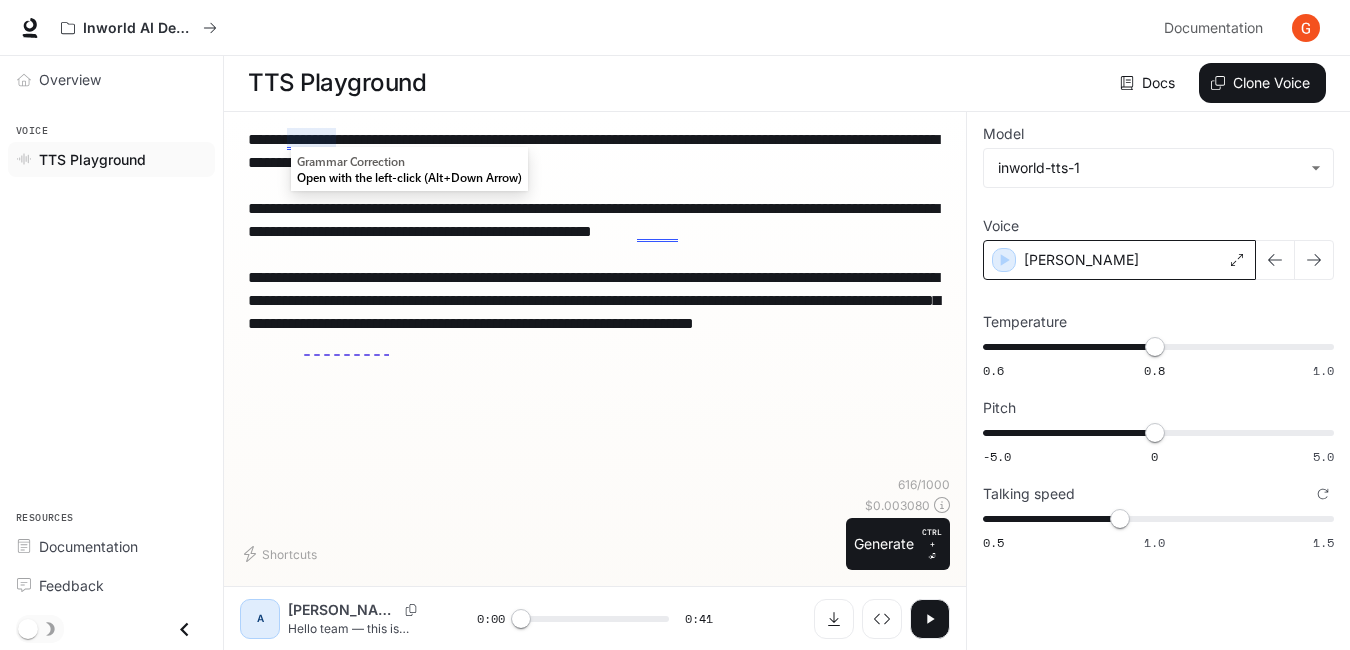 click on "**********" at bounding box center (595, 243) 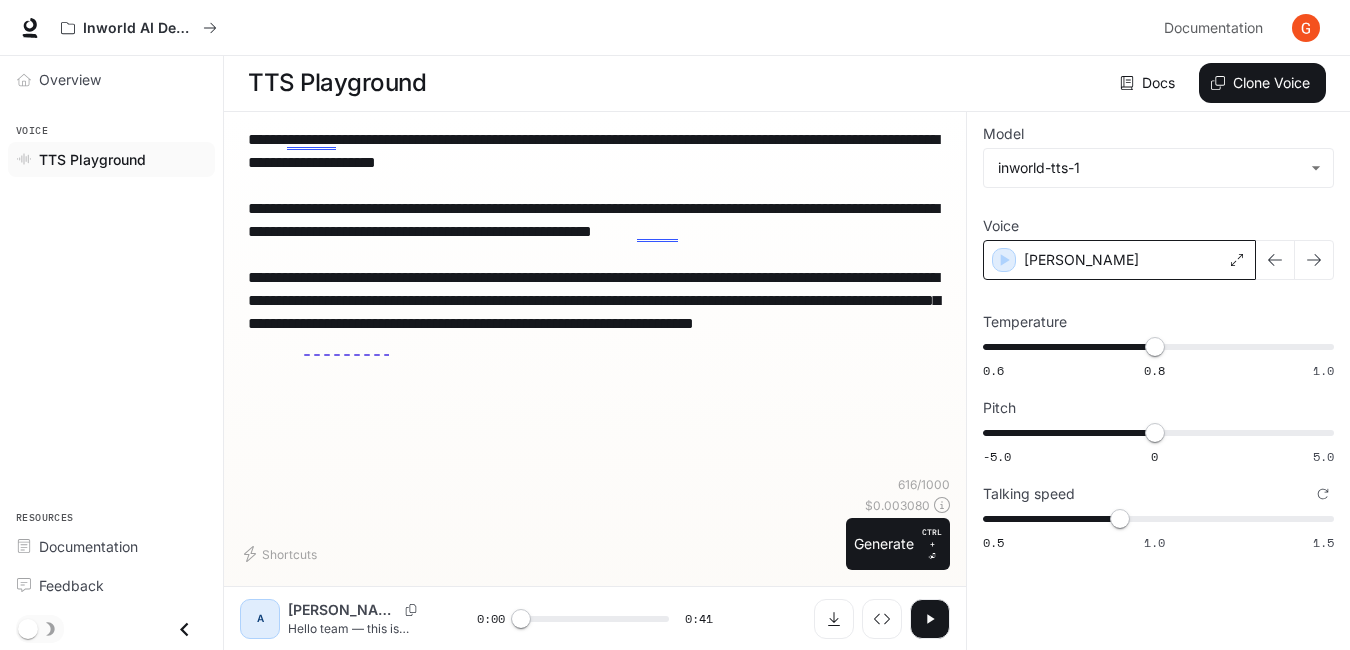 click on "**********" at bounding box center [595, 243] 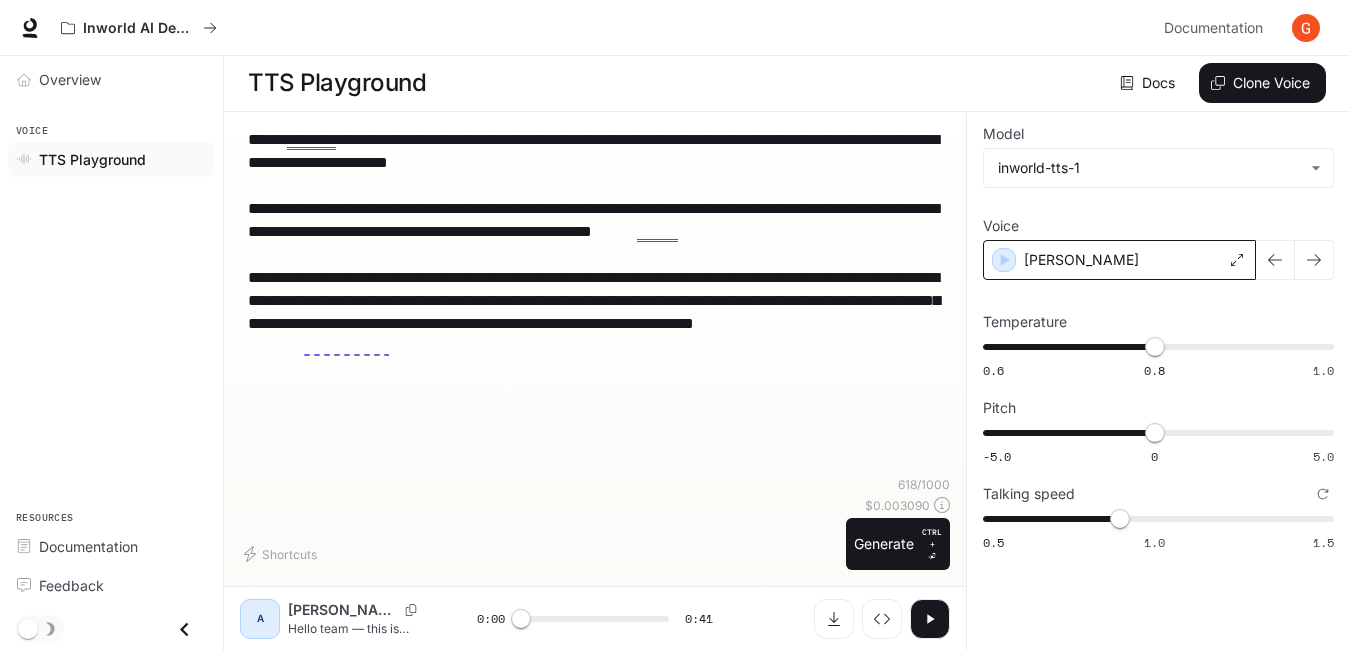 click on "**********" at bounding box center (595, 243) 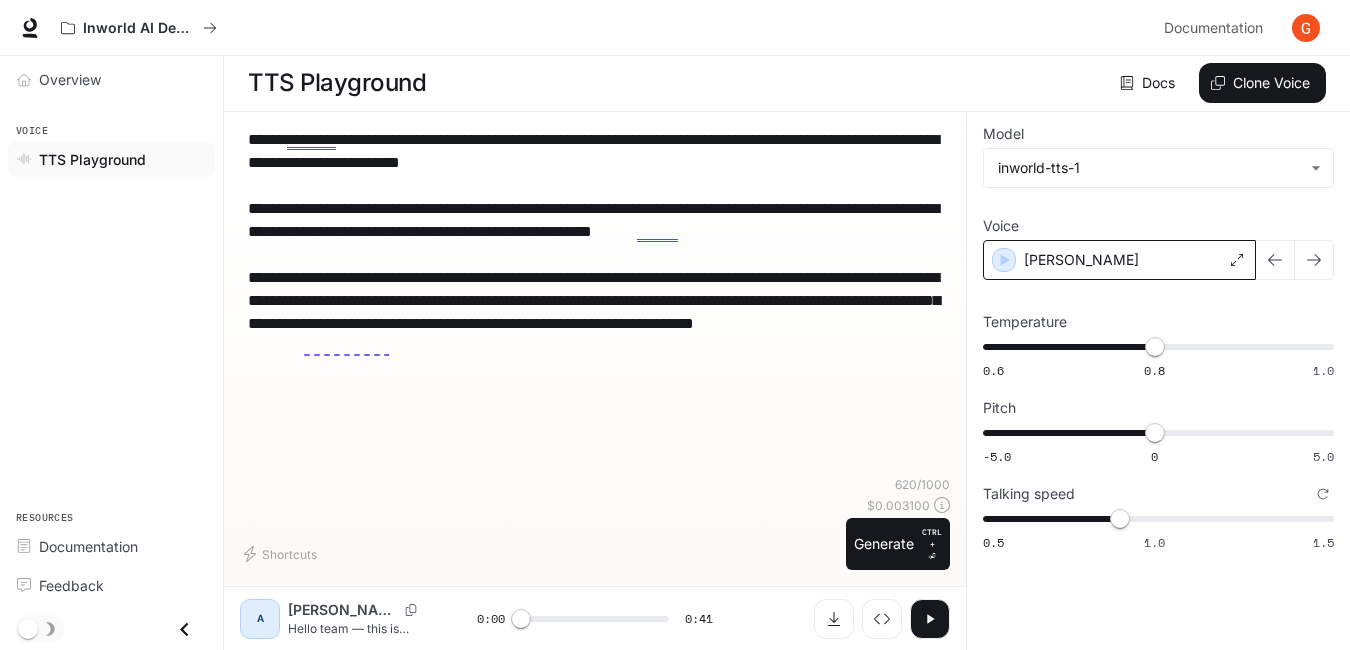 click on "**********" at bounding box center (595, 243) 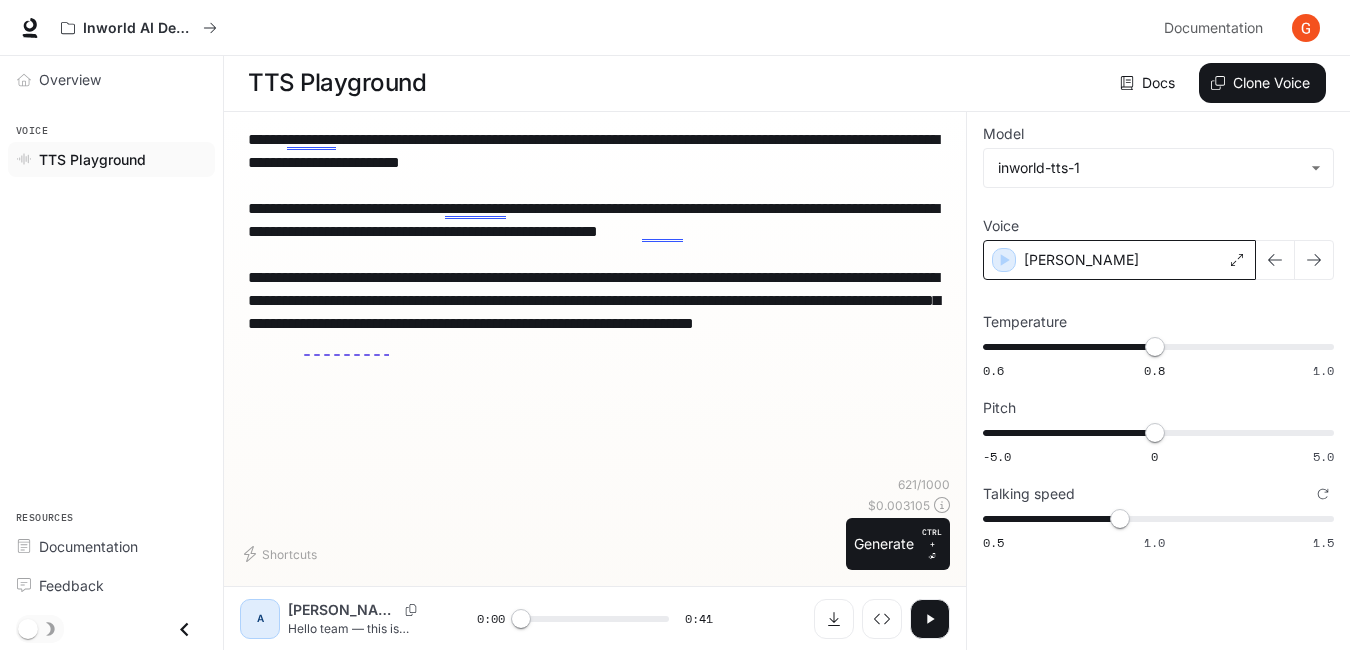 click on "**********" at bounding box center (595, 243) 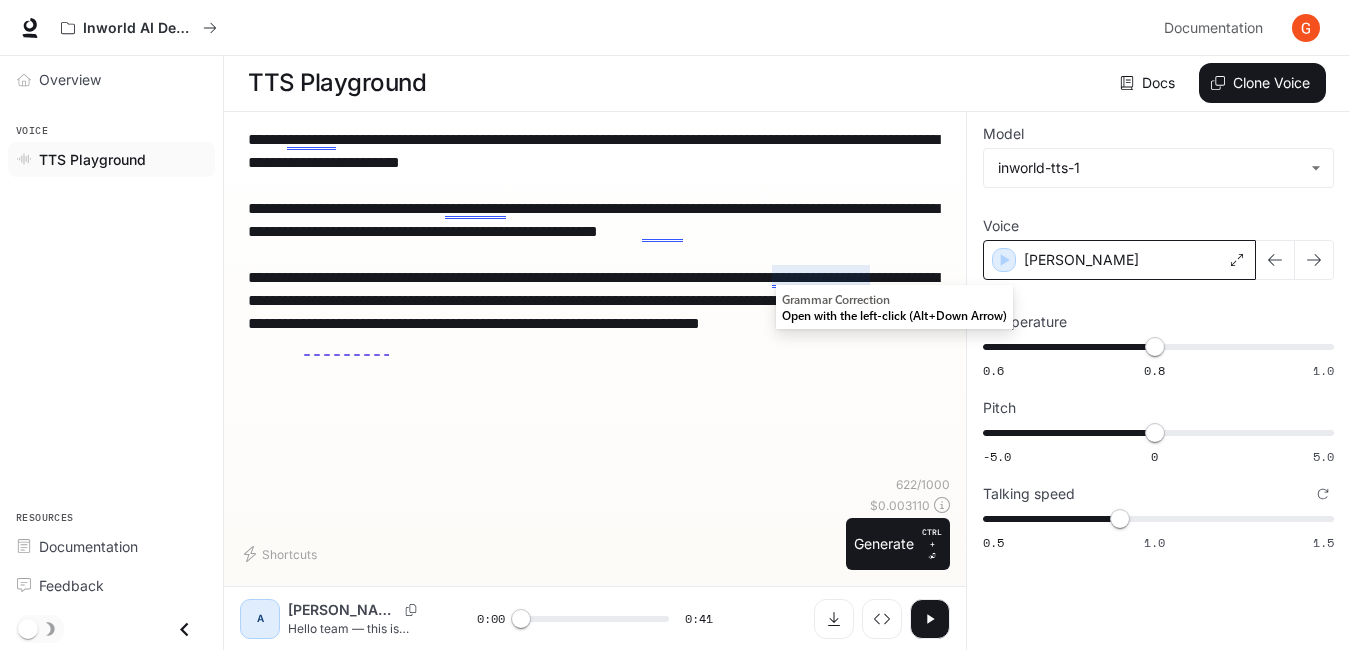 click on "**********" at bounding box center (595, 243) 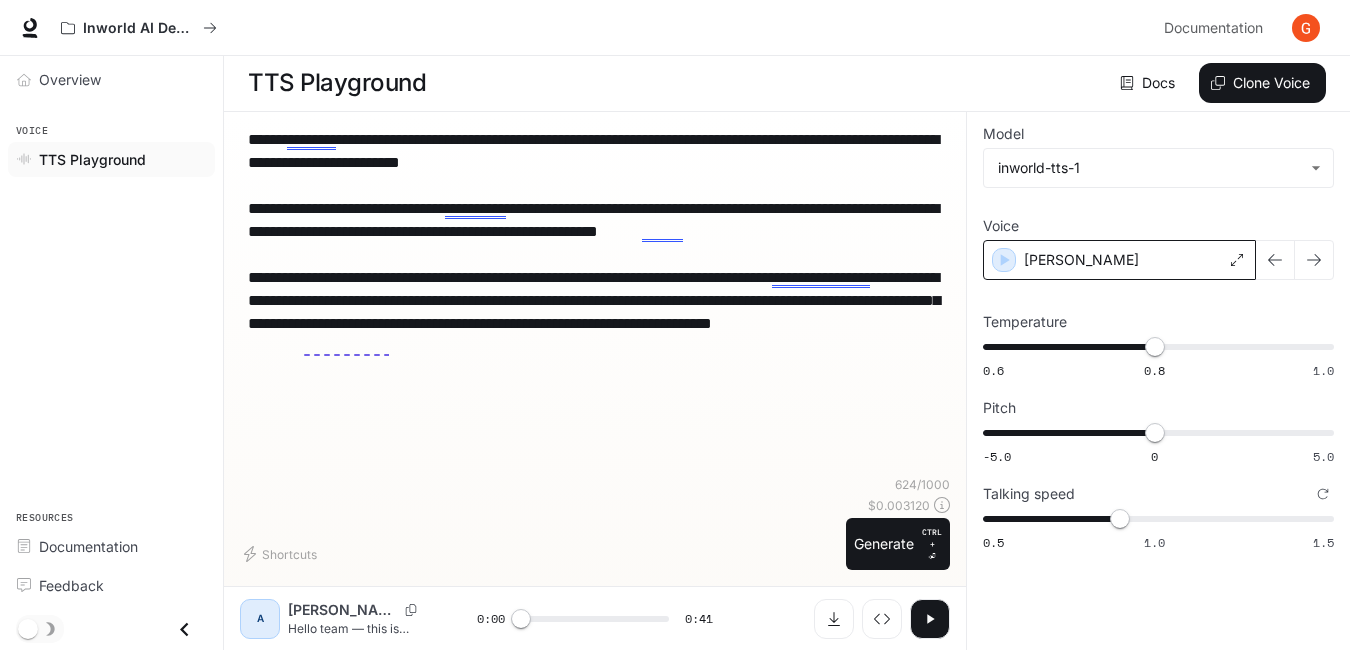 type on "**********" 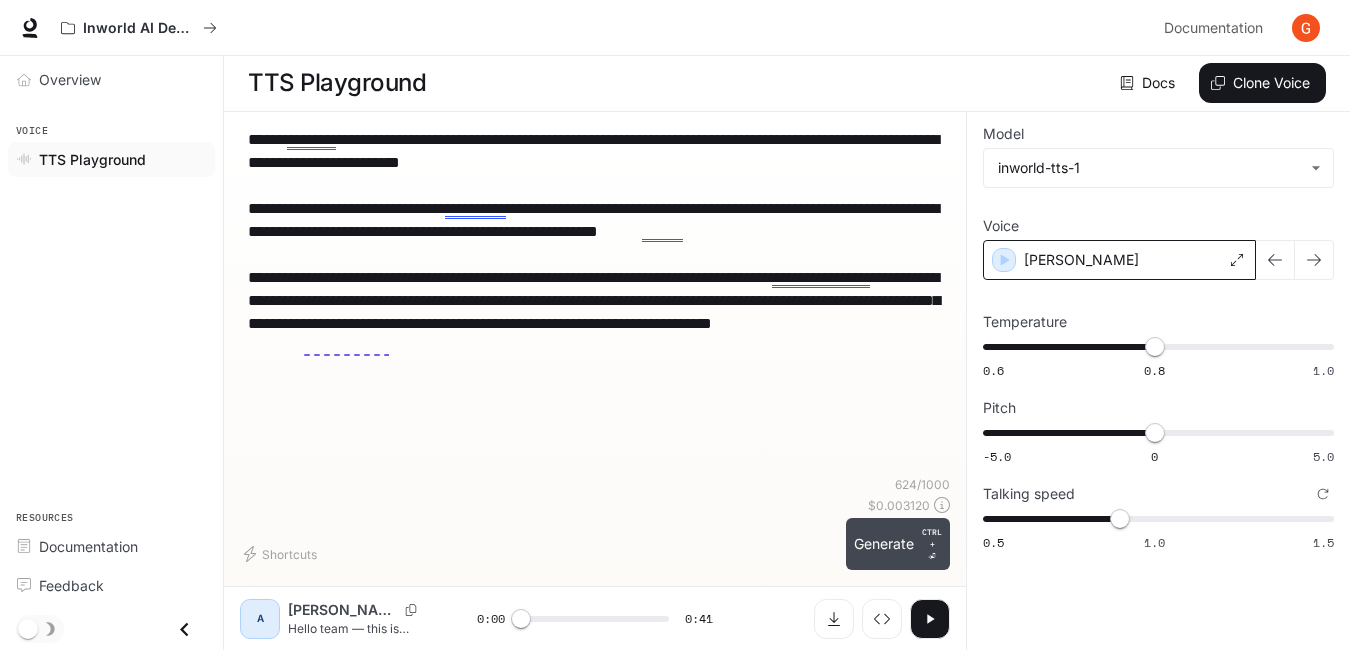 click on "Generate CTRL +  ⏎" at bounding box center (898, 544) 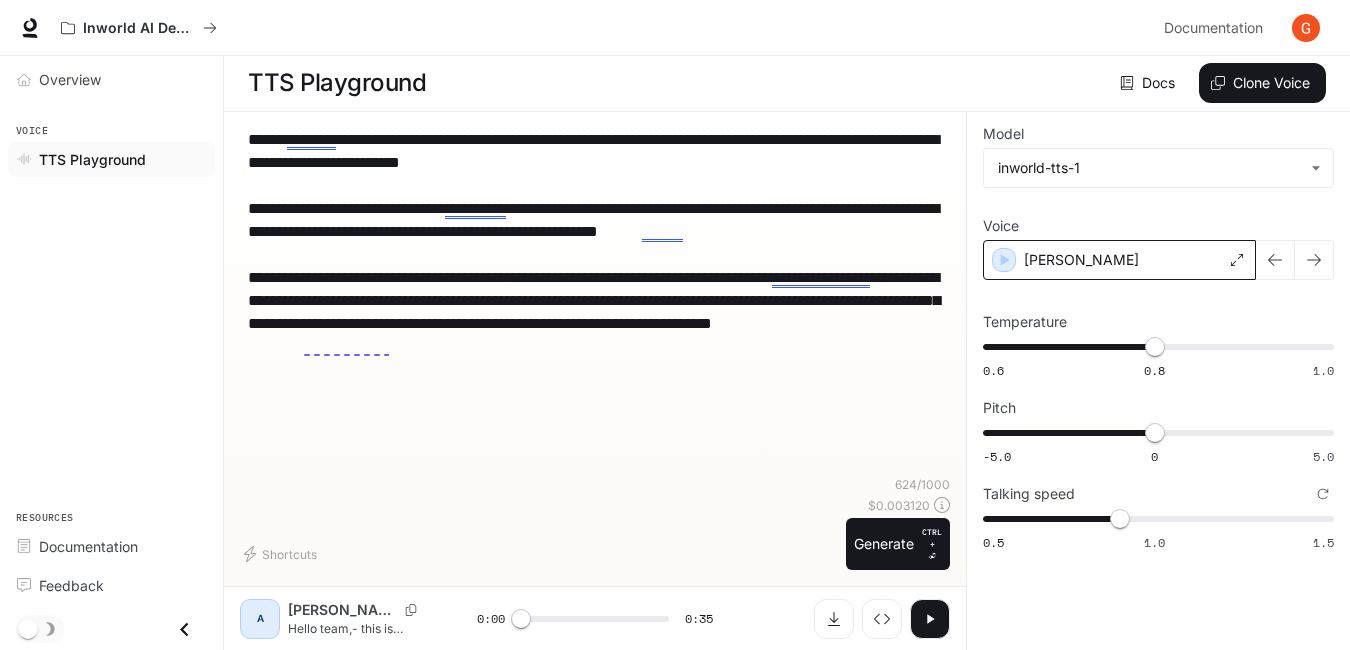click on "**********" at bounding box center [595, 243] 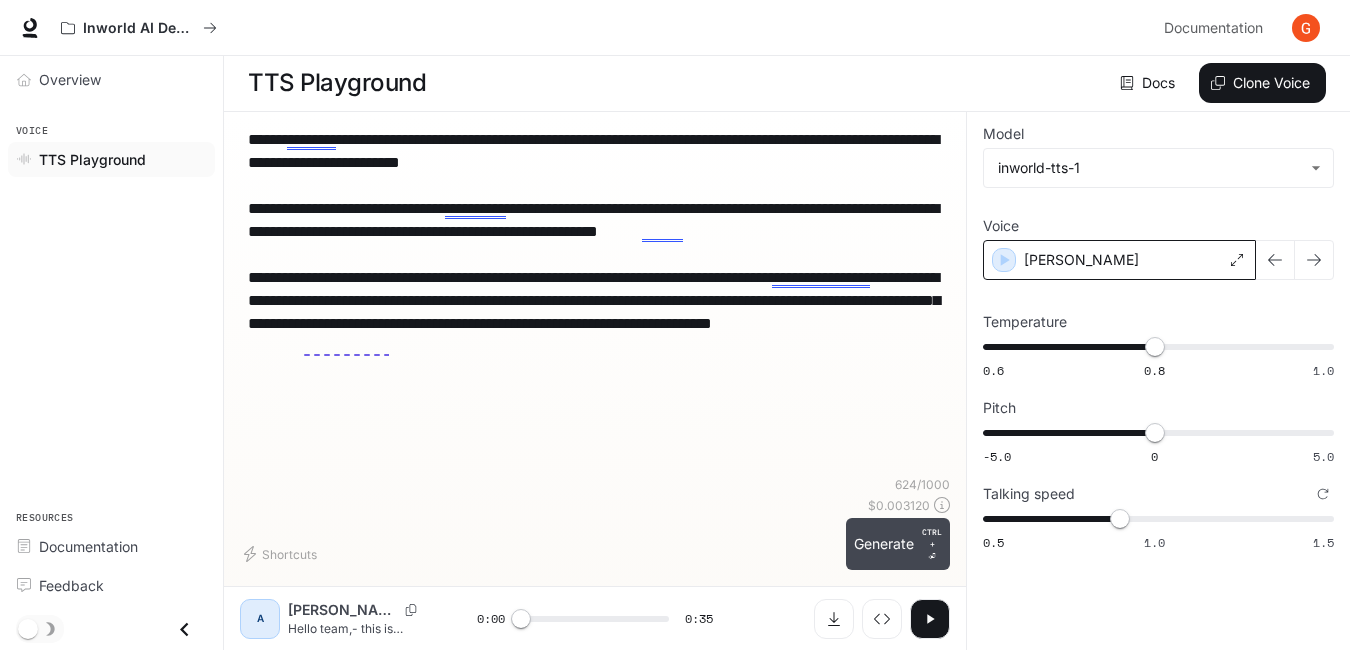 click on "Generate CTRL +  ⏎" at bounding box center [898, 544] 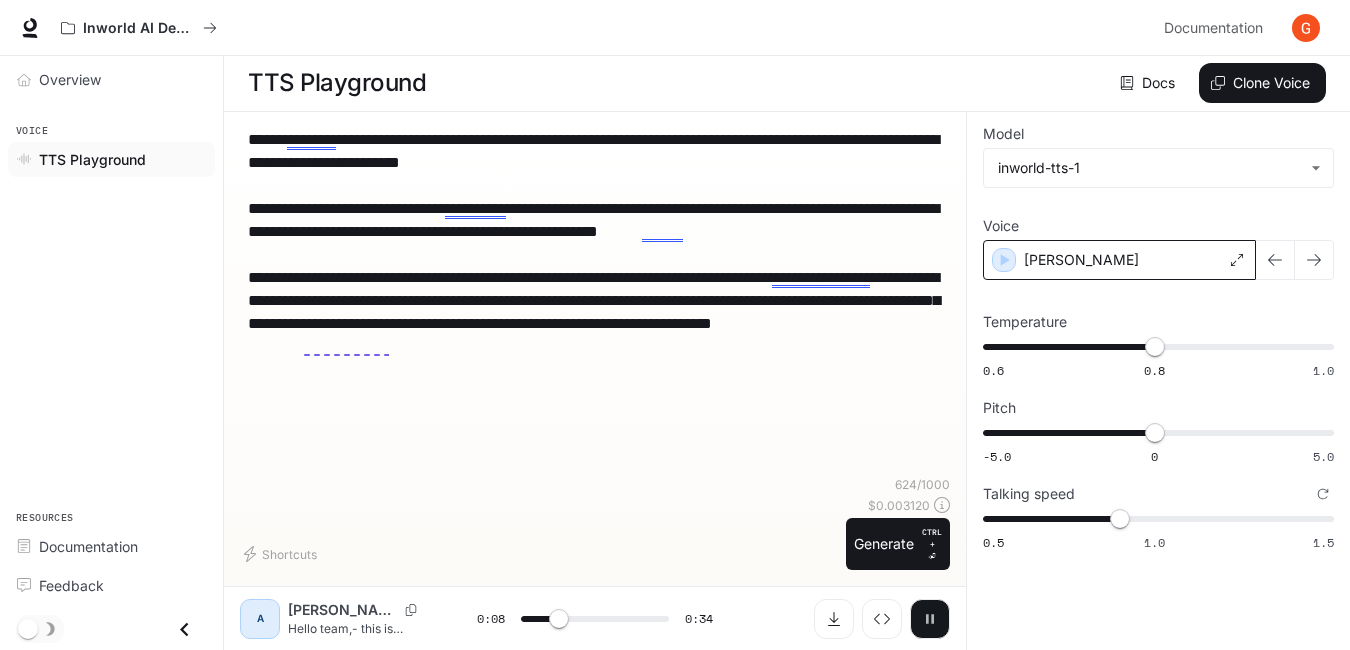 click 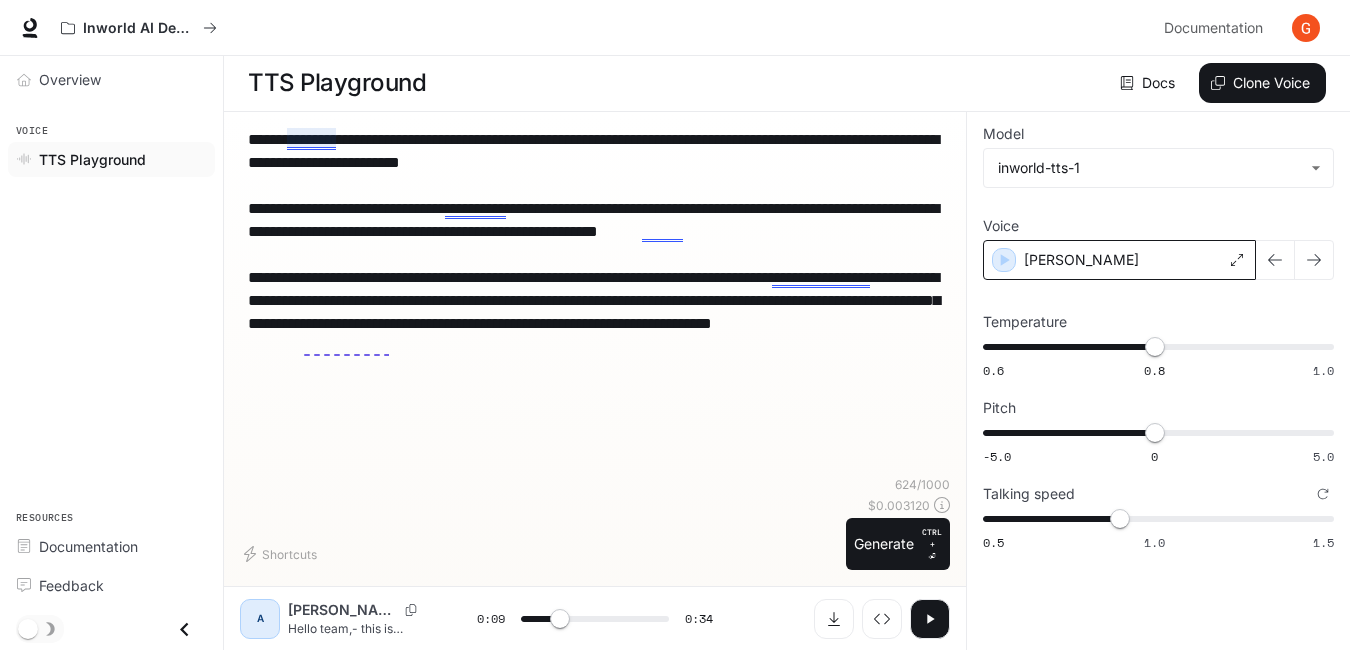 click on "**********" at bounding box center [595, 243] 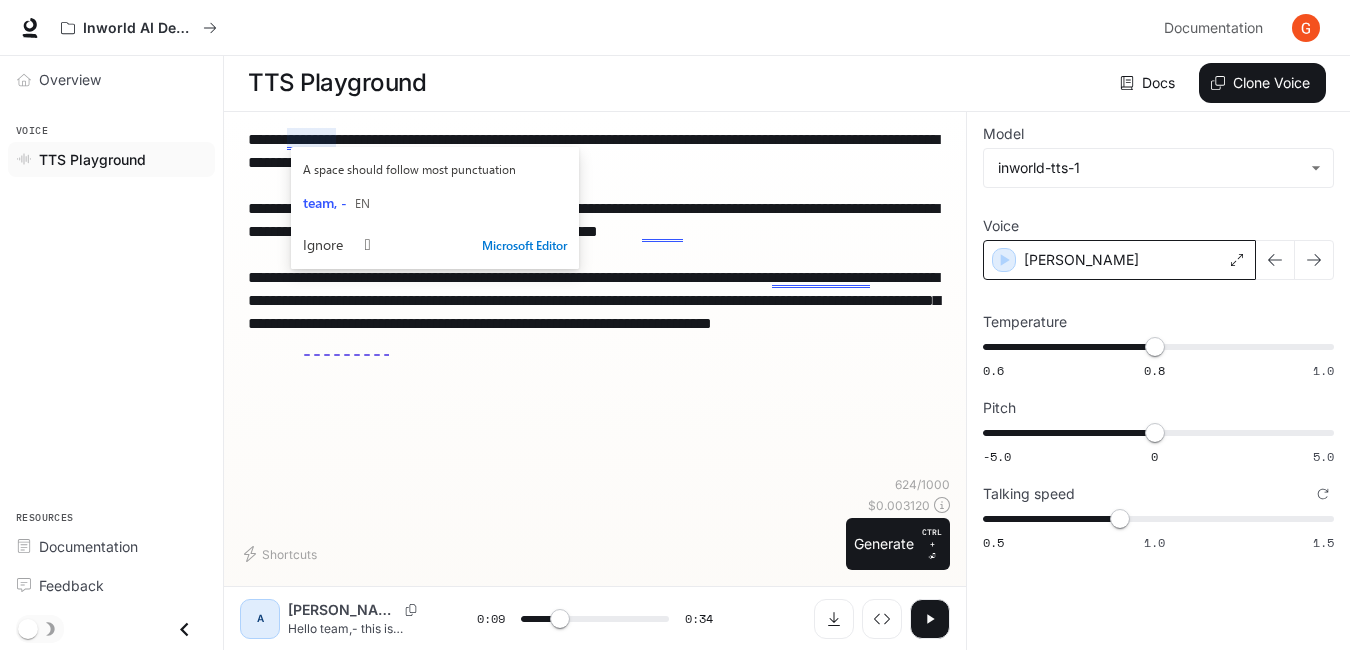 type on "**********" 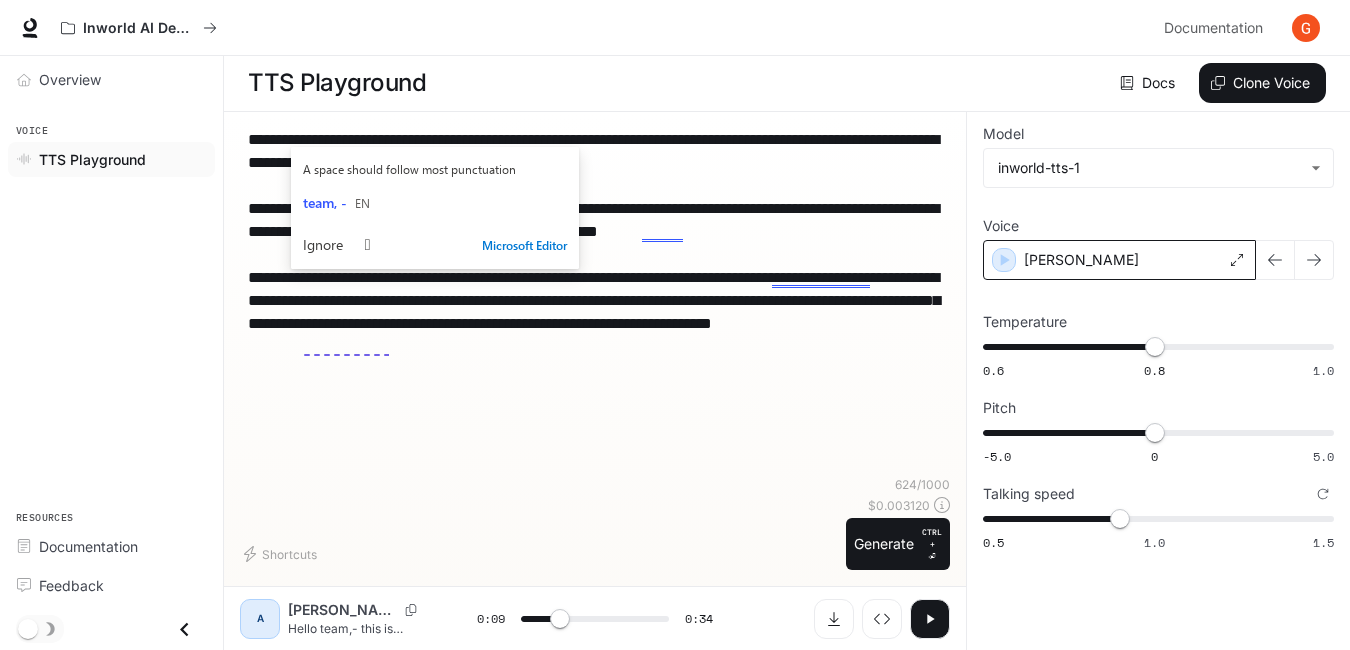 type on "***" 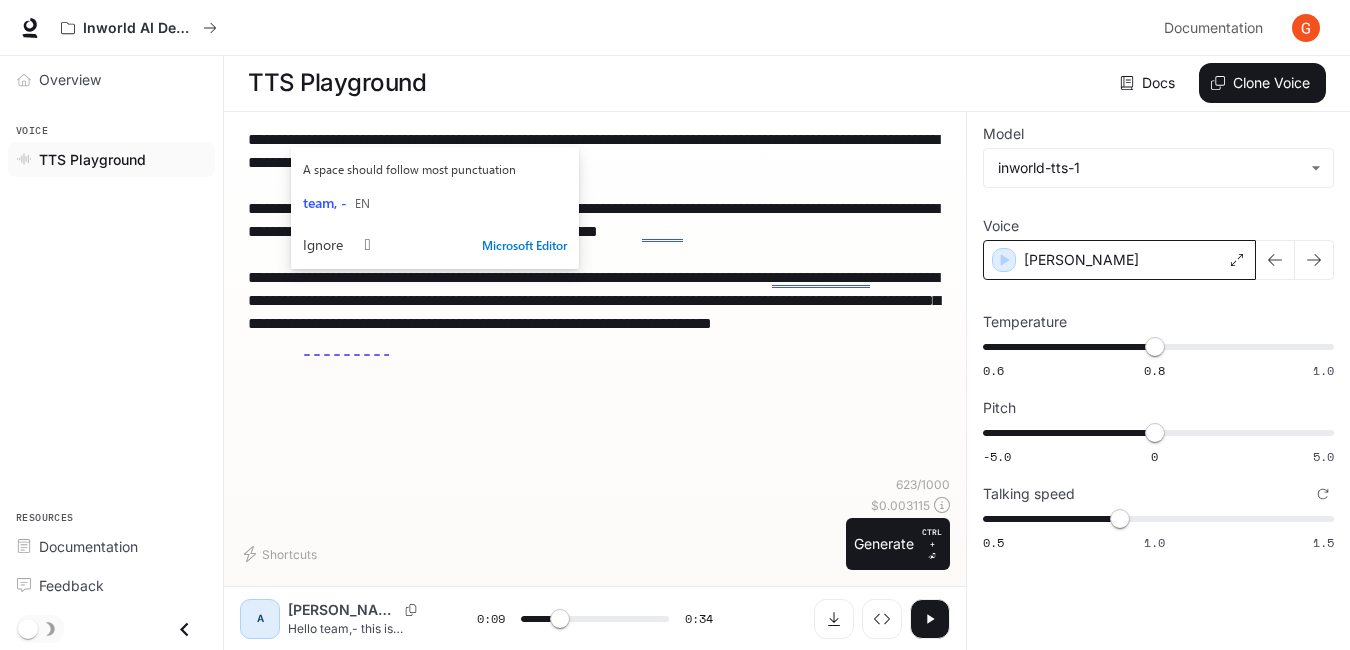 type on "**********" 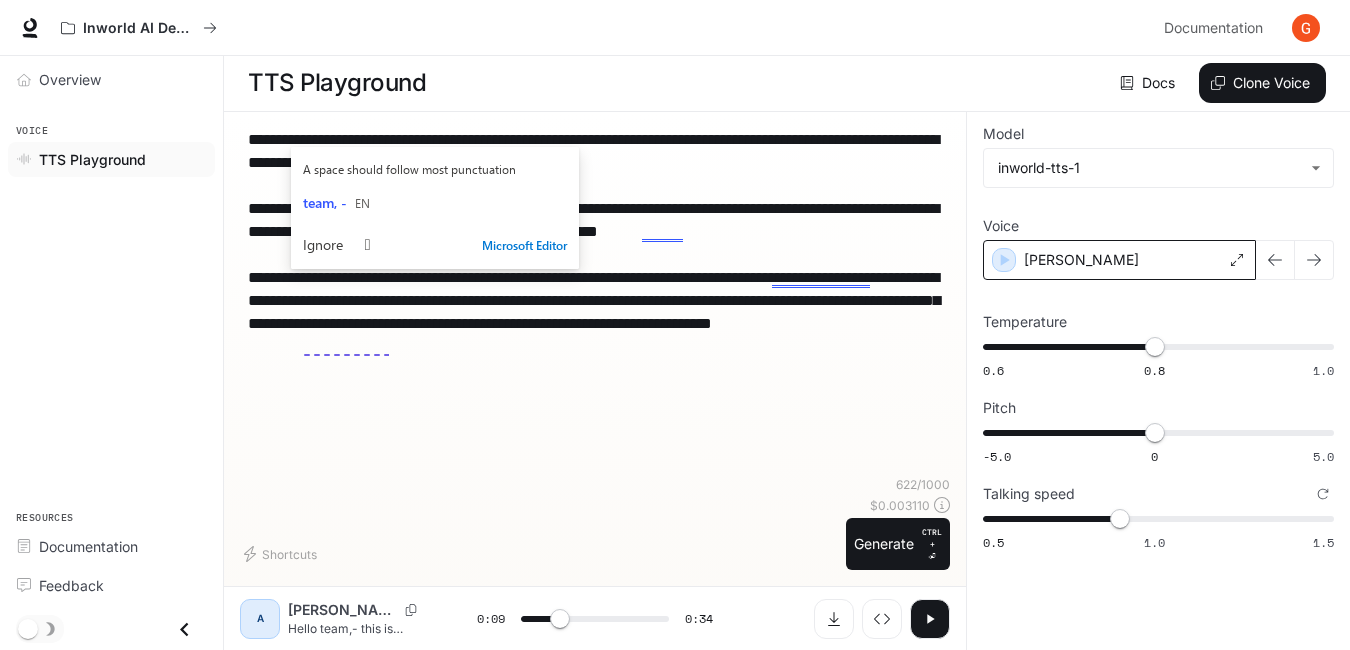 type on "**********" 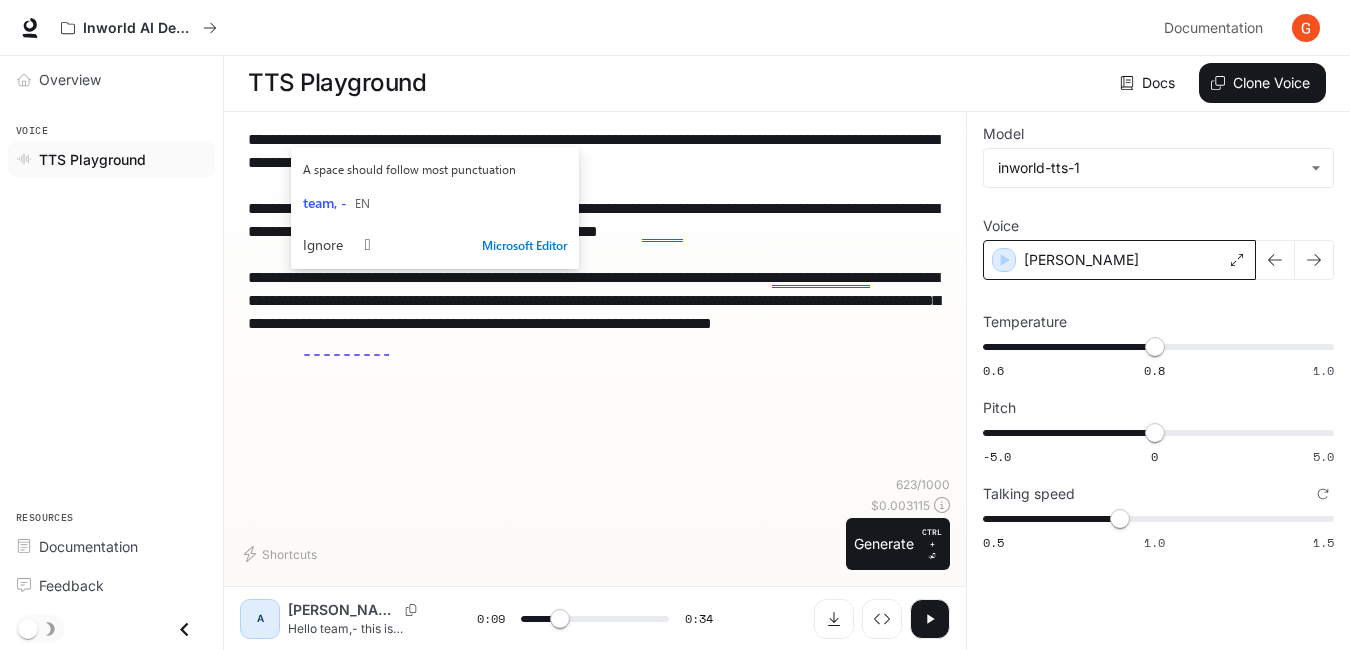 type on "**********" 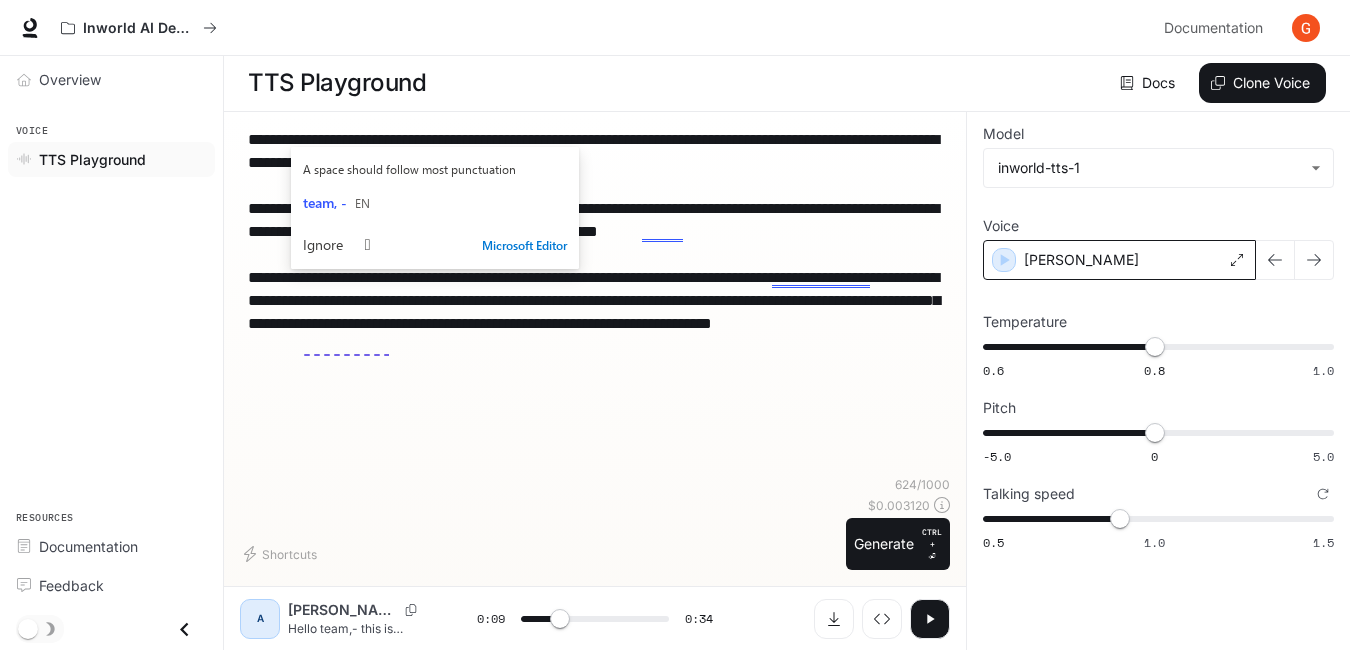 type on "**********" 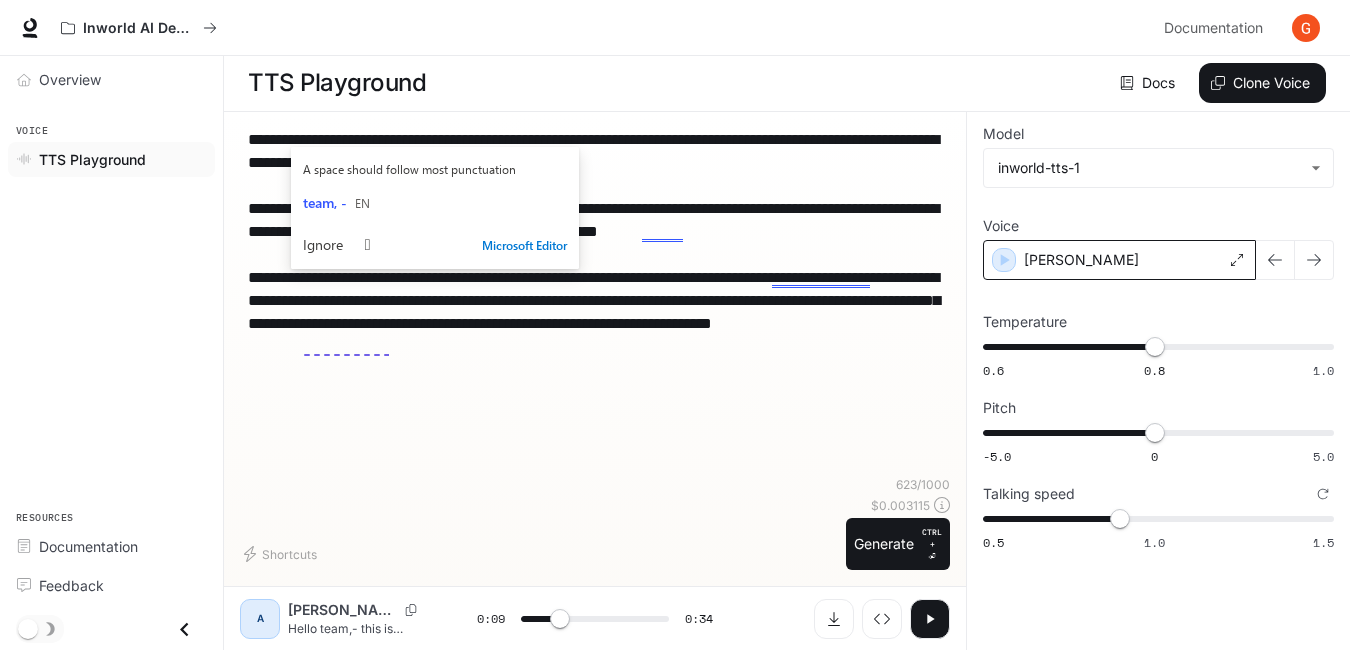 type on "**********" 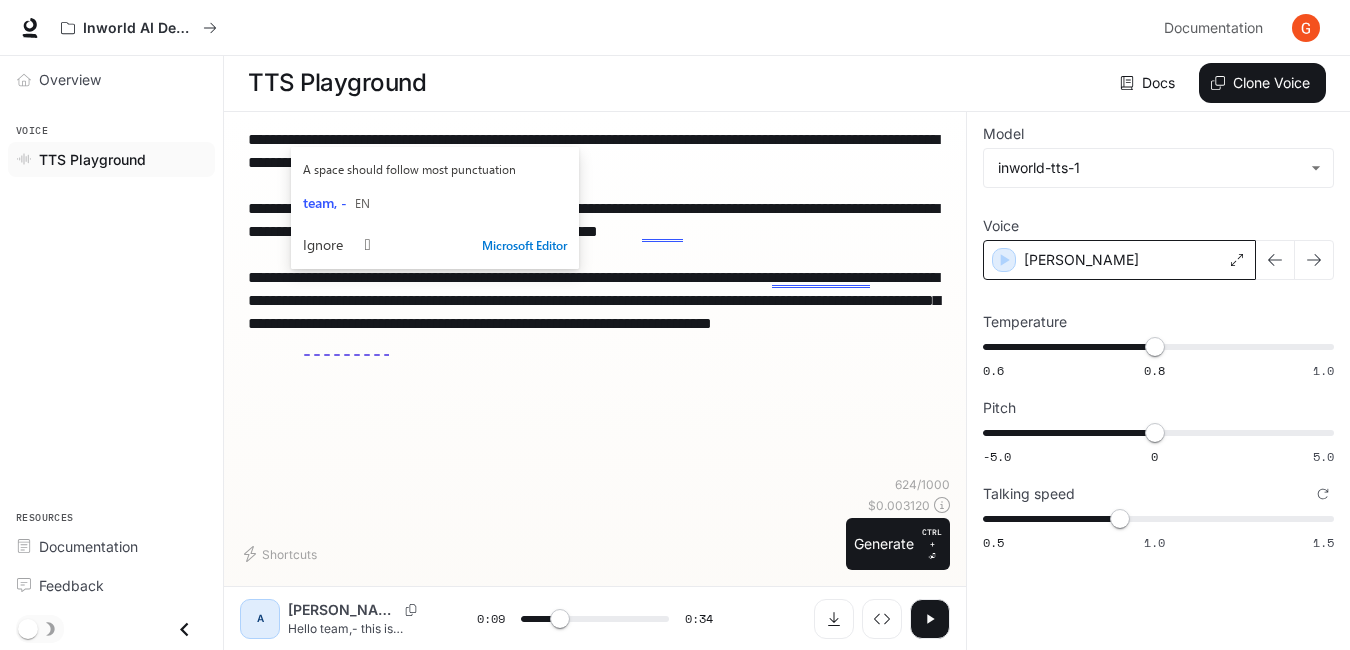 type on "**********" 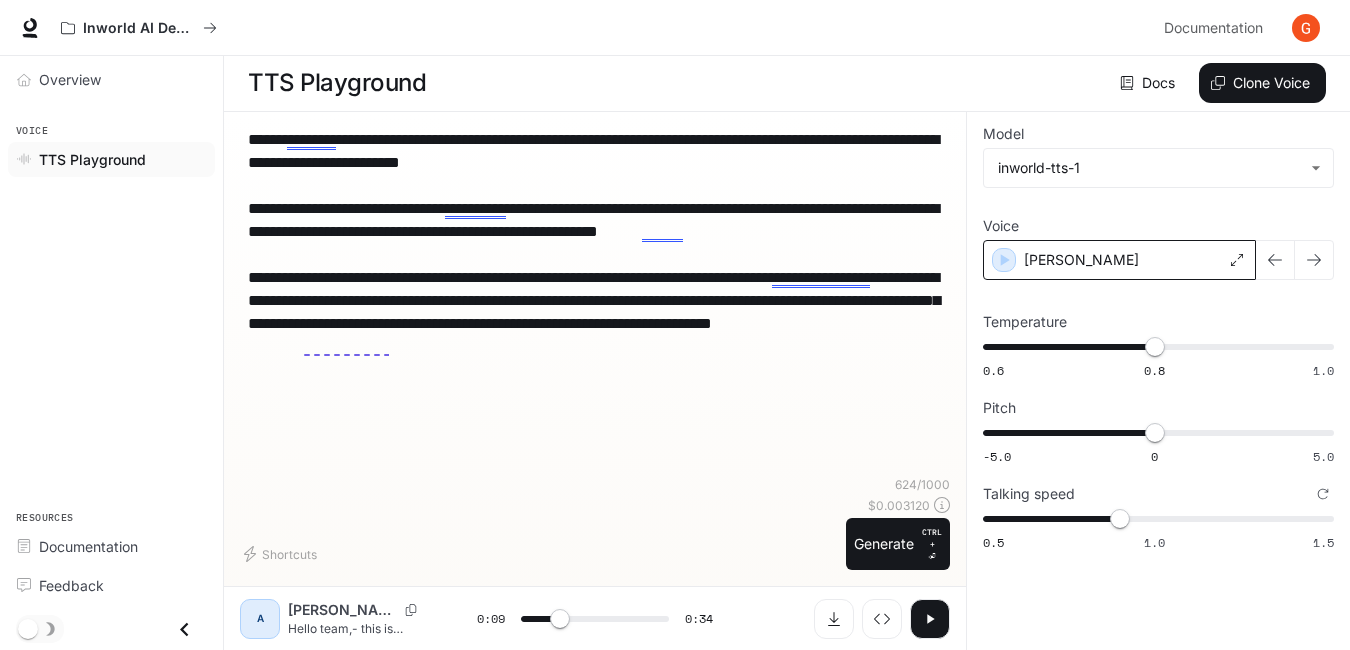 click on "**********" at bounding box center [595, 243] 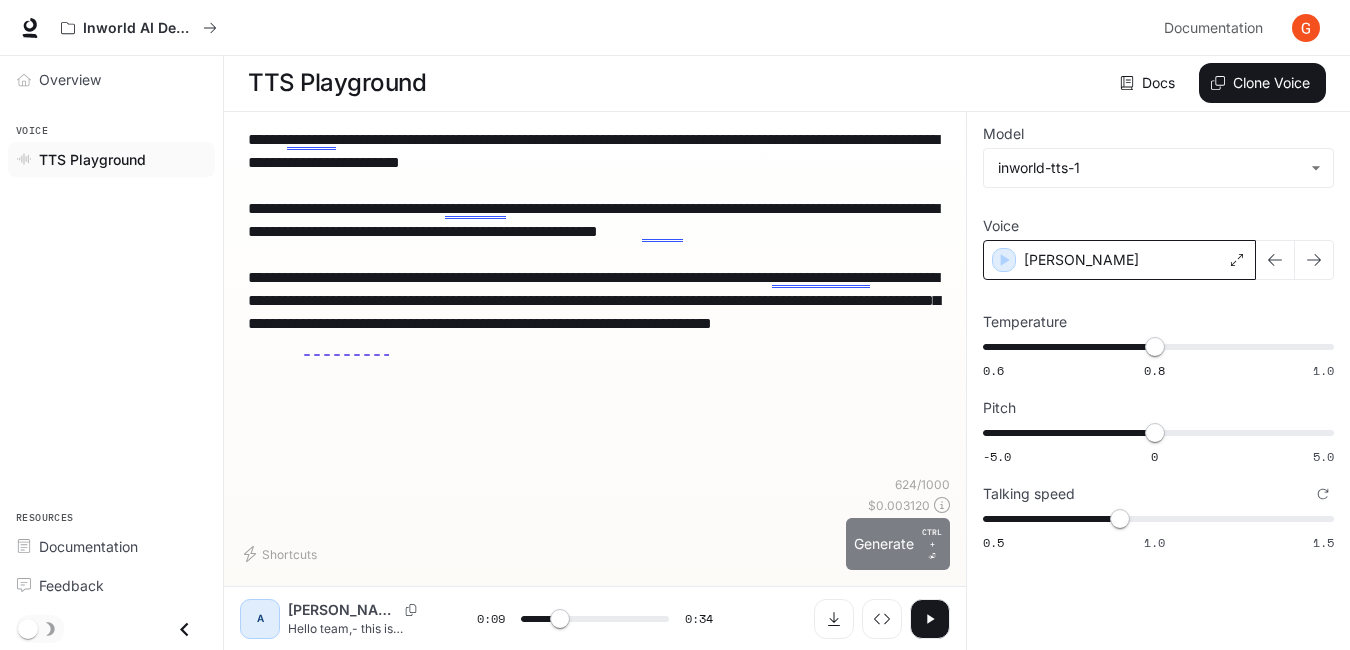 click on "Generate CTRL +  ⏎" at bounding box center (898, 544) 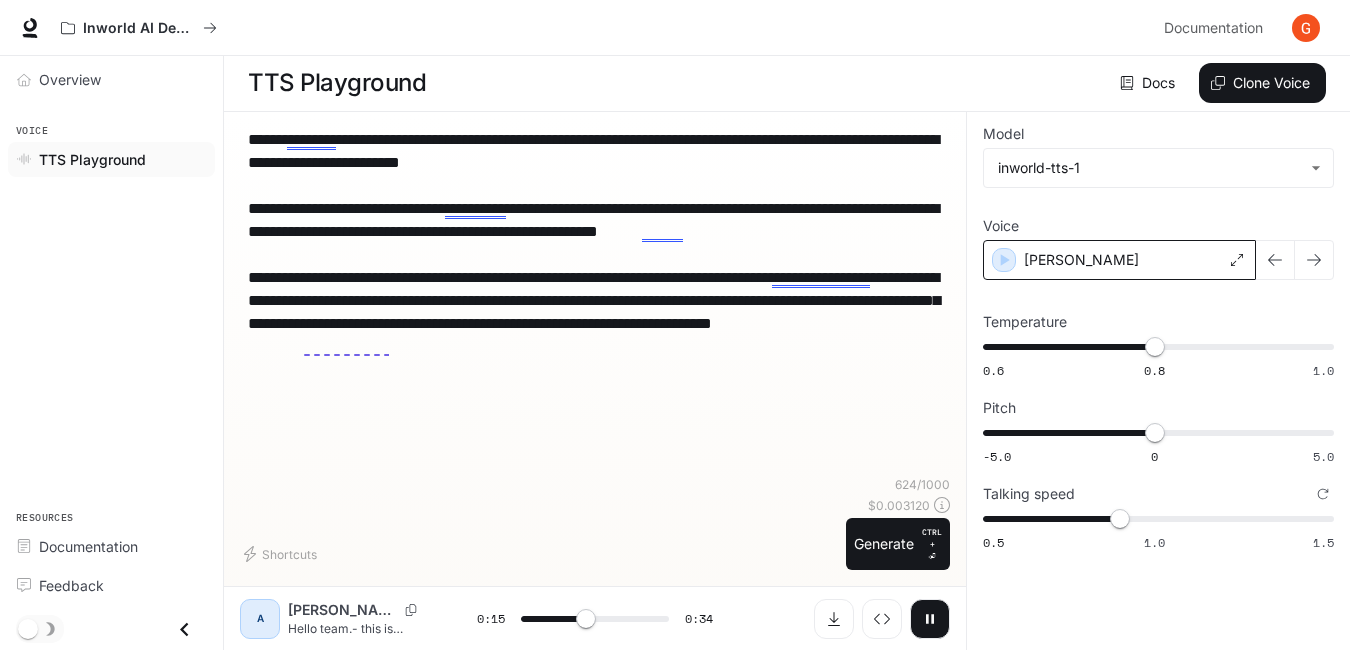 click 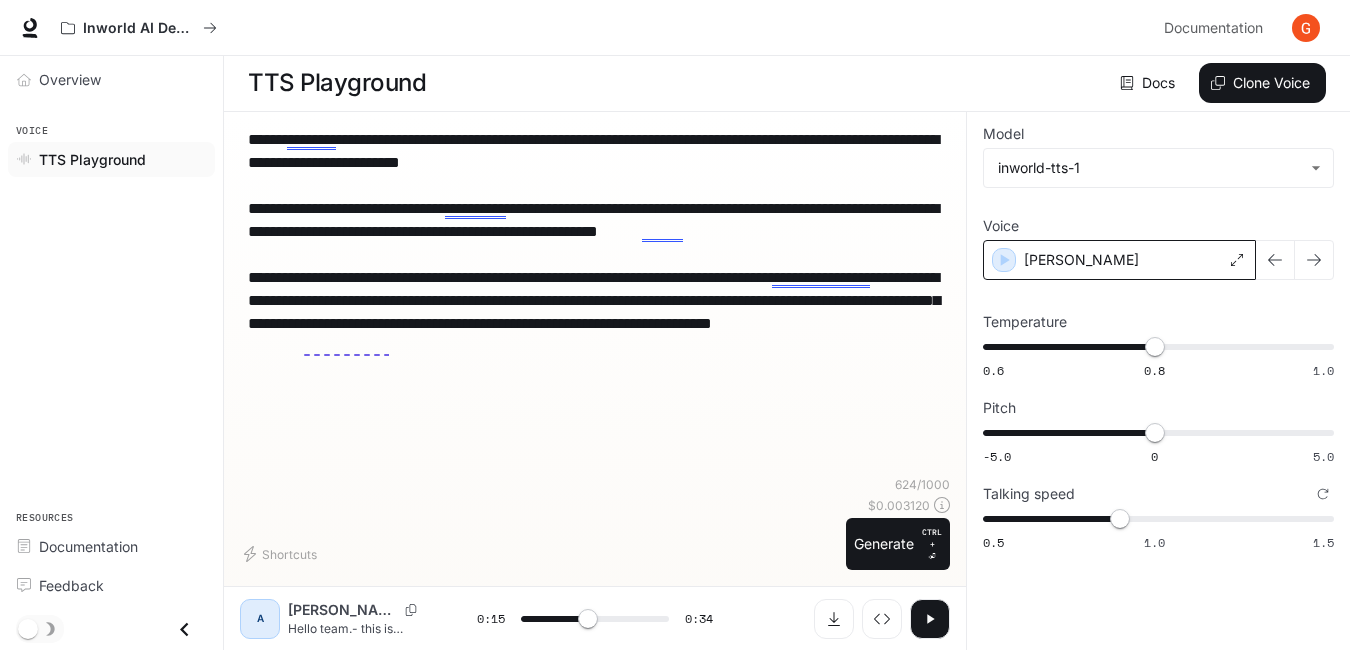 type on "****" 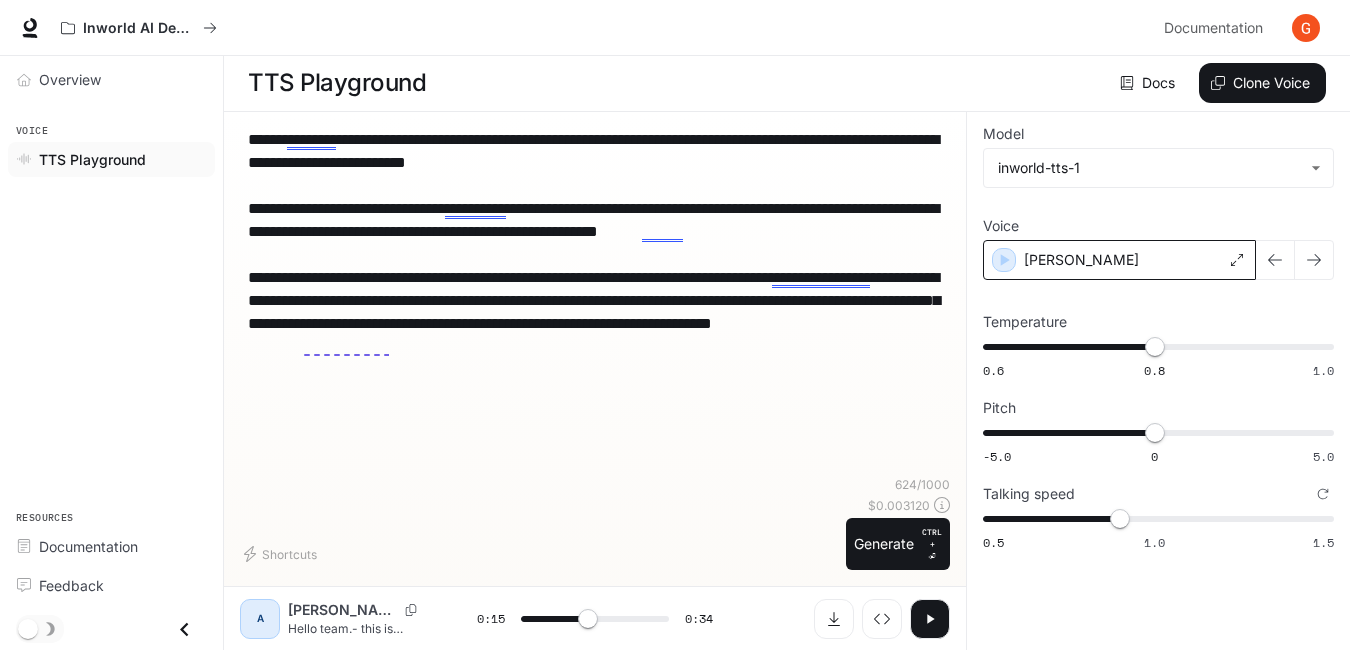 type on "****" 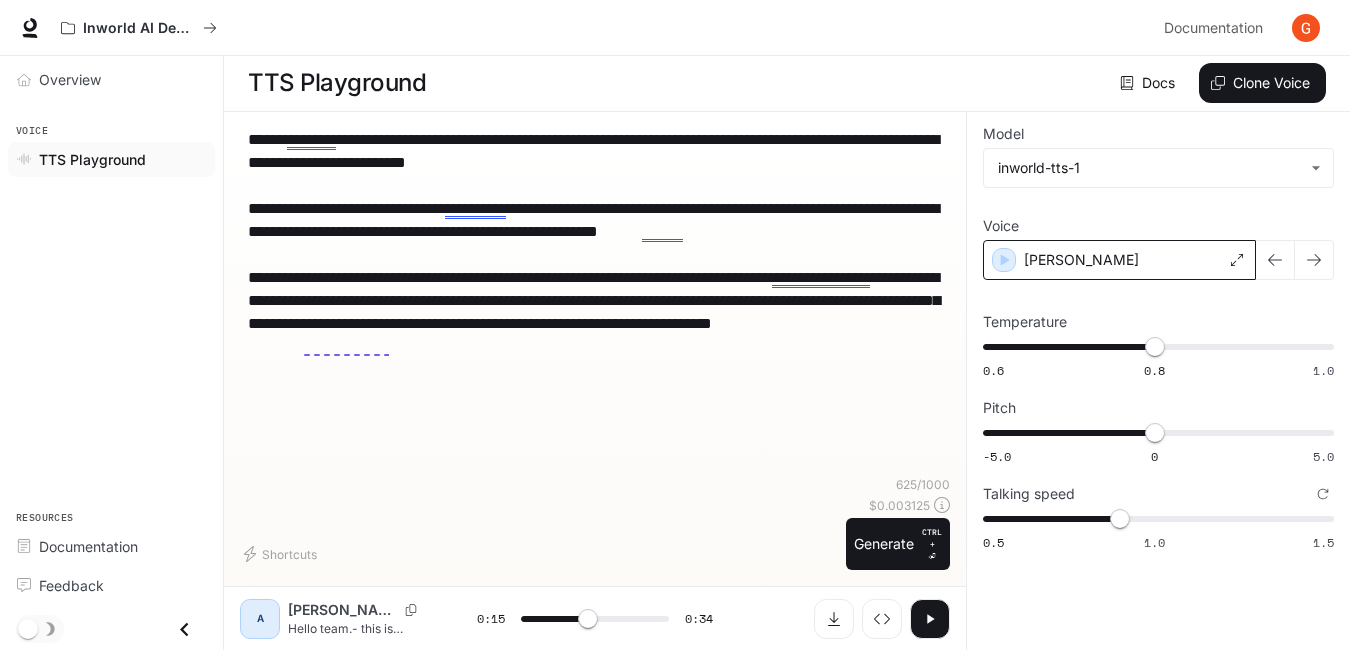 click on "**********" at bounding box center [595, 243] 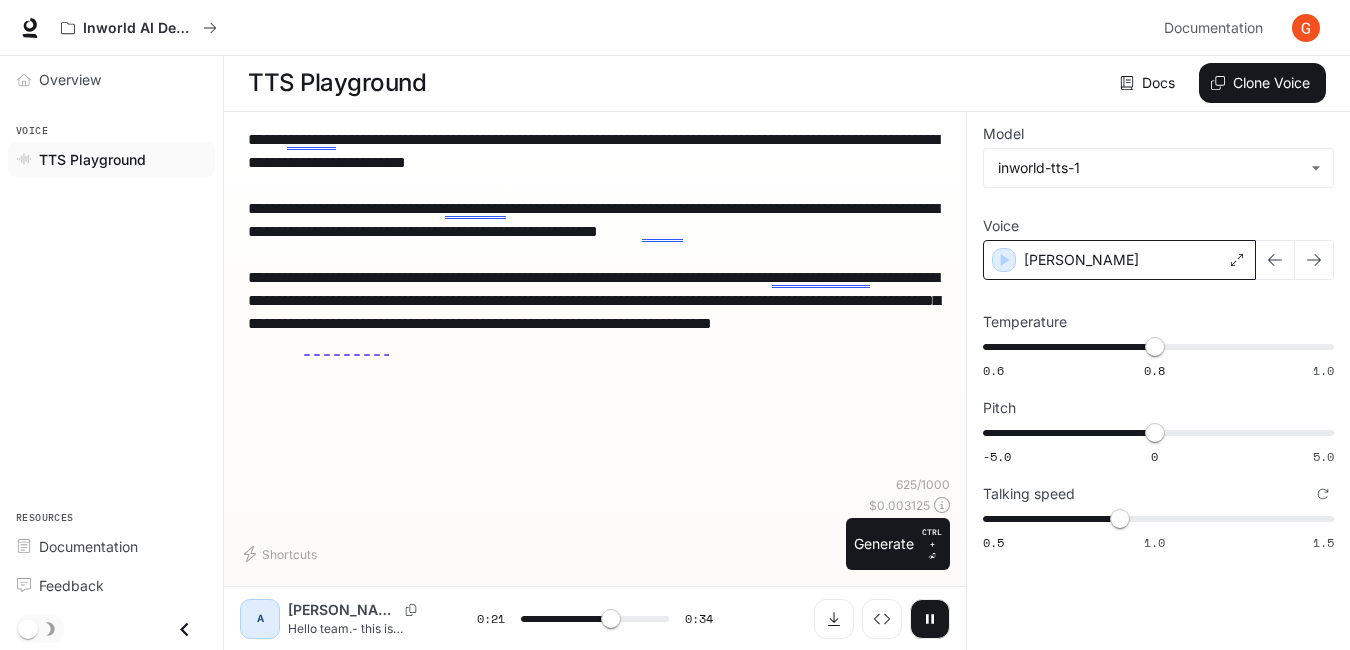 click at bounding box center [930, 619] 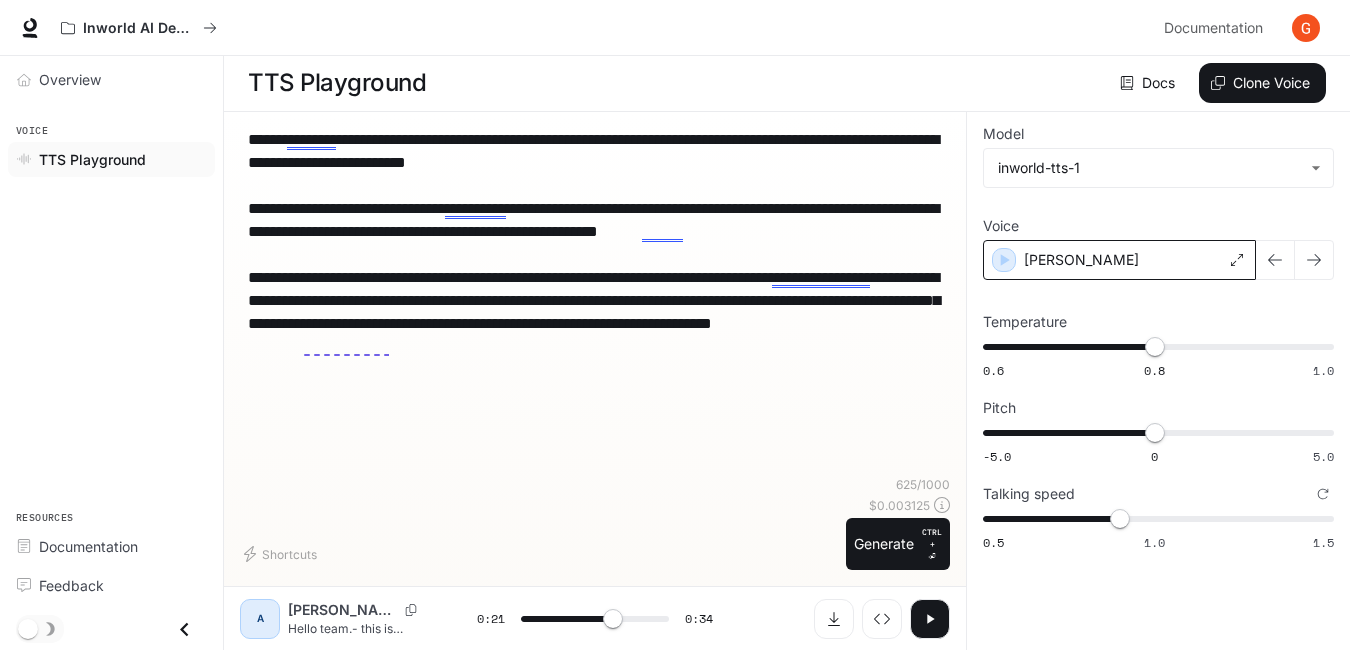 click on "**********" at bounding box center (595, 243) 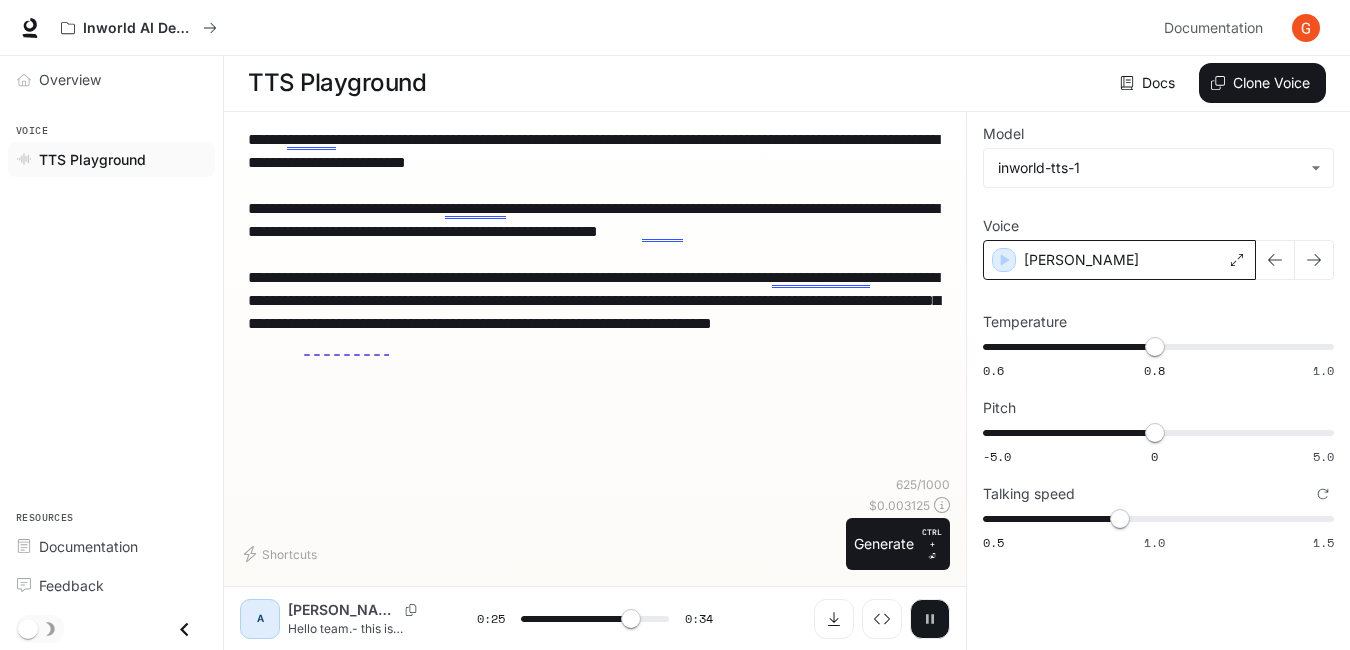 click 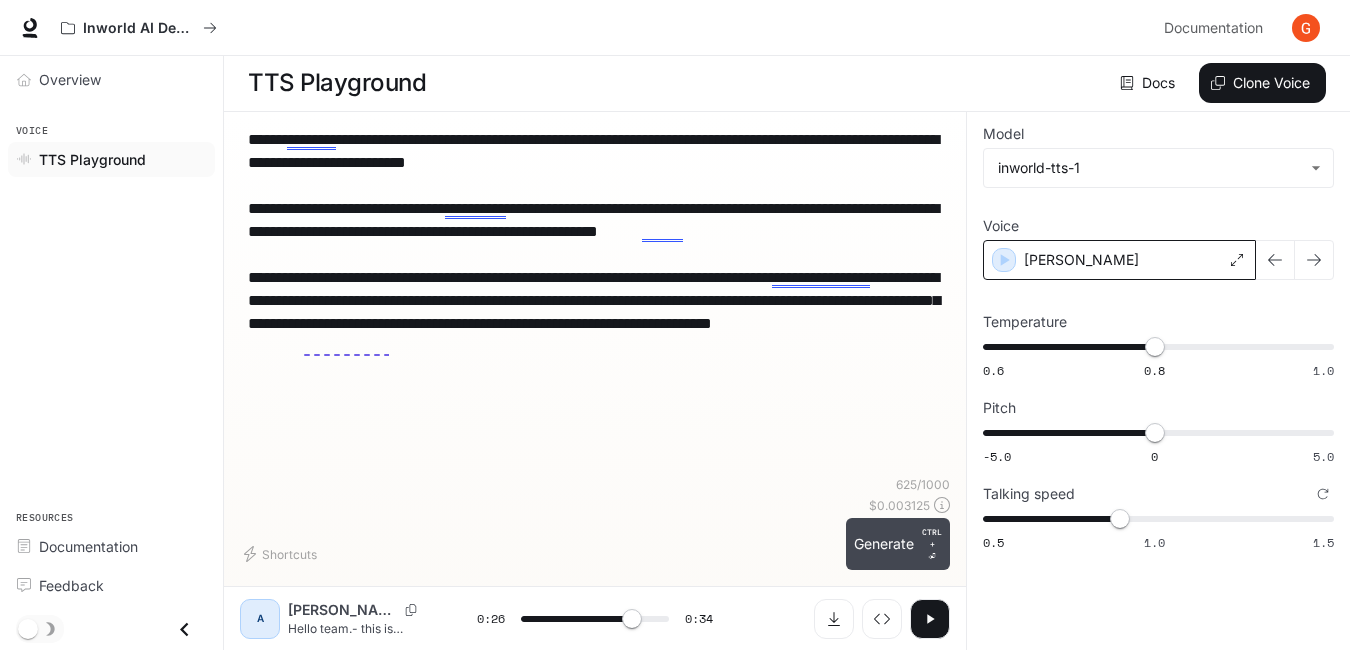 click on "Generate CTRL +  ⏎" at bounding box center [898, 544] 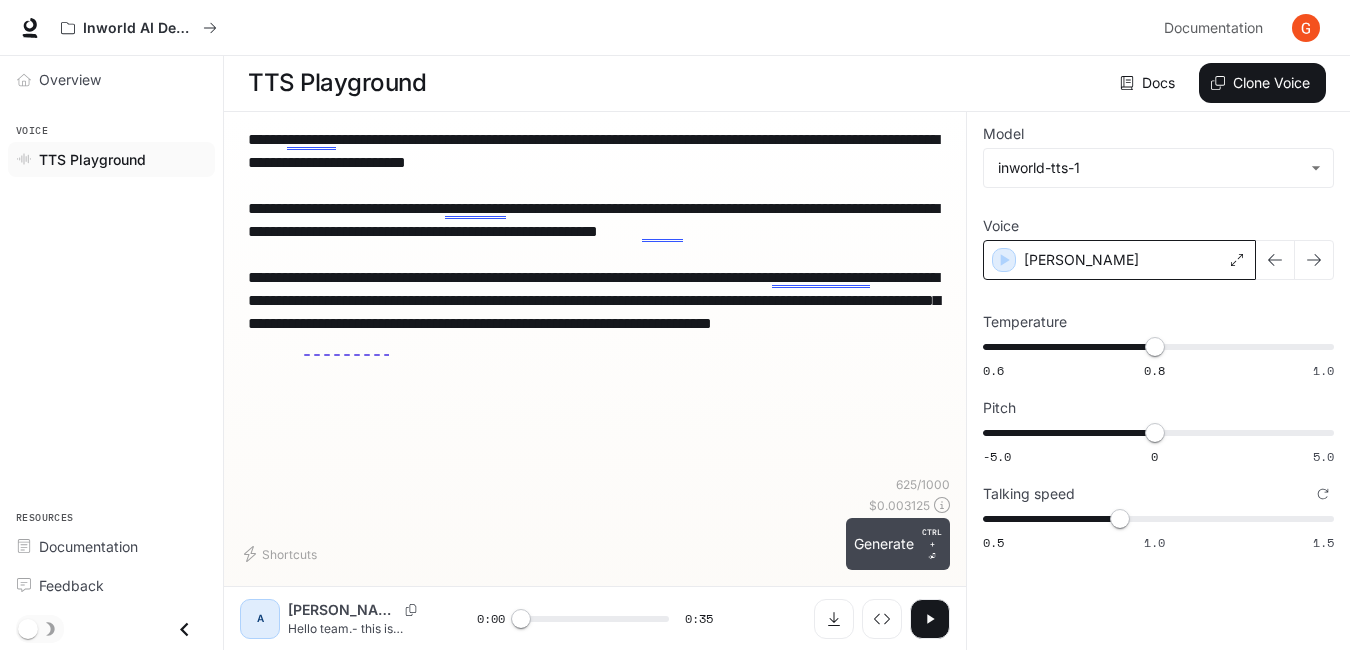 click on "Generate CTRL +  ⏎" at bounding box center (898, 544) 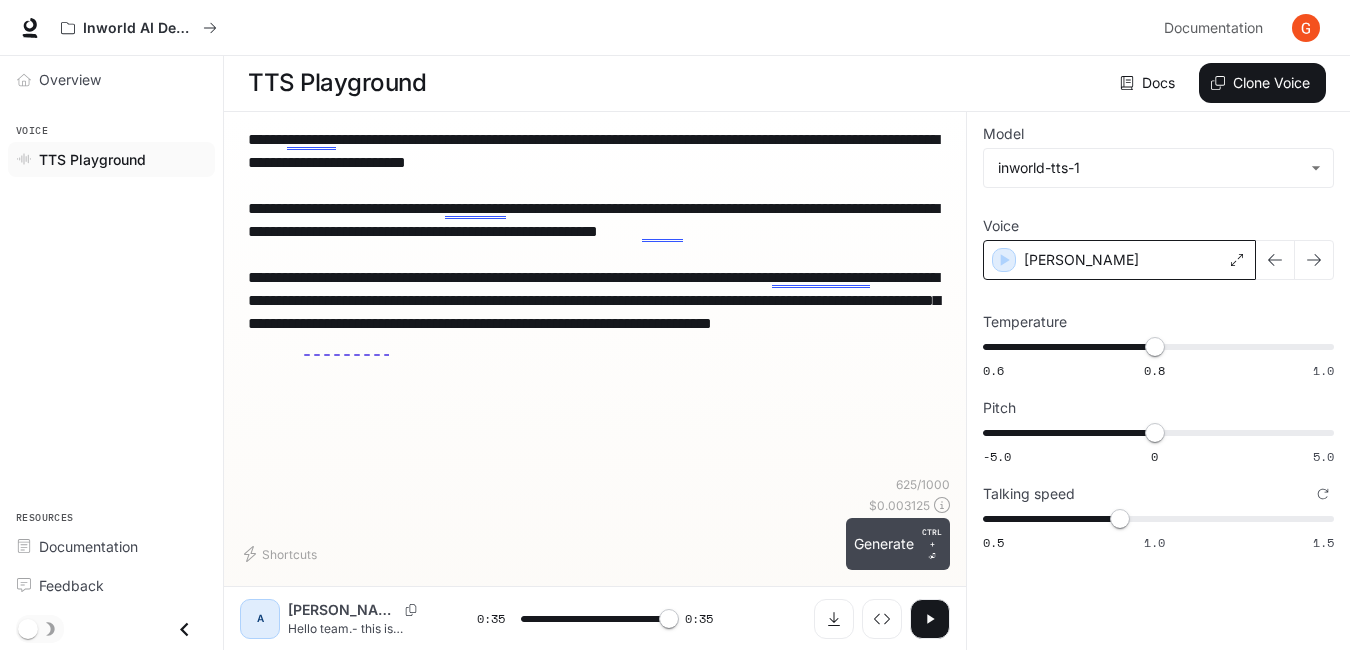 type on "*" 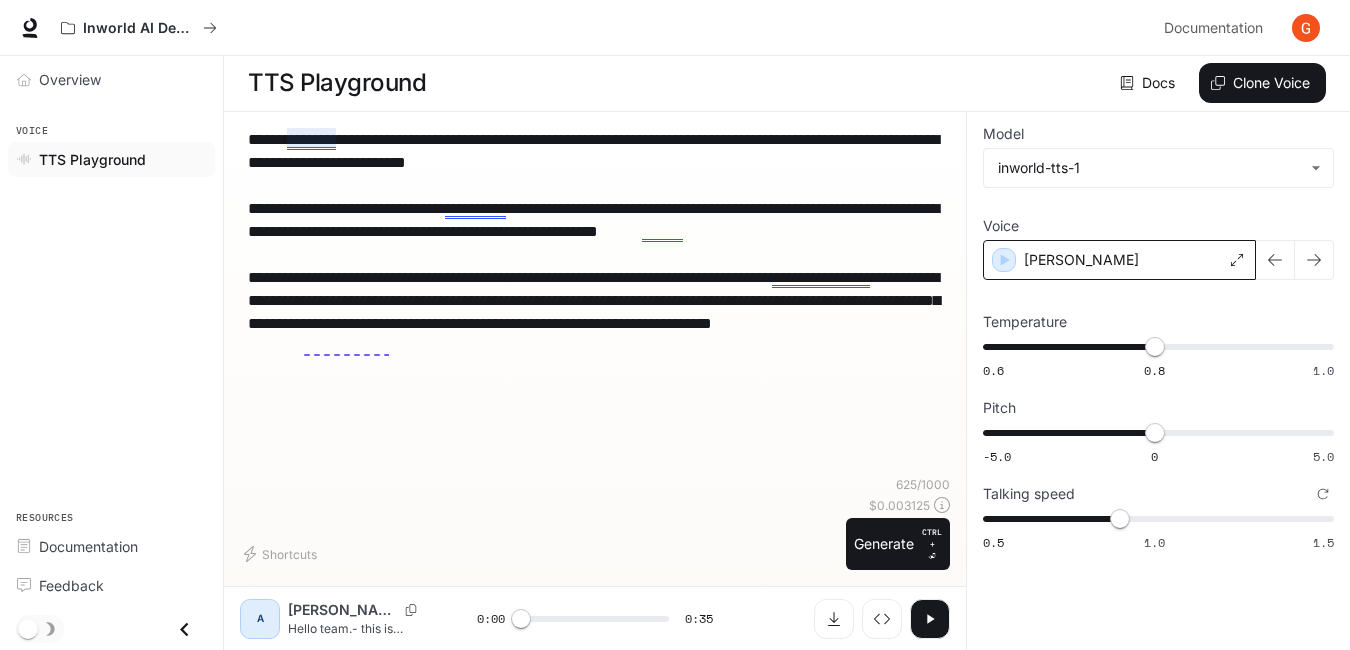 click on "**********" at bounding box center (595, 243) 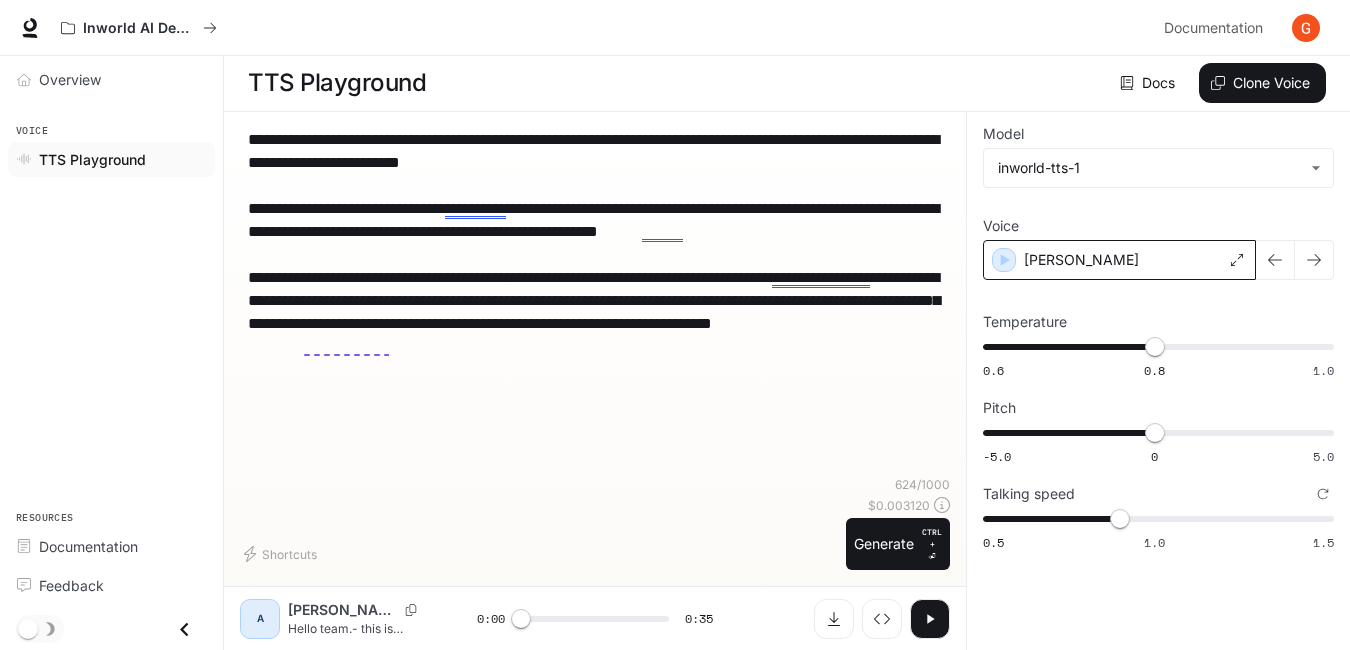 click on "**********" at bounding box center [595, 243] 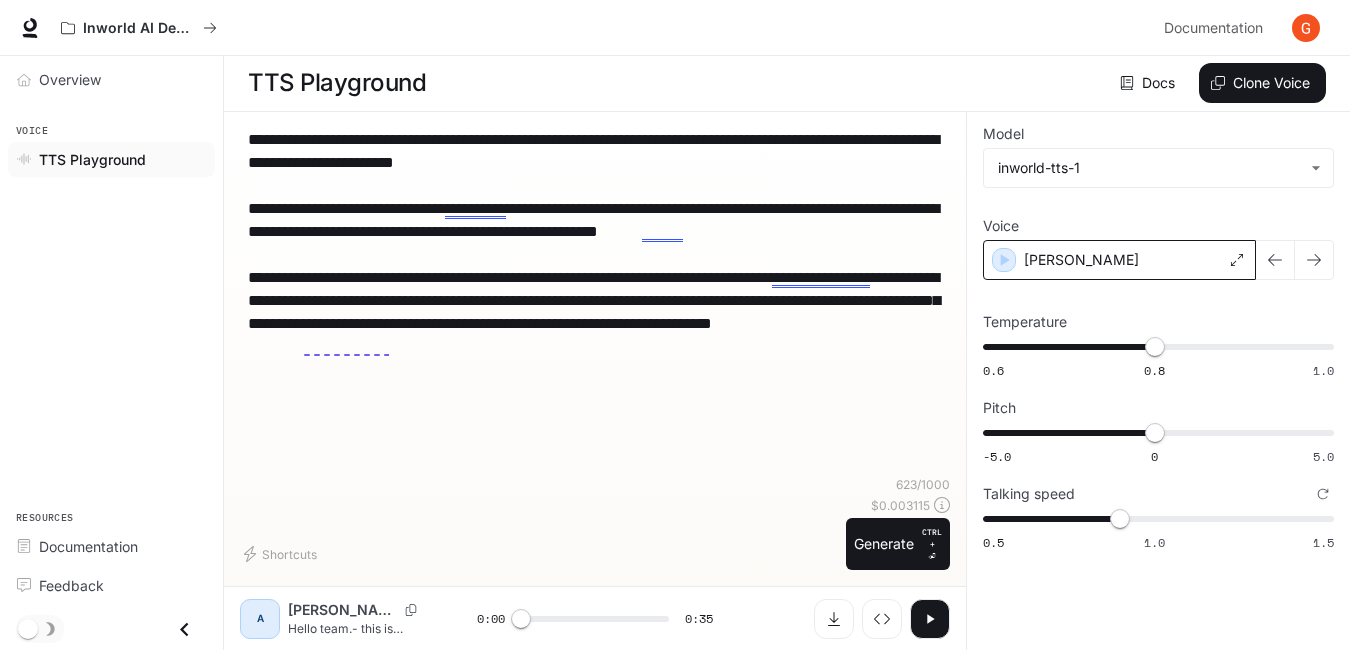 click on "**********" at bounding box center (595, 243) 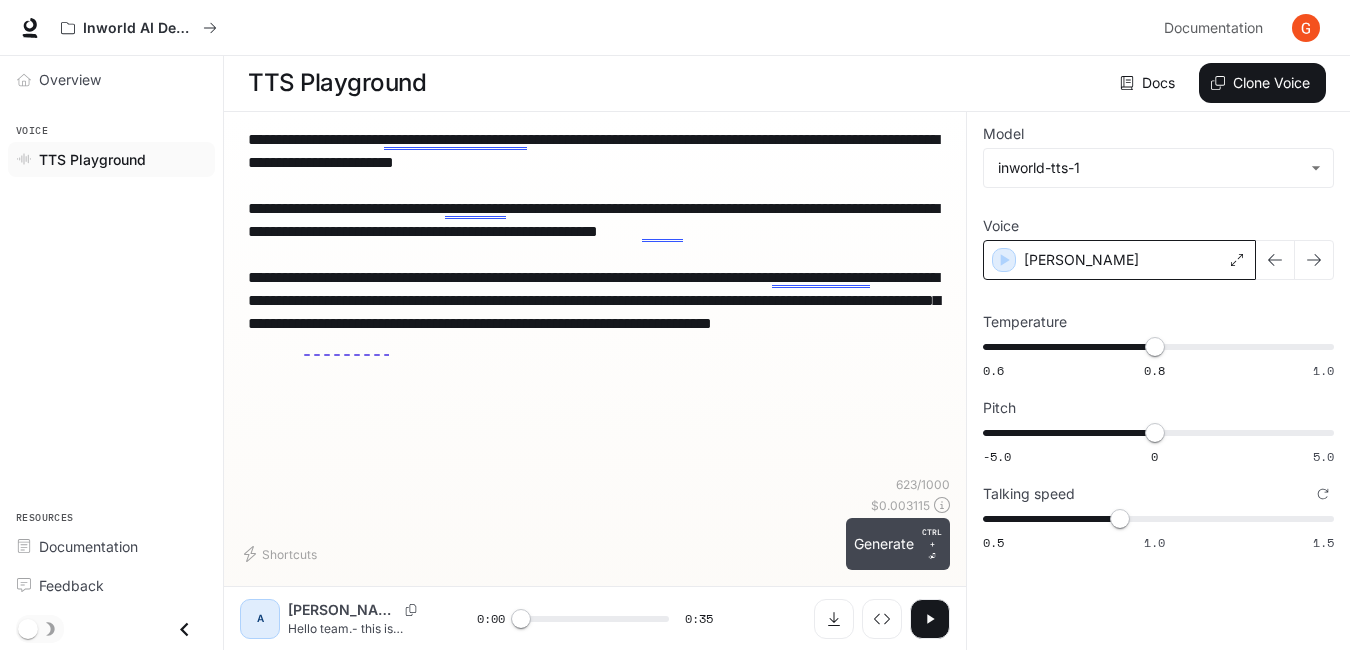 type on "**********" 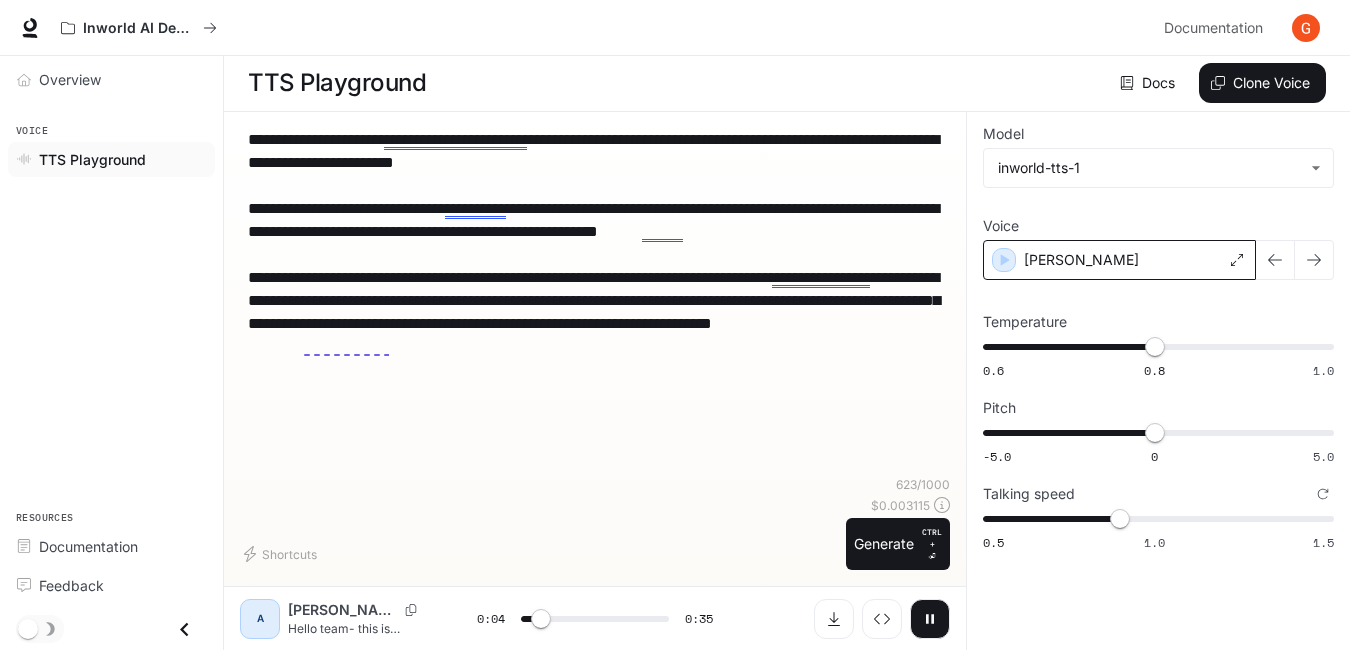click 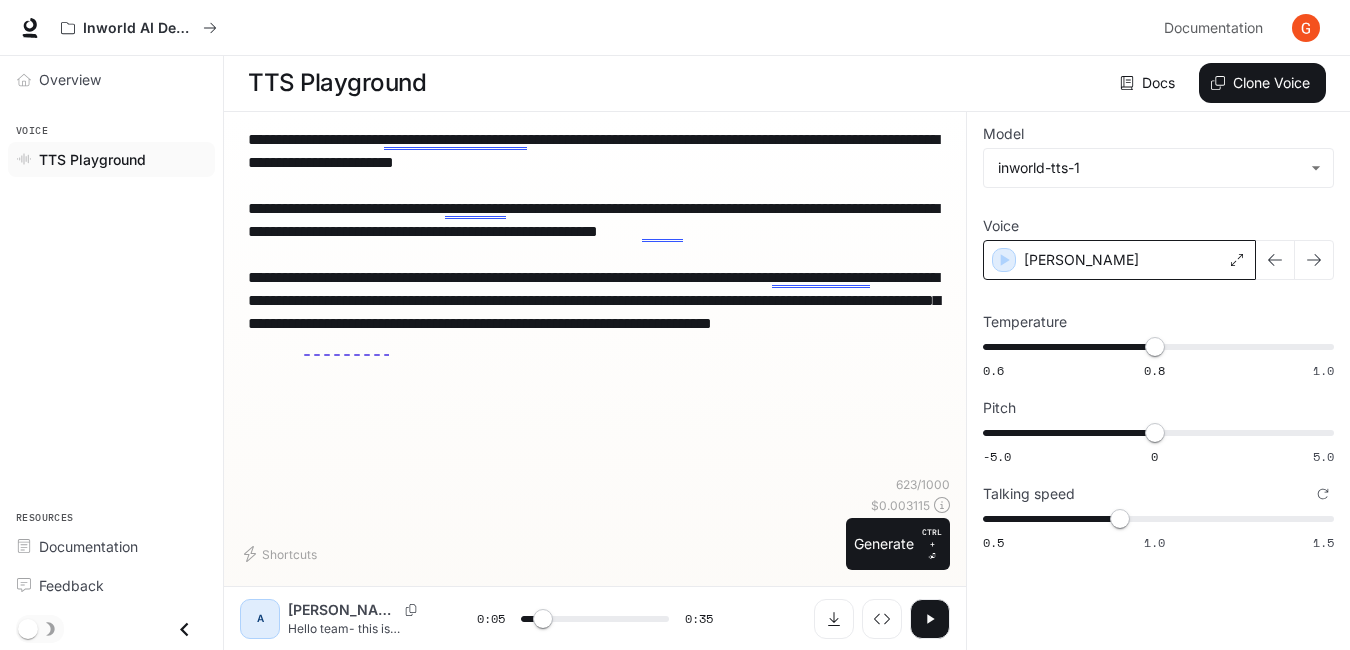 click on "**********" at bounding box center (595, 243) 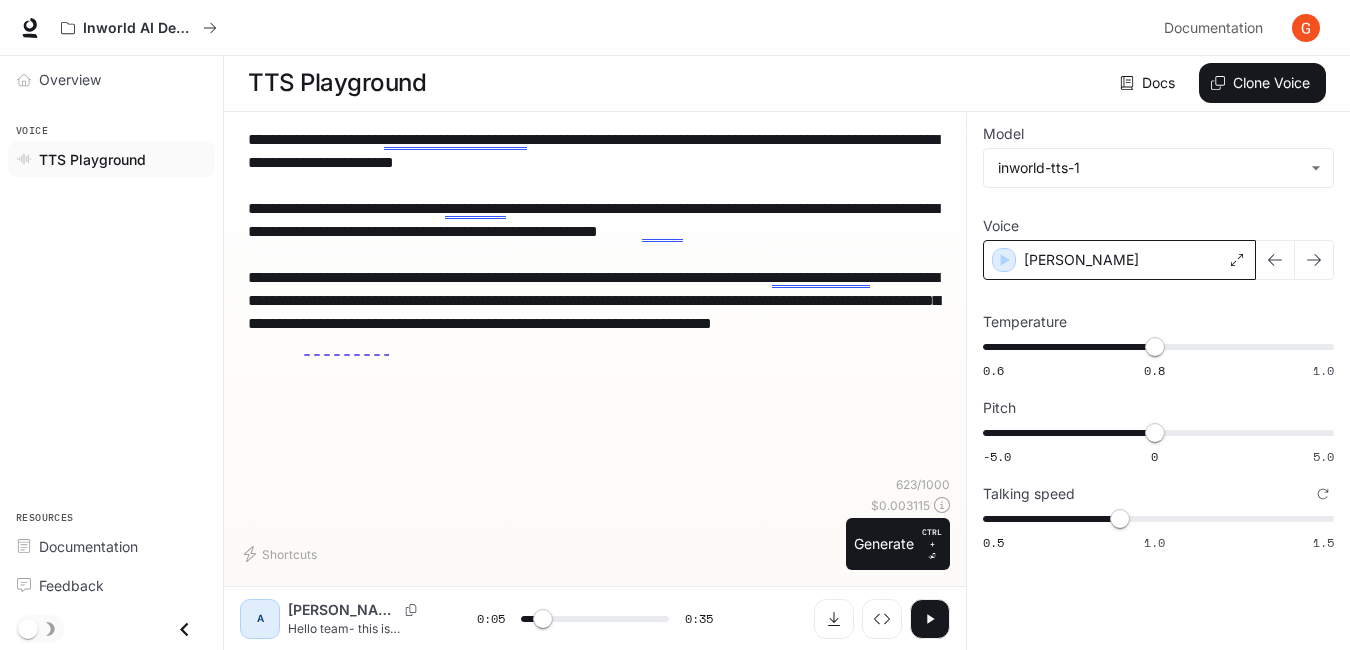 type on "**********" 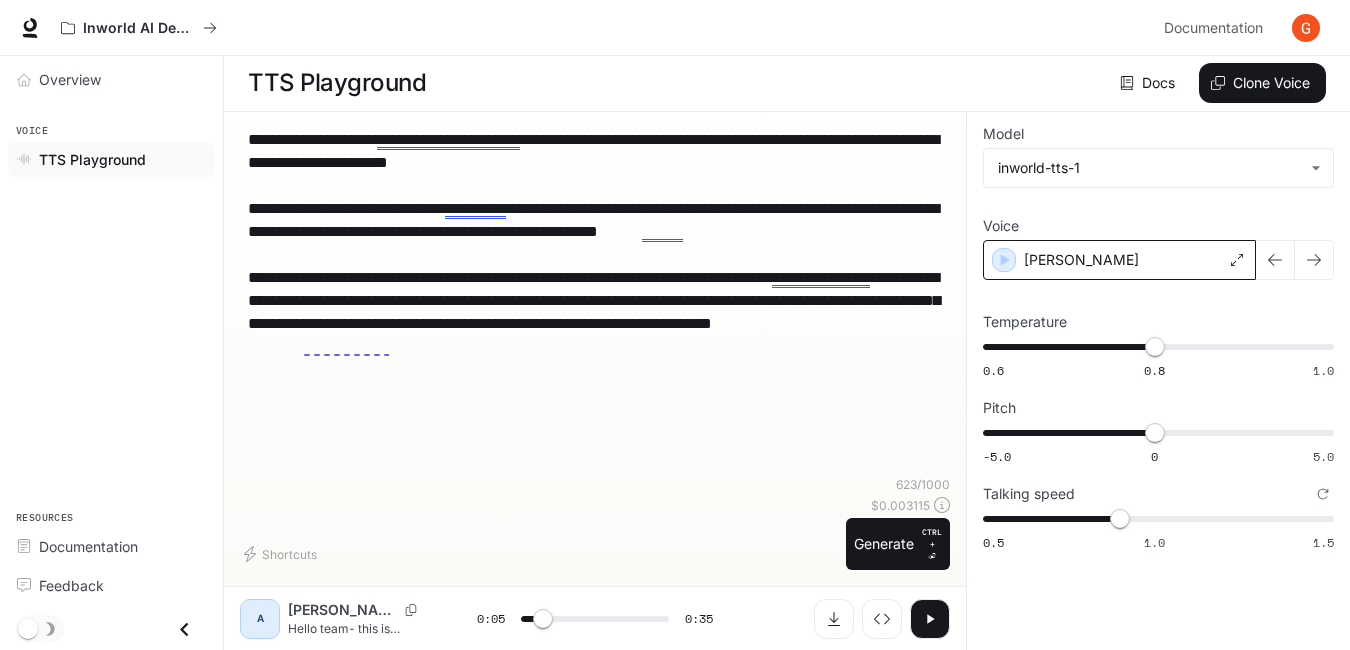 type on "***" 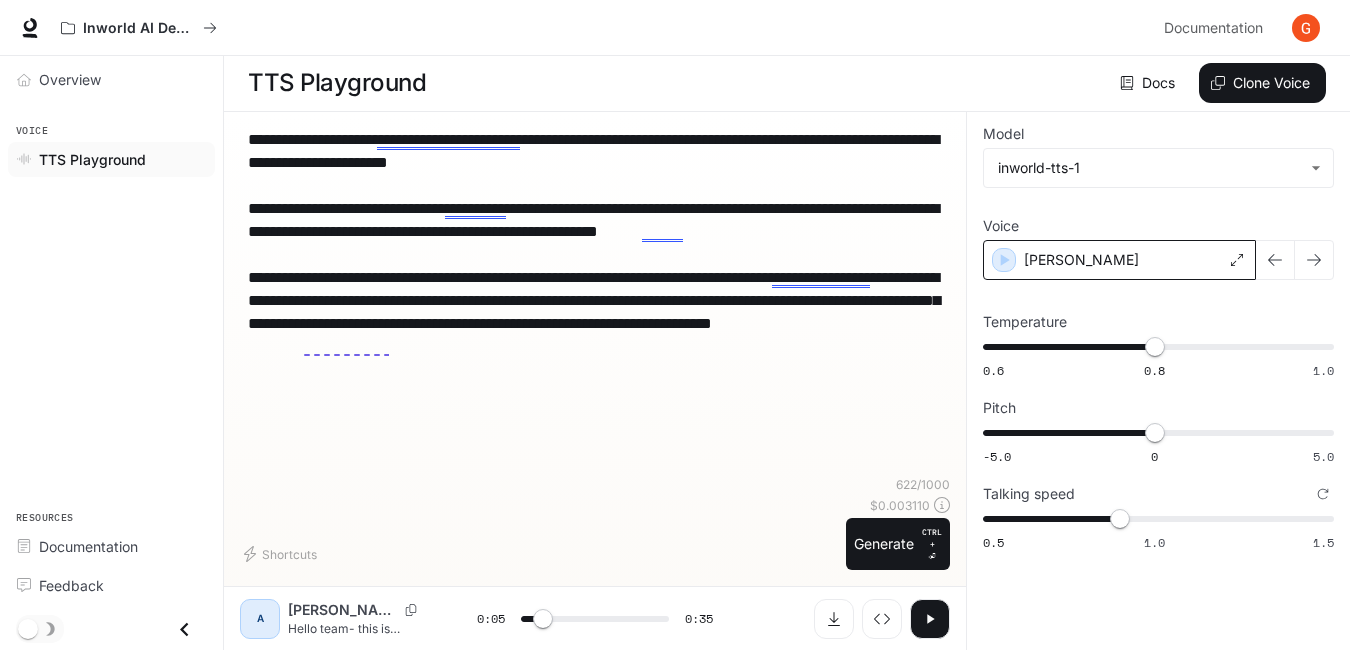 type on "**********" 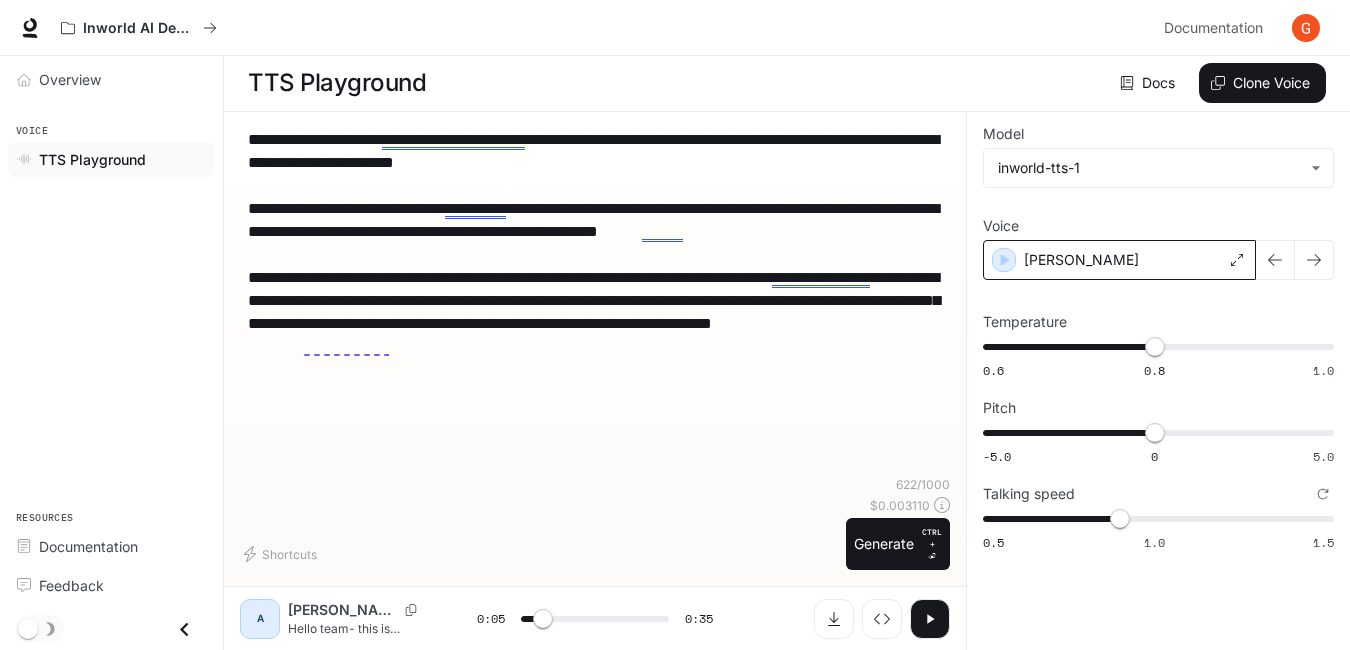type on "***" 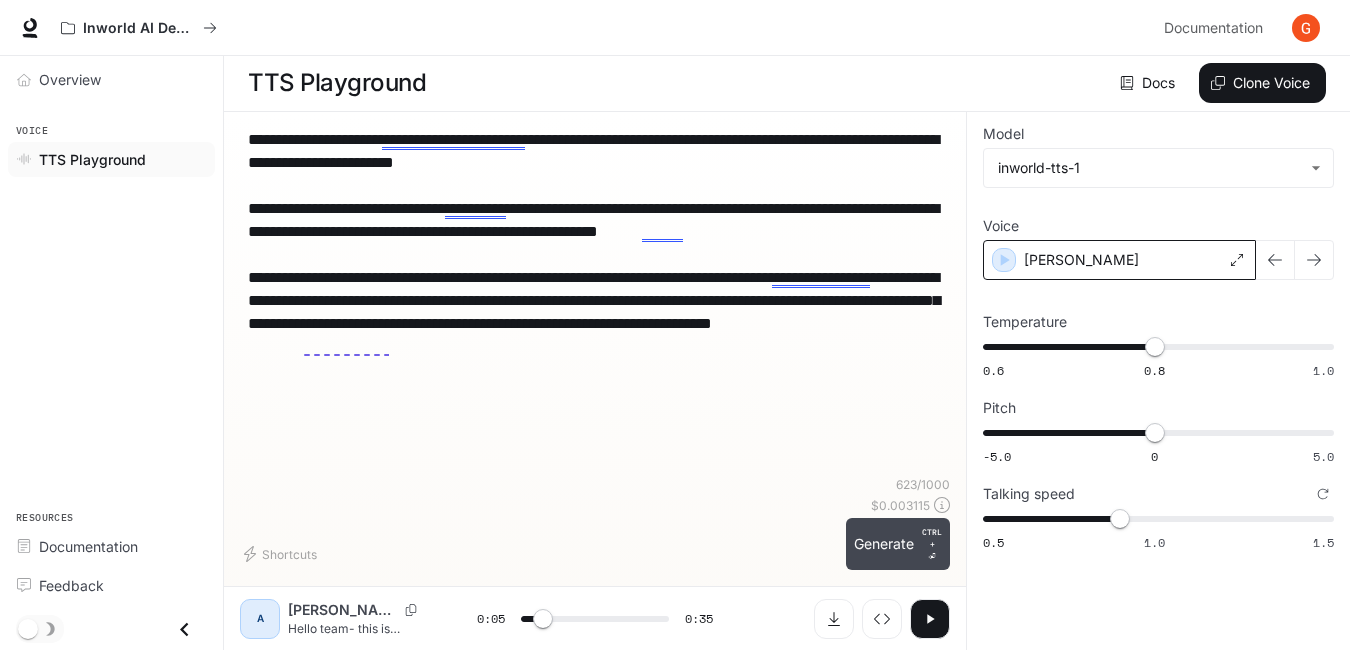 type on "**********" 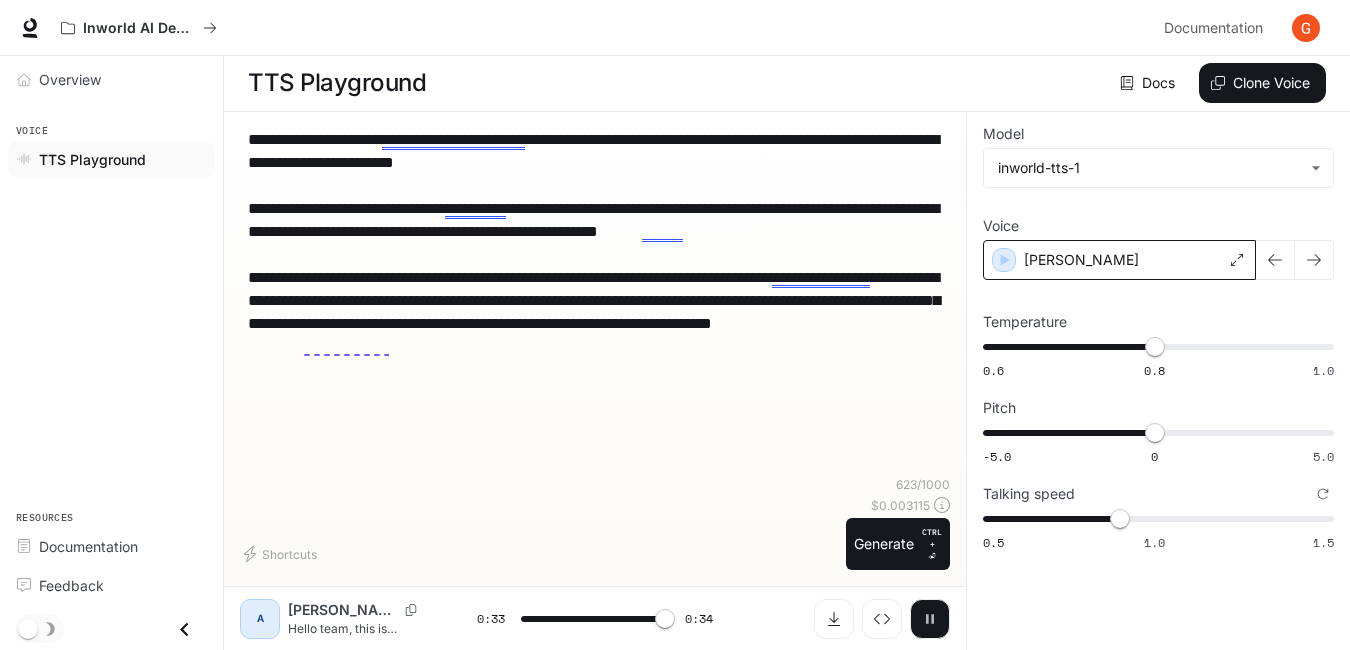click 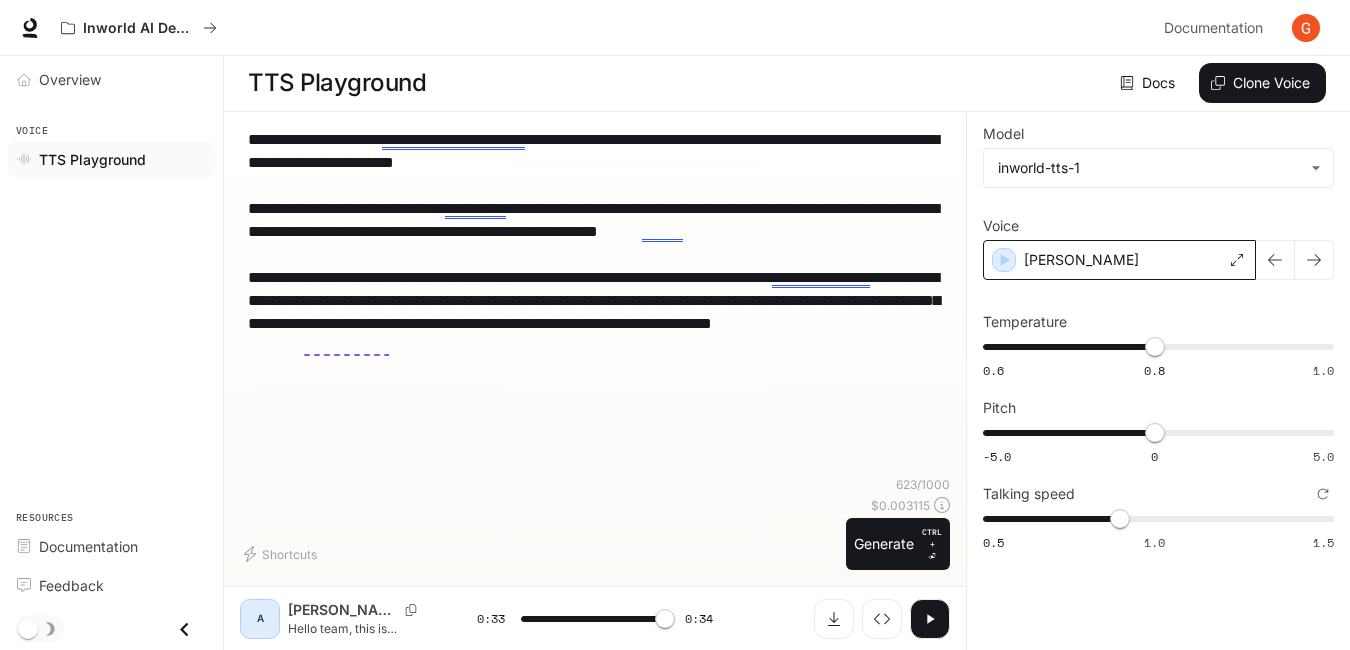 click on "**********" at bounding box center [595, 243] 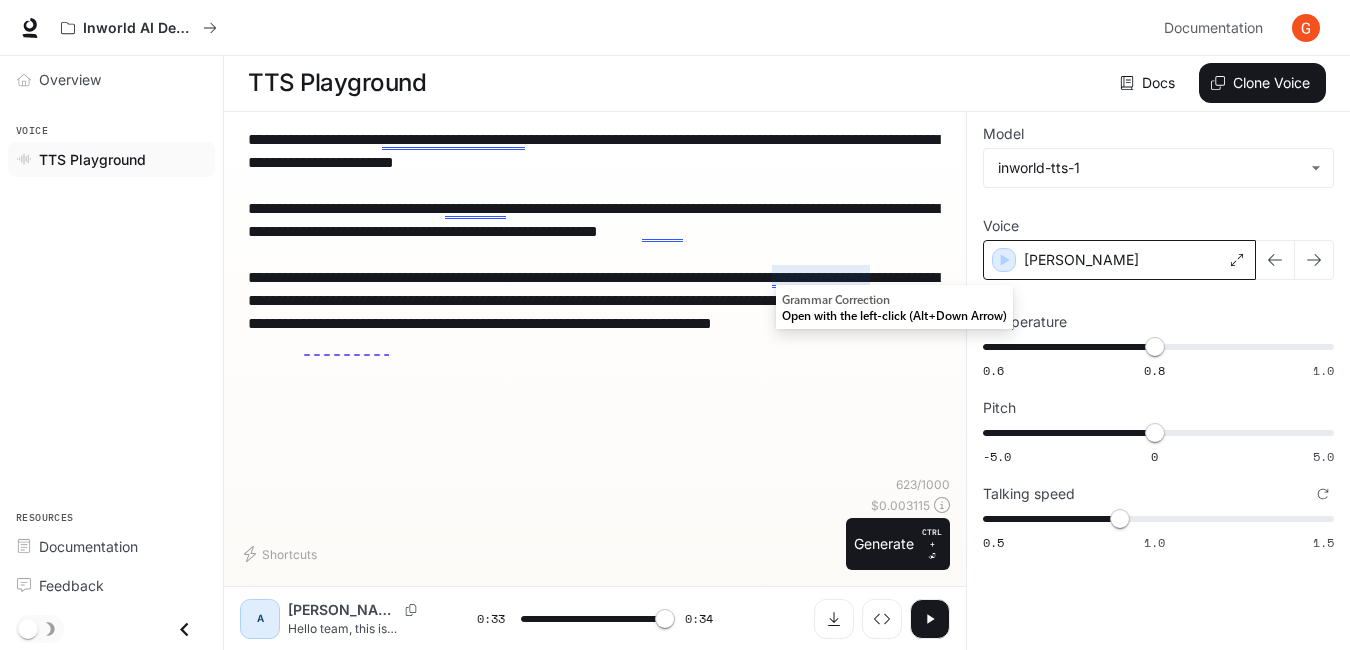 type on "**********" 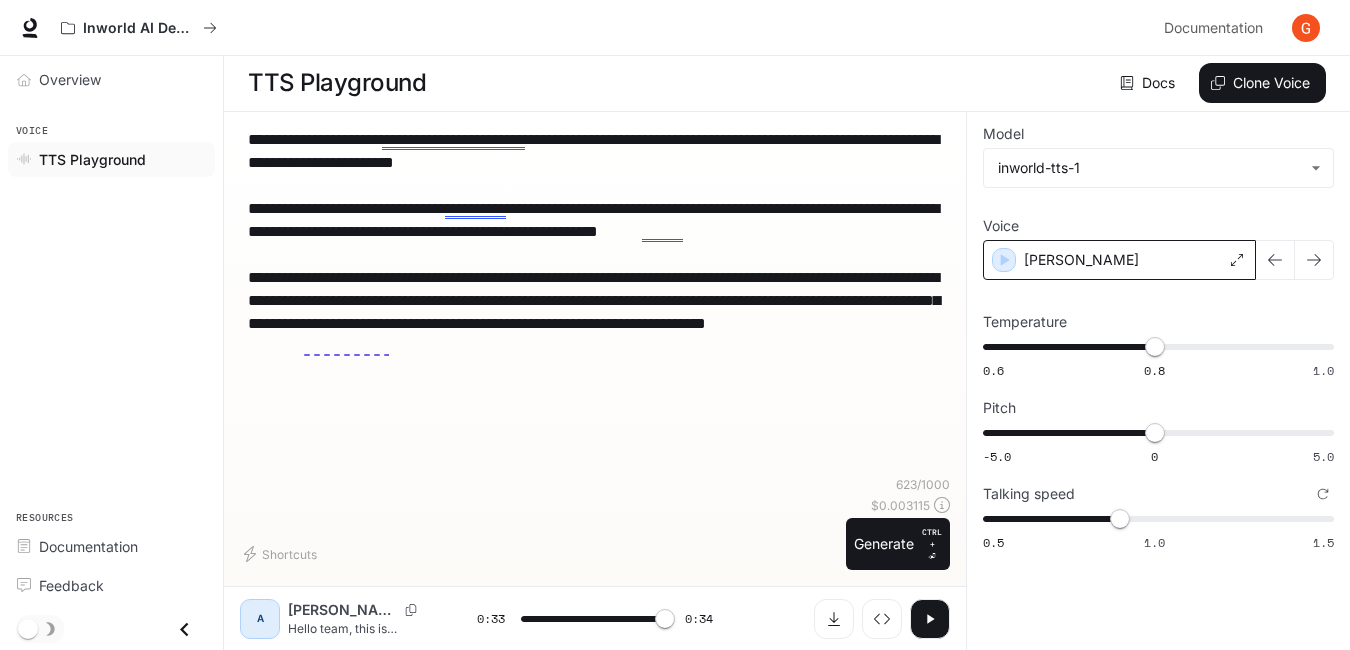 type on "****" 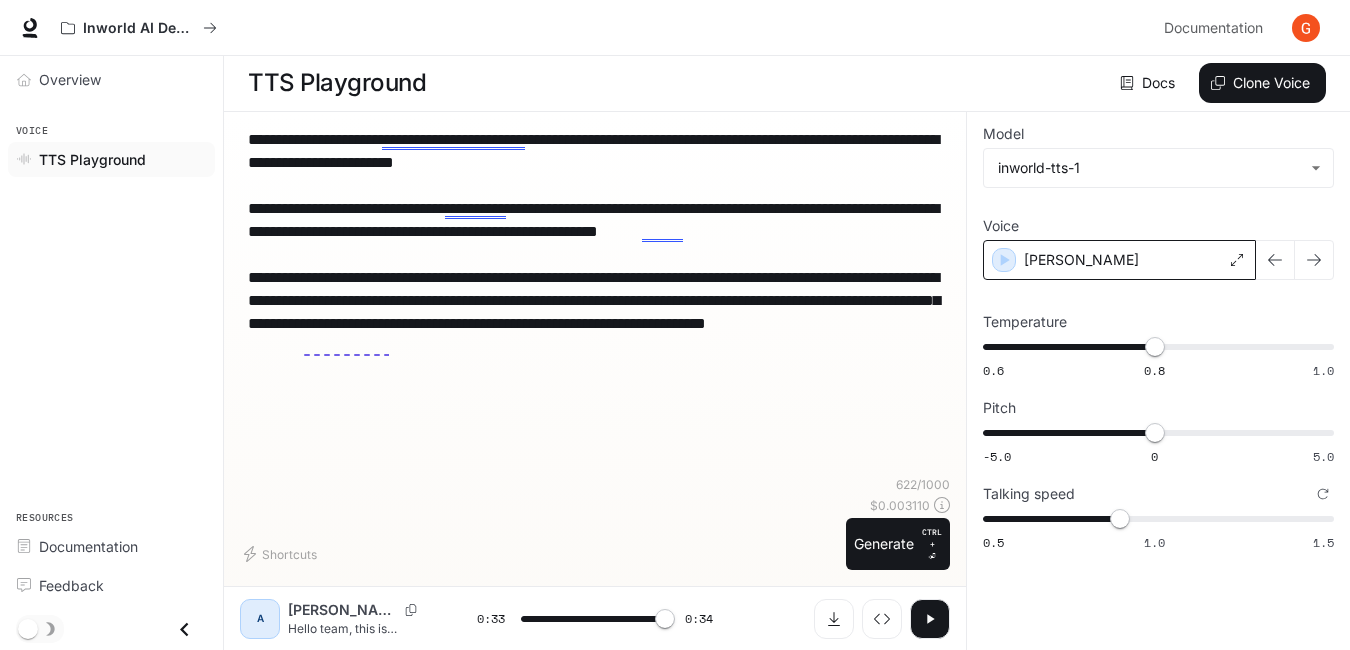 click on "**********" at bounding box center [595, 243] 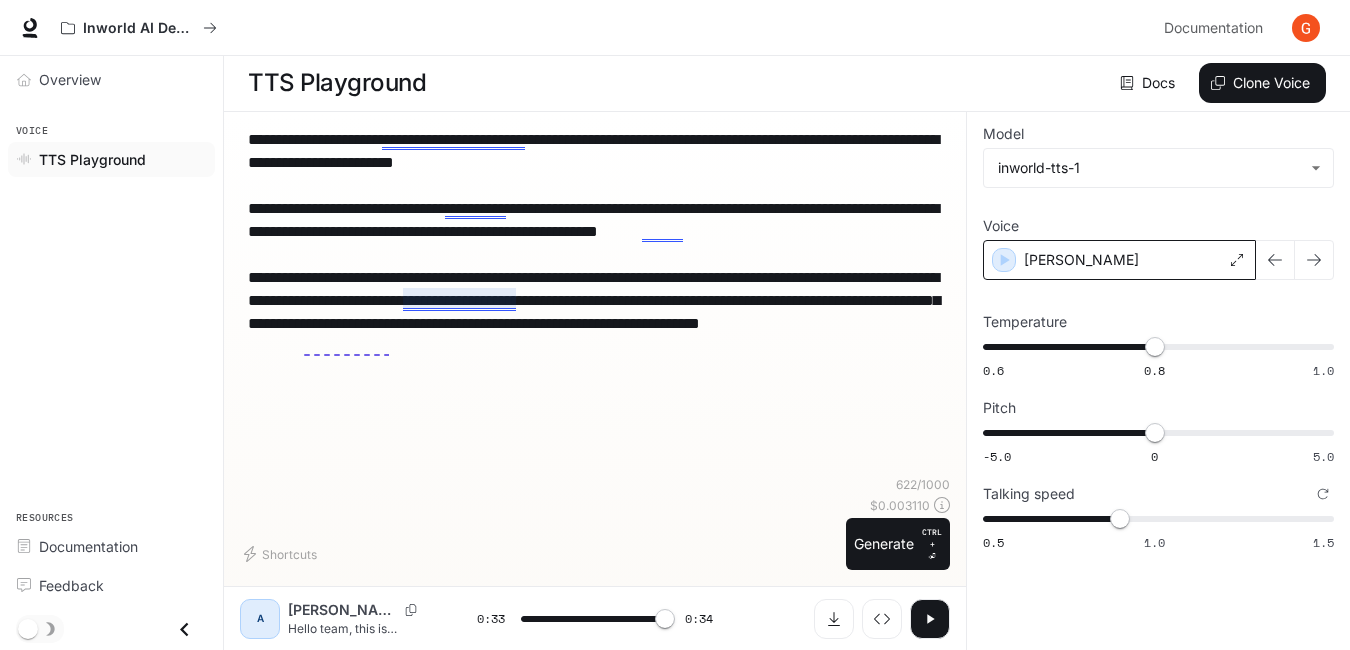 type on "****" 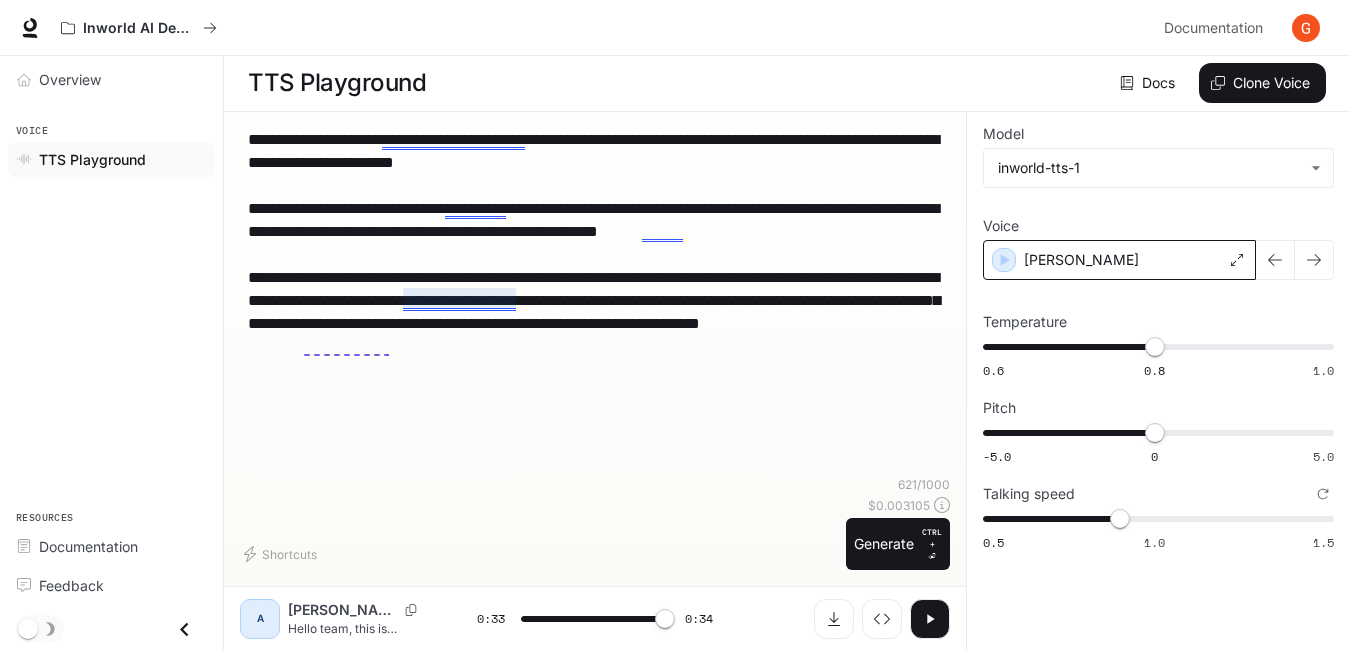 type on "**********" 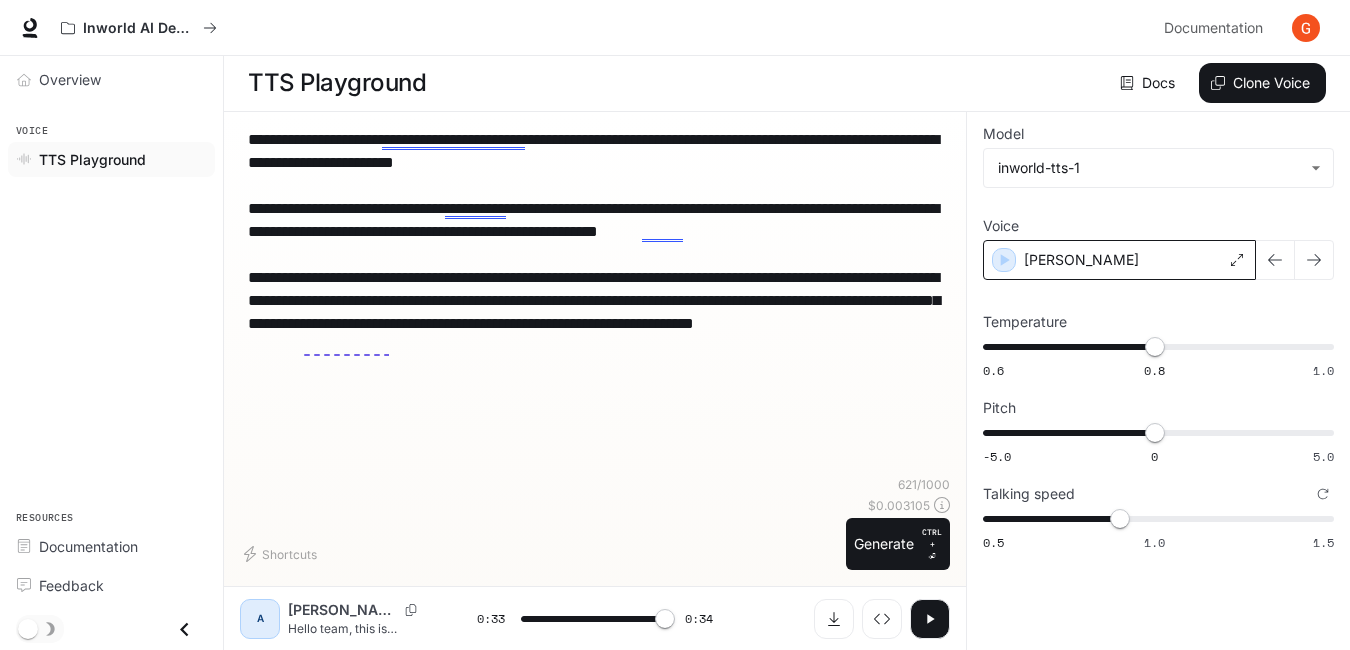 type on "****" 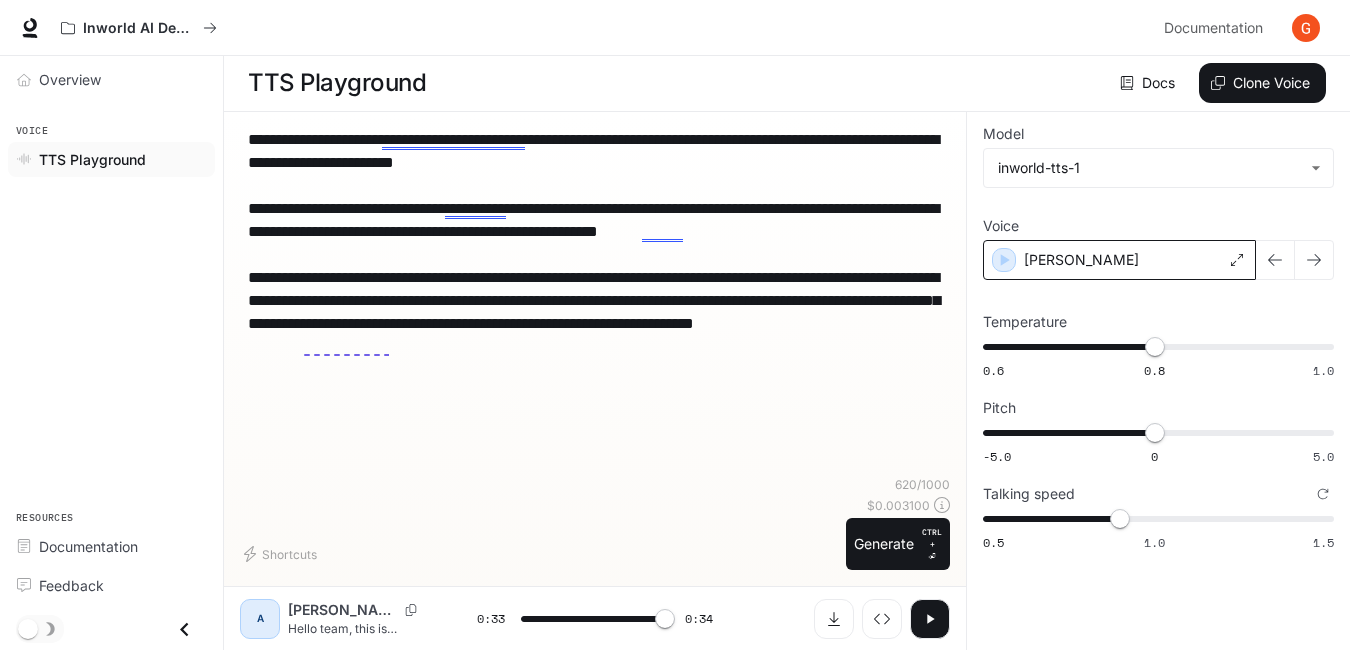 type on "**********" 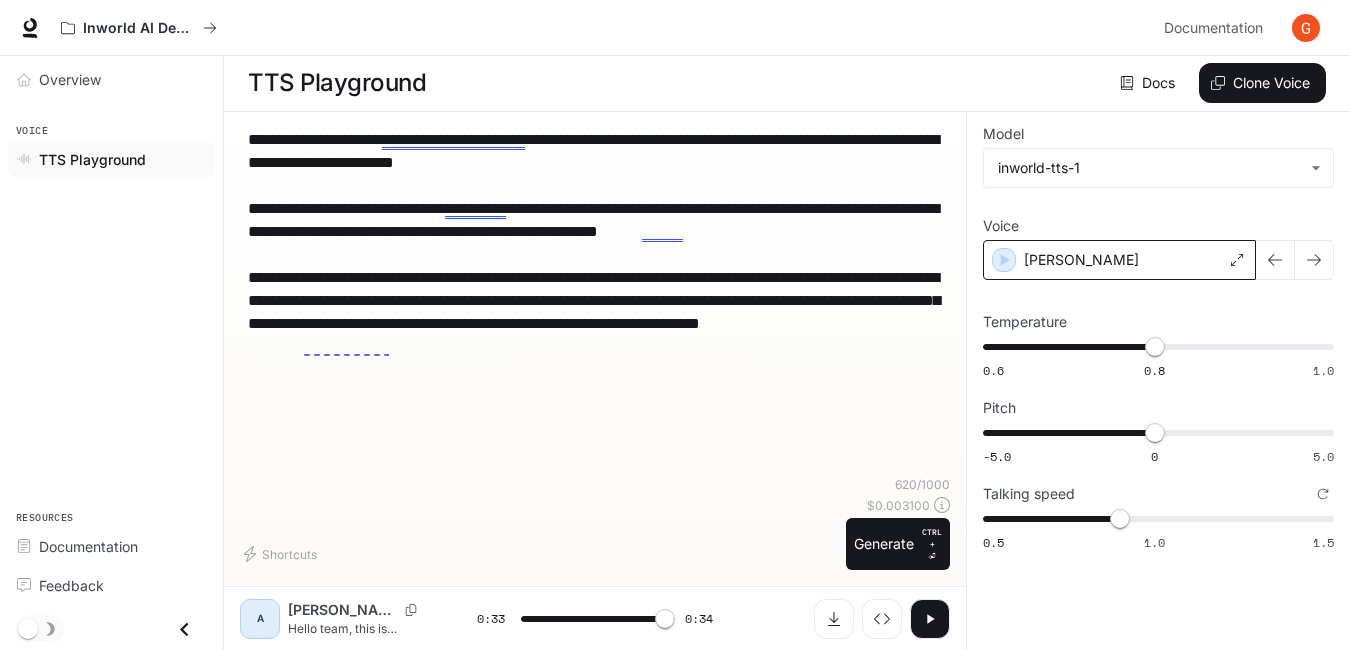type on "****" 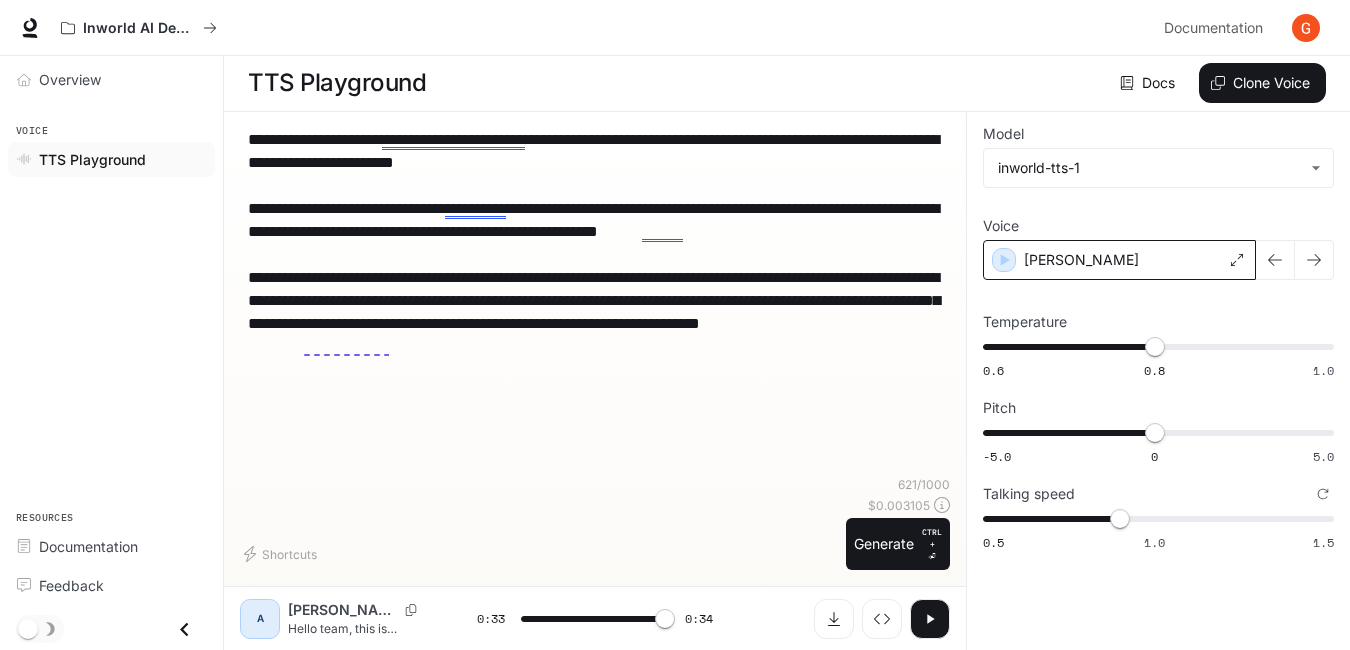 click on "**********" at bounding box center (595, 243) 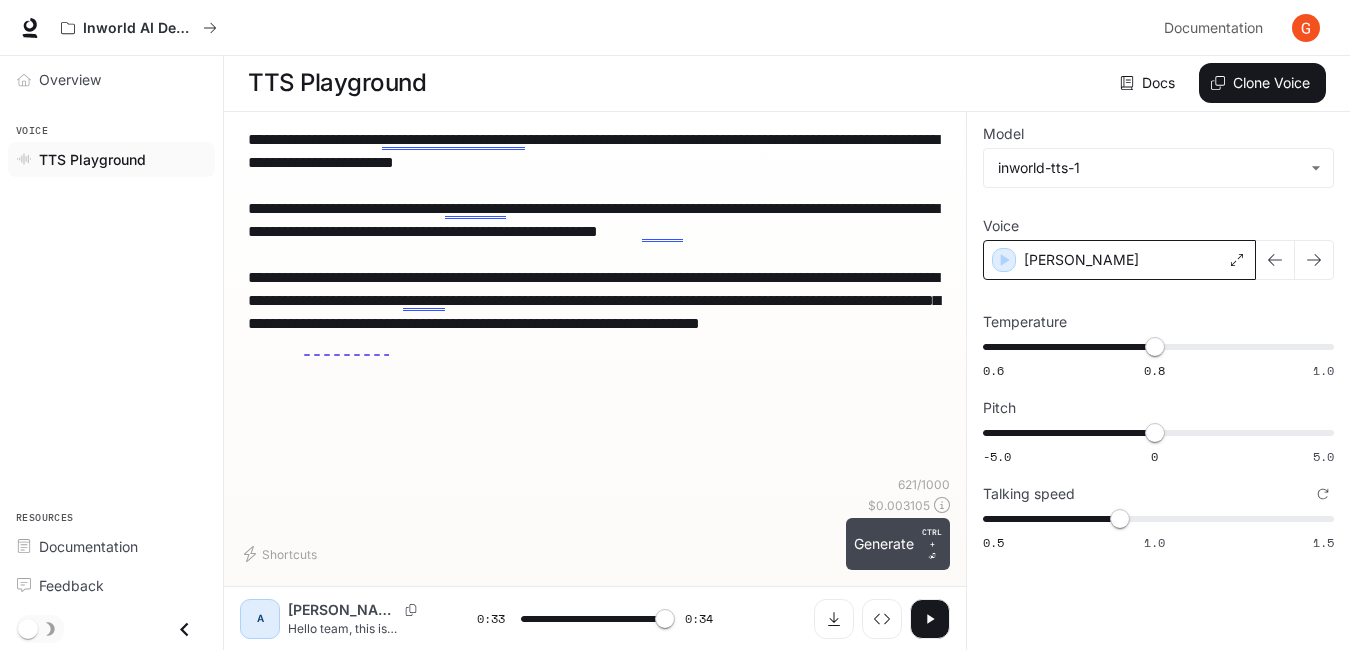 type on "**********" 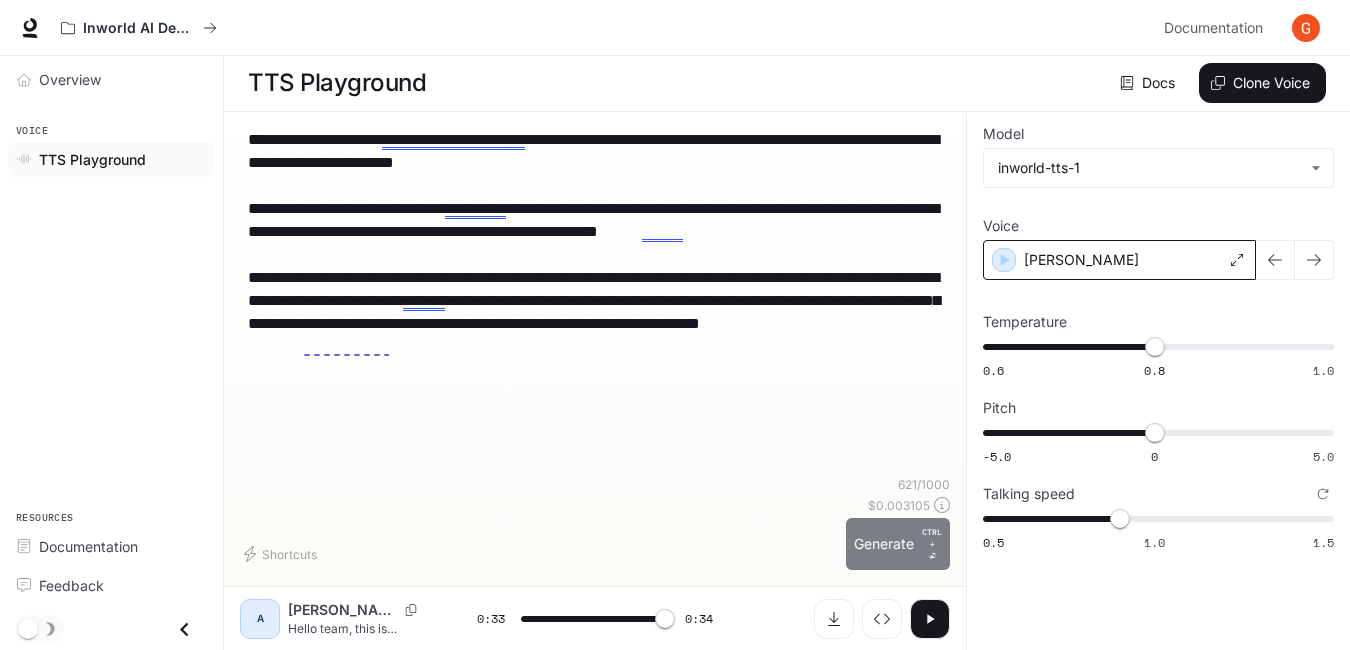 click on "Generate CTRL +  ⏎" at bounding box center (898, 544) 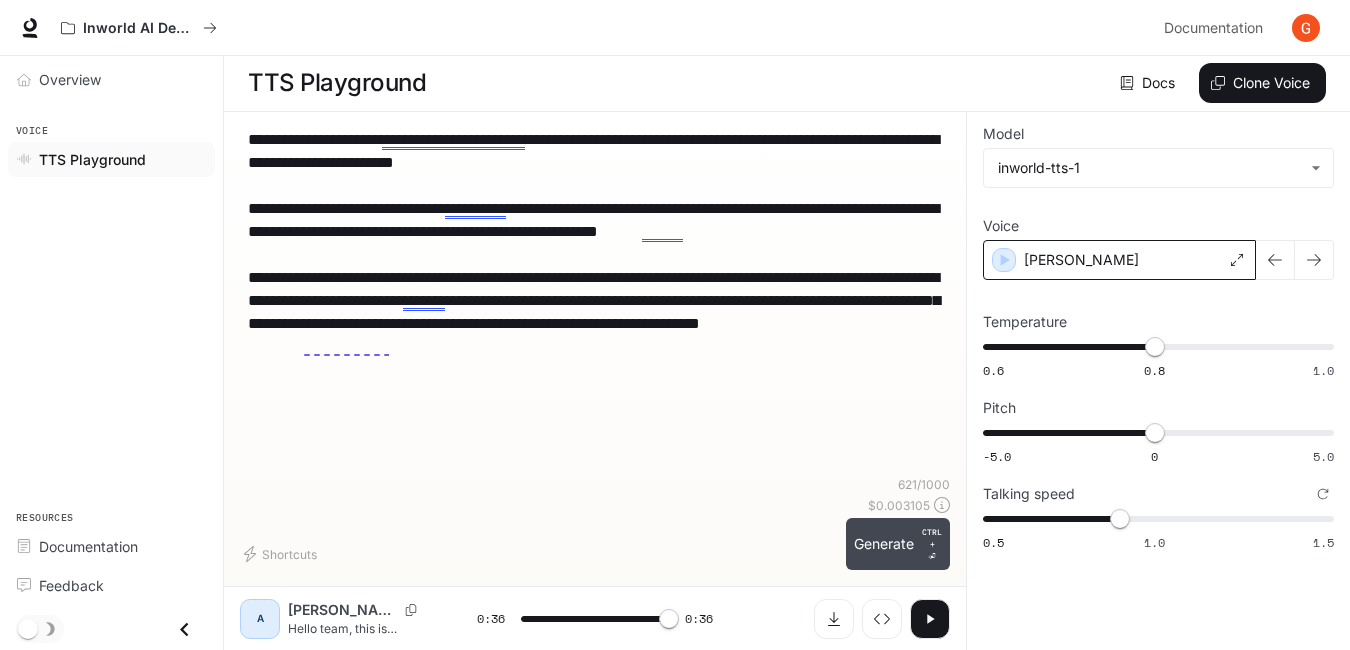 type on "*" 